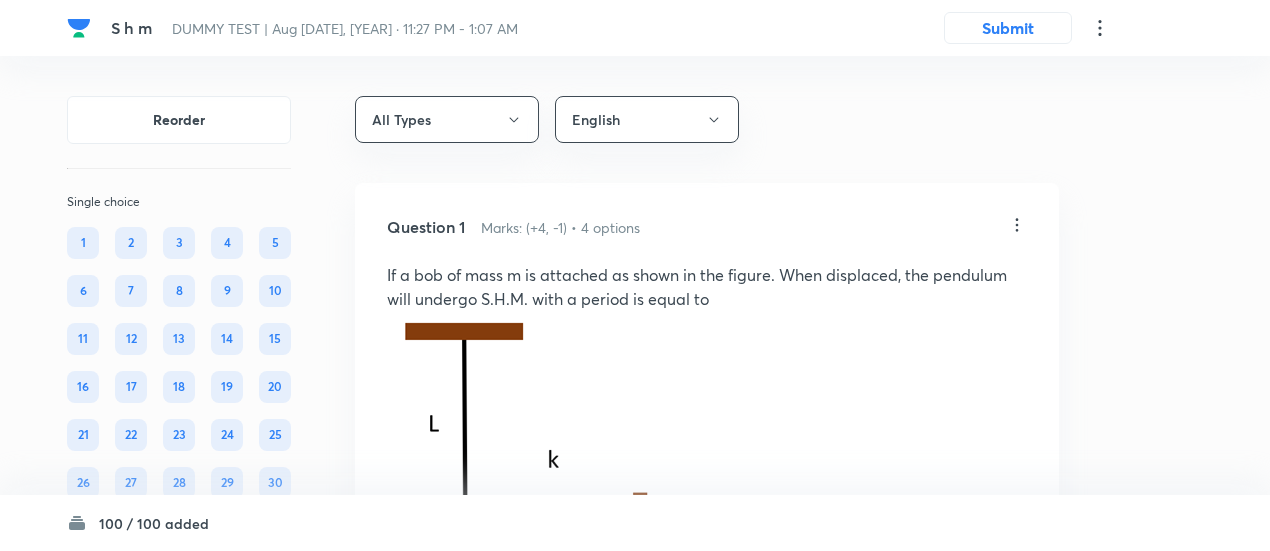 scroll, scrollTop: 9652, scrollLeft: 0, axis: vertical 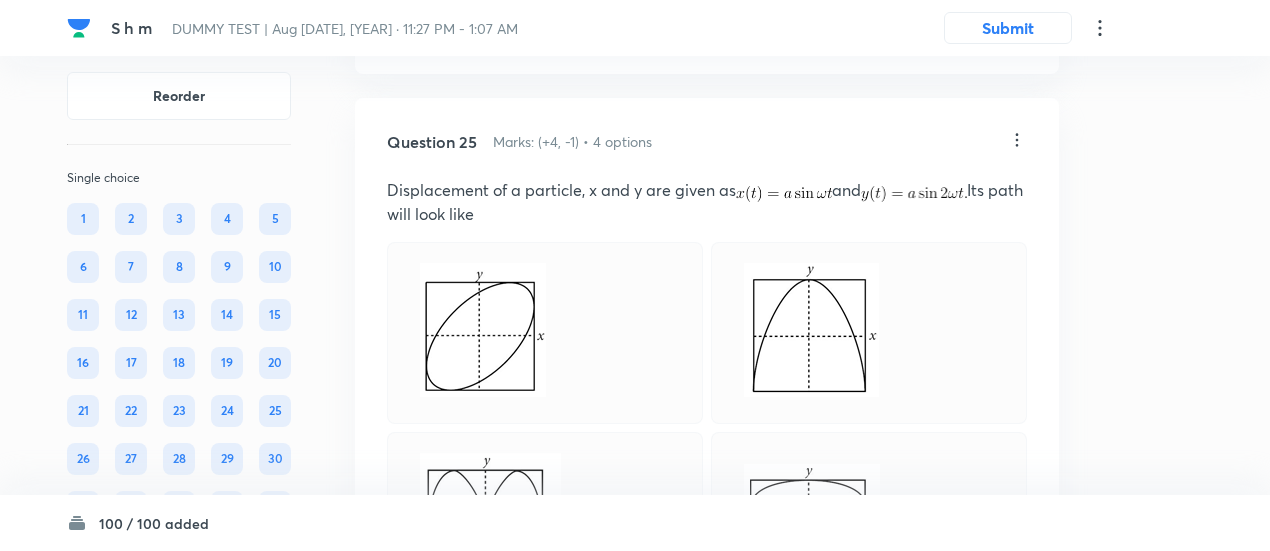 click on "Question 24 Marks: (+4, -1) • 4 options A particle performing S.H.M. about mean position and at t = 0. It has displacement and moving away from the origin. Then which of the following is its possible graph between position (x) and time (t) Correct answer Solution View Last used: 1 year ago Used 2 times in past Learners attempted: 724 Difficulty: Moderate" at bounding box center [707, -248] 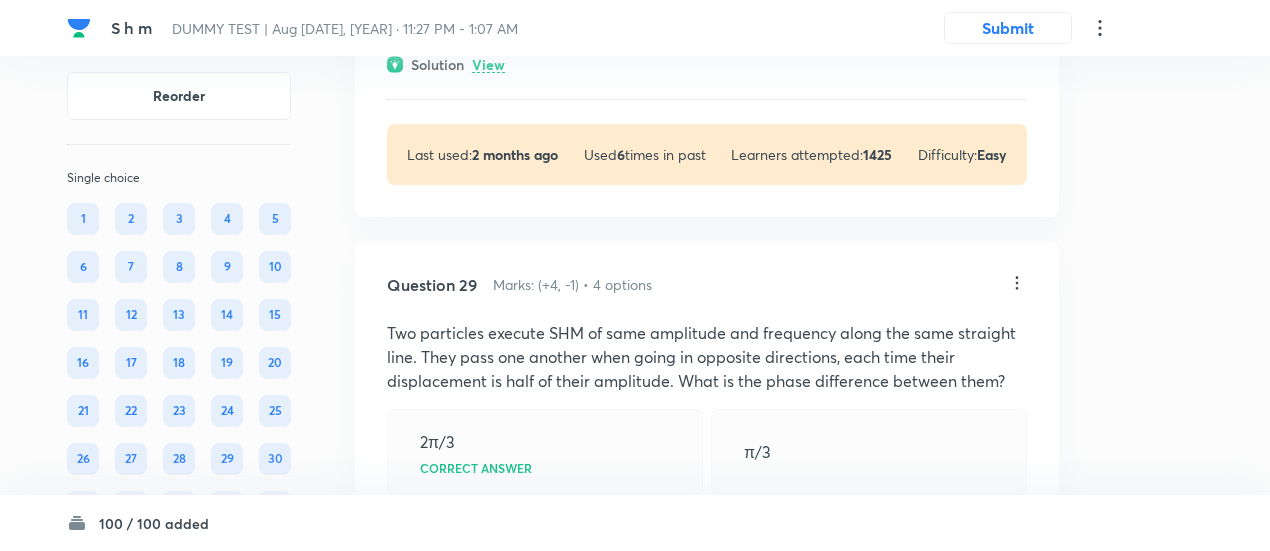 scroll, scrollTop: 18948, scrollLeft: 0, axis: vertical 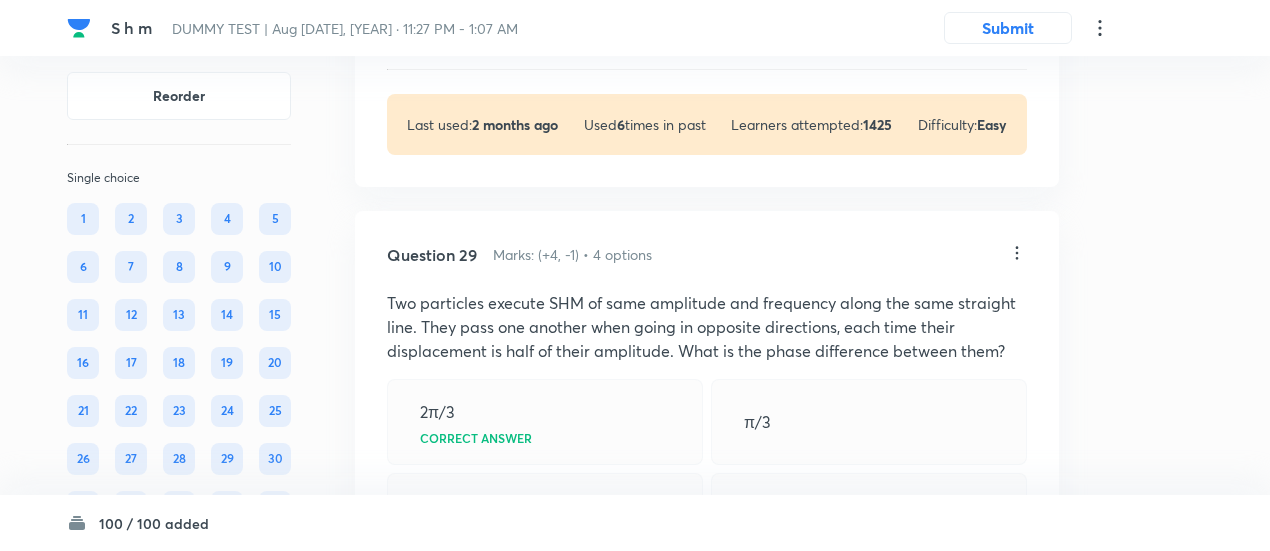 click on "View" at bounding box center (488, 35) 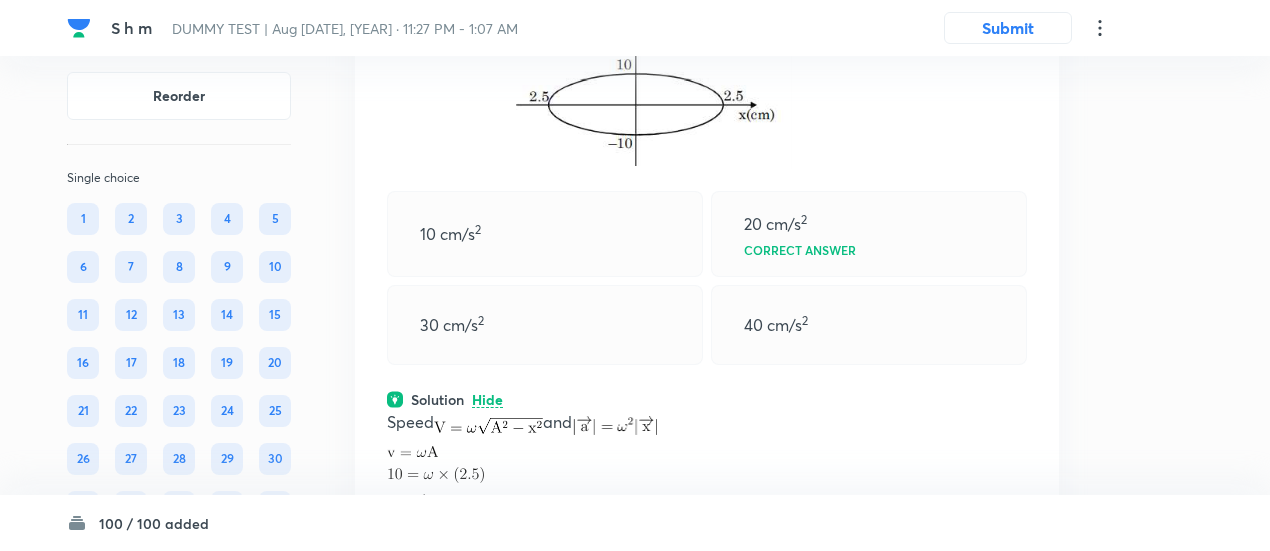 scroll, scrollTop: 18582, scrollLeft: 0, axis: vertical 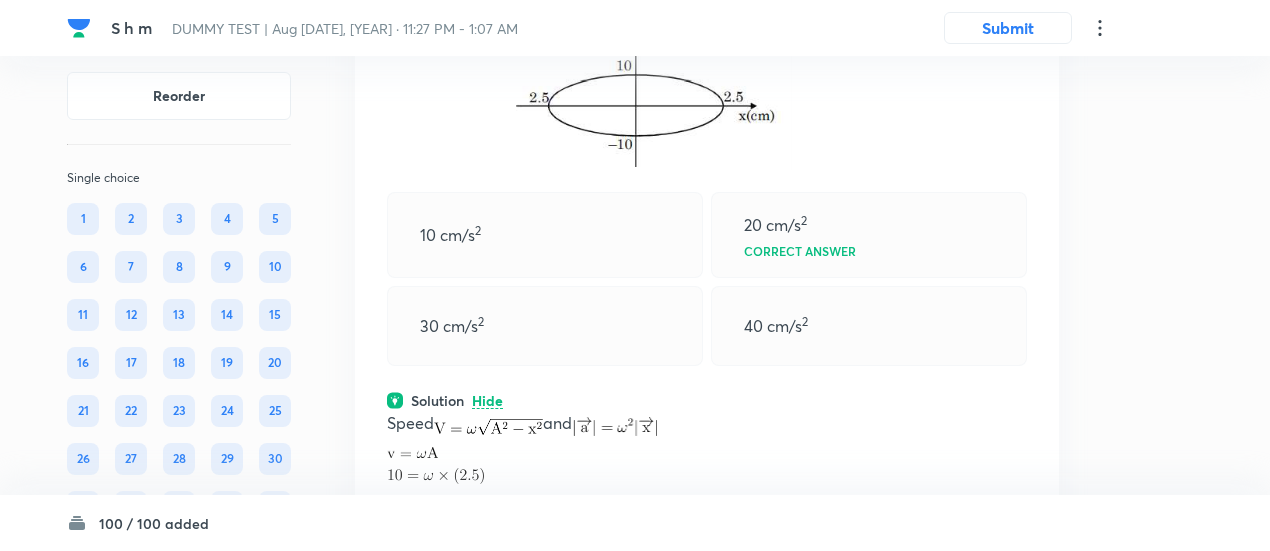 click 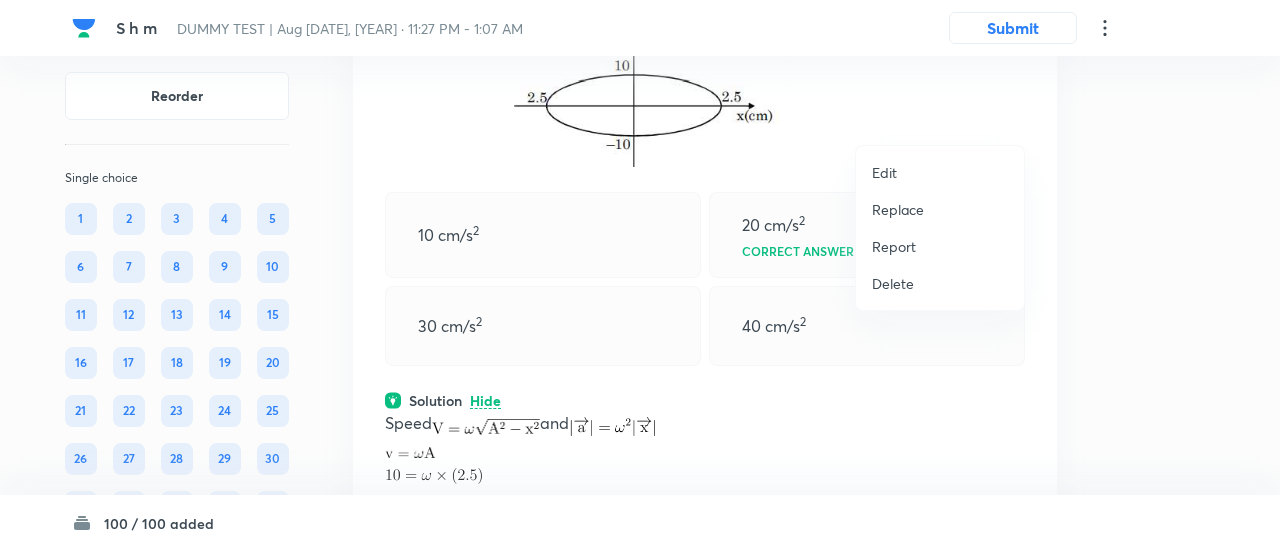 click on "Replace" at bounding box center [898, 209] 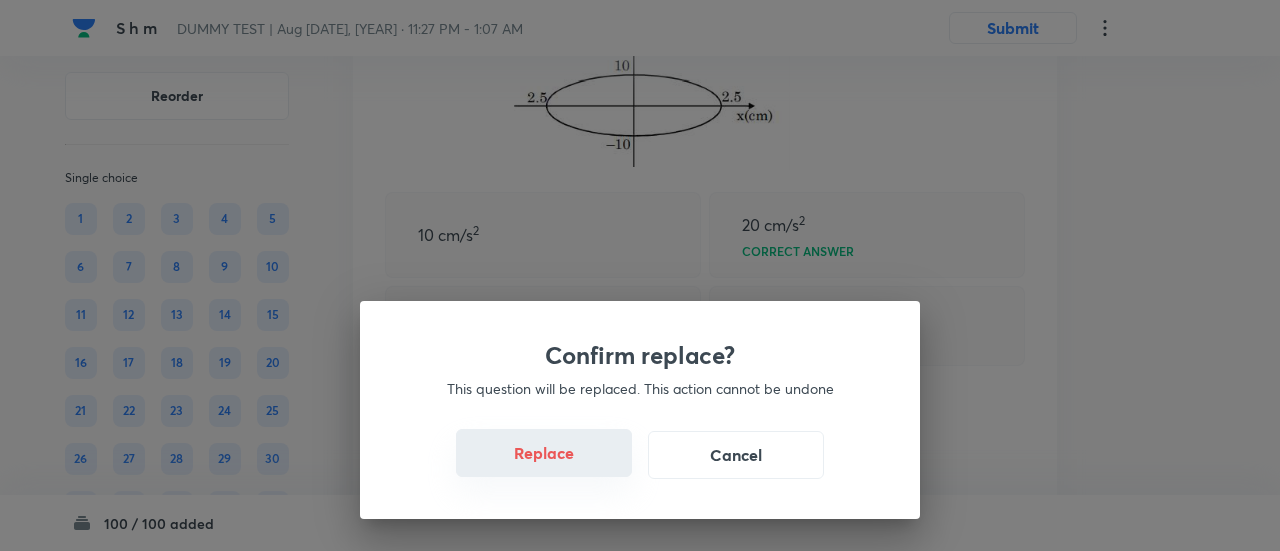 click on "Replace" at bounding box center [544, 453] 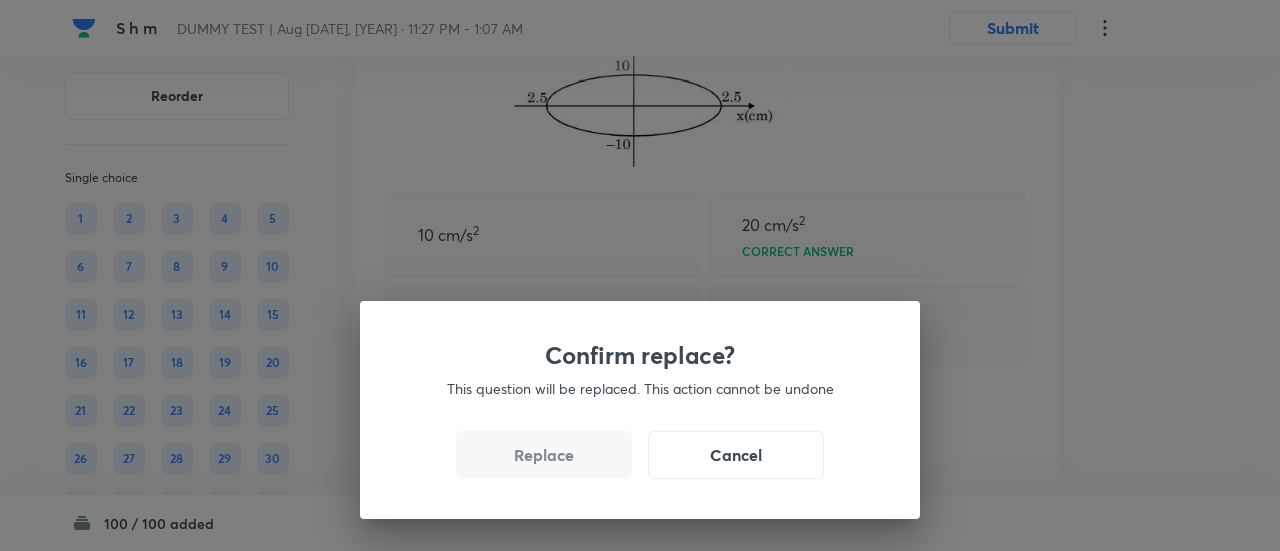 click on "Confirm replace? This question will be replaced. This action cannot be undone Replace Cancel" at bounding box center [640, 410] 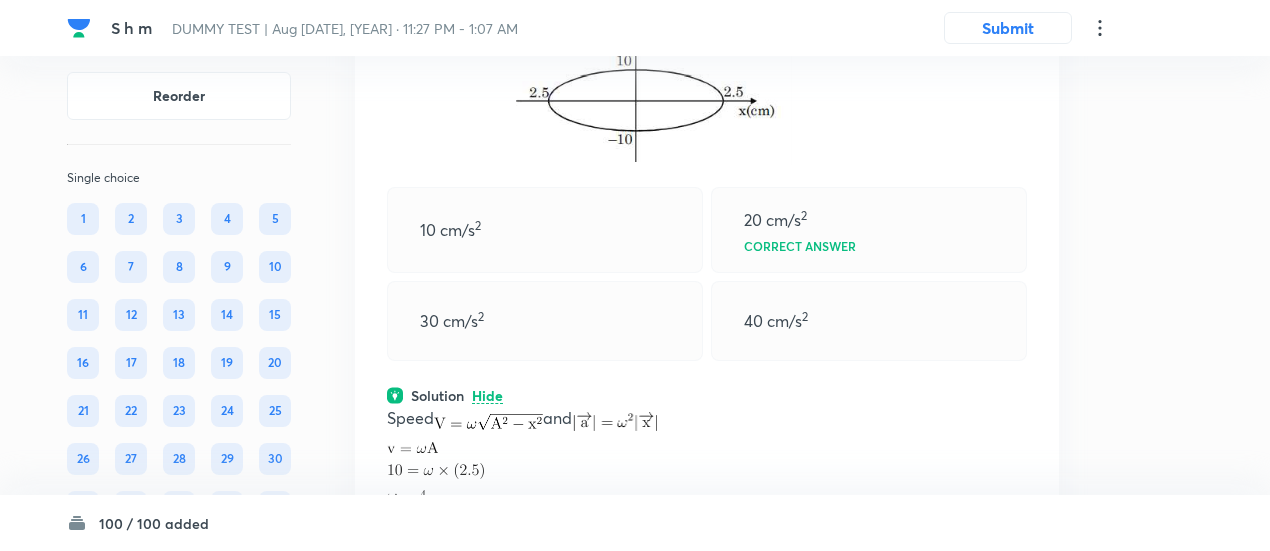 scroll, scrollTop: 18576, scrollLeft: 0, axis: vertical 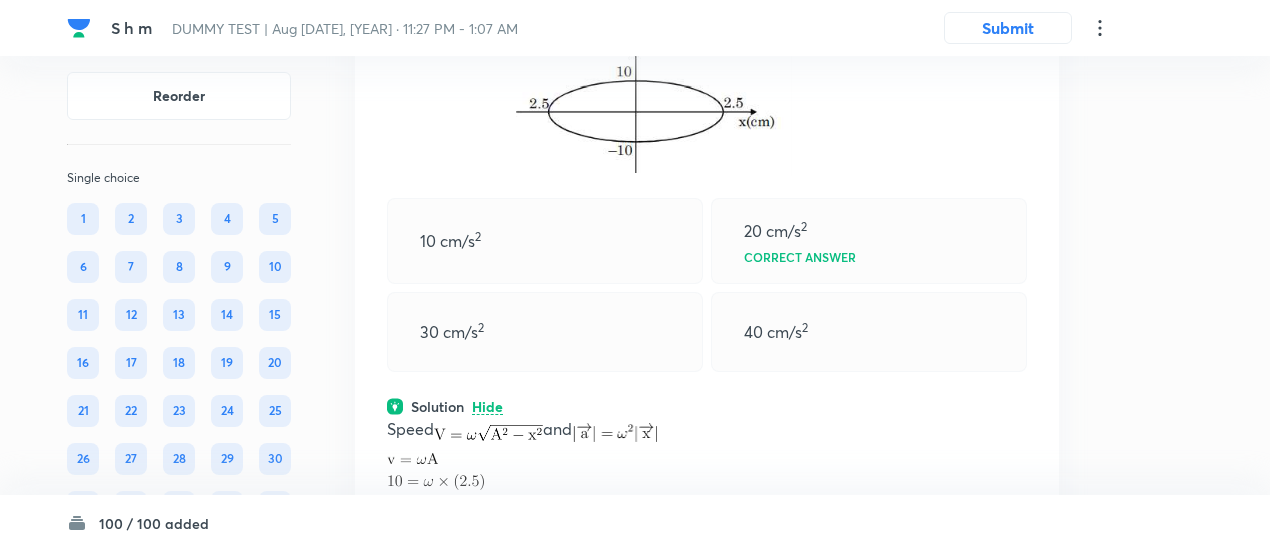 click 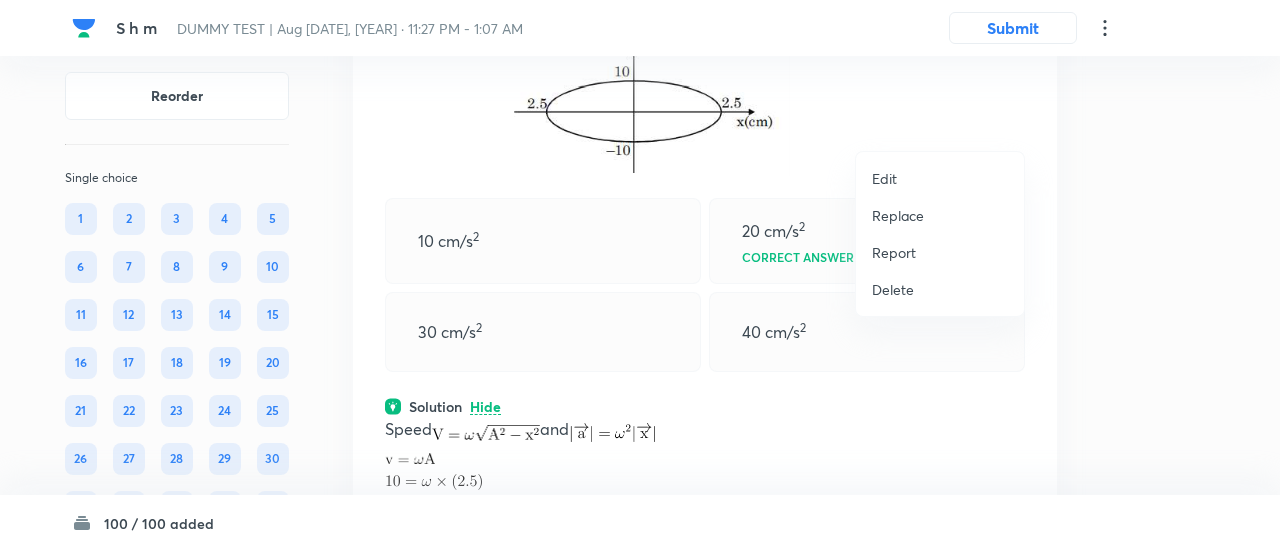 click on "Replace" at bounding box center [898, 215] 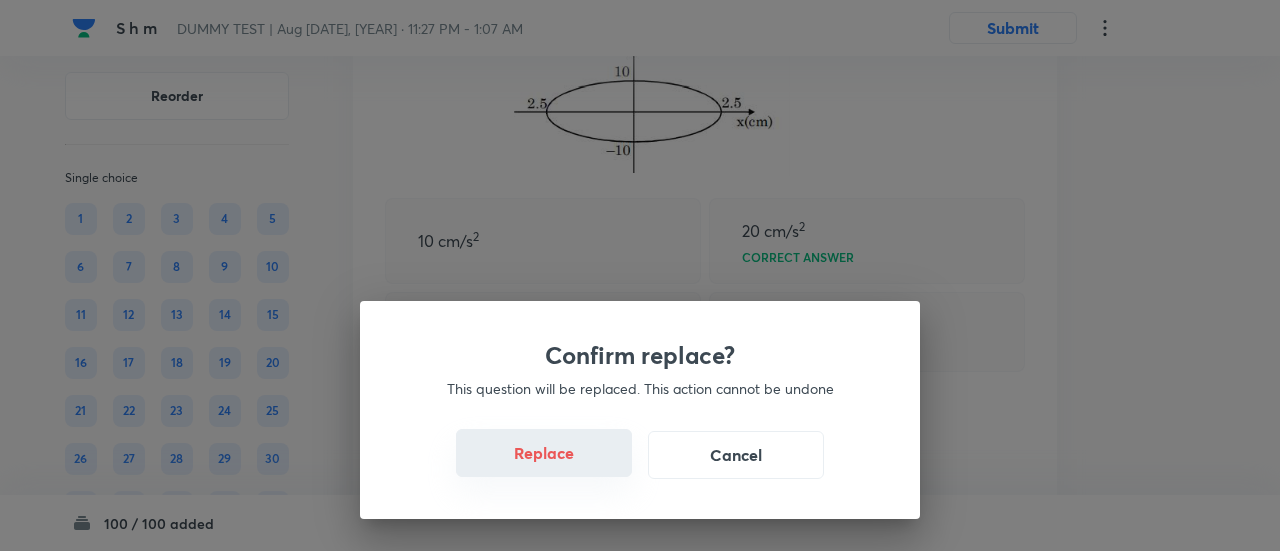 click on "Replace" at bounding box center [544, 453] 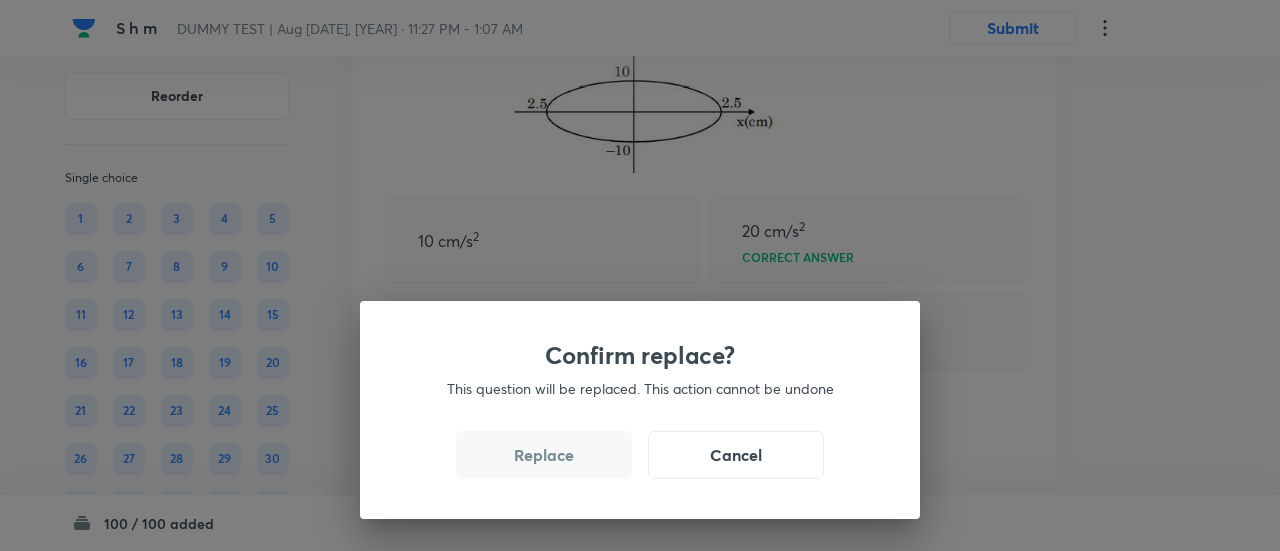 click on "Replace" at bounding box center [544, 455] 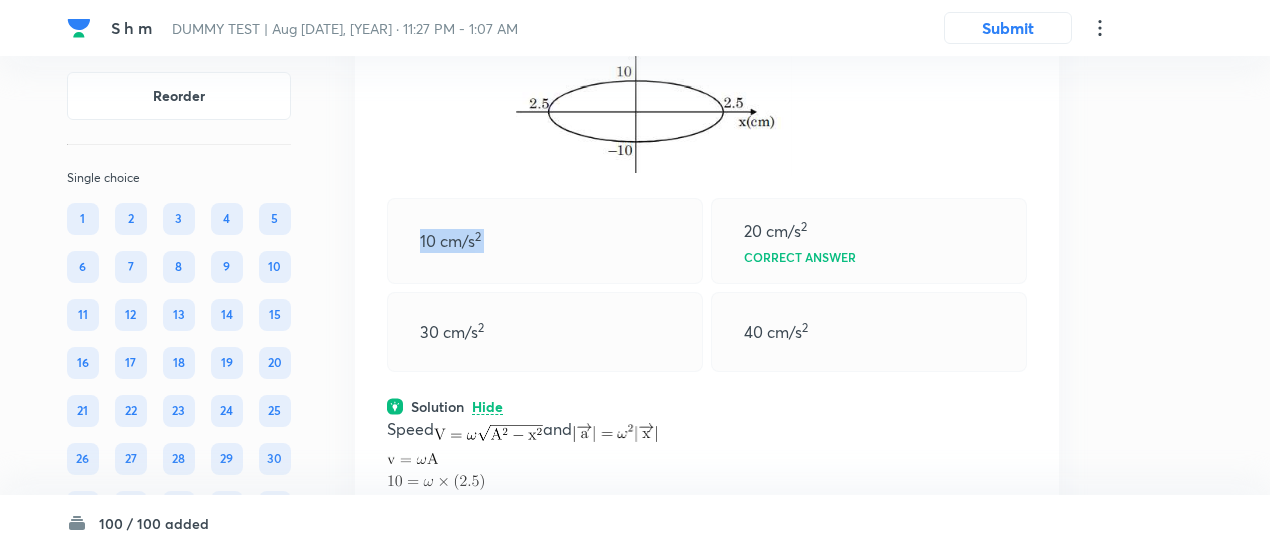 click on "10 cm/s 2" at bounding box center [545, 241] 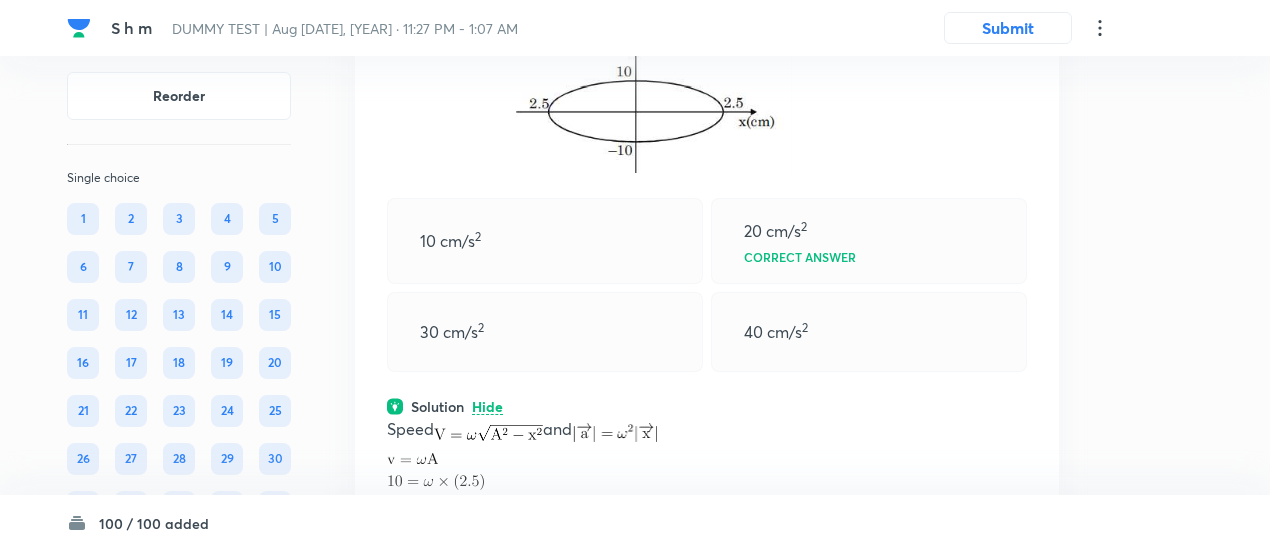 click 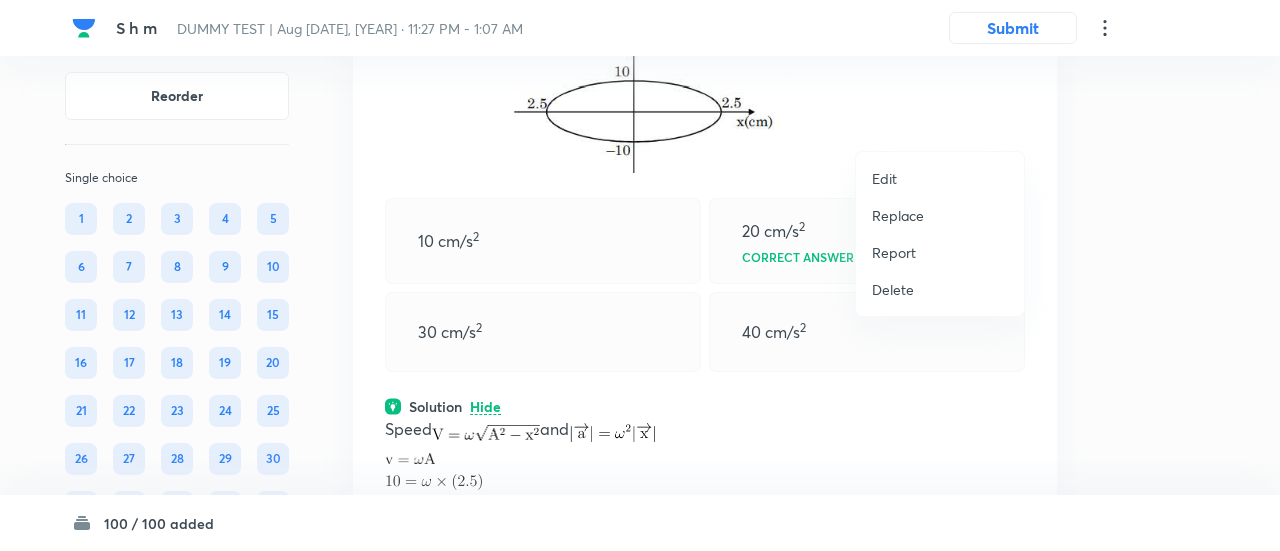 click on "Replace" at bounding box center [898, 215] 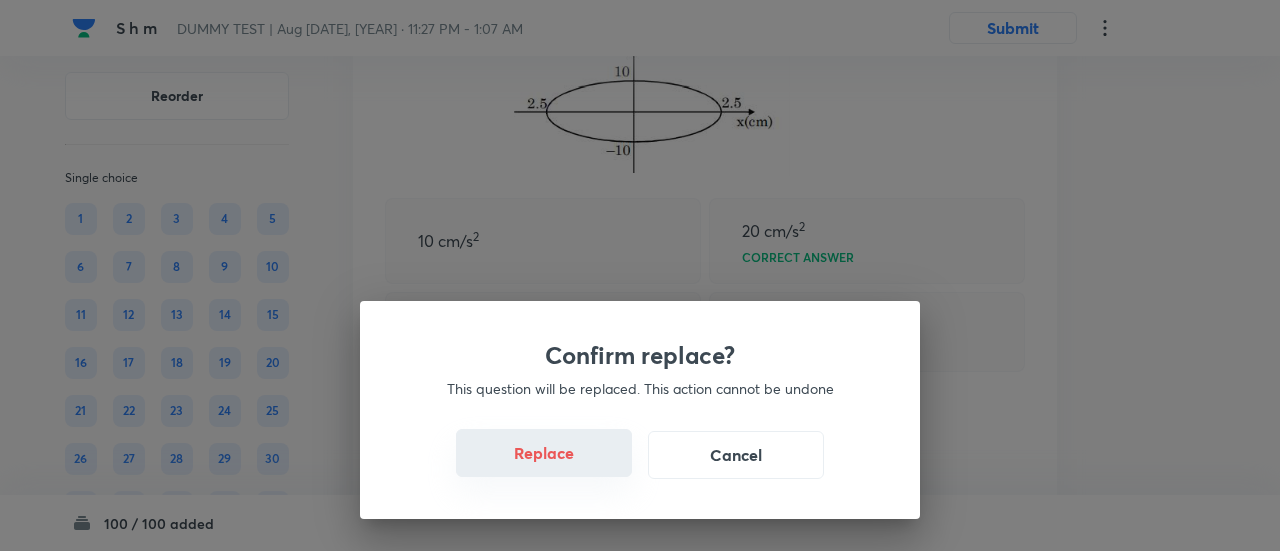 click on "Replace" at bounding box center (544, 453) 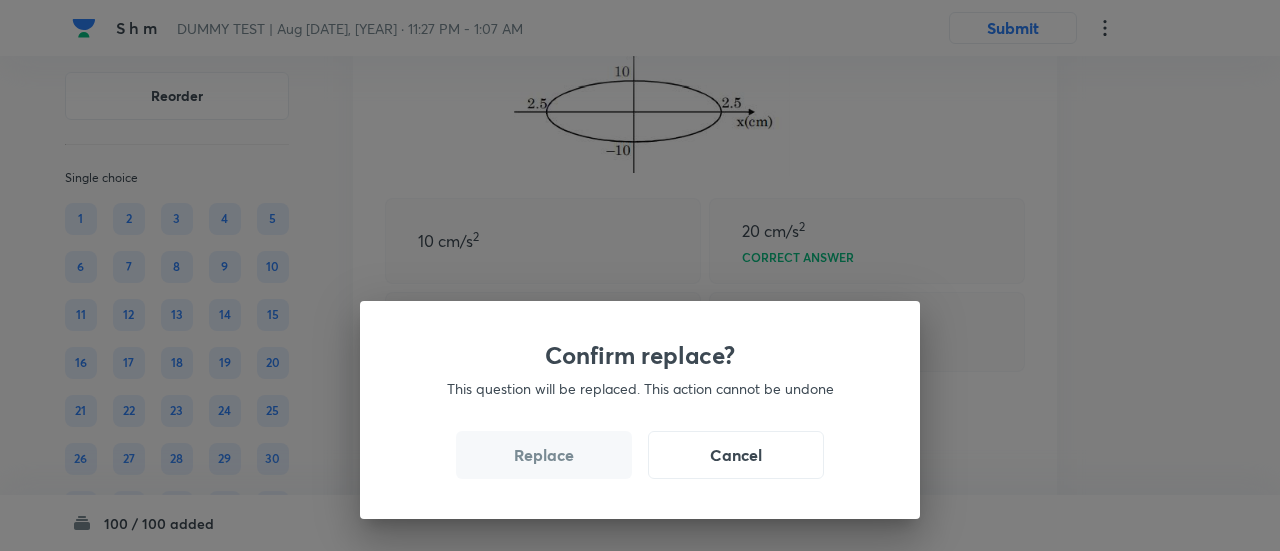 click on "Replace" at bounding box center (544, 455) 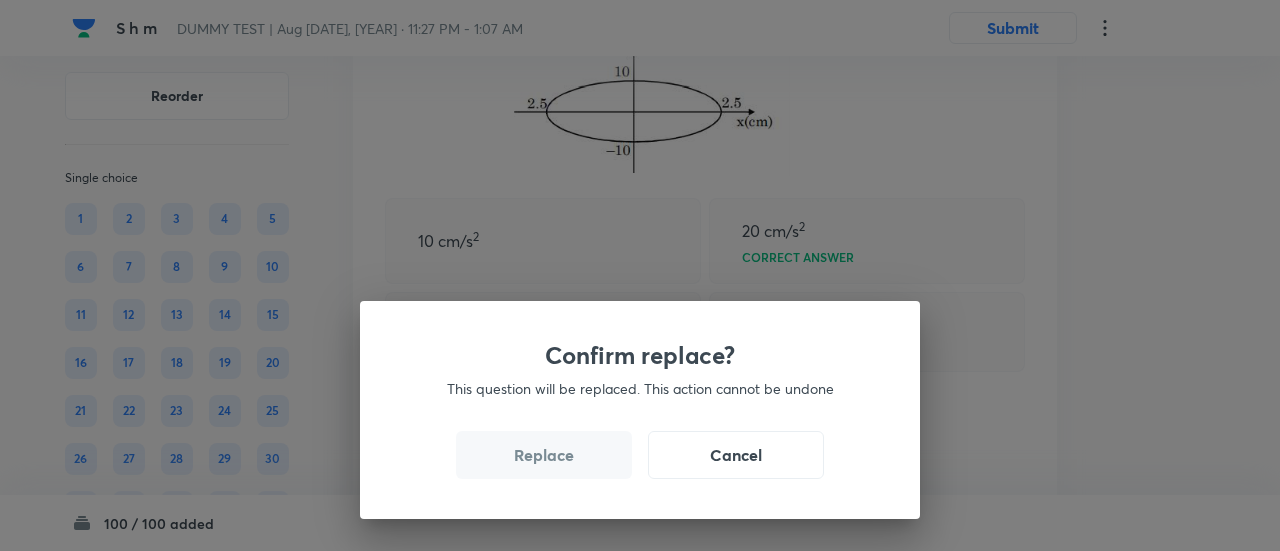 click on "Replace" at bounding box center (544, 455) 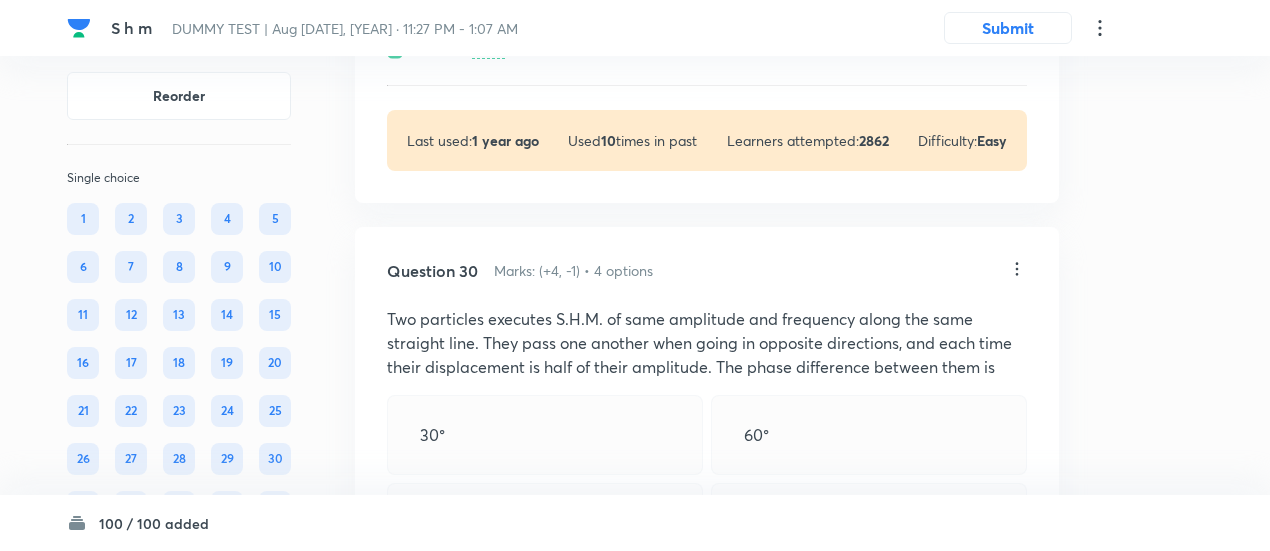 scroll, scrollTop: 19671, scrollLeft: 0, axis: vertical 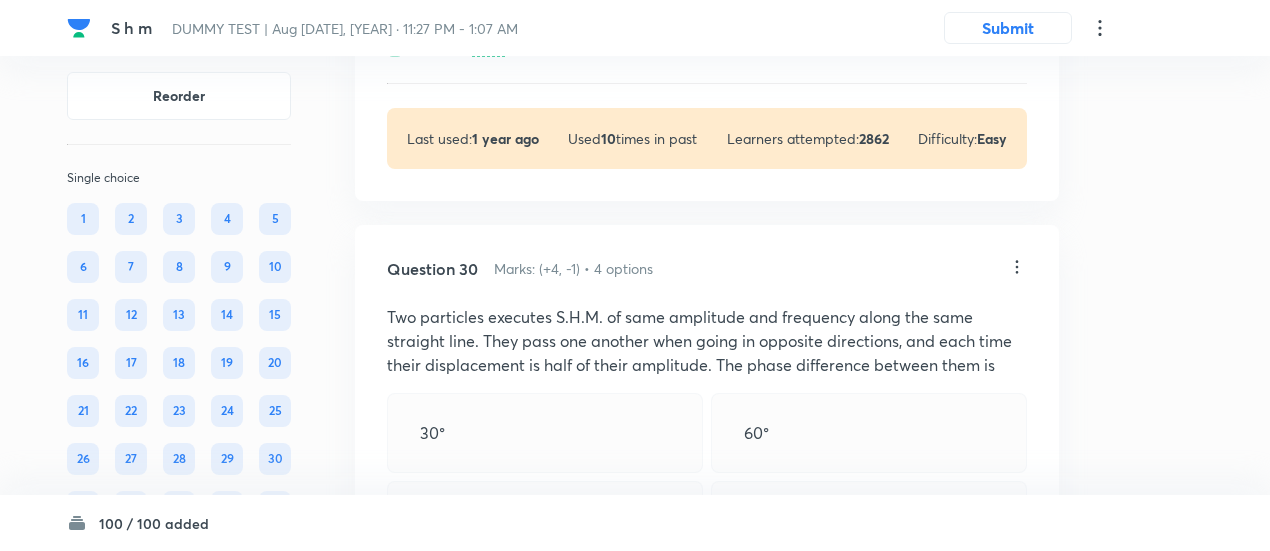 click on "View" at bounding box center (488, 49) 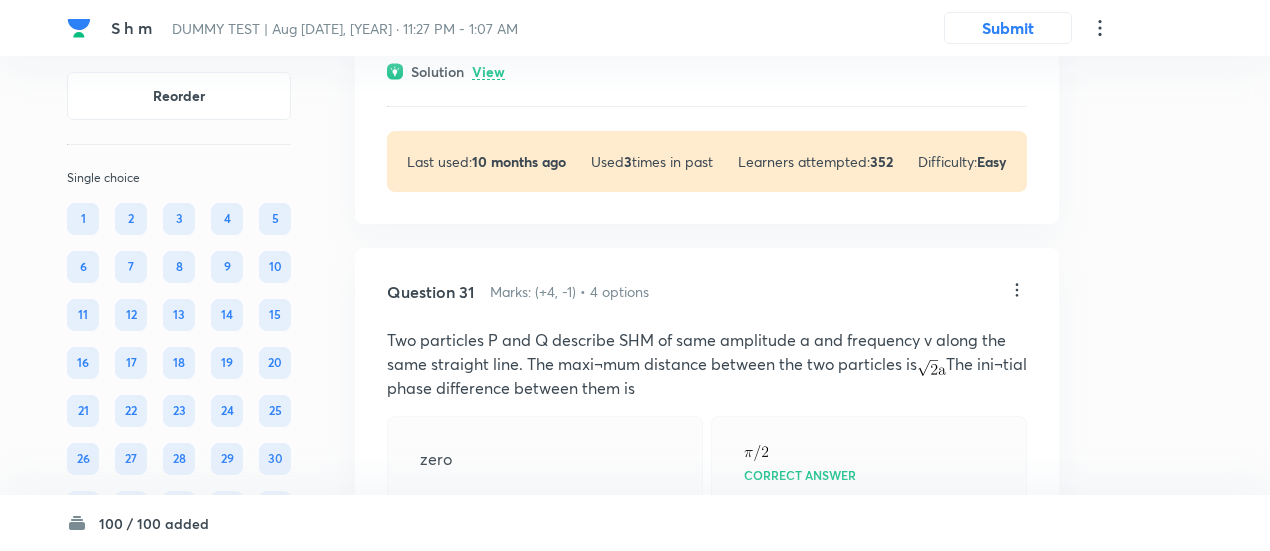 scroll, scrollTop: 20828, scrollLeft: 0, axis: vertical 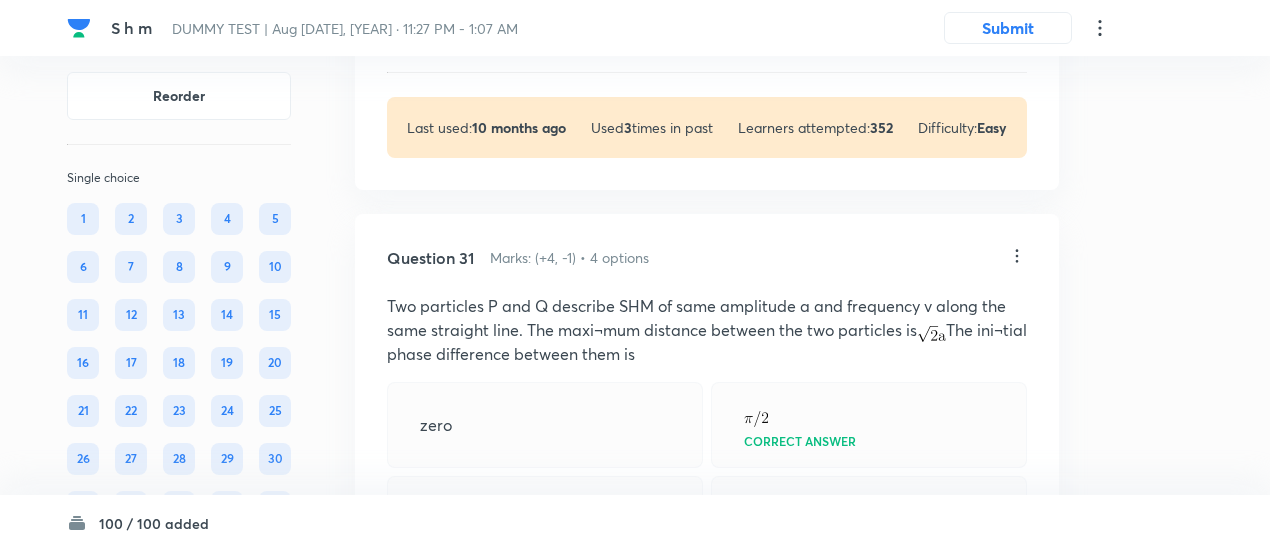 click on "View" at bounding box center (488, 38) 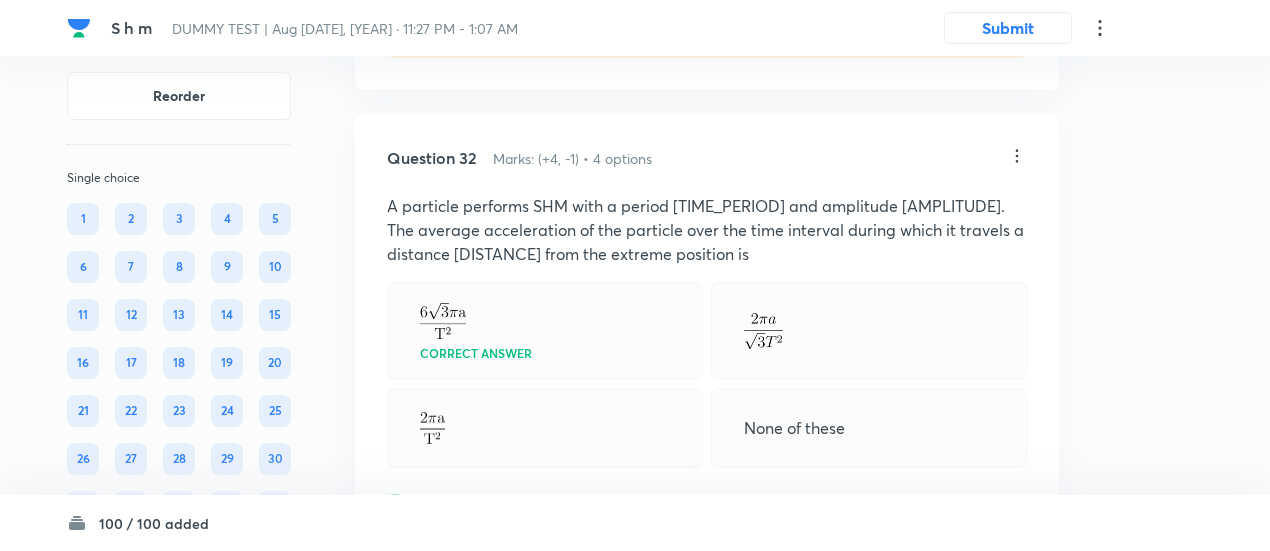 scroll, scrollTop: 21747, scrollLeft: 0, axis: vertical 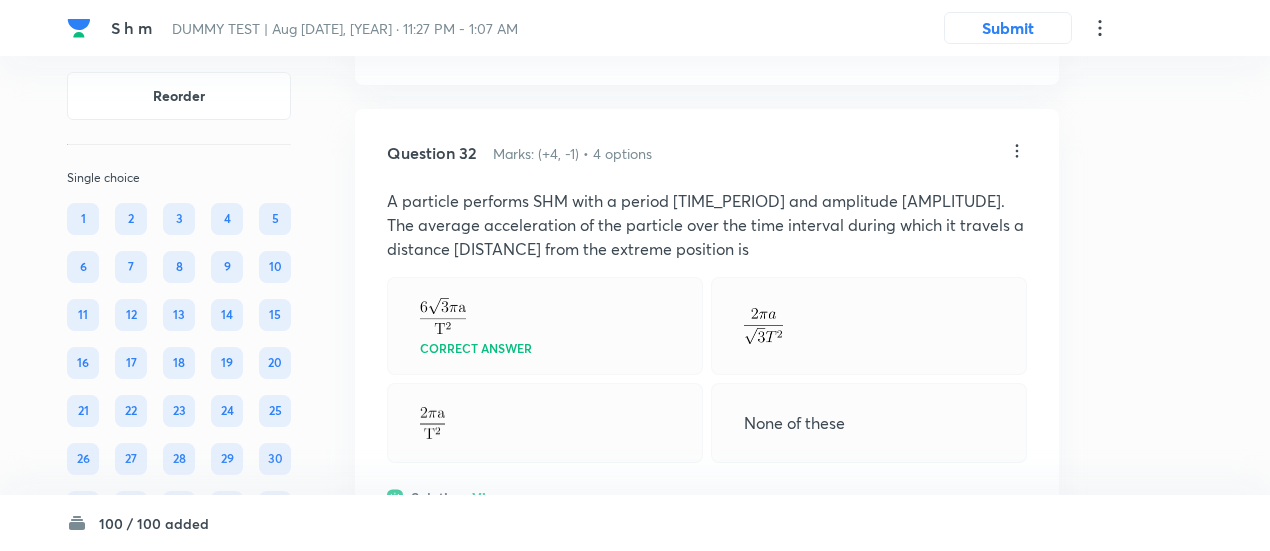 click on "View" at bounding box center [488, -67] 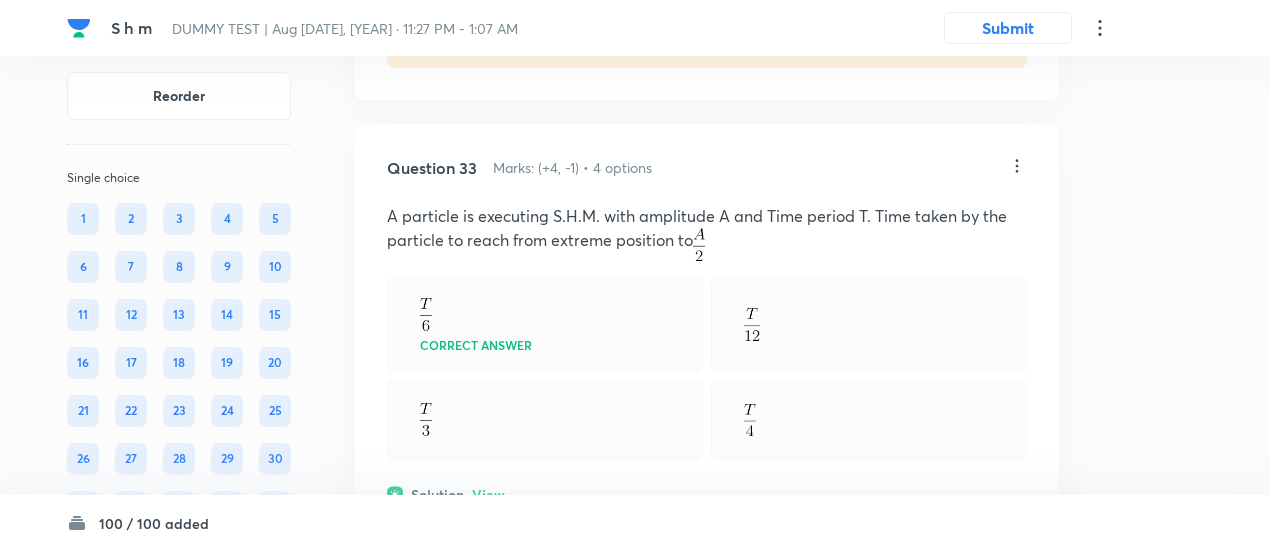 scroll, scrollTop: 22599, scrollLeft: 0, axis: vertical 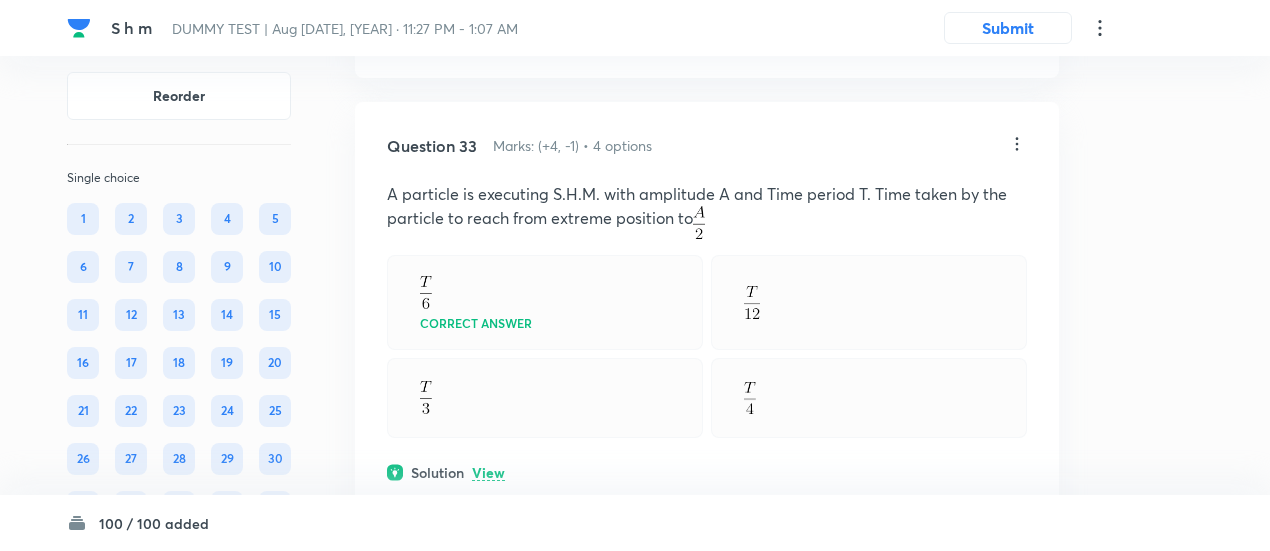 click on "View" at bounding box center [488, -74] 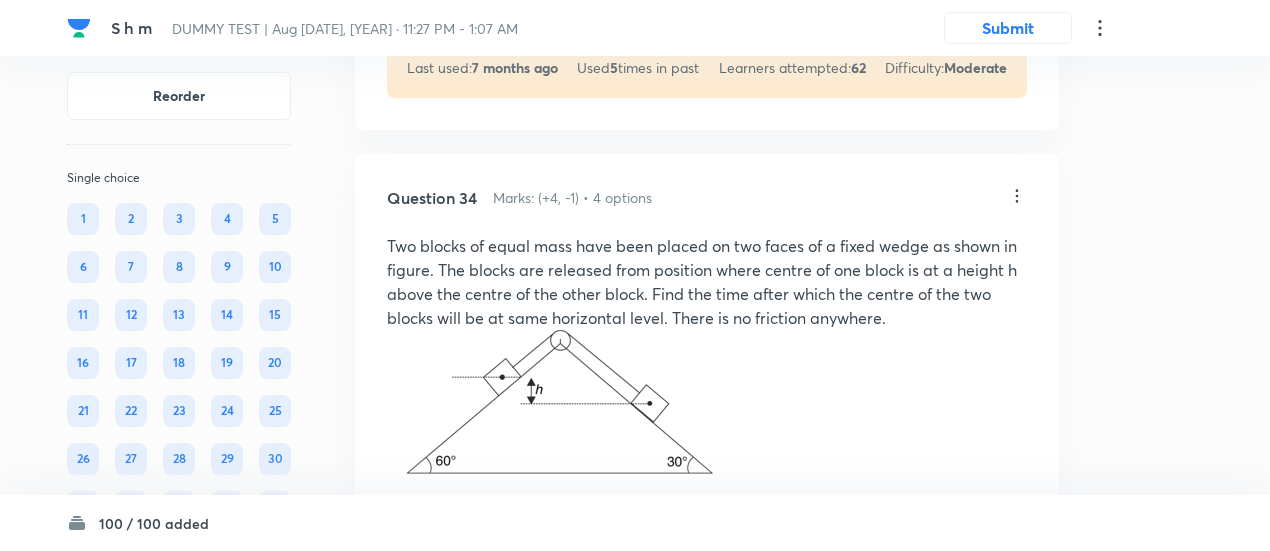 scroll, scrollTop: 23484, scrollLeft: 0, axis: vertical 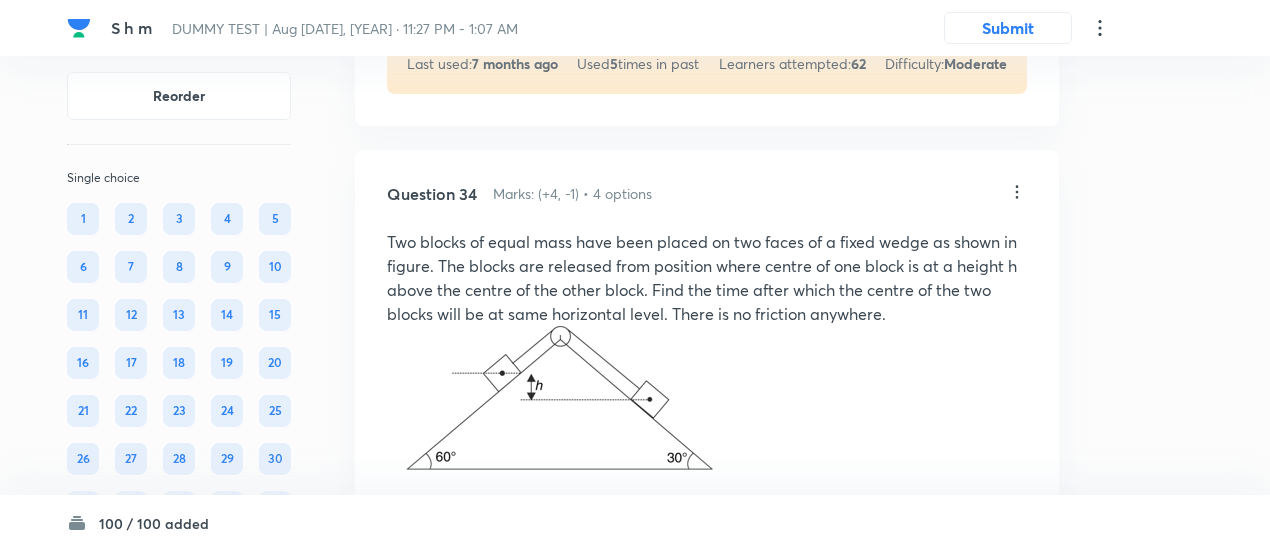 click on "Solution View" at bounding box center [707, -27] 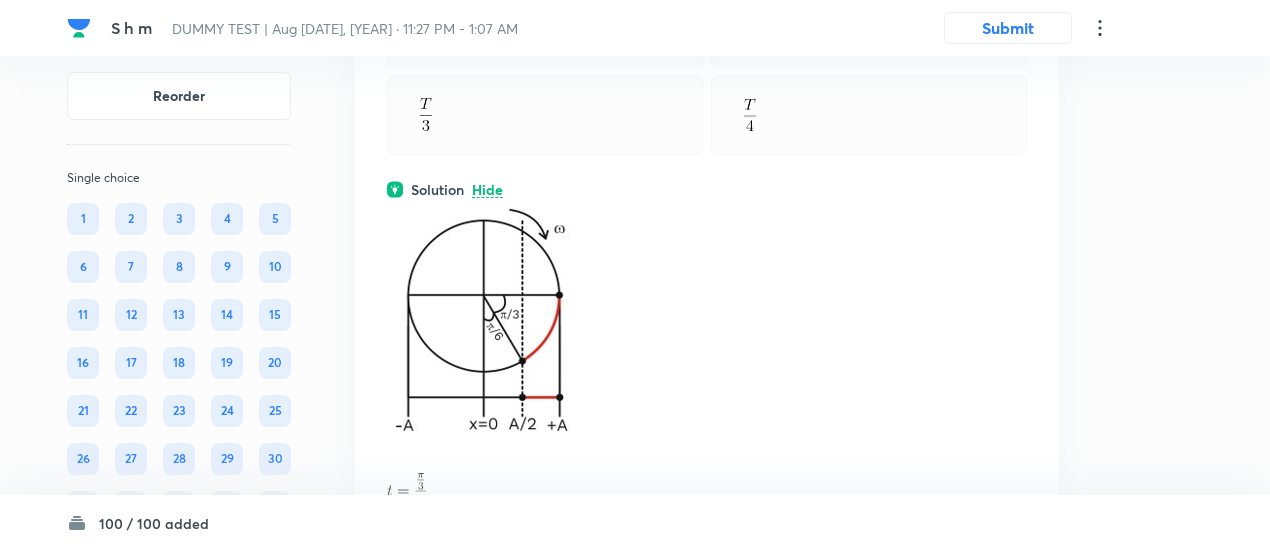 scroll, scrollTop: 23268, scrollLeft: 0, axis: vertical 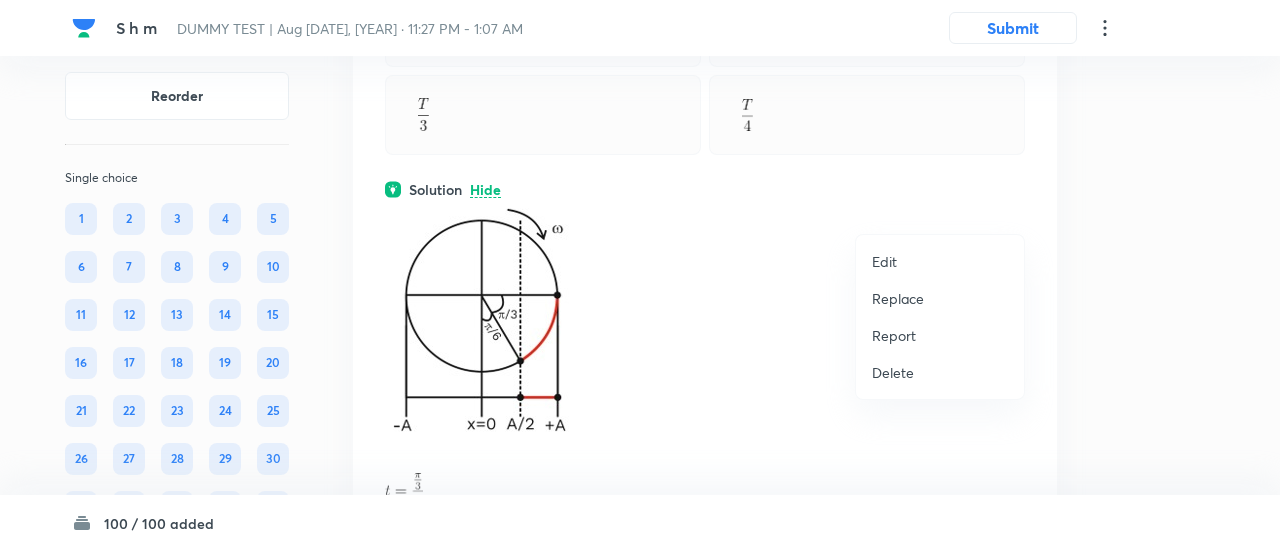 click on "Replace" at bounding box center (898, 298) 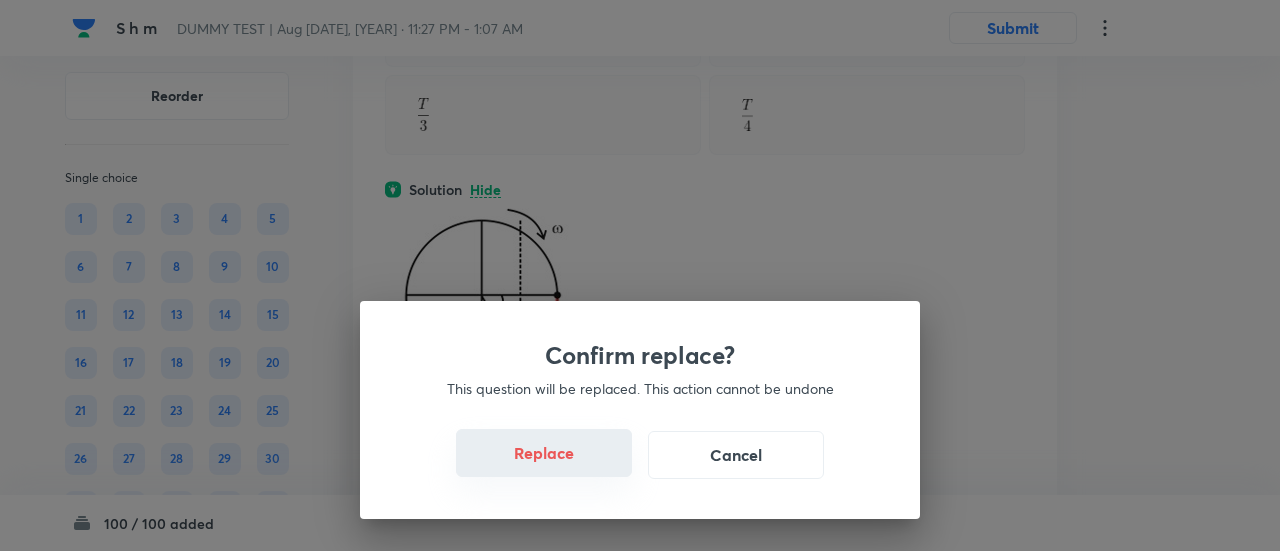 click on "Replace" at bounding box center [544, 453] 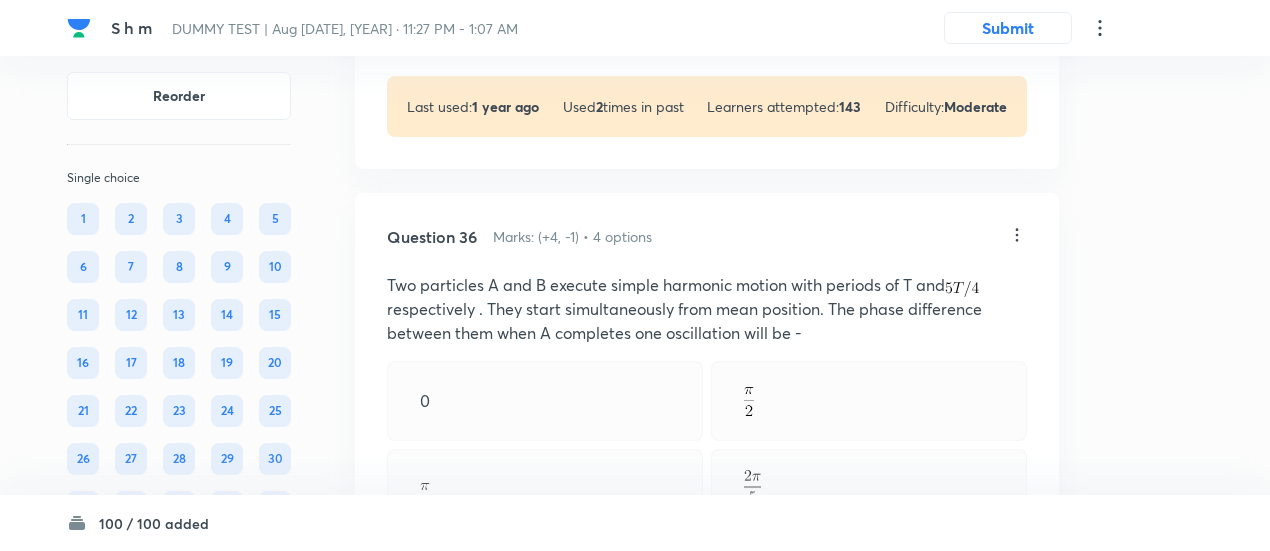 scroll, scrollTop: 25214, scrollLeft: 0, axis: vertical 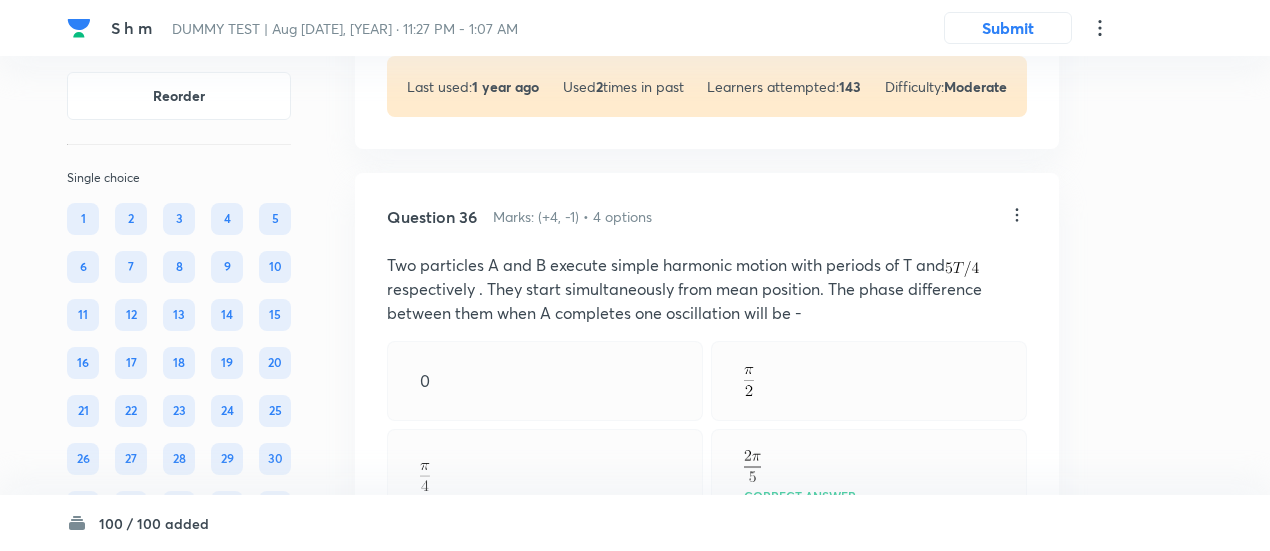 click on "View" at bounding box center (488, -3) 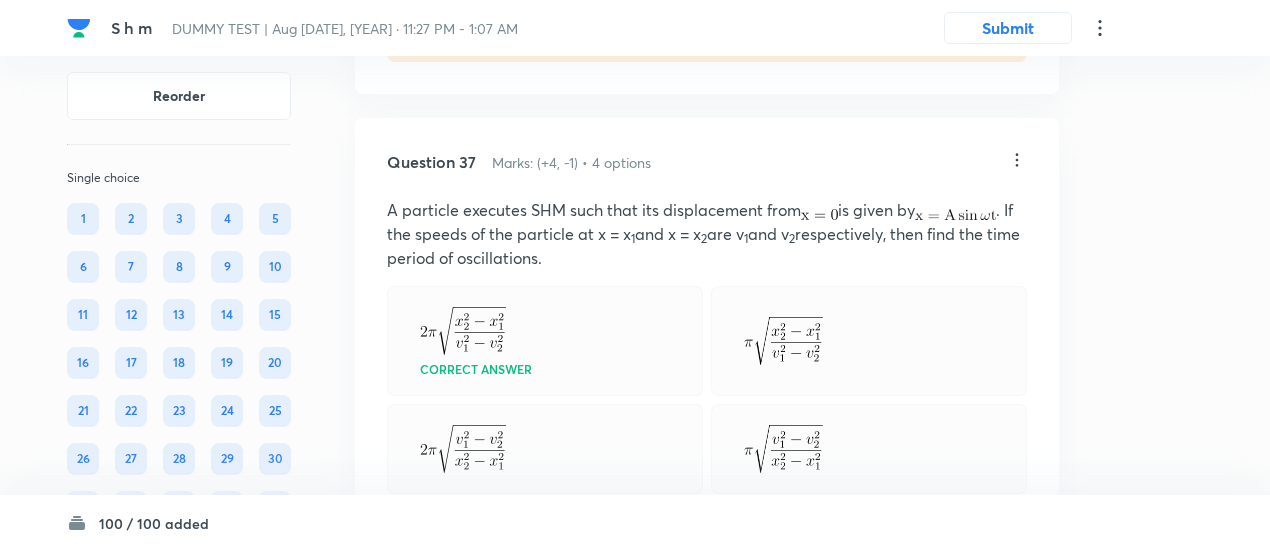 scroll, scrollTop: 26078, scrollLeft: 0, axis: vertical 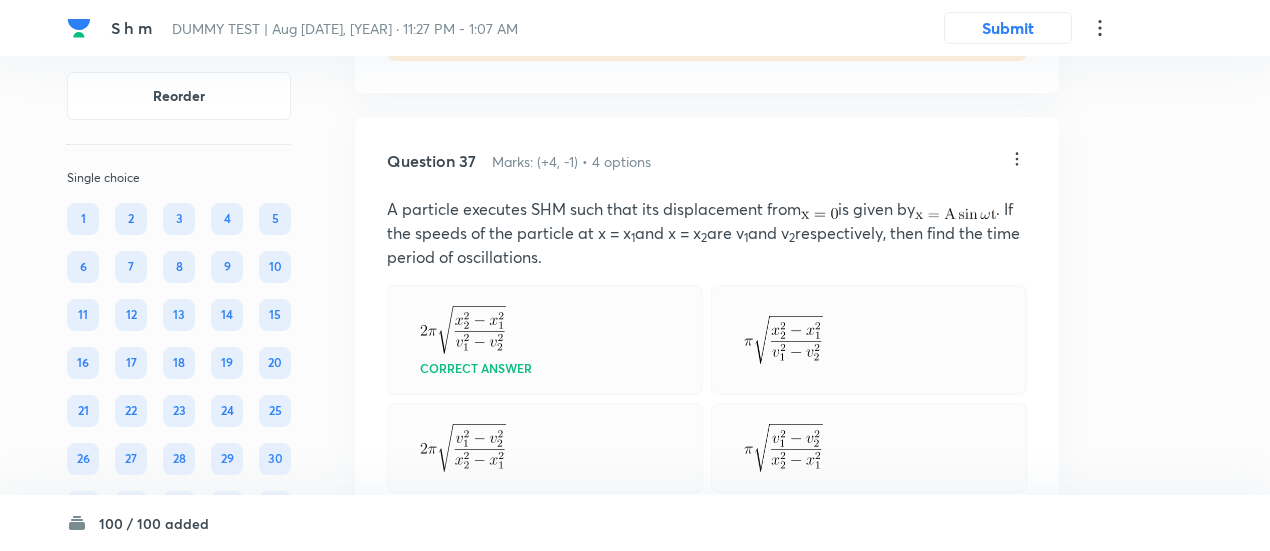 click on "View" at bounding box center [488, -59] 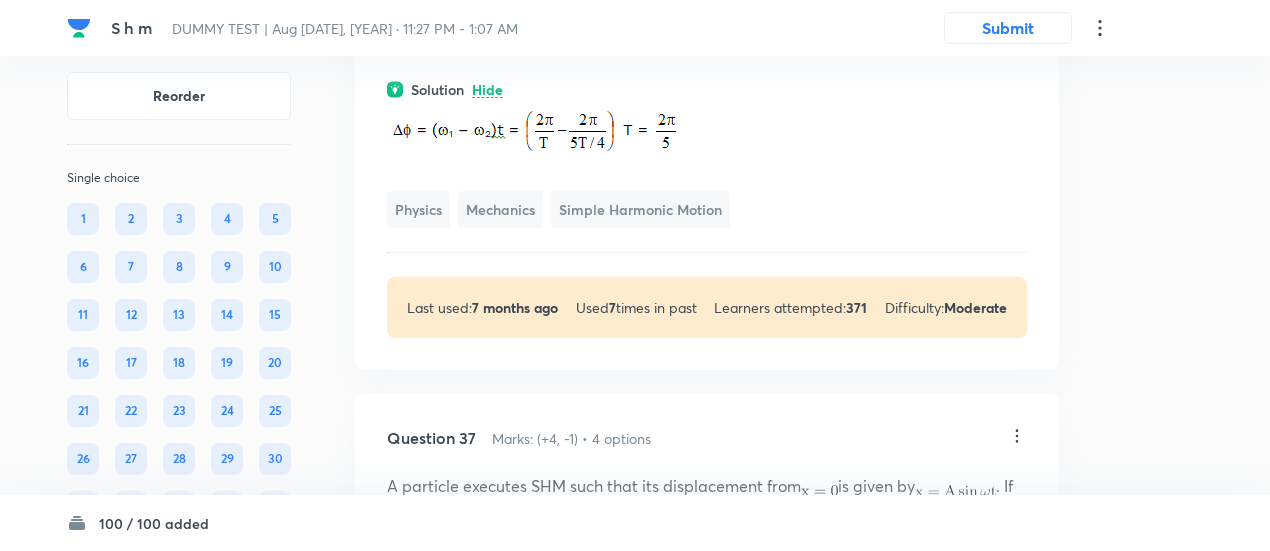 scroll, scrollTop: 25928, scrollLeft: 0, axis: vertical 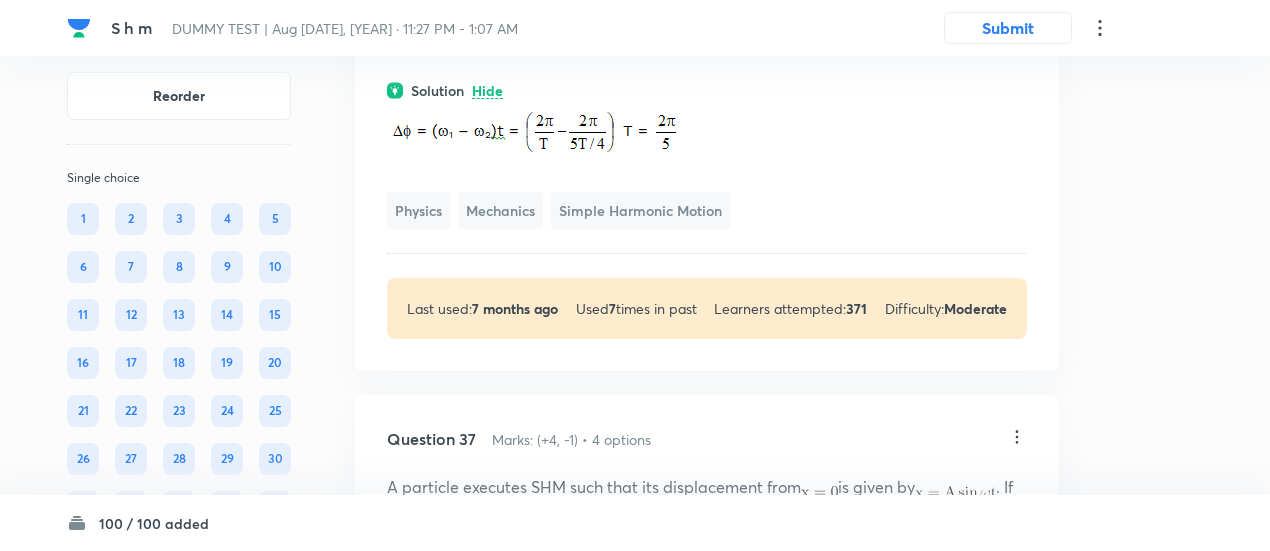 click 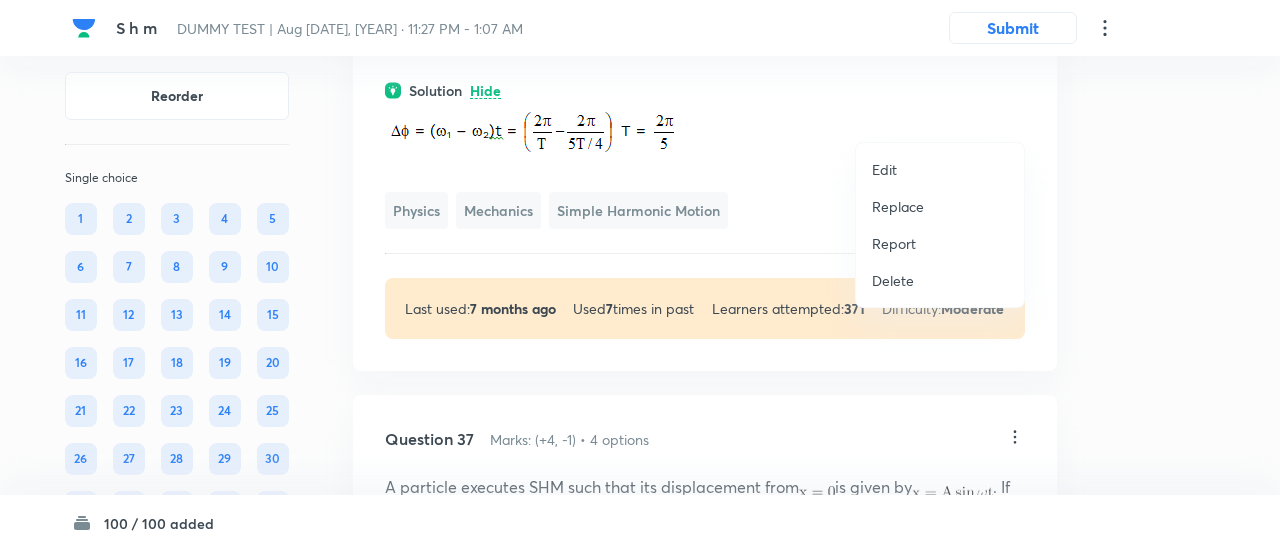 click at bounding box center [640, 275] 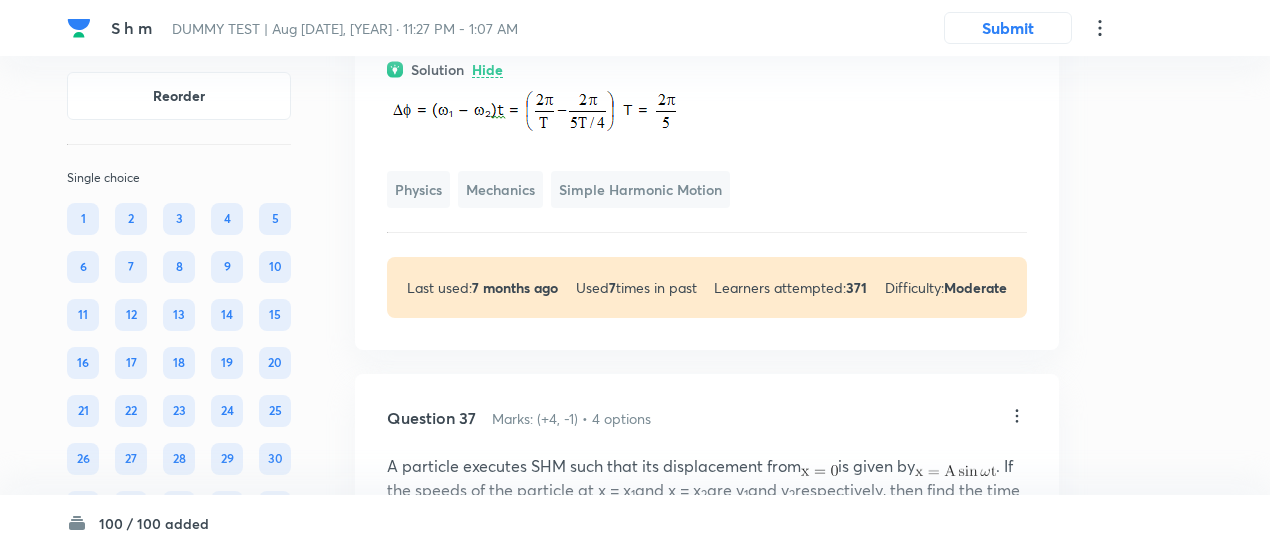 scroll, scrollTop: 25948, scrollLeft: 0, axis: vertical 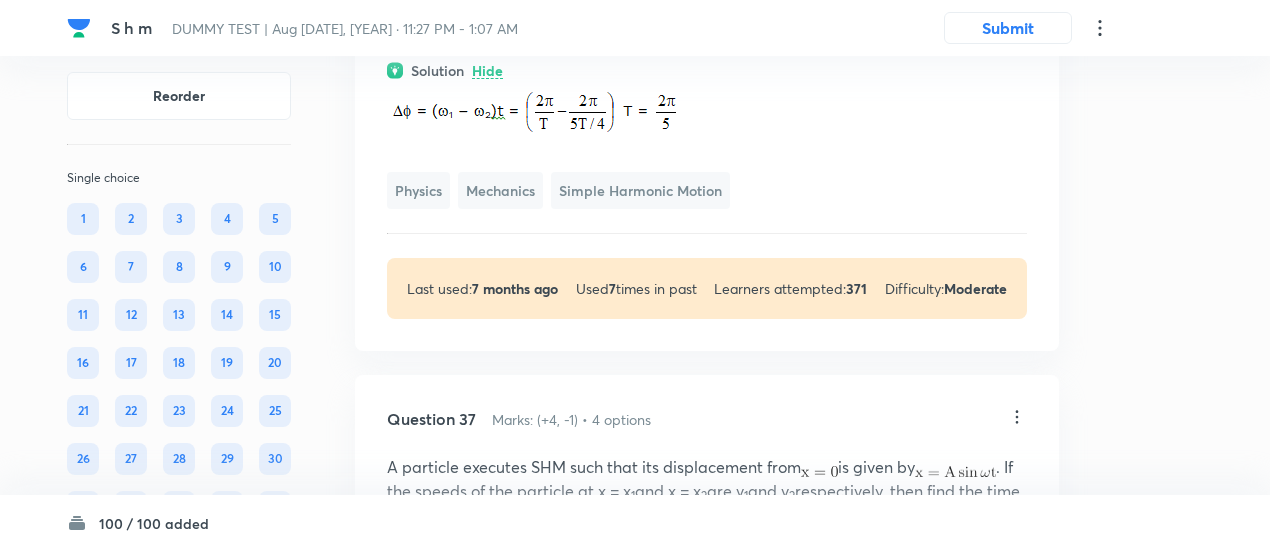 click 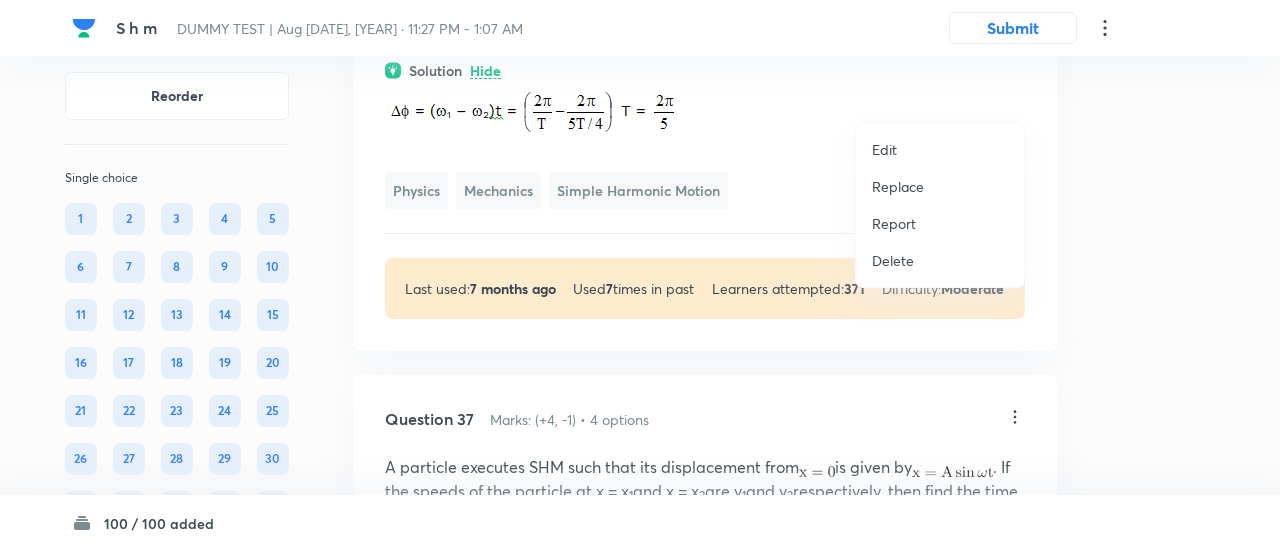 click on "Replace" at bounding box center (898, 186) 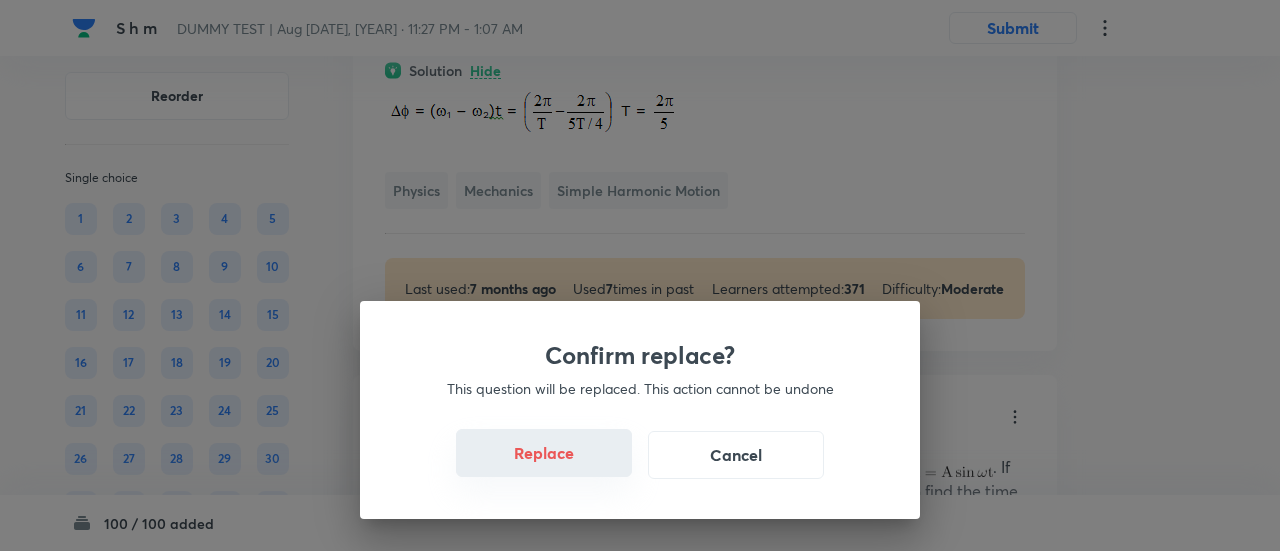 click on "Replace" at bounding box center [544, 453] 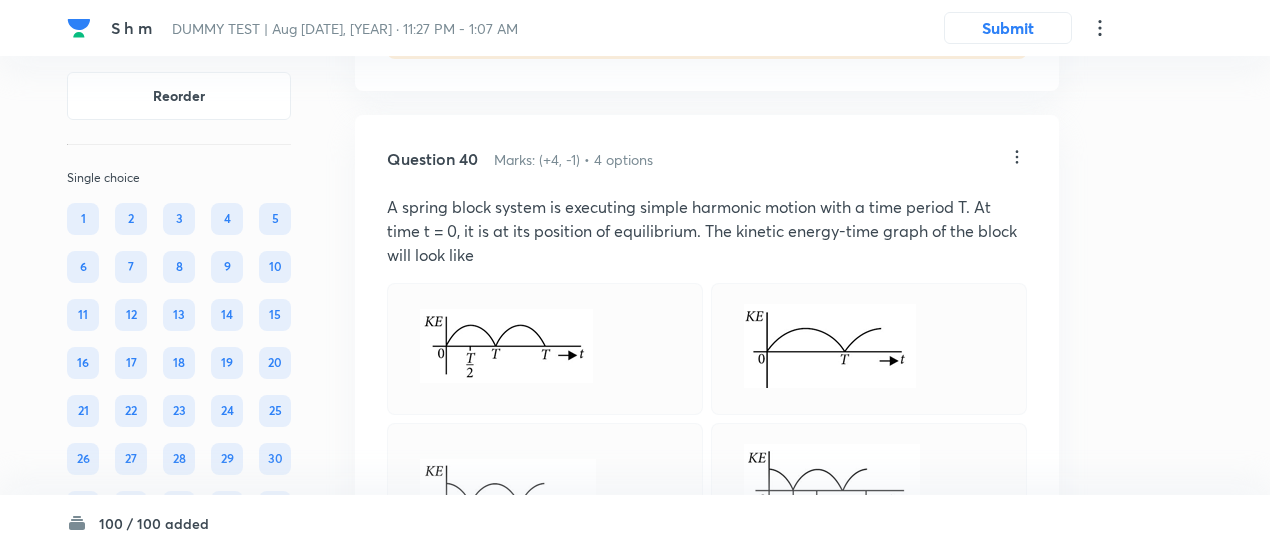 scroll, scrollTop: 28180, scrollLeft: 0, axis: vertical 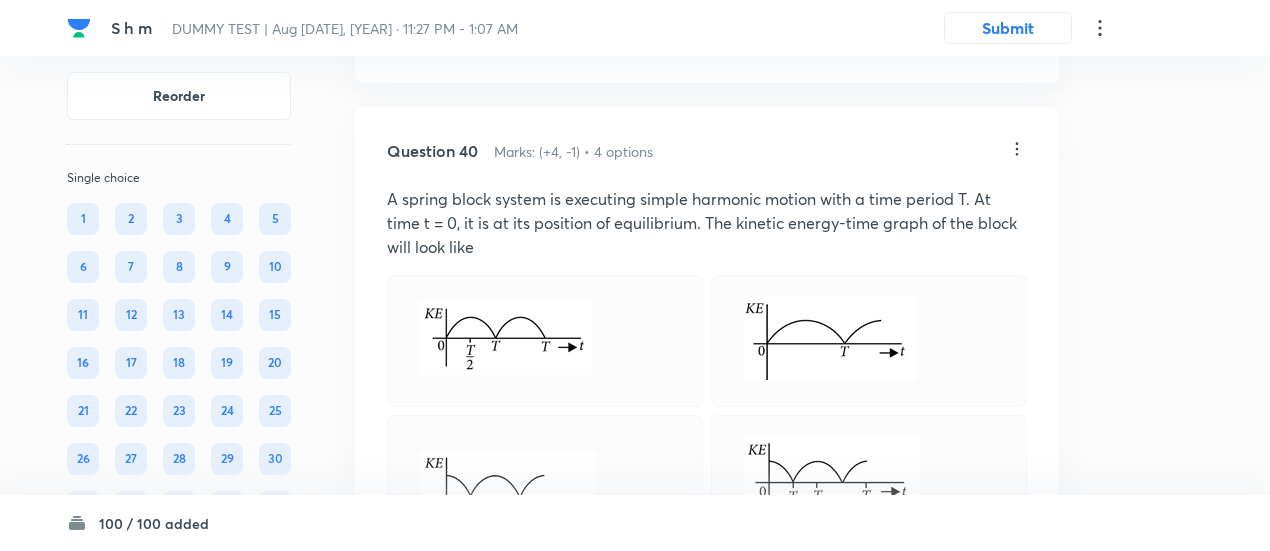 click on "View" at bounding box center [488, -69] 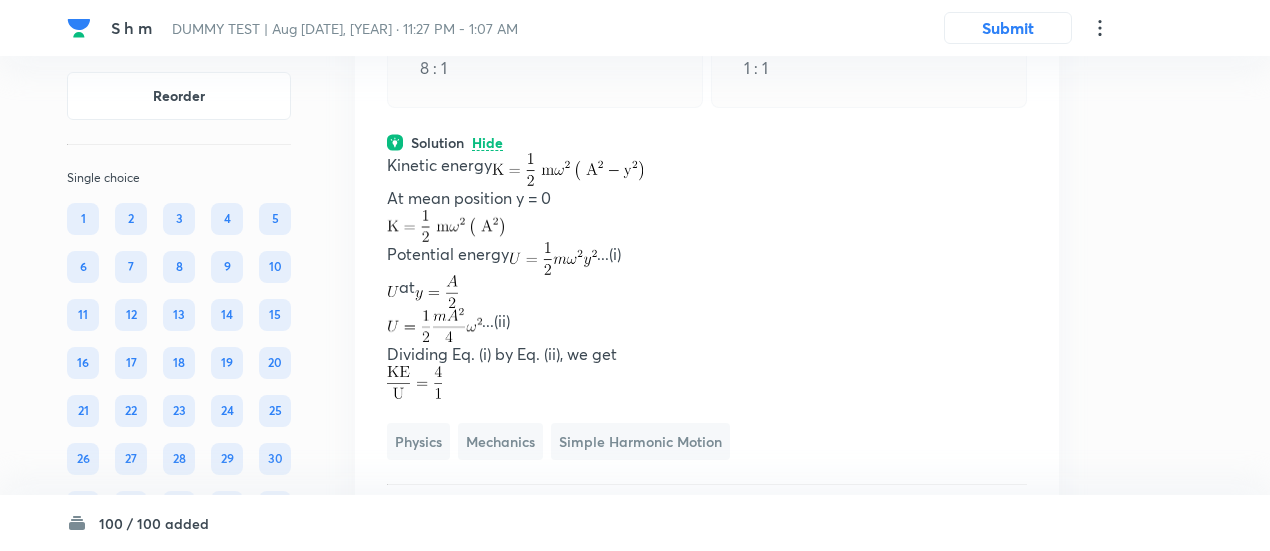 scroll, scrollTop: 27963, scrollLeft: 0, axis: vertical 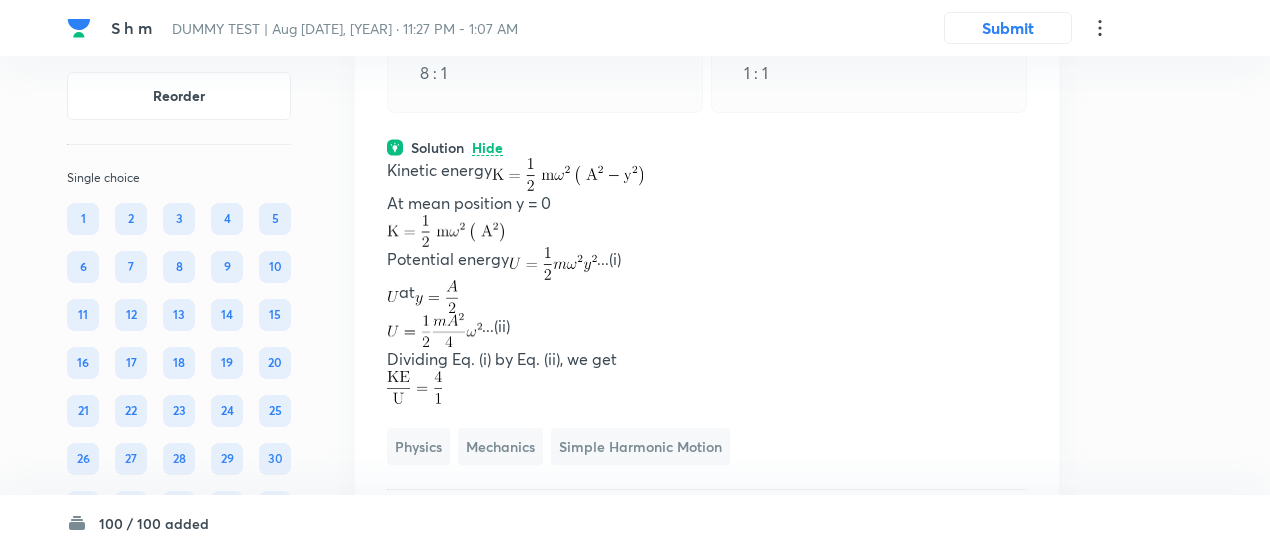 click 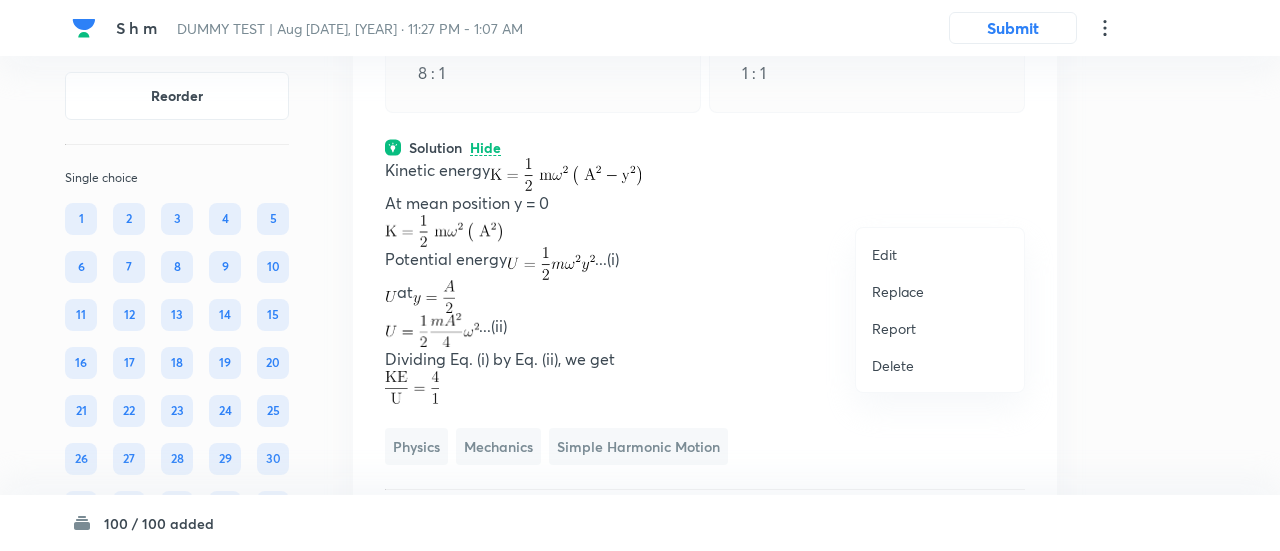 click on "Replace" at bounding box center [898, 291] 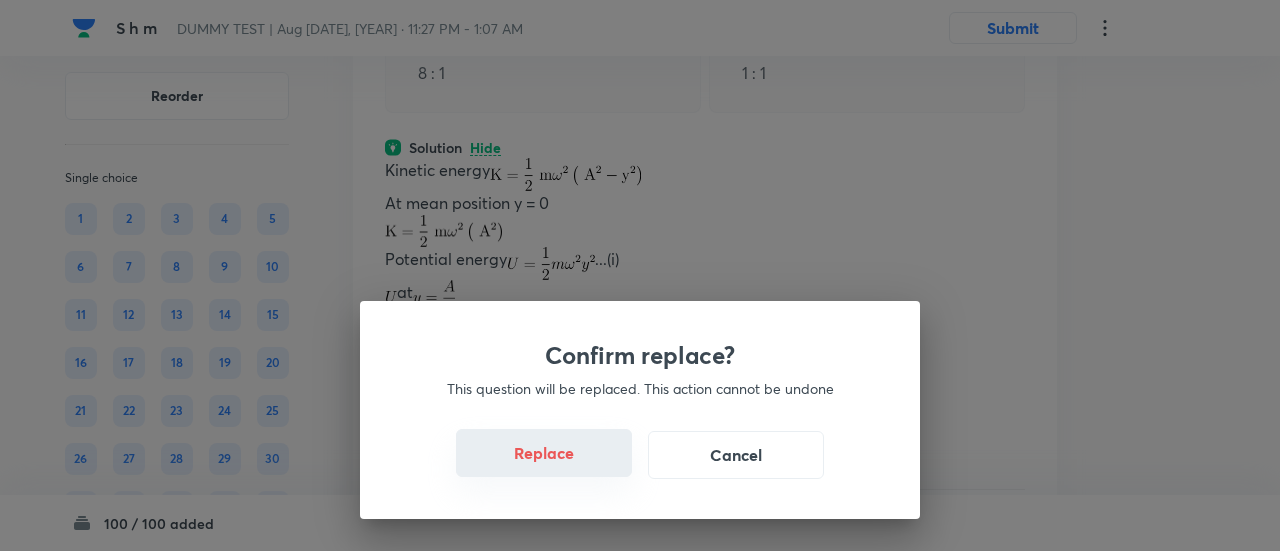 click on "Replace" at bounding box center [544, 453] 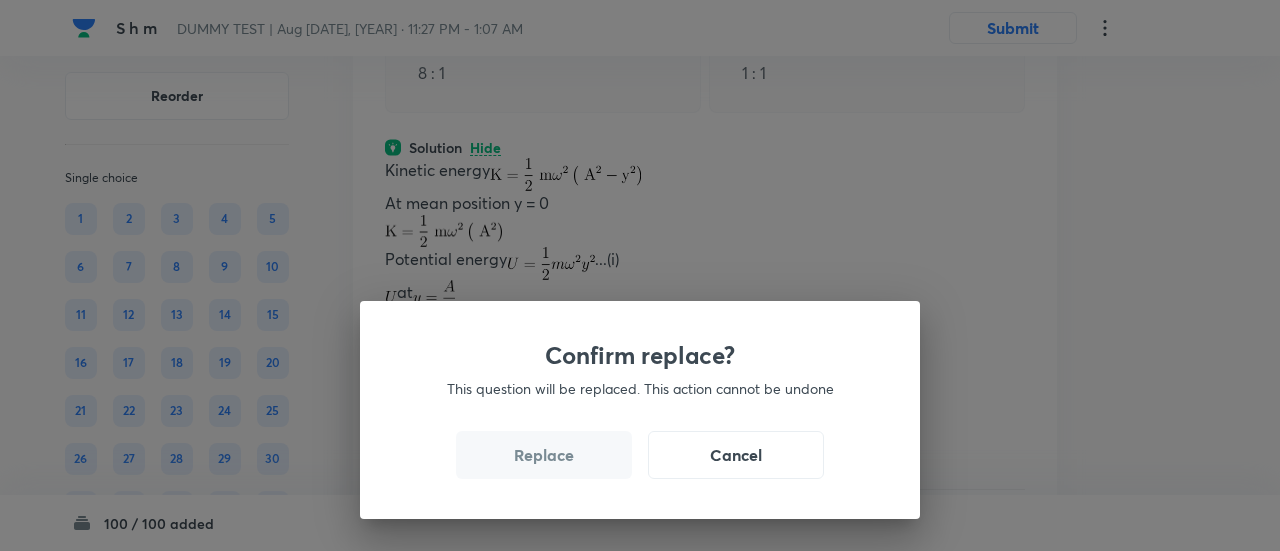 click on "Replace" at bounding box center (544, 455) 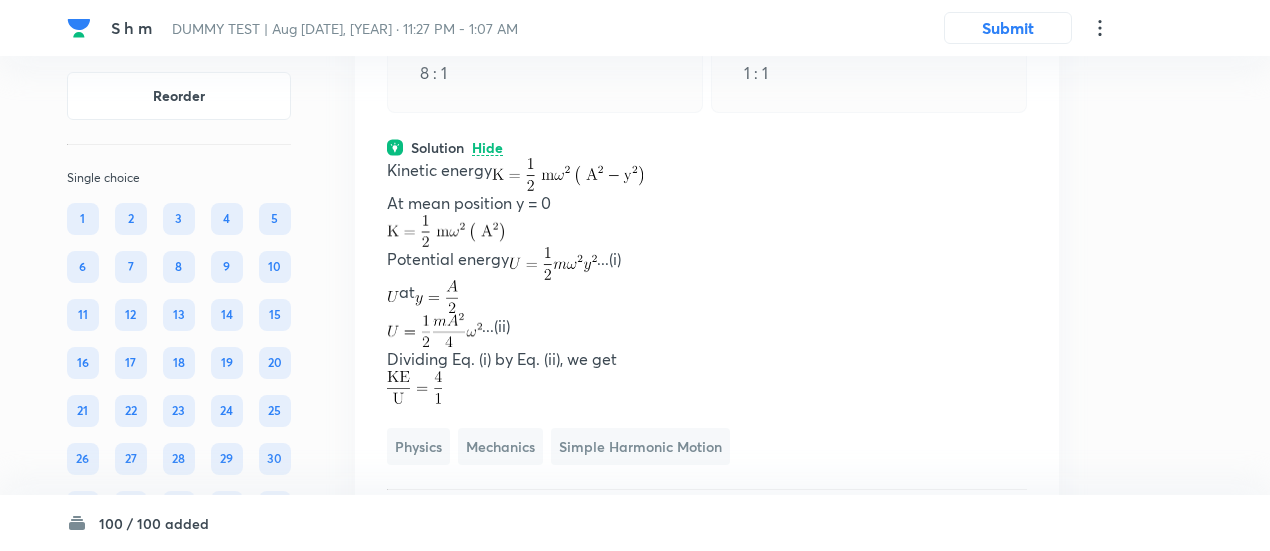 click on "8 : 1" at bounding box center [545, 73] 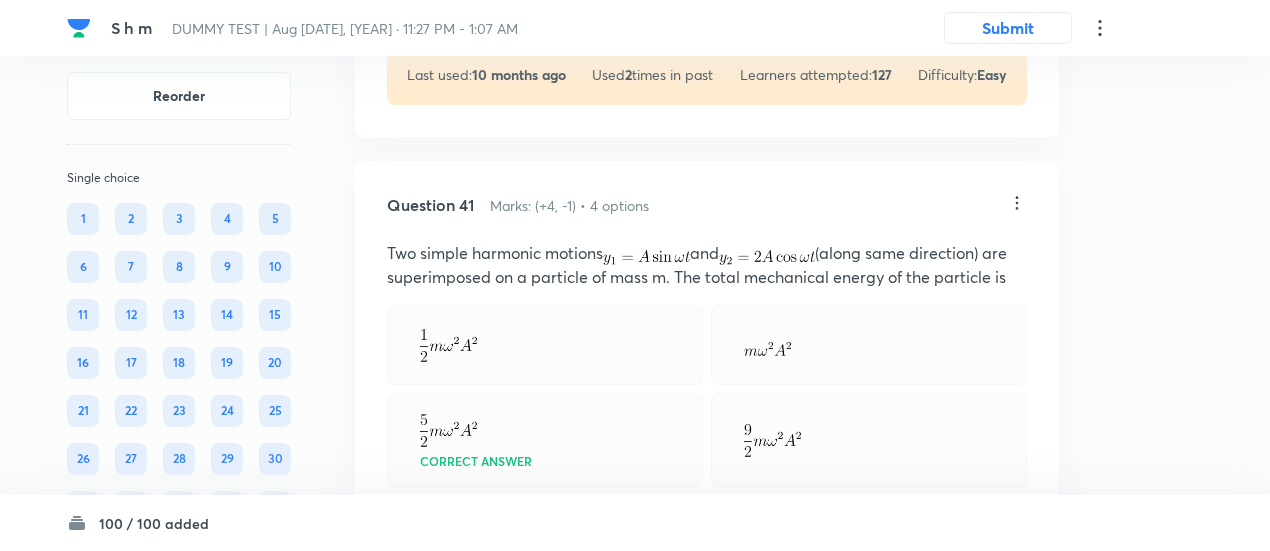 scroll, scrollTop: 29810, scrollLeft: 0, axis: vertical 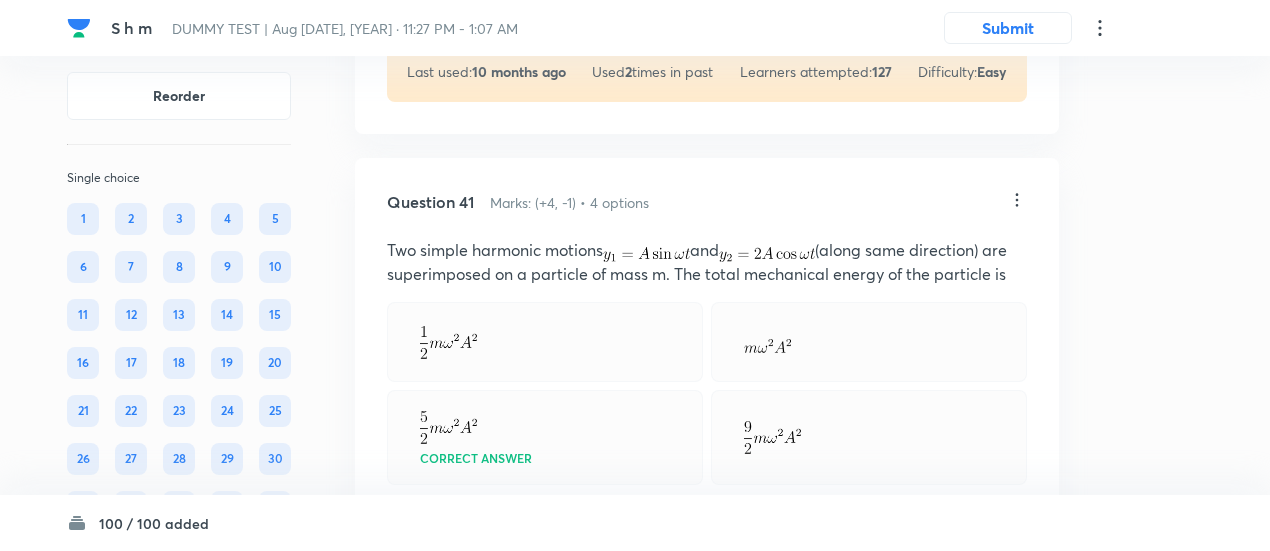 click on "View" at bounding box center [488, -18] 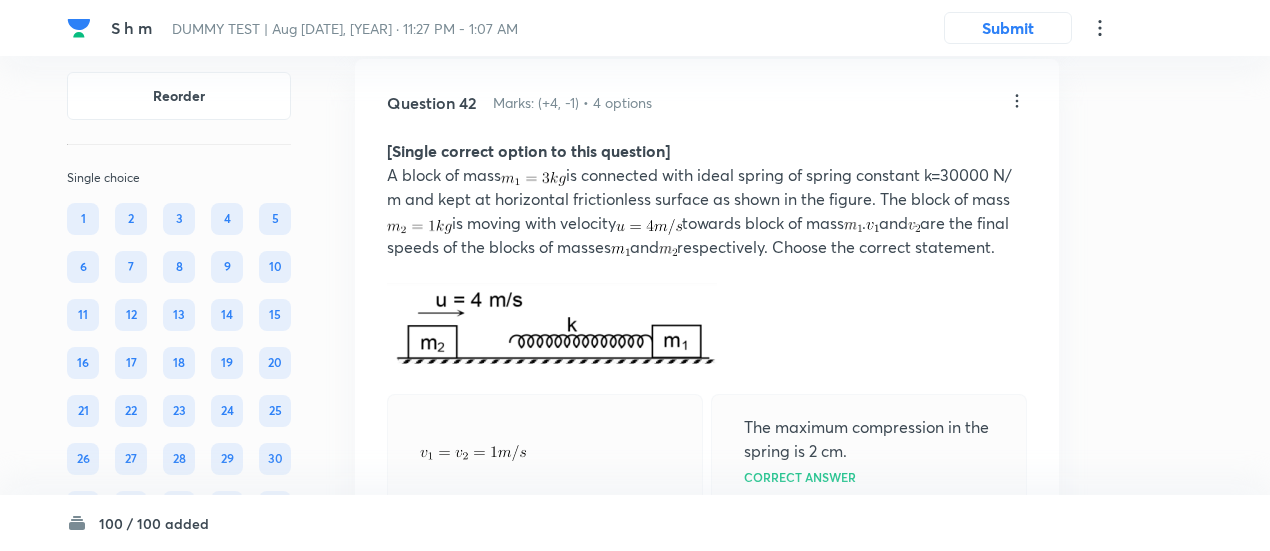 scroll, scrollTop: 30792, scrollLeft: 0, axis: vertical 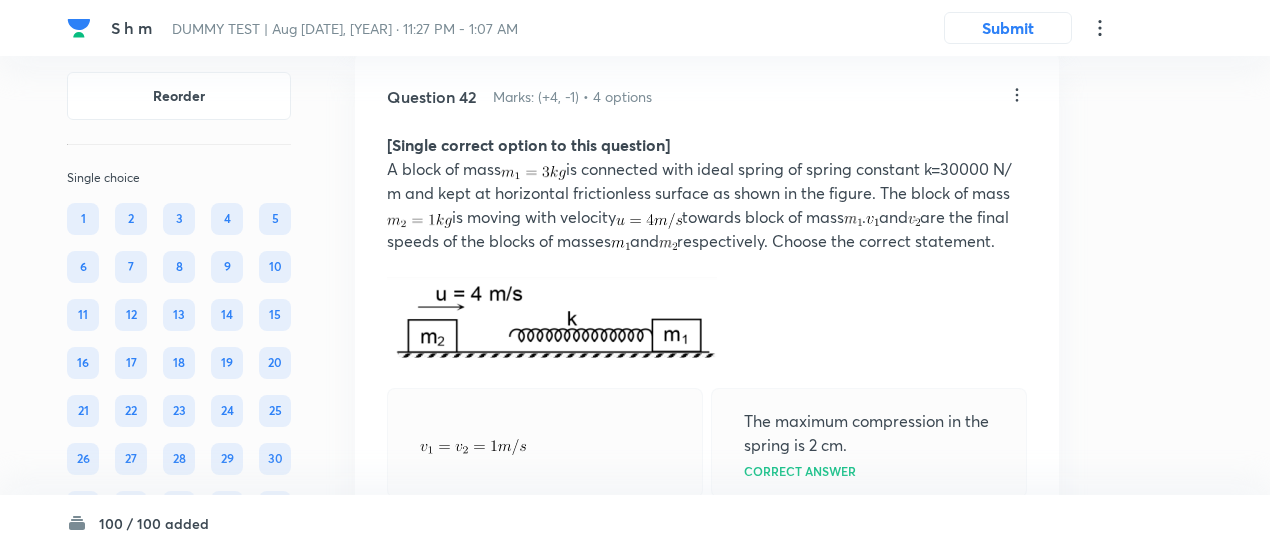 click on "View" at bounding box center [488, -123] 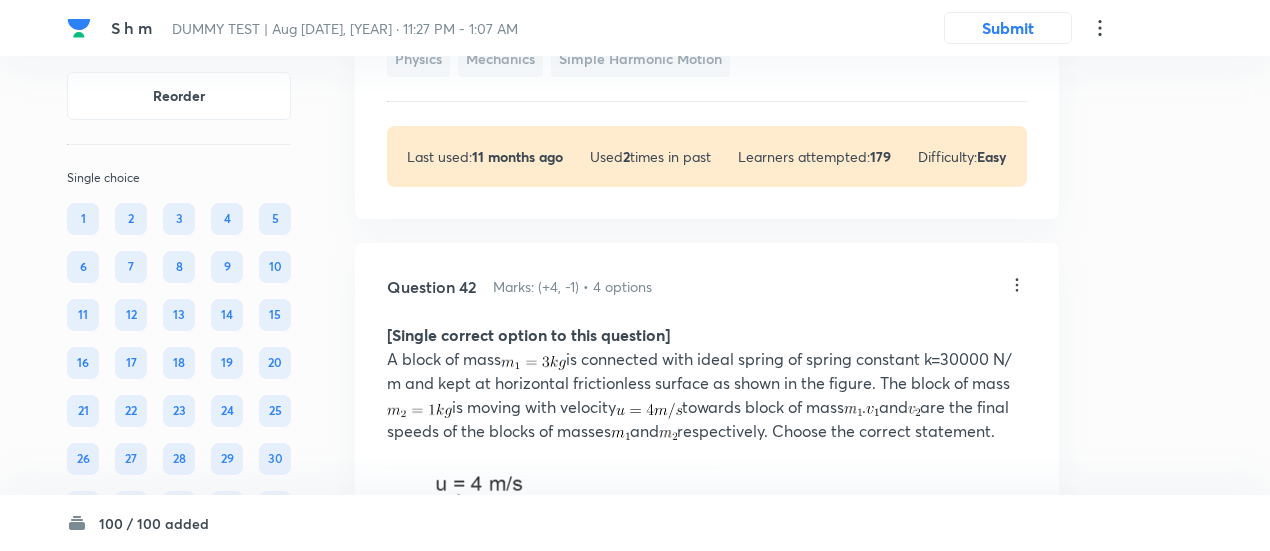 click on "Solution Hide" at bounding box center [707, -113] 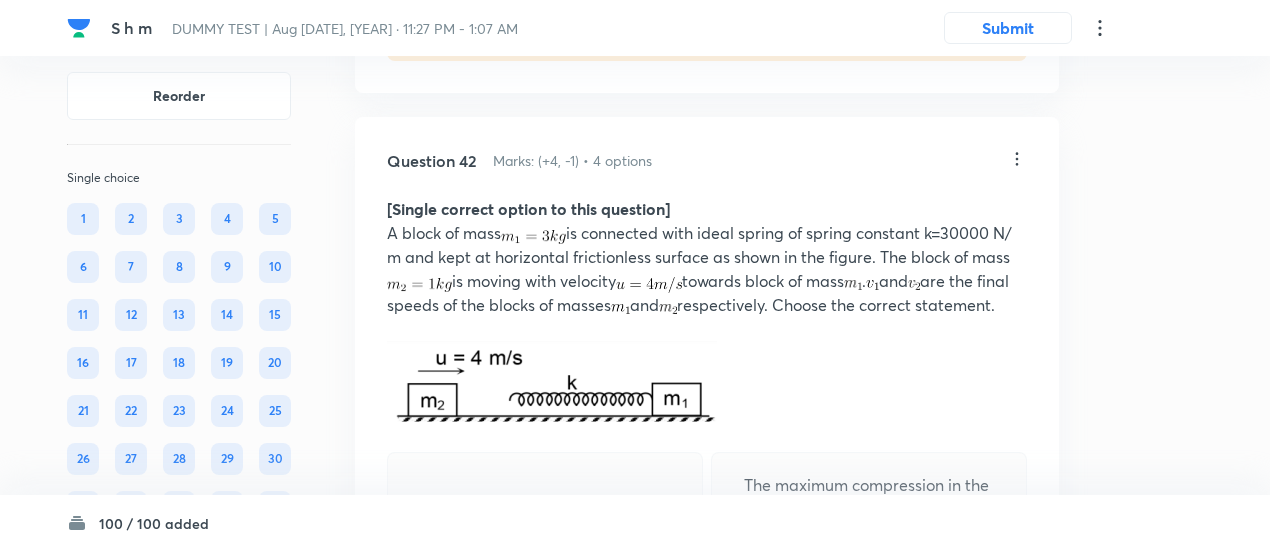 scroll, scrollTop: 30725, scrollLeft: 0, axis: vertical 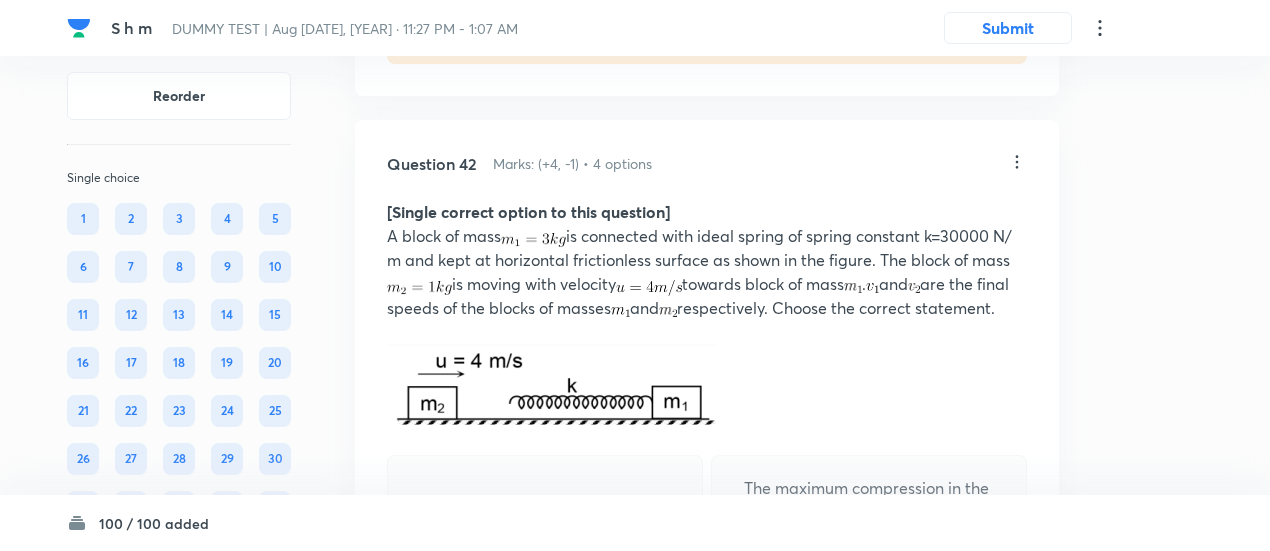 click on "View" at bounding box center (488, -56) 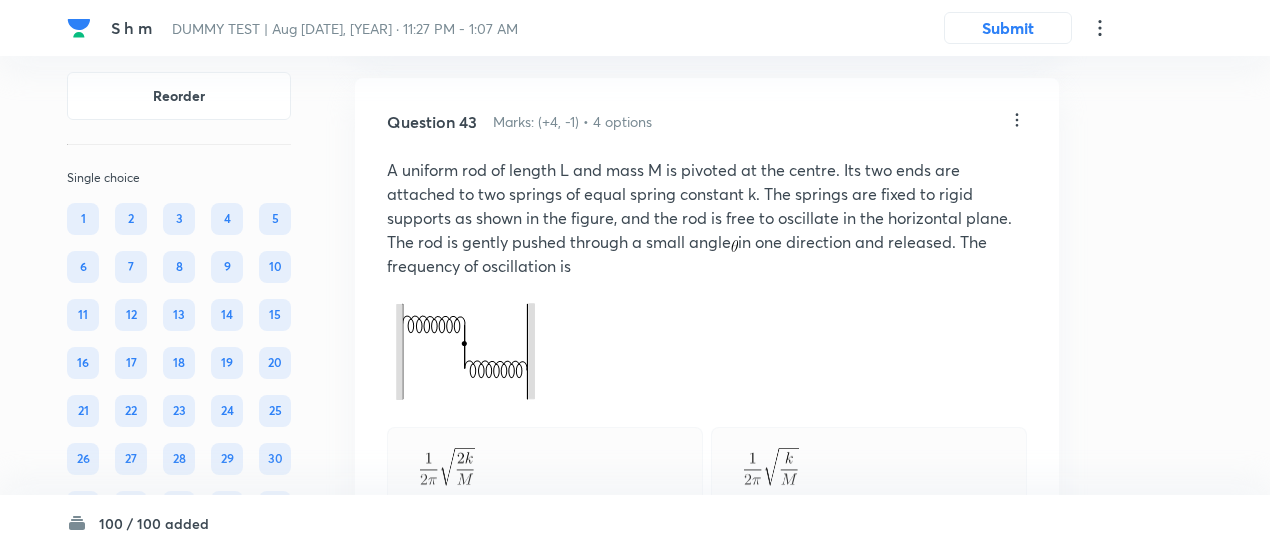 scroll, scrollTop: 31701, scrollLeft: 0, axis: vertical 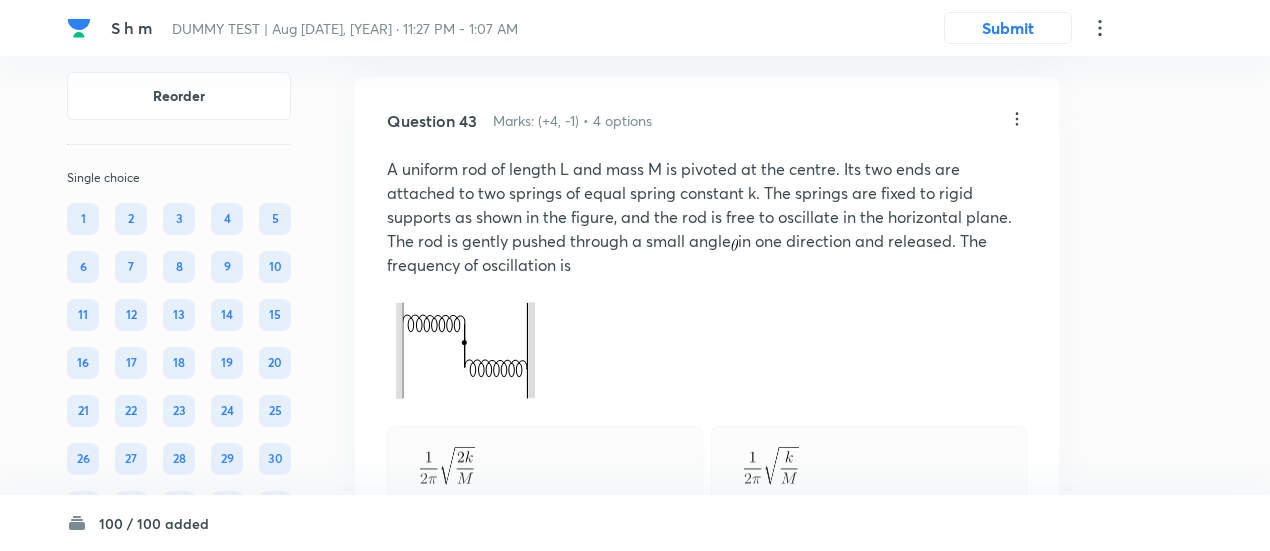 click on "Question 42 Marks: (+4, -1) • 4 options [Single correct option to this question] A block of mass   is connected with ideal spring of spring constant k=30000 N/ m and kept at horizontal frictionless surface as shown in the figure. The block of mass   is moving with velocity   towards block of mass   .   and   are the final speeds of the blocks of masses   and   respectively. Choose the correct statement. The maximum compression in the spring is 2 cm. Correct answer The maximum compression in the spring is 4 cm. None of these. Solution View Last used:  3 years ago Used  1  times in past Learners attempted:  1881 Difficulty: Moderate" at bounding box center [707, -312] 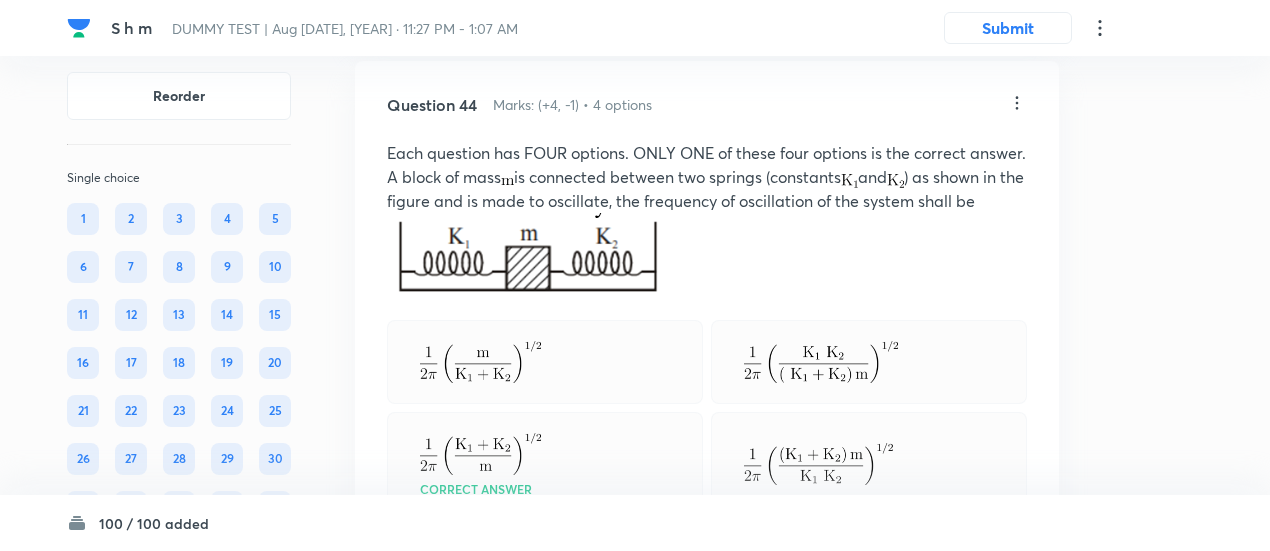 scroll, scrollTop: 32897, scrollLeft: 0, axis: vertical 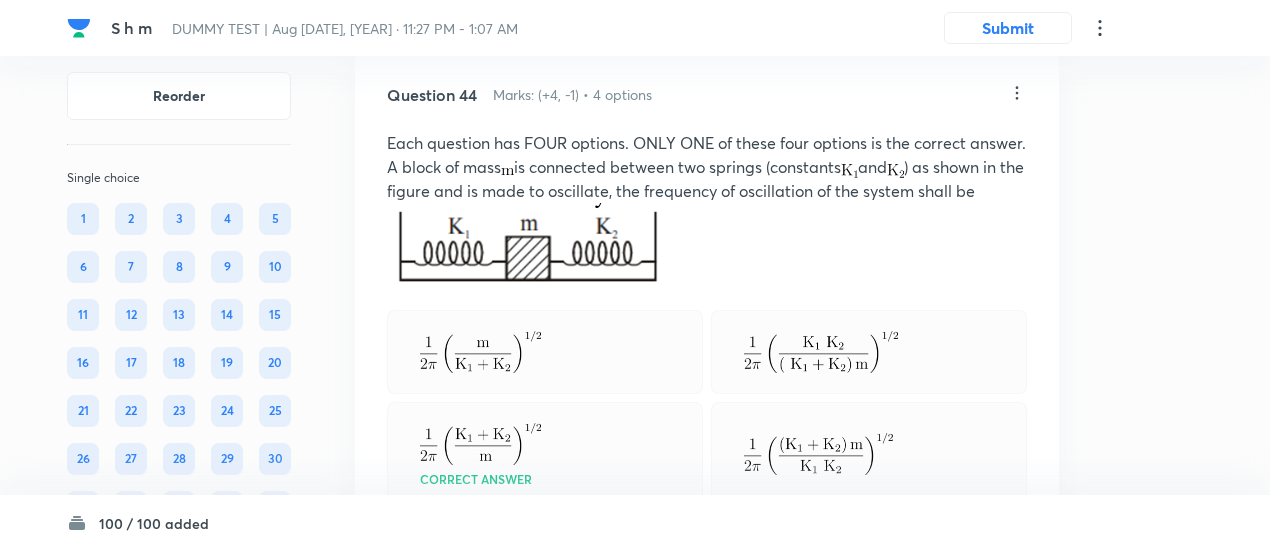 click on "View" at bounding box center (488, -125) 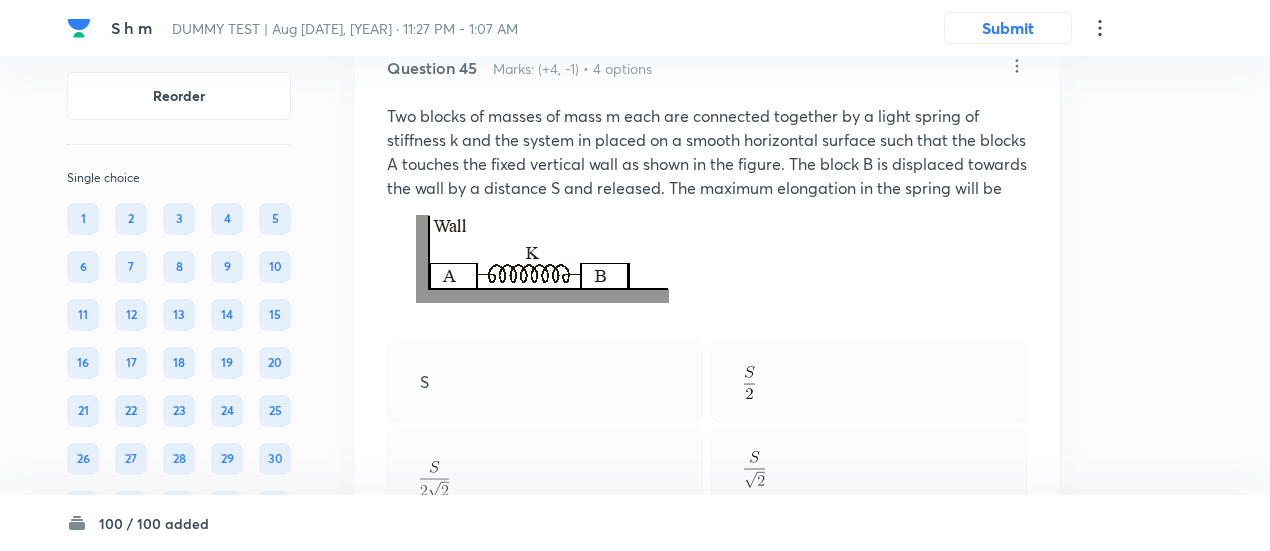 scroll, scrollTop: 33943, scrollLeft: 0, axis: vertical 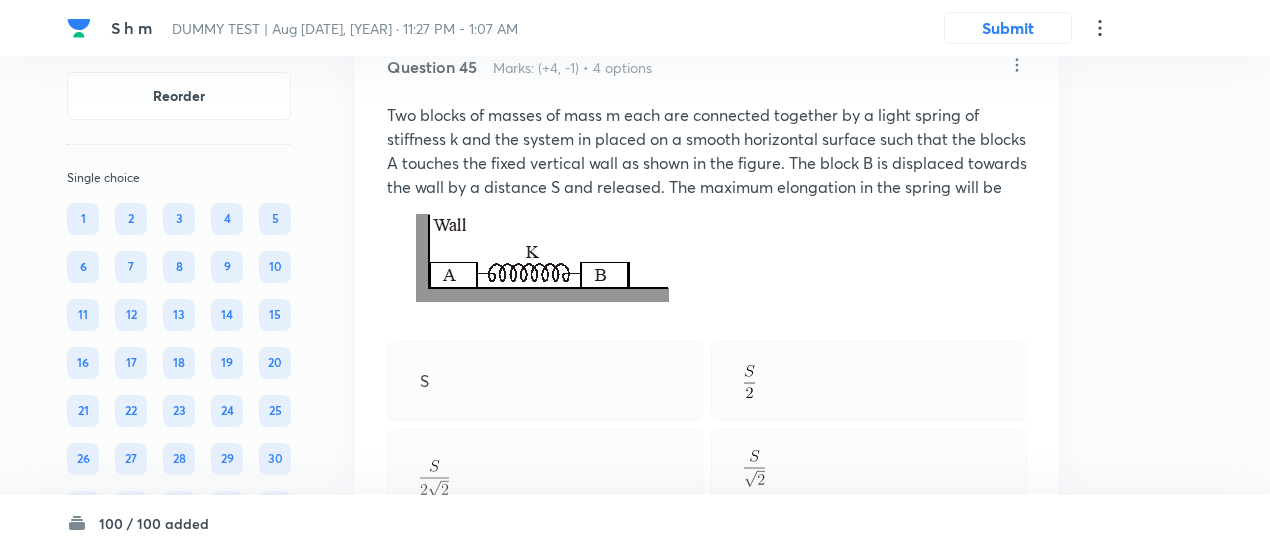 click on "View" at bounding box center (488, -153) 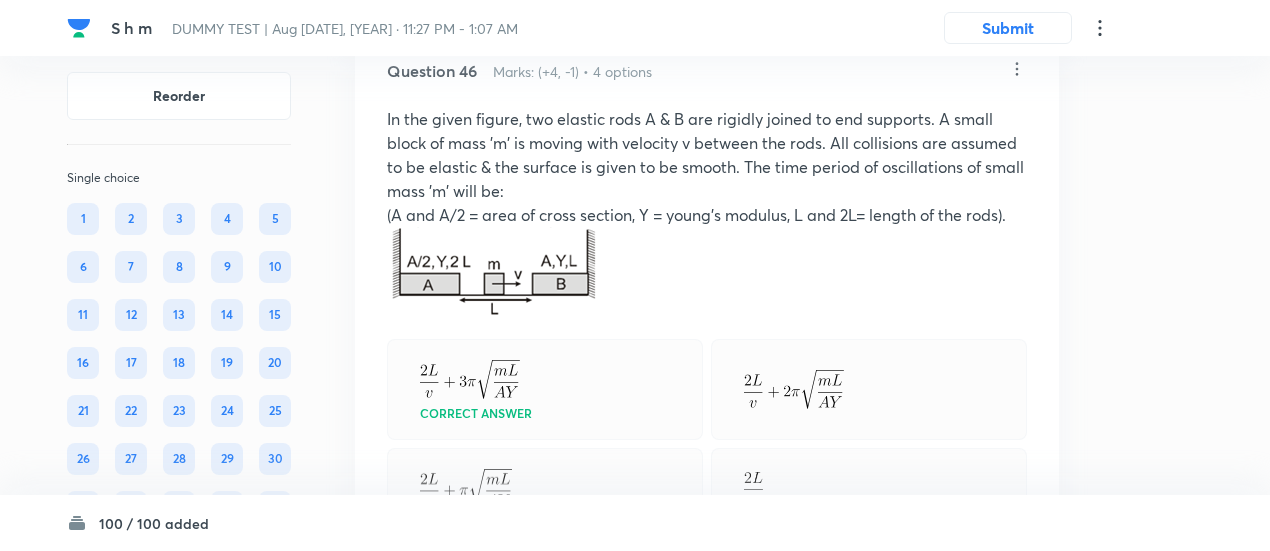 scroll, scrollTop: 34923, scrollLeft: 0, axis: vertical 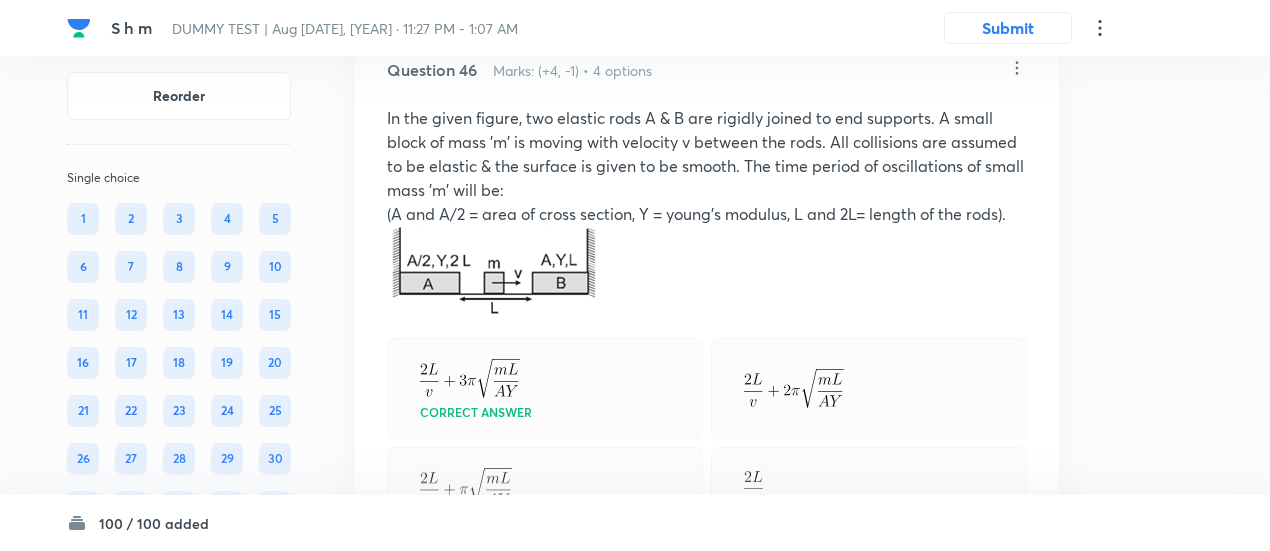 click on "View" at bounding box center (488, -150) 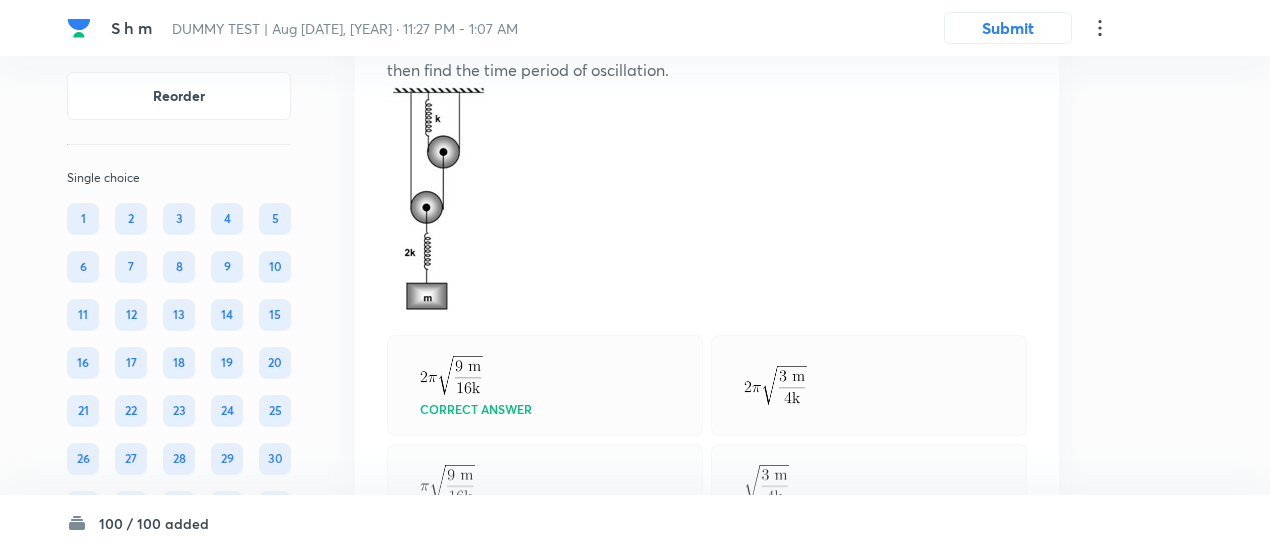 scroll, scrollTop: 36091, scrollLeft: 0, axis: vertical 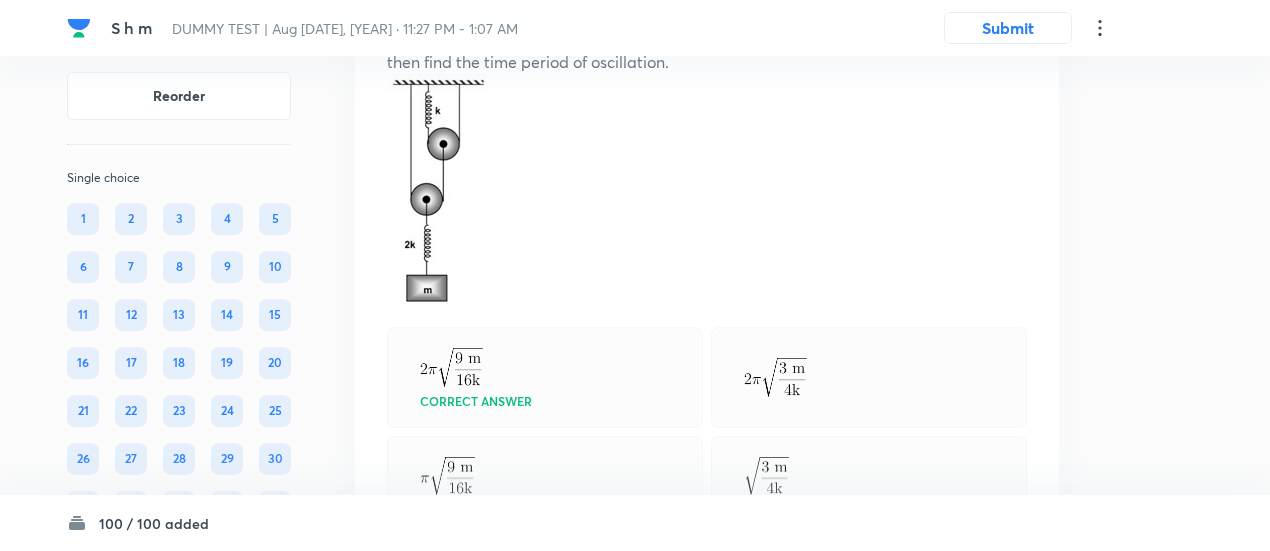 click on "View" at bounding box center (488, -230) 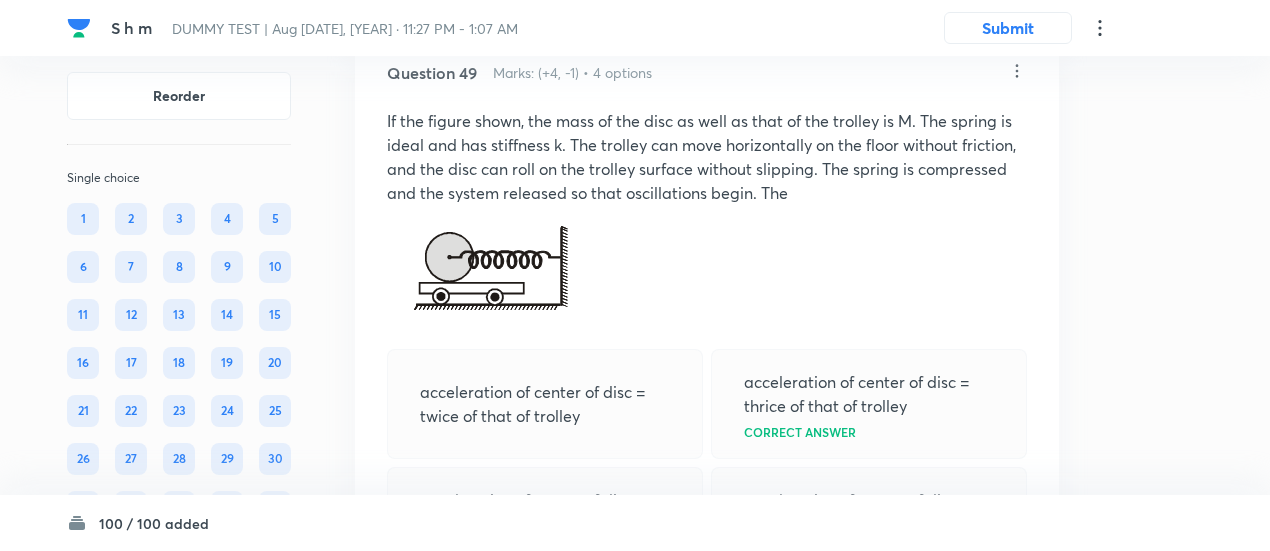 scroll, scrollTop: 38017, scrollLeft: 0, axis: vertical 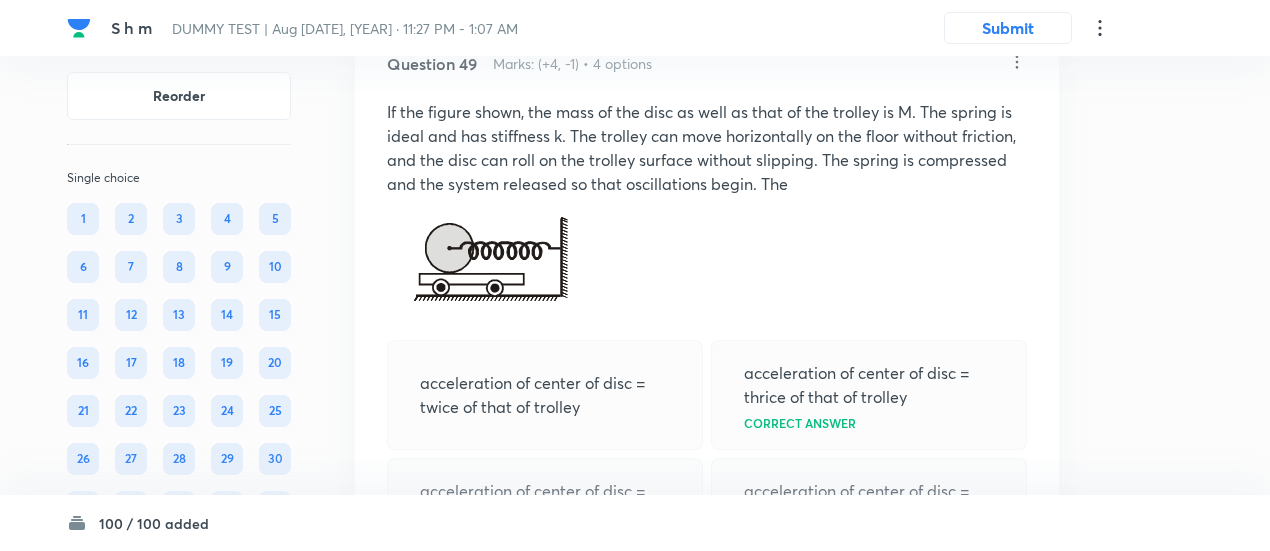 click on "View" at bounding box center (488, -156) 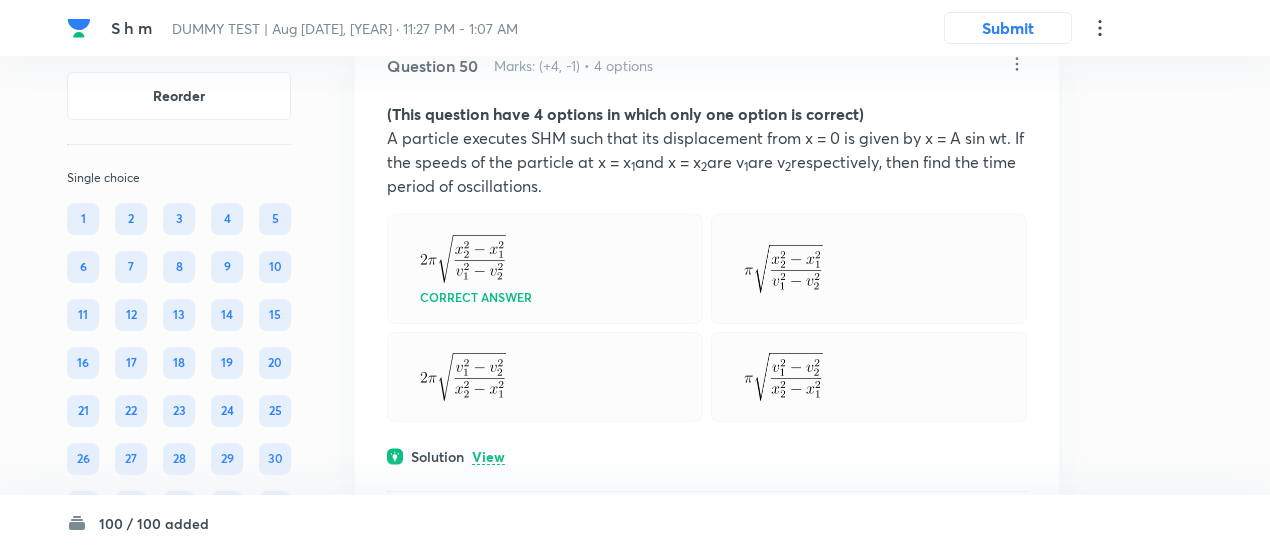 scroll, scrollTop: 39317, scrollLeft: 0, axis: vertical 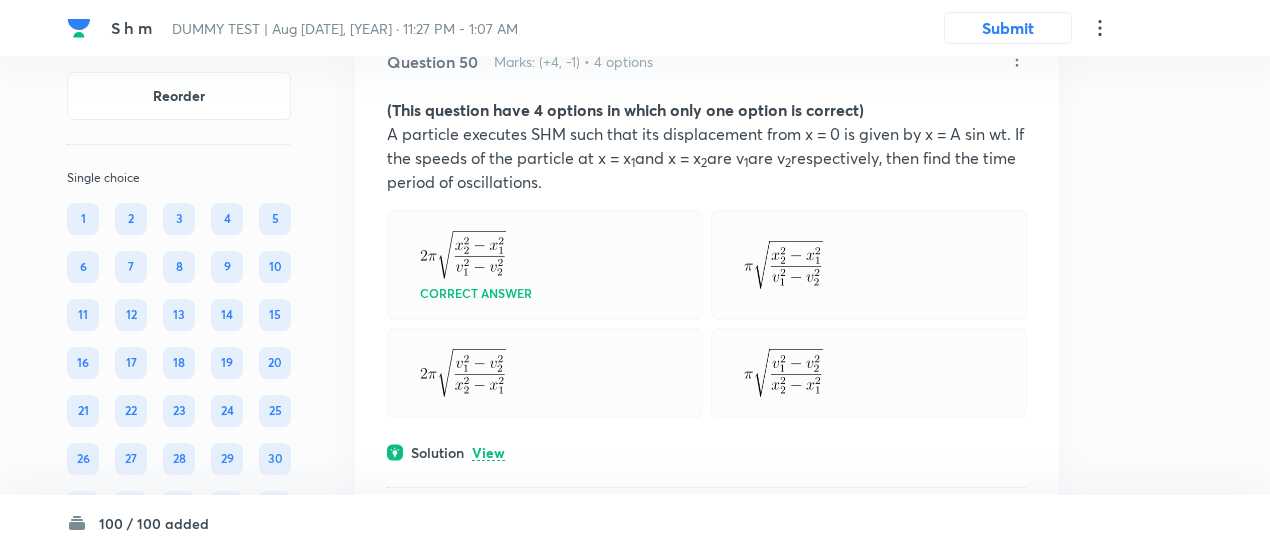 click on "View" at bounding box center [488, -158] 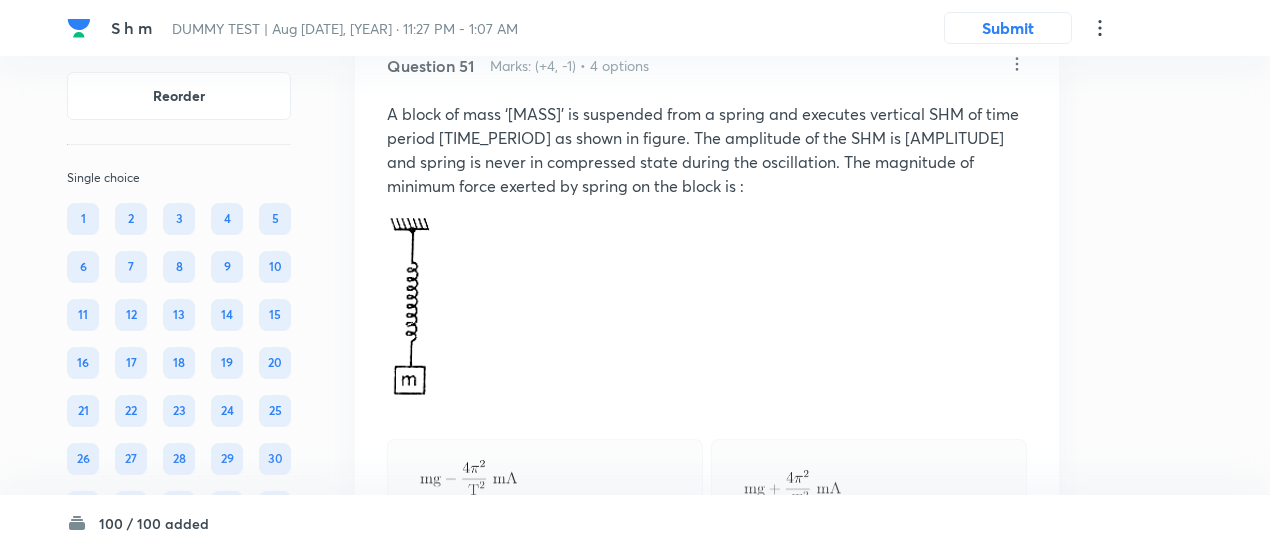scroll, scrollTop: 40339, scrollLeft: 0, axis: vertical 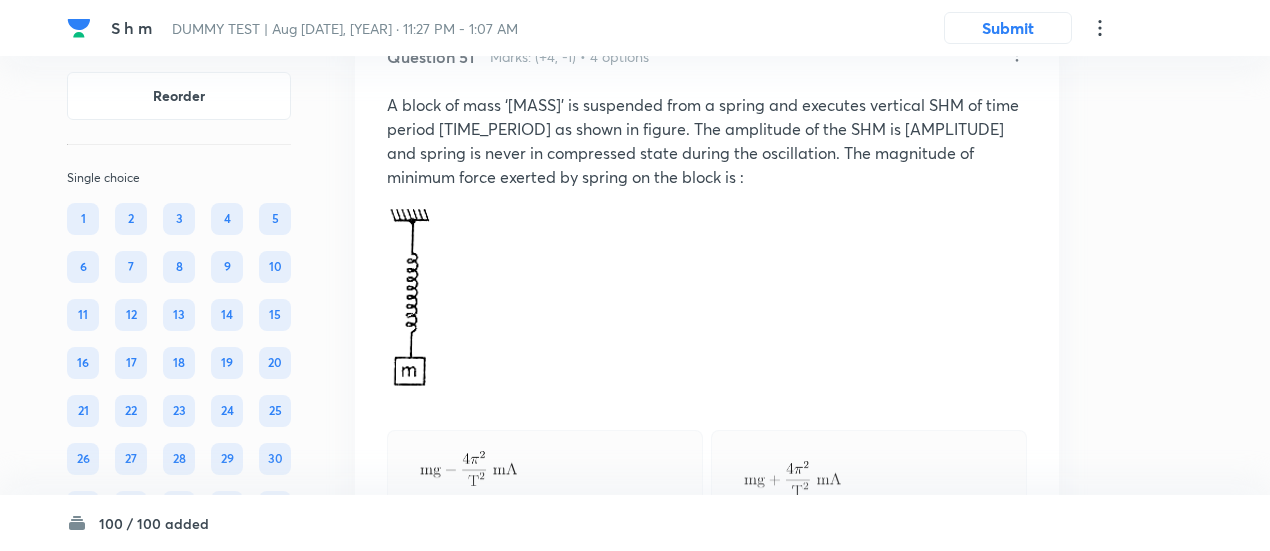 click on "View" at bounding box center (488, -163) 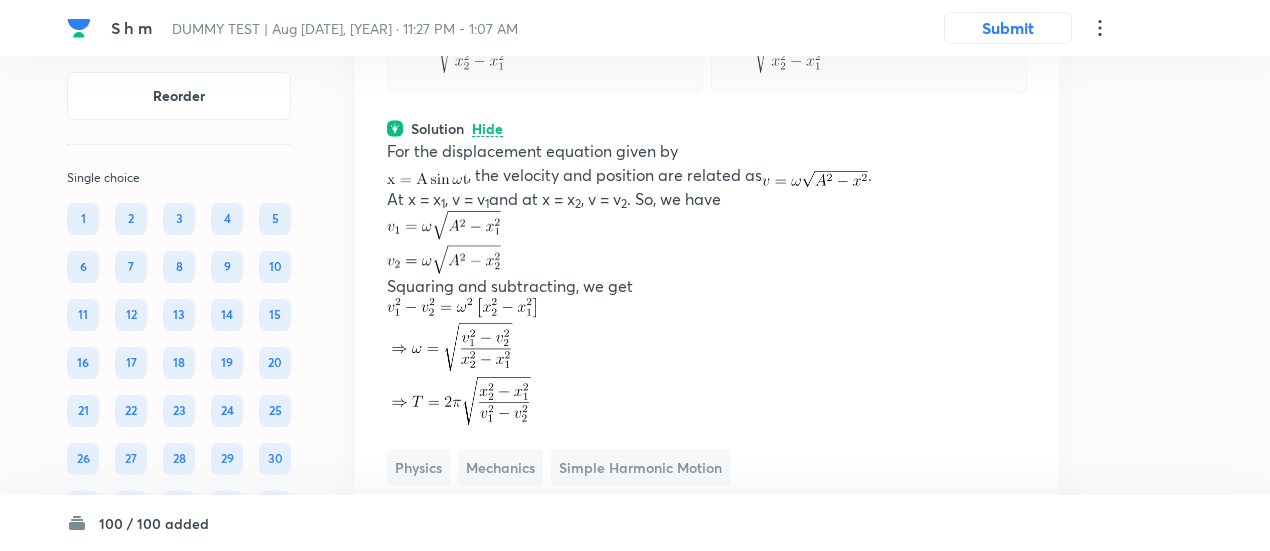 scroll, scrollTop: 40045, scrollLeft: 0, axis: vertical 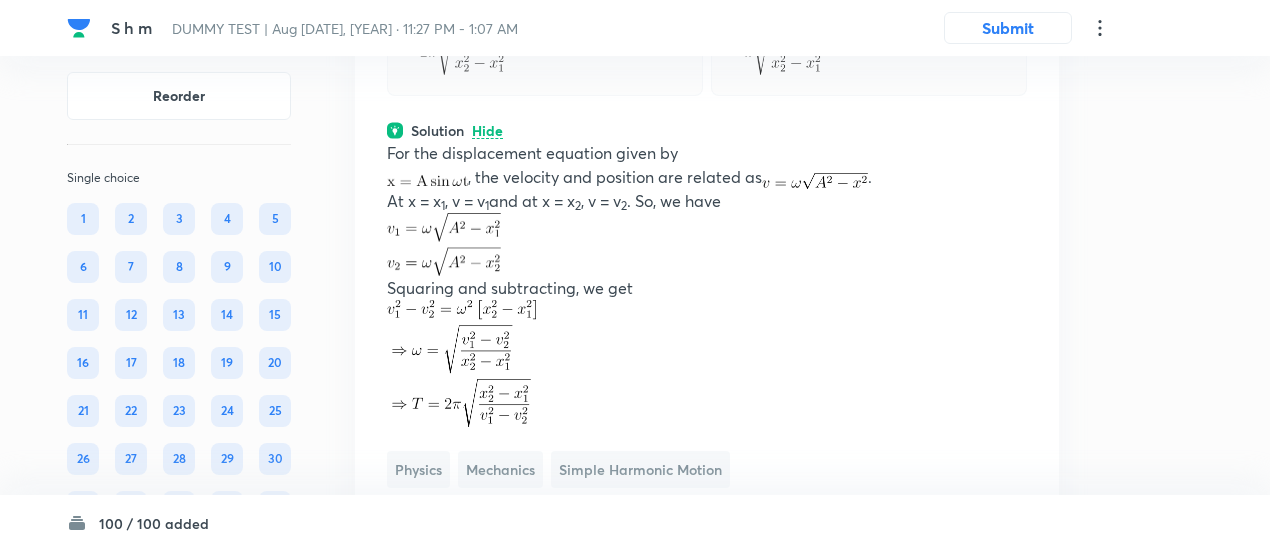 click 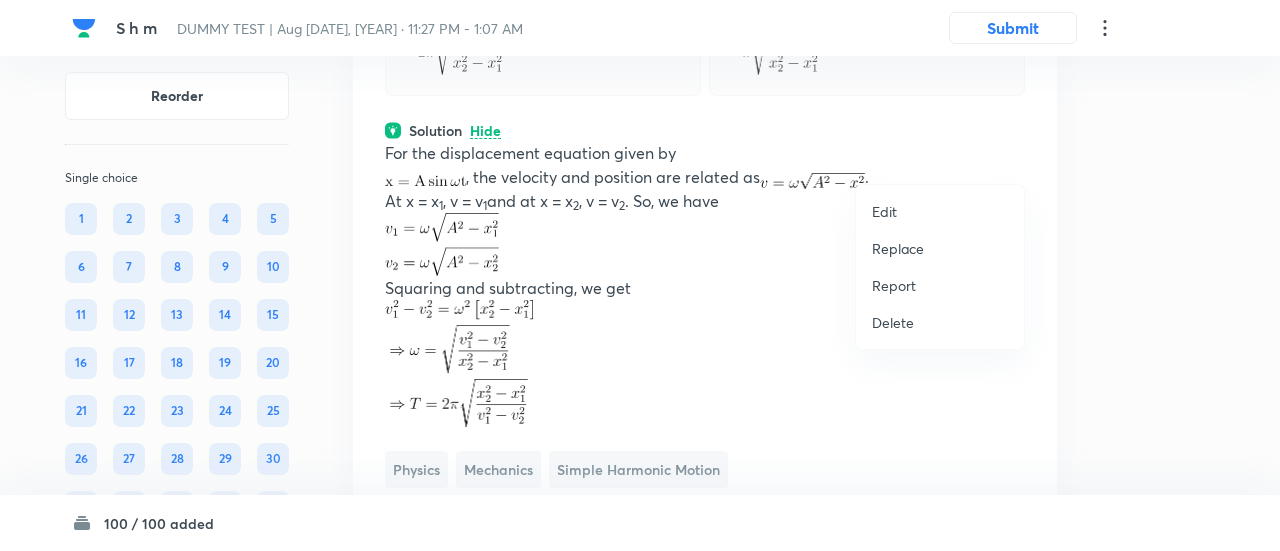 click on "Replace" at bounding box center [898, 248] 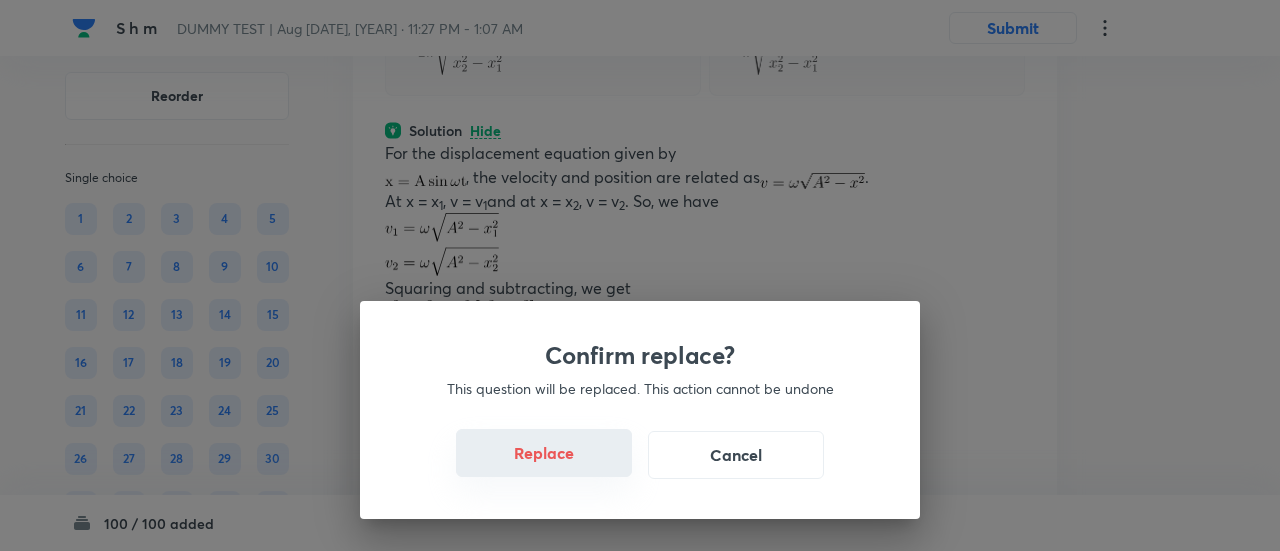 click on "Replace" at bounding box center (544, 453) 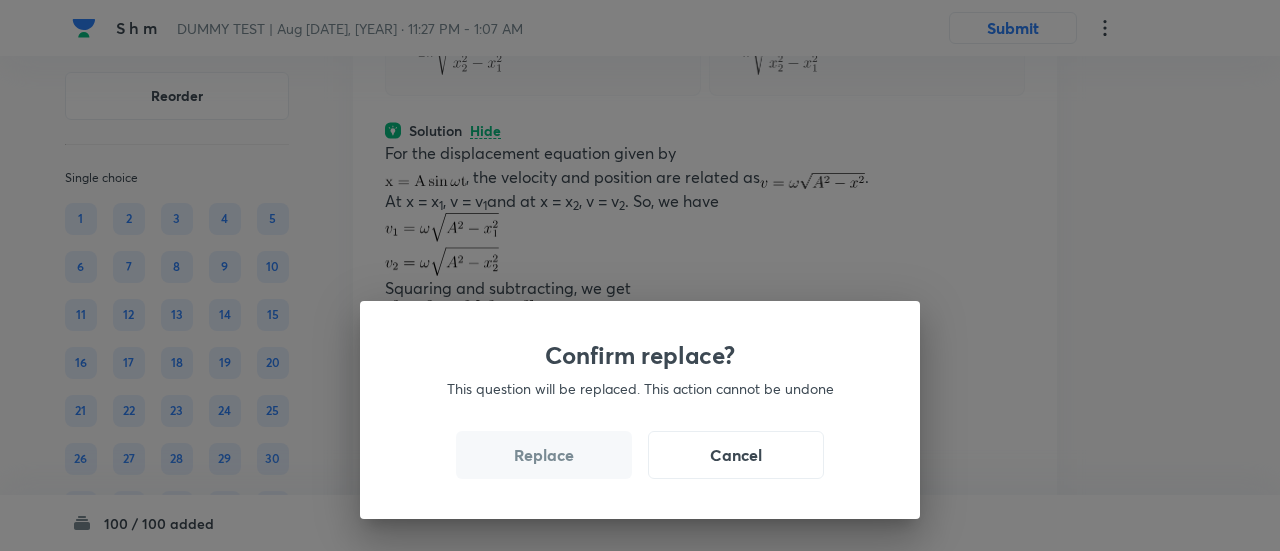 click on "Replace" at bounding box center [544, 455] 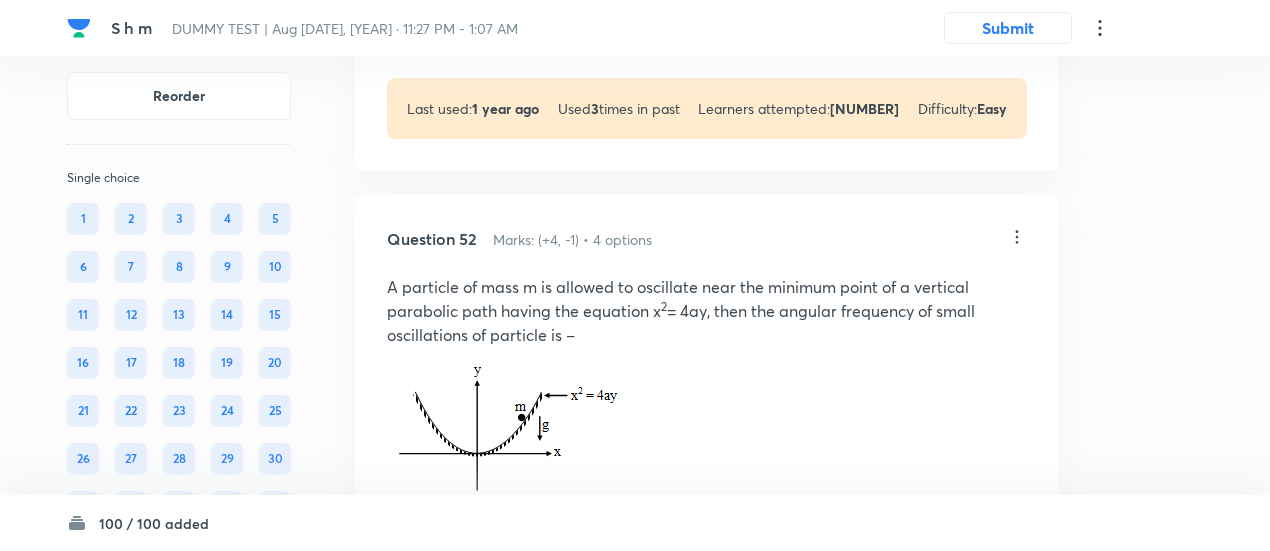 scroll, scrollTop: 41540, scrollLeft: 0, axis: vertical 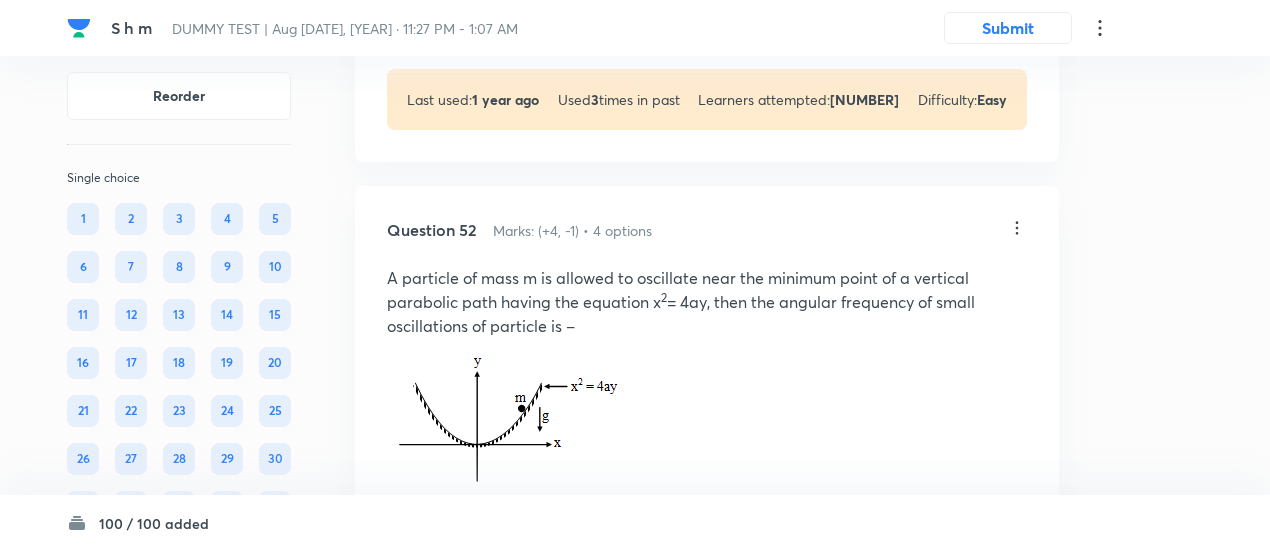 click on "View" at bounding box center (488, 10) 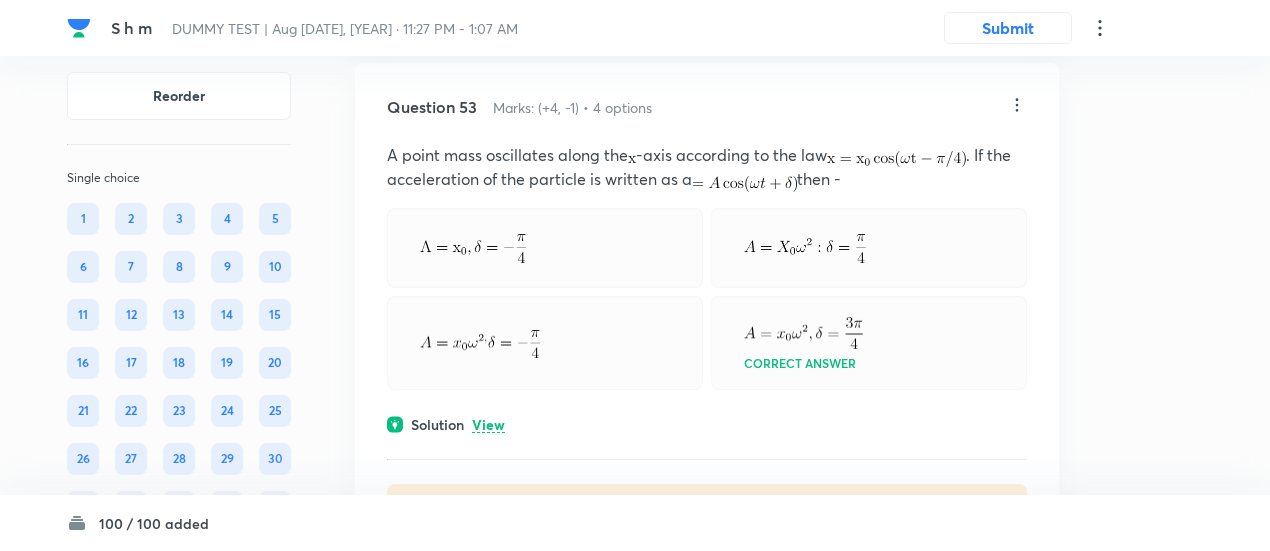 scroll, scrollTop: 42566, scrollLeft: 0, axis: vertical 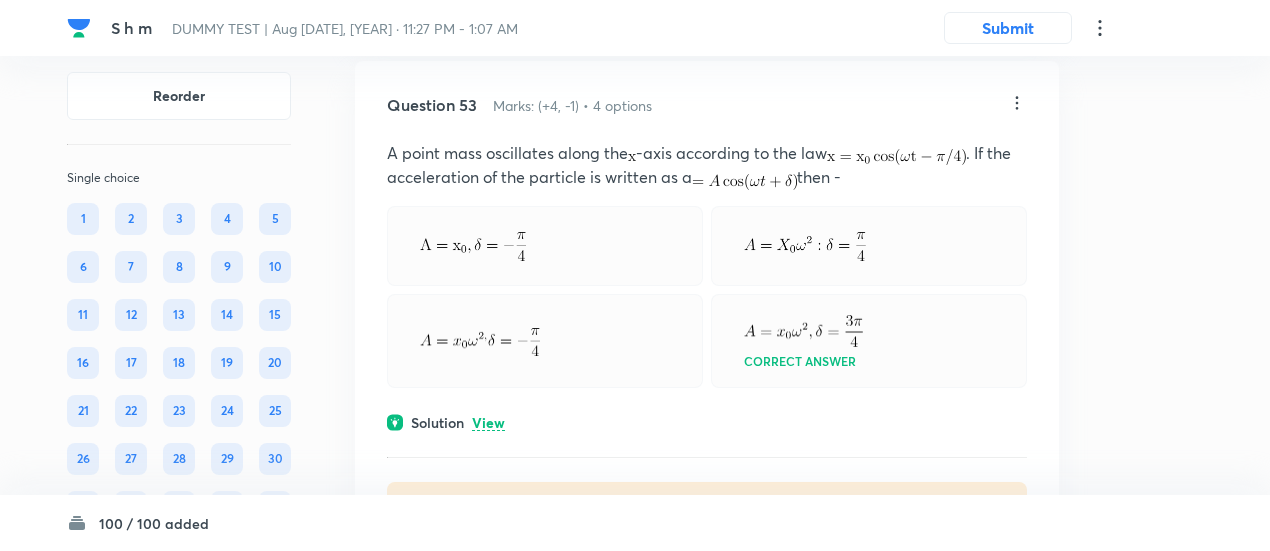 click on "View" at bounding box center [488, -115] 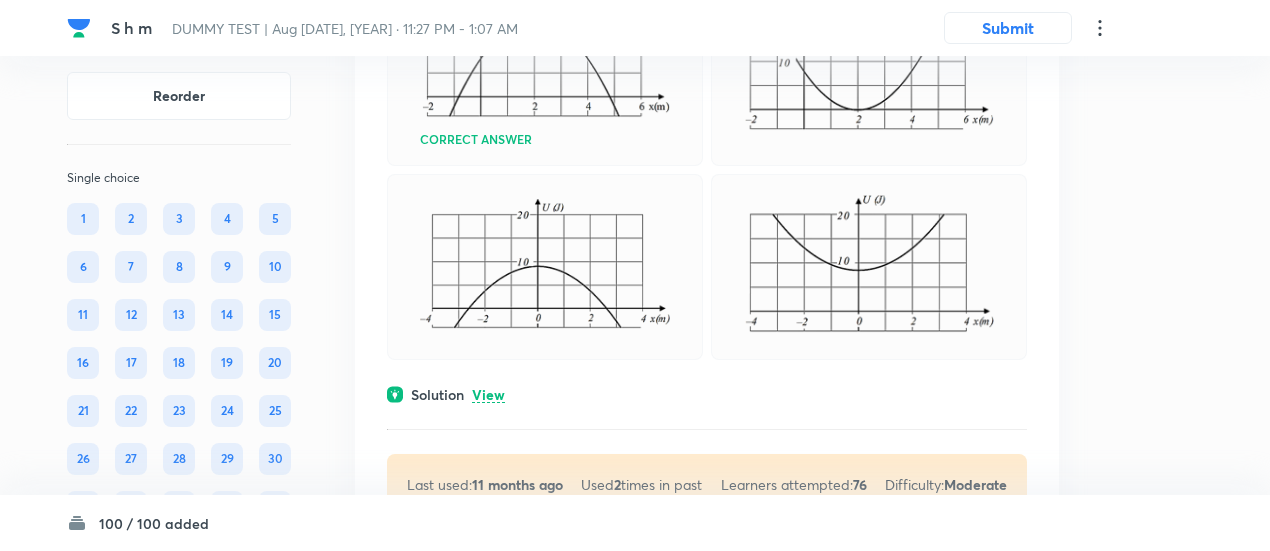 scroll, scrollTop: 43803, scrollLeft: 0, axis: vertical 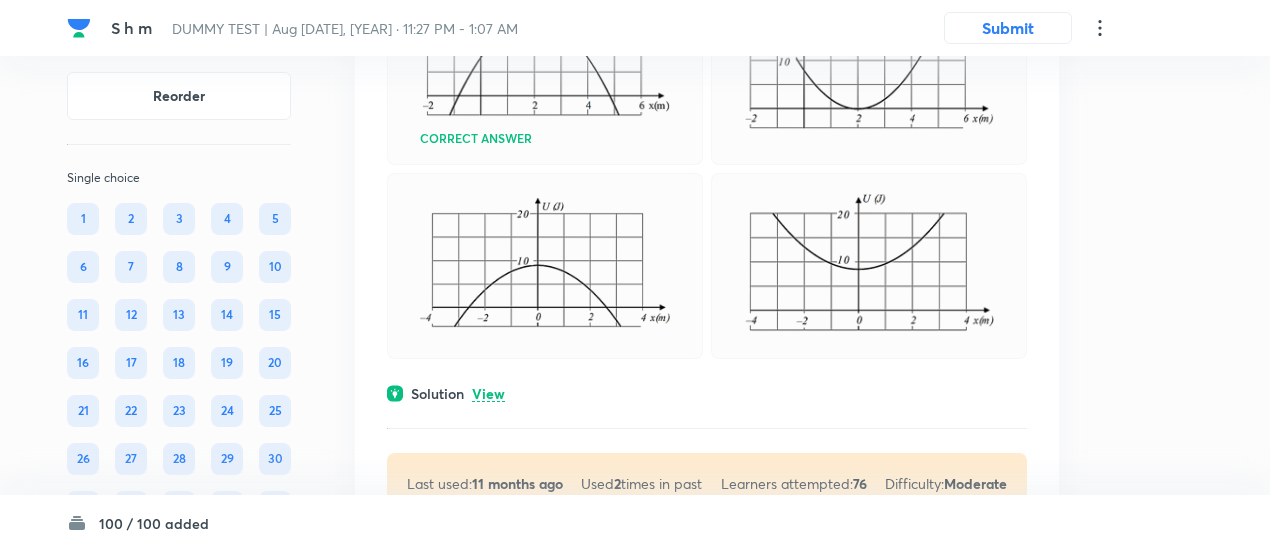 click on "View" at bounding box center (488, -409) 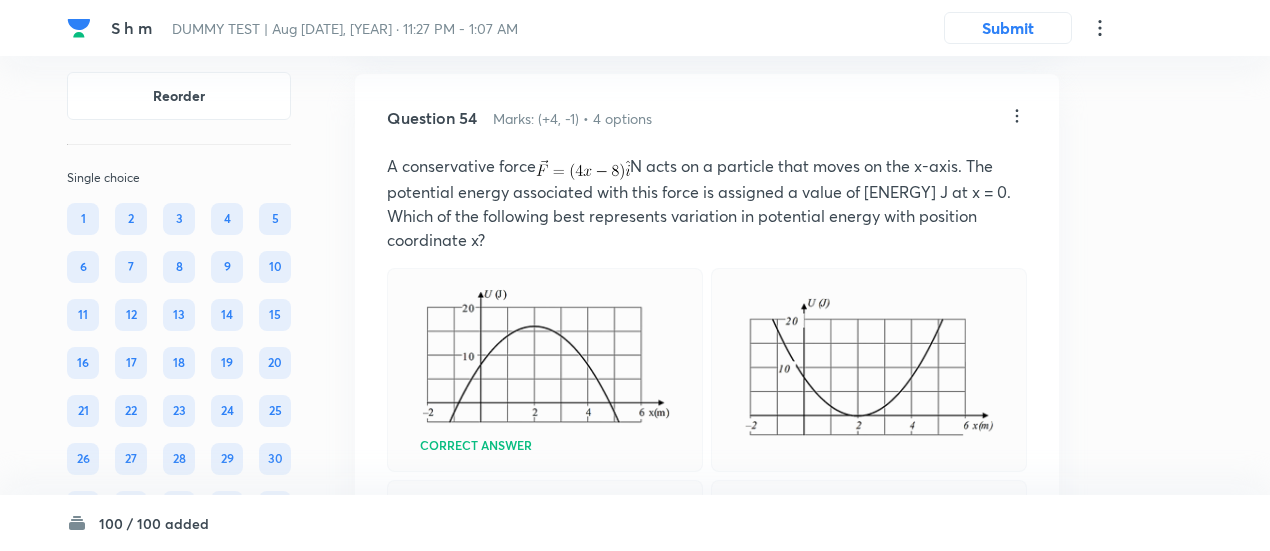 scroll, scrollTop: 43565, scrollLeft: 0, axis: vertical 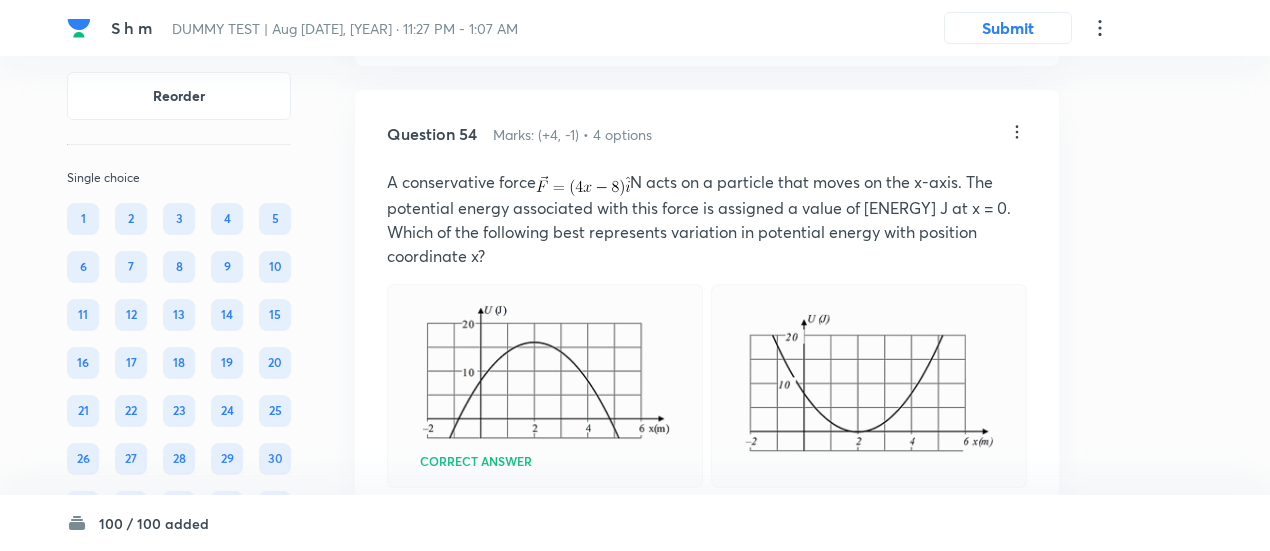 click 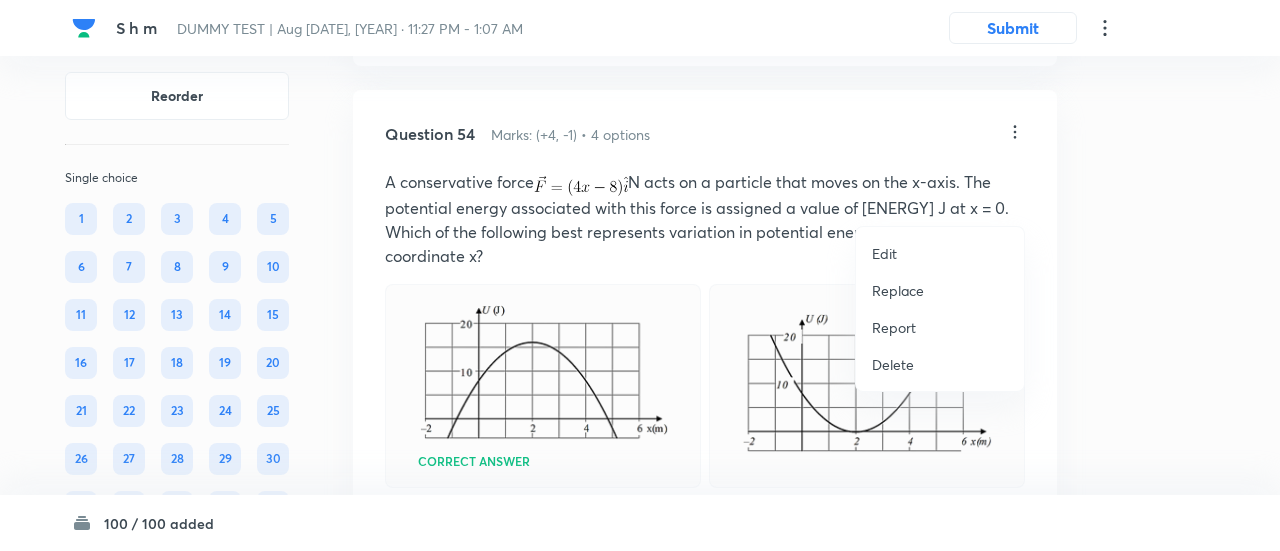 click on "Replace" at bounding box center (898, 290) 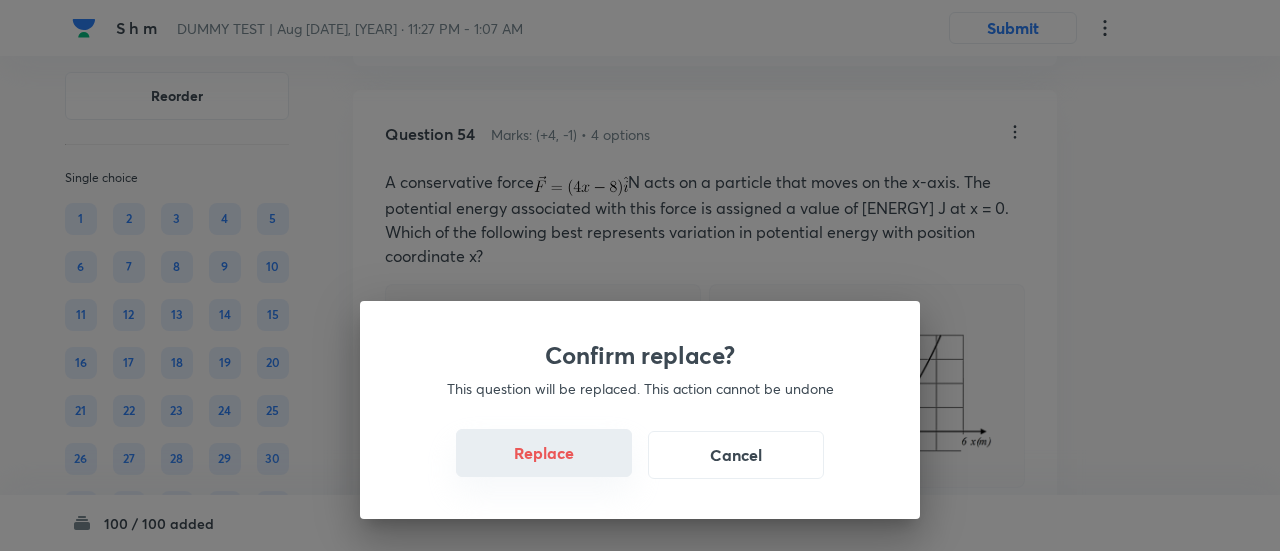 click on "Replace" at bounding box center [544, 453] 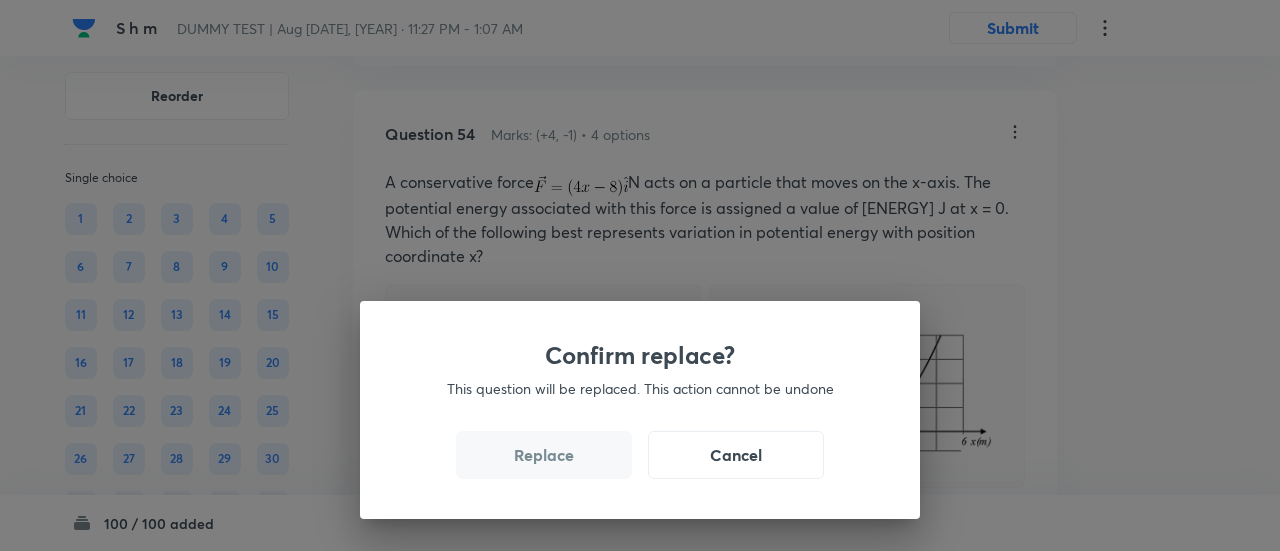 click on "Replace" at bounding box center (544, 455) 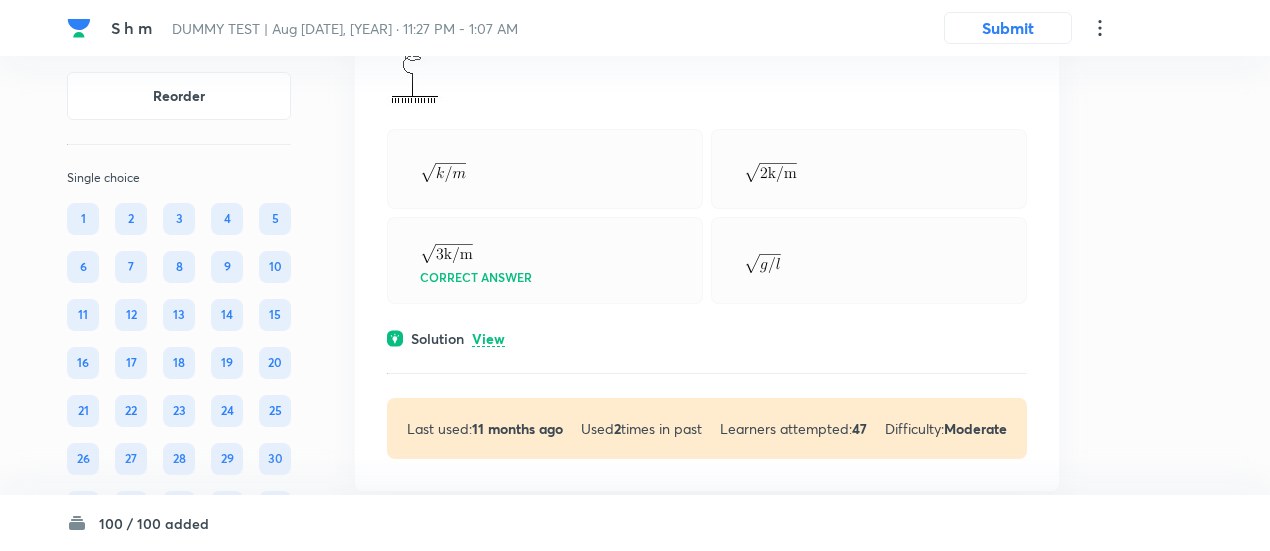 scroll, scrollTop: 44711, scrollLeft: 0, axis: vertical 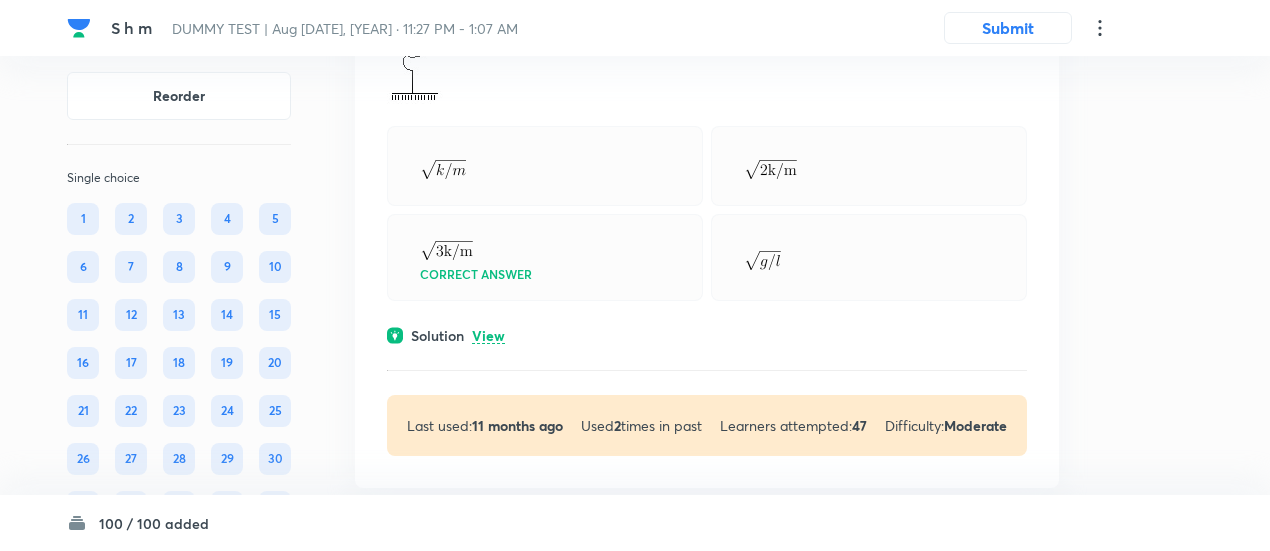 click on "View" at bounding box center (488, -429) 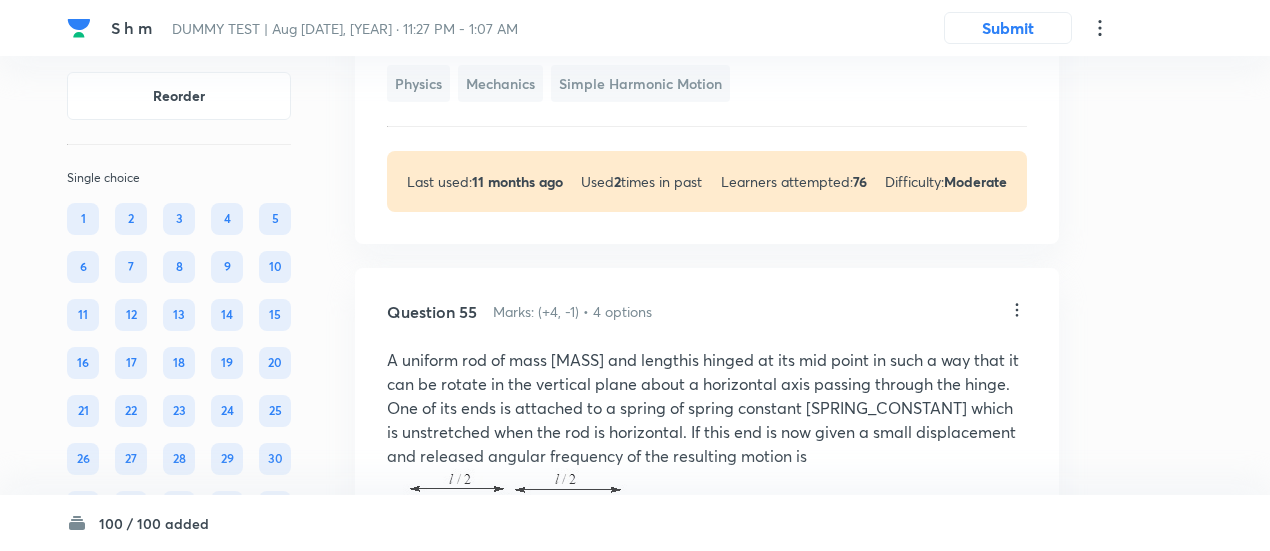 scroll, scrollTop: 44270, scrollLeft: 0, axis: vertical 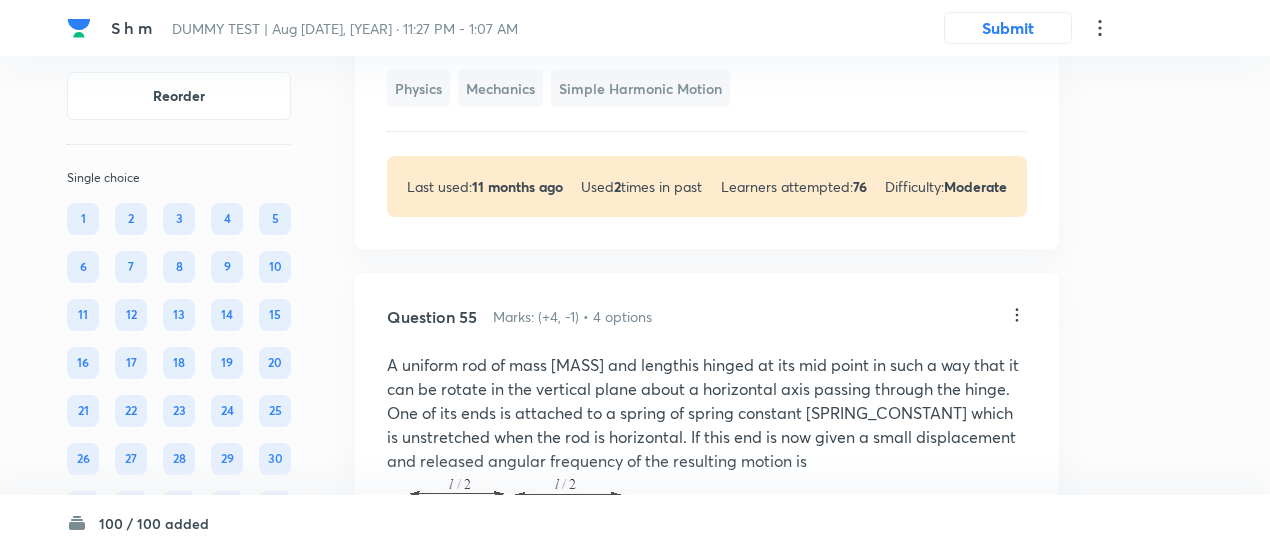 click 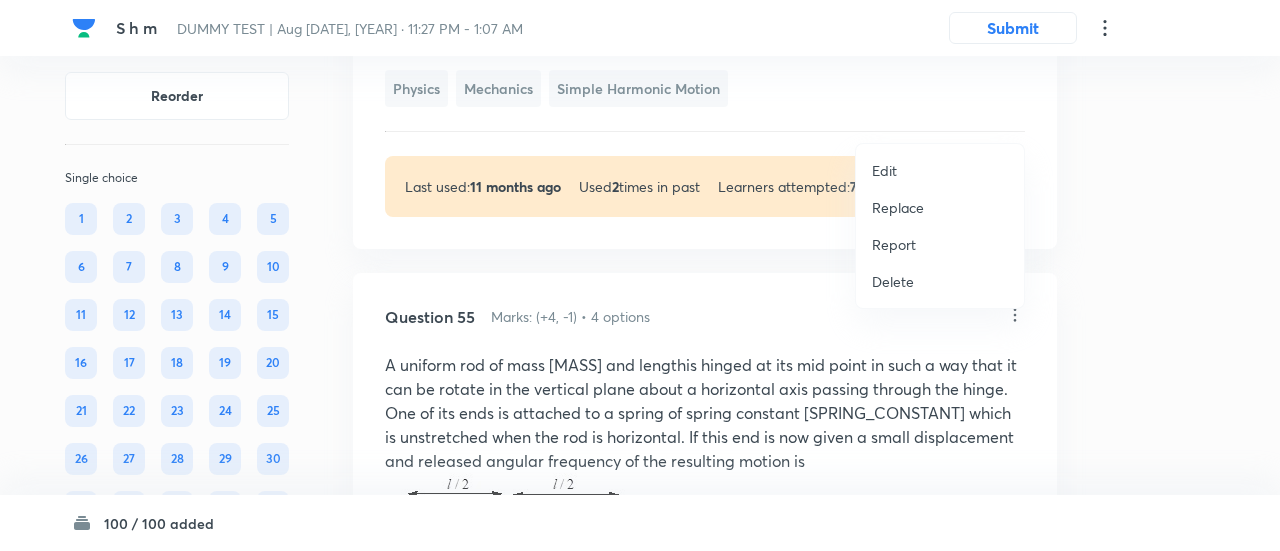 click on "Replace" at bounding box center [898, 207] 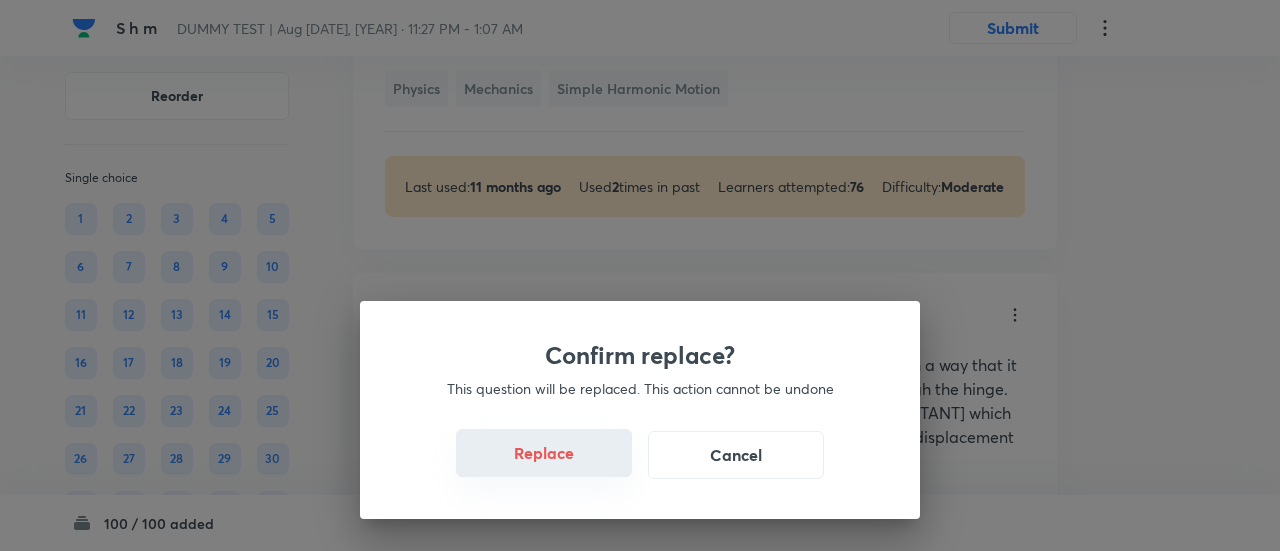 click on "Replace" at bounding box center [544, 453] 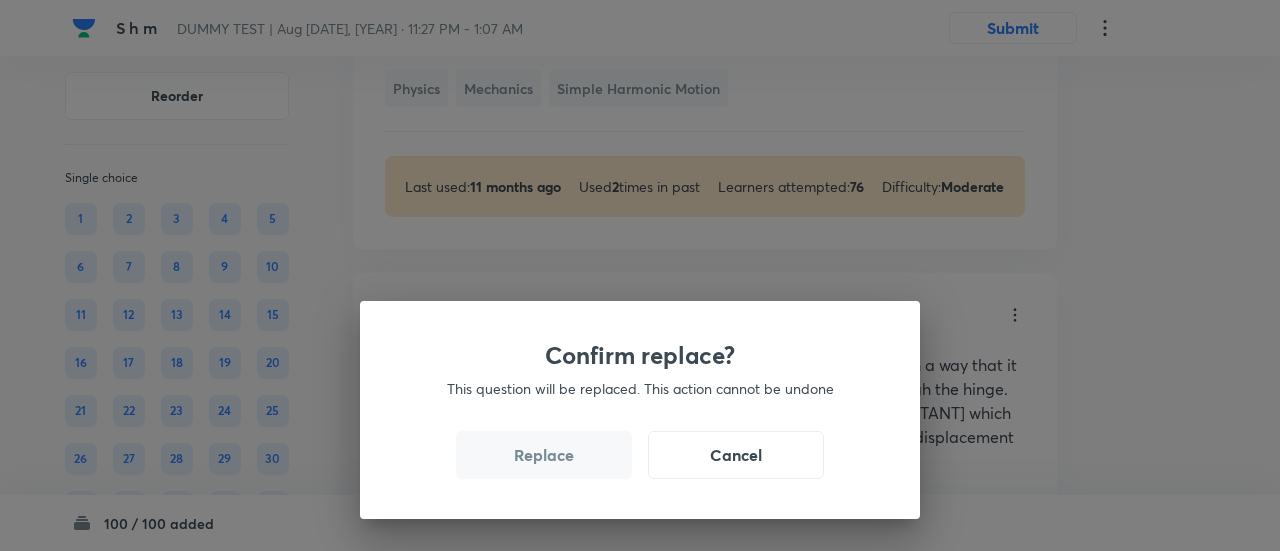 click on "Replace" at bounding box center [544, 455] 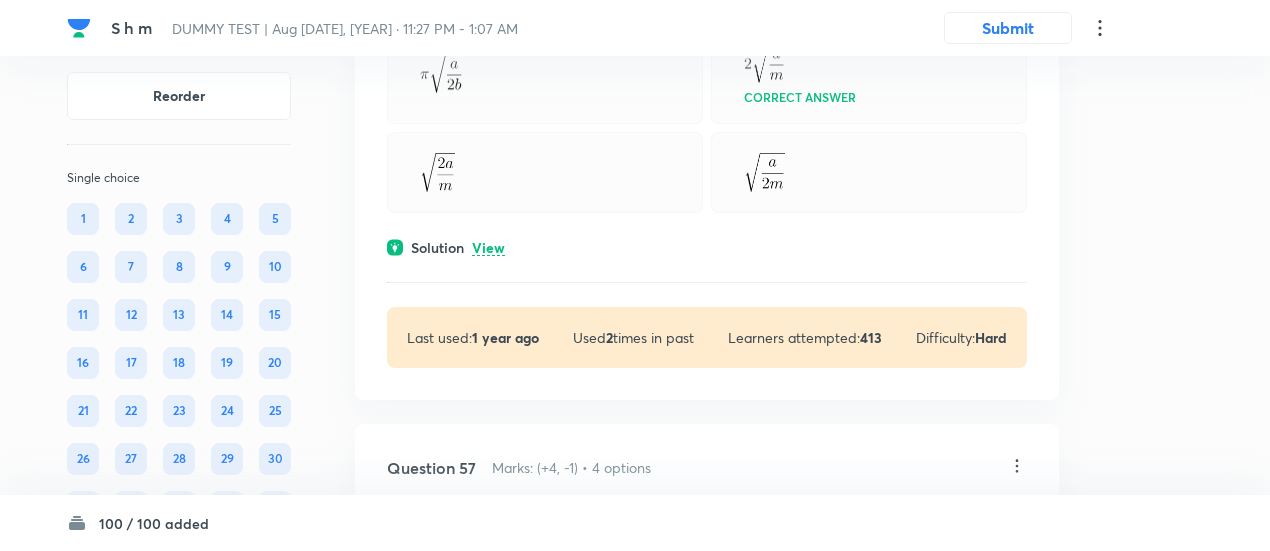 scroll, scrollTop: 45466, scrollLeft: 0, axis: vertical 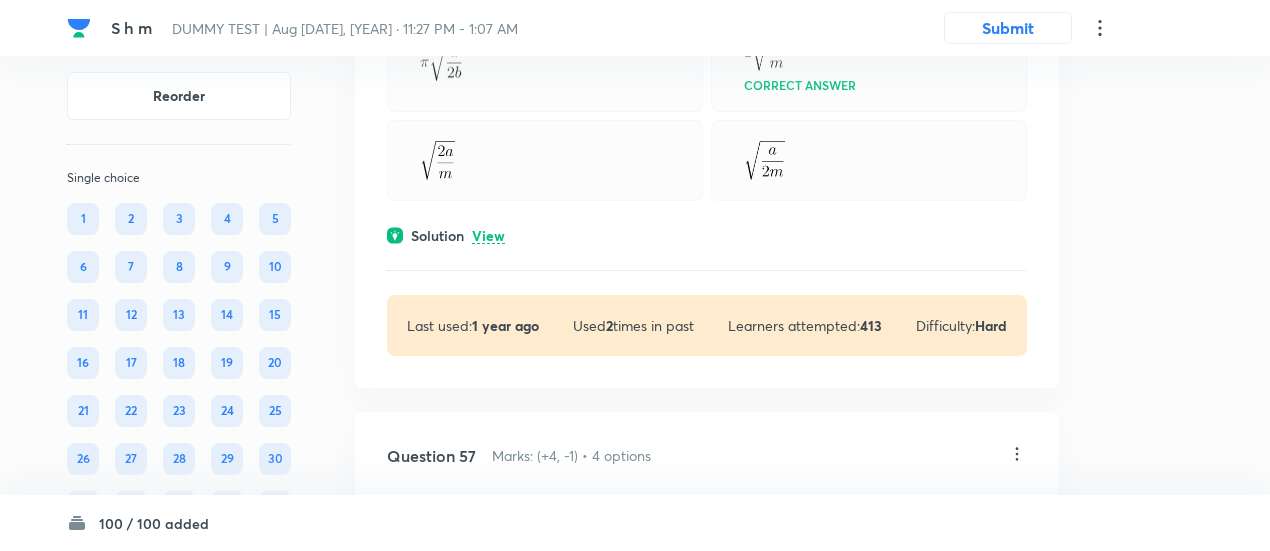 click on "View" at bounding box center (488, -334) 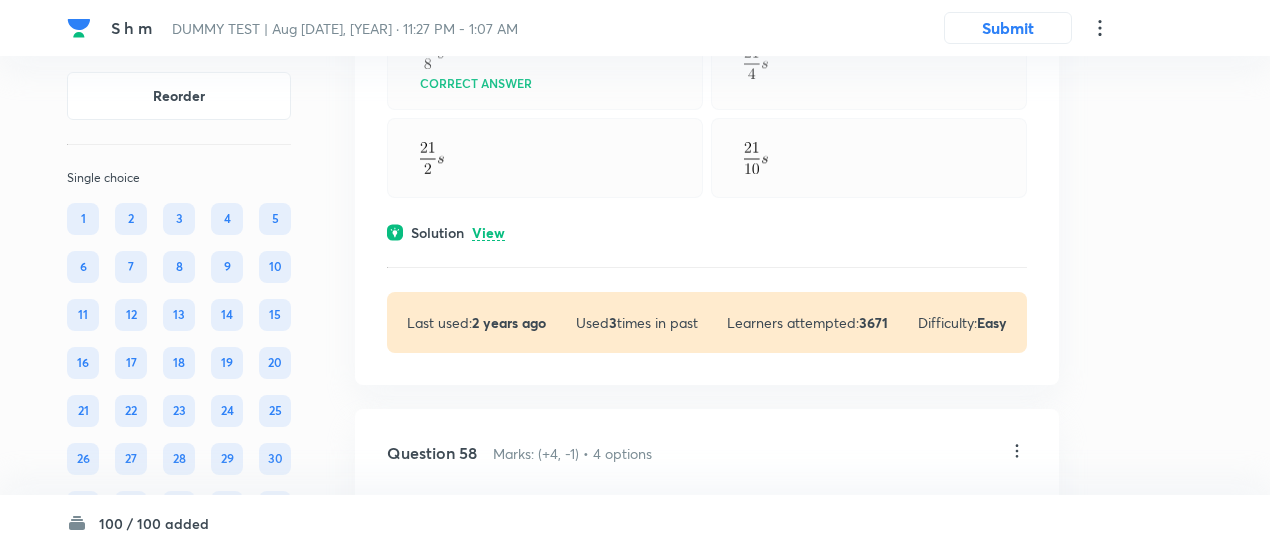 scroll, scrollTop: 46362, scrollLeft: 0, axis: vertical 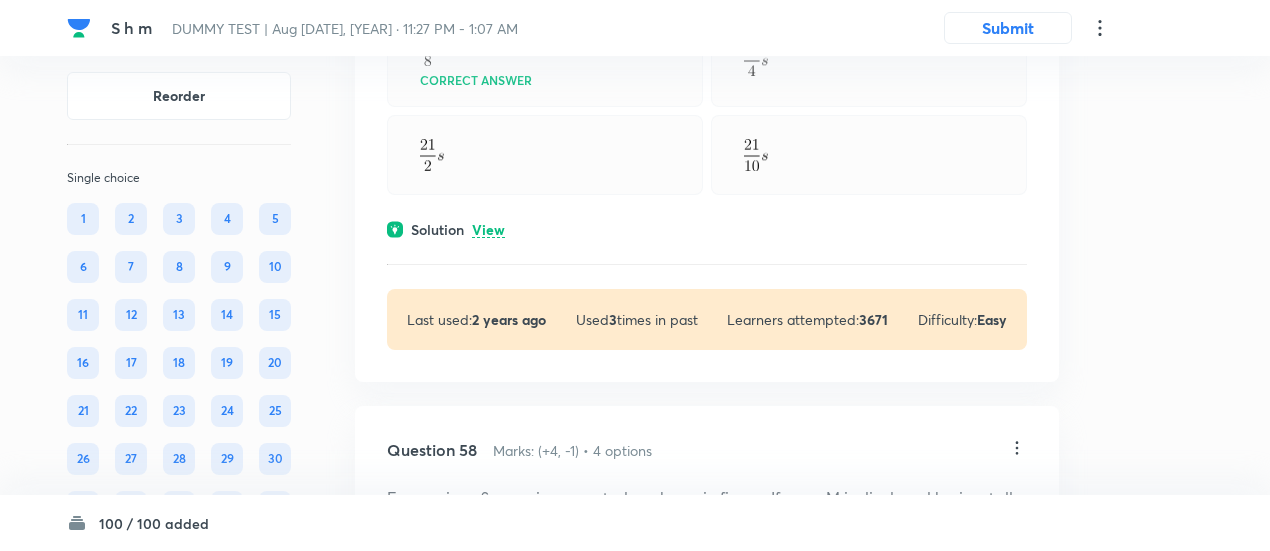 click on "View" at bounding box center [488, -331] 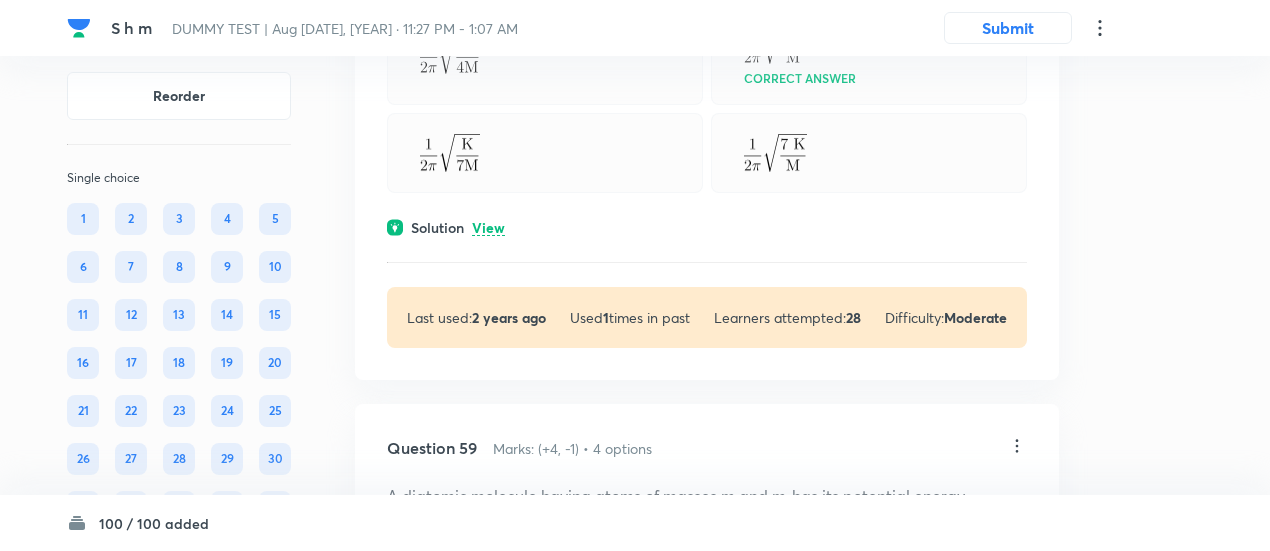 scroll, scrollTop: 47552, scrollLeft: 0, axis: vertical 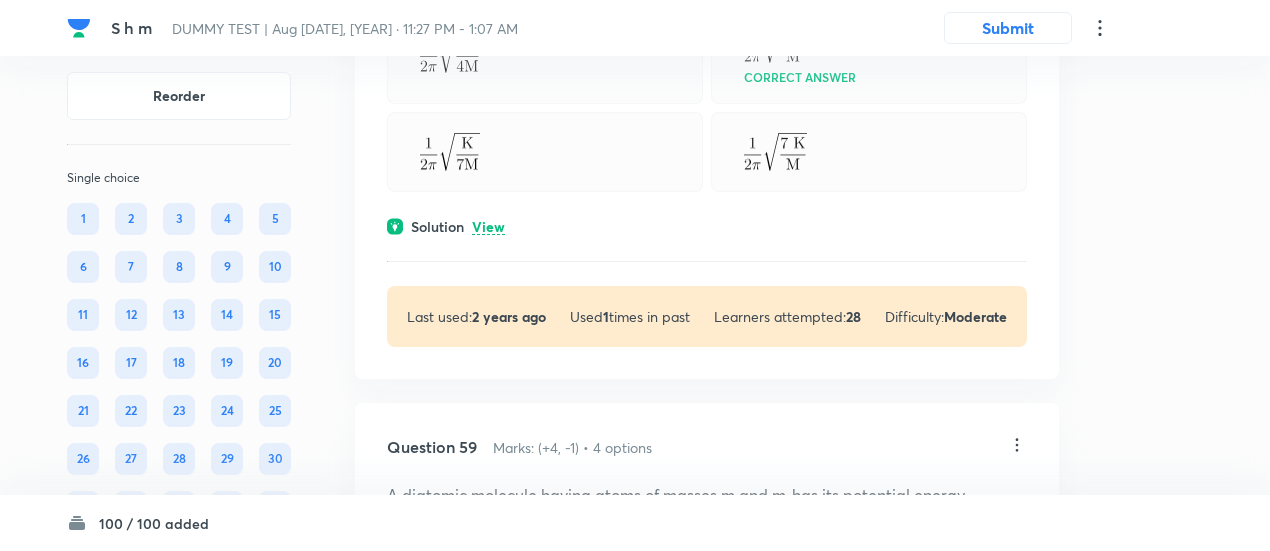 click on "View" at bounding box center [488, -393] 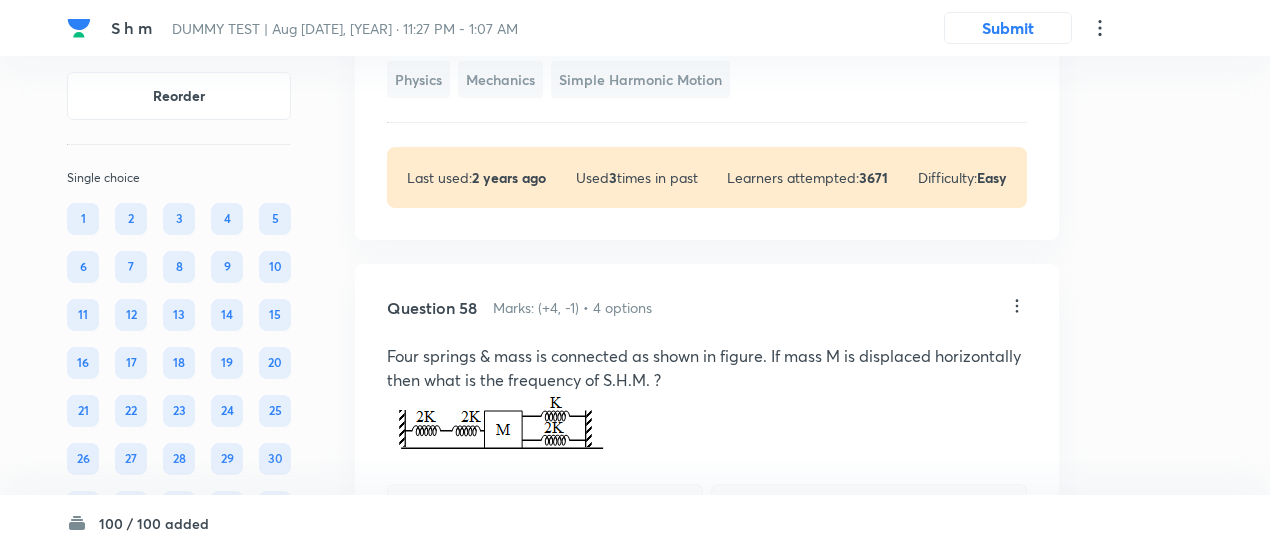 scroll, scrollTop: 47218, scrollLeft: 0, axis: vertical 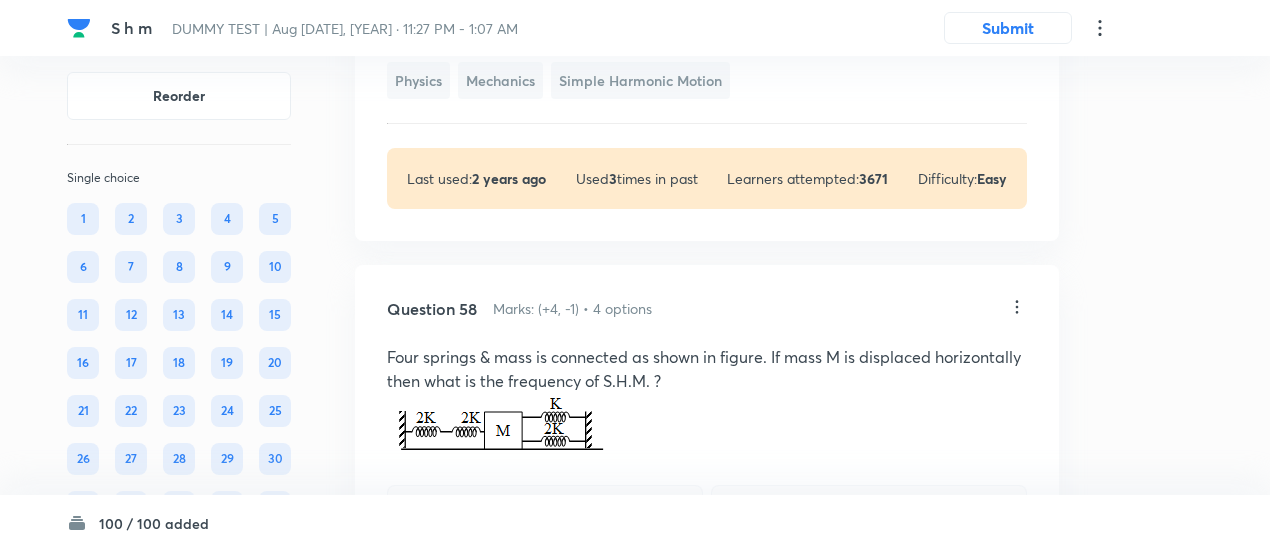 click 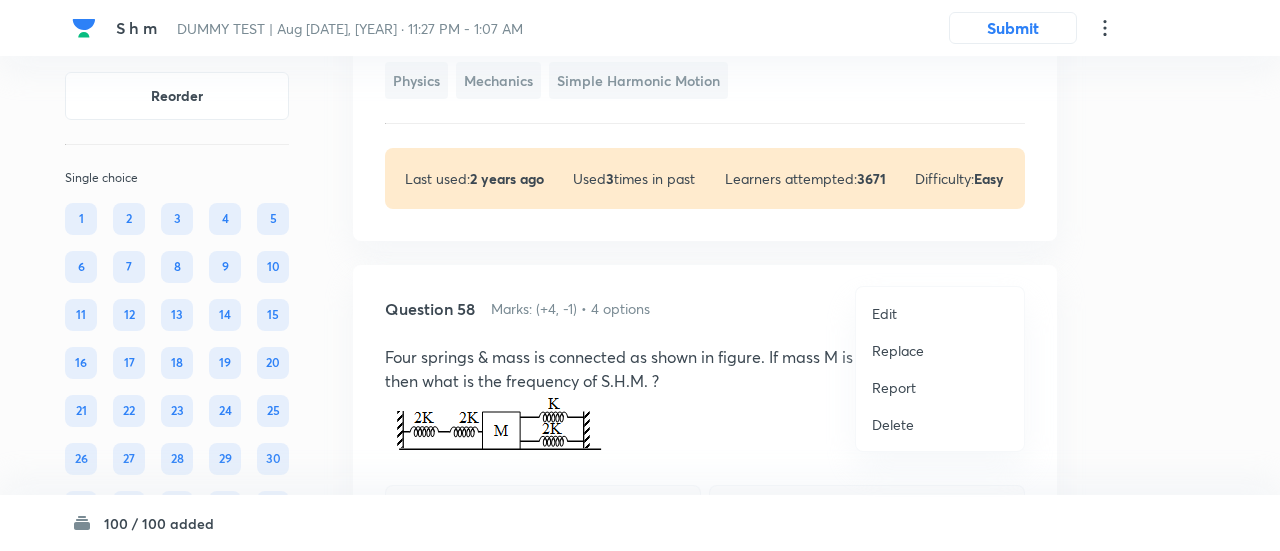 click on "Replace" at bounding box center (898, 350) 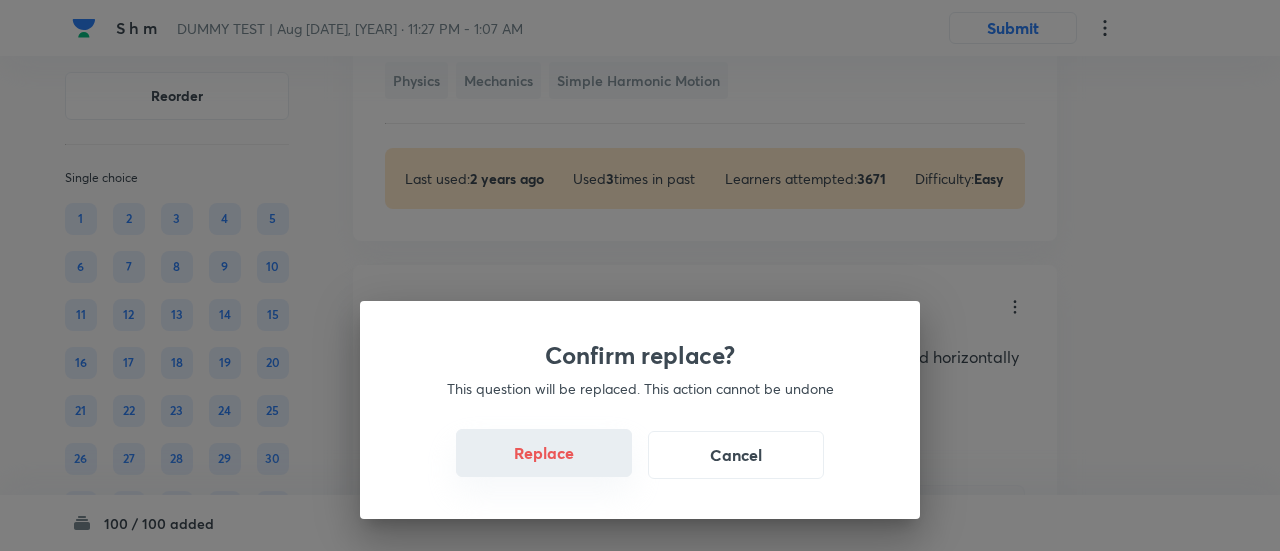 click on "Replace" at bounding box center (544, 453) 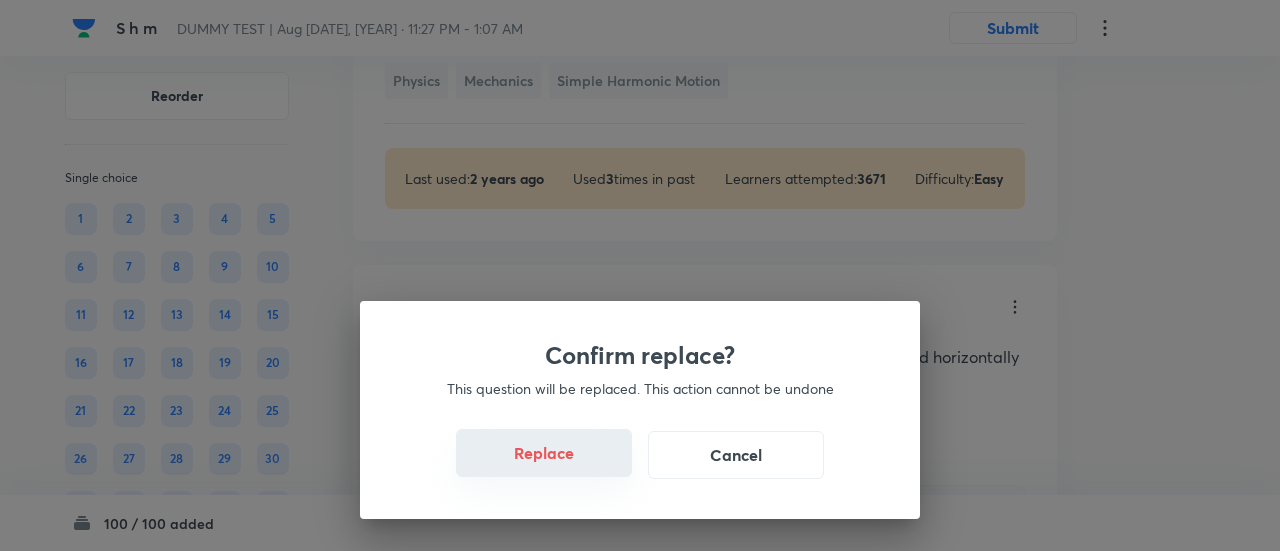 click on "Replace" at bounding box center [544, 453] 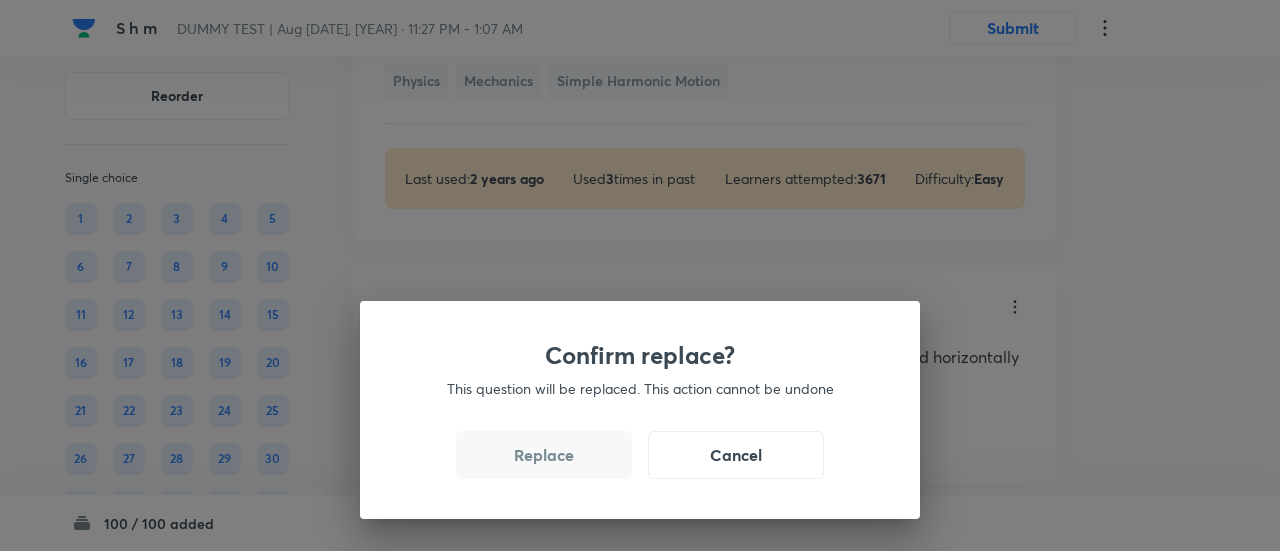 click on "Replace" at bounding box center (544, 455) 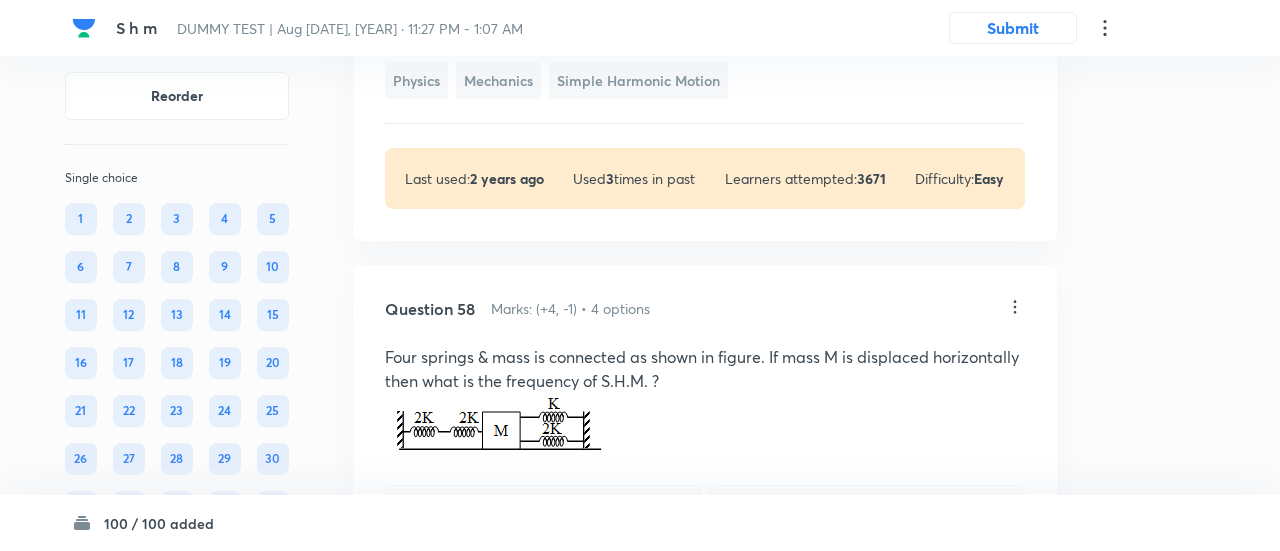 click on "Confirm replace? This question will be replaced. This action cannot be undone Replace Cancel" at bounding box center [640, 275] 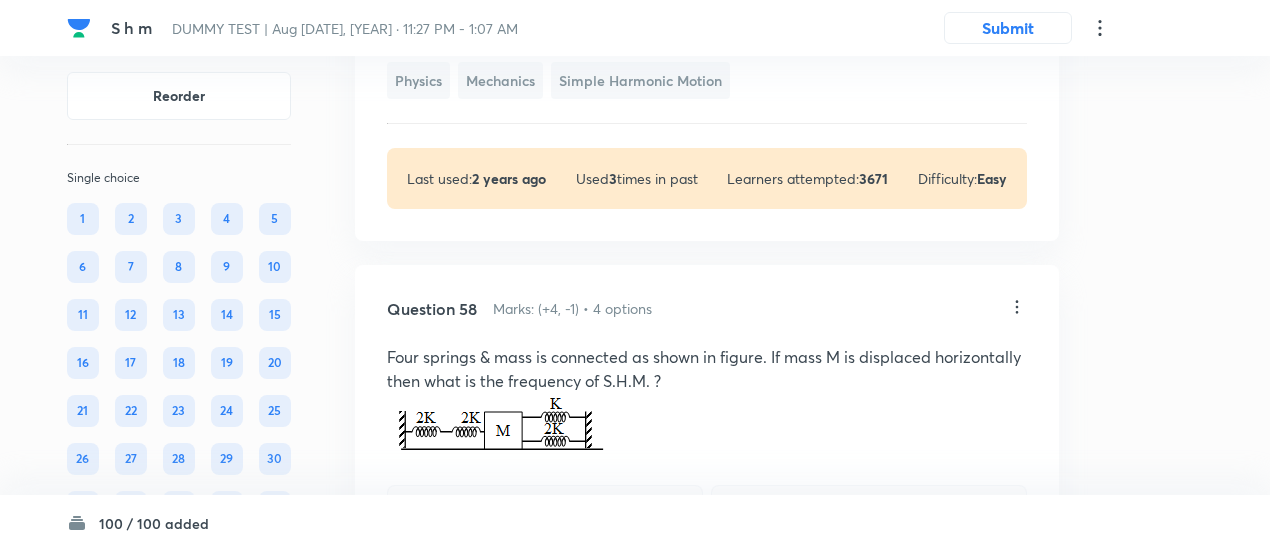 click on "Correct answer" at bounding box center [545, -229] 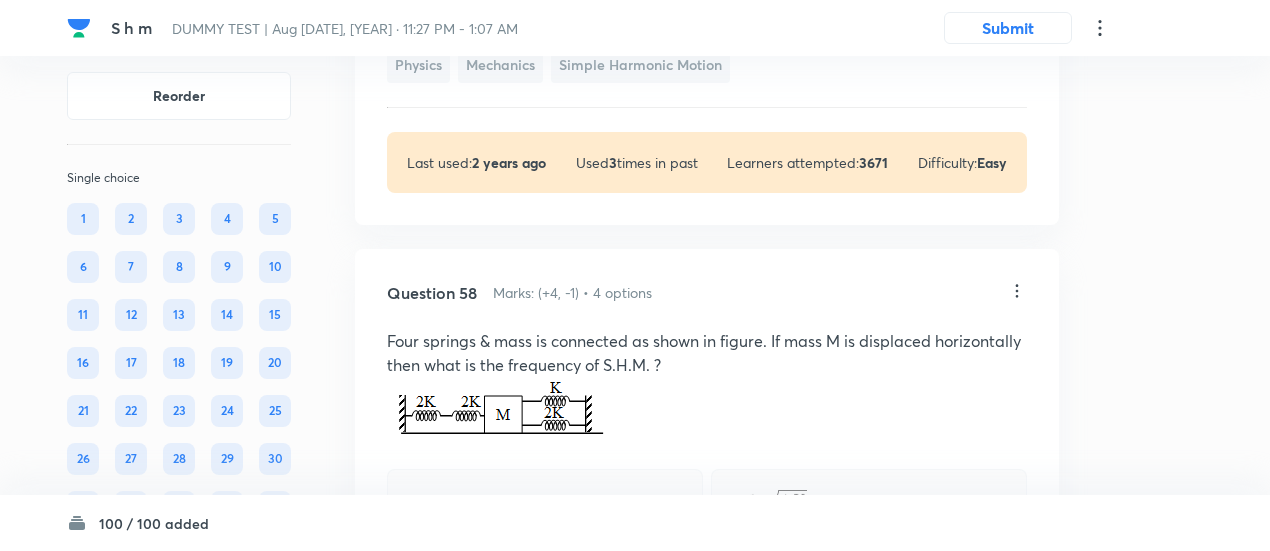 scroll, scrollTop: 47232, scrollLeft: 0, axis: vertical 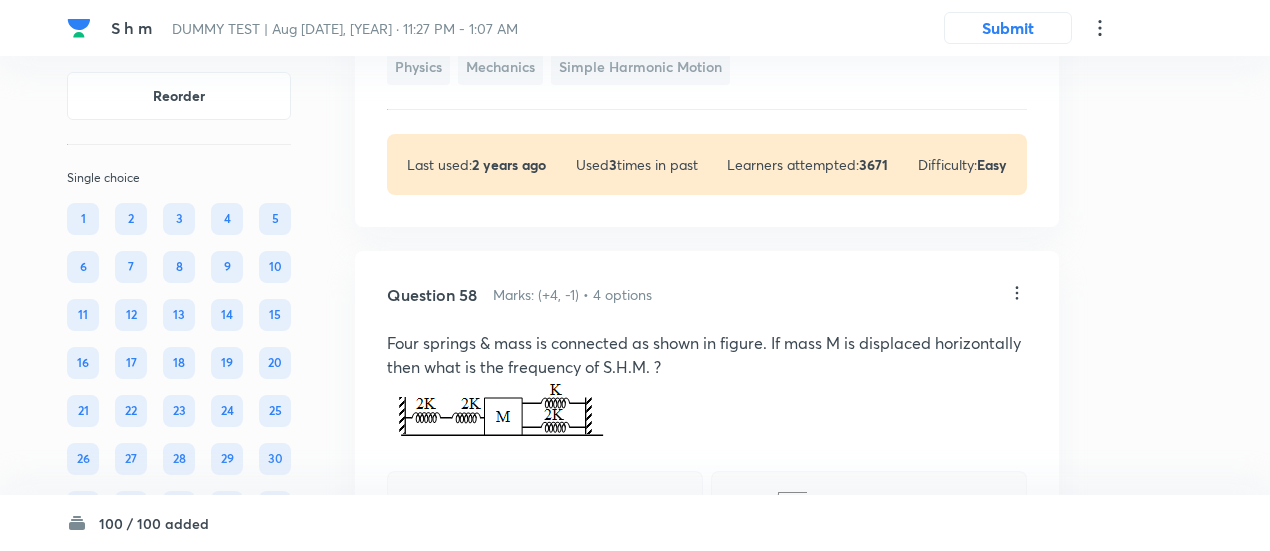 click 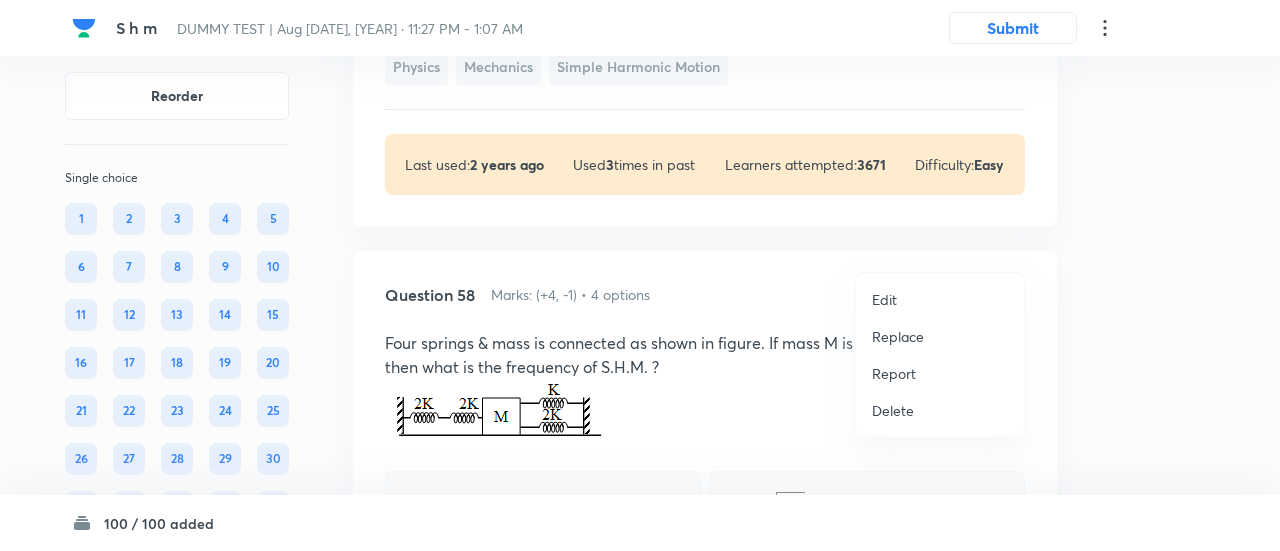 click on "Replace" at bounding box center [898, 336] 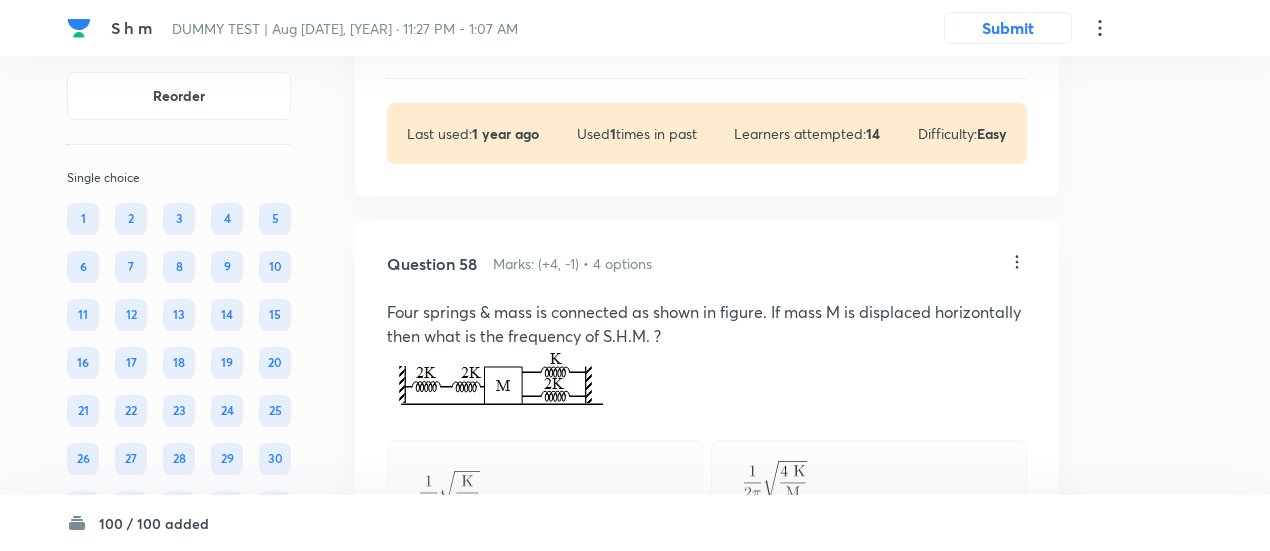 scroll, scrollTop: 47304, scrollLeft: 0, axis: vertical 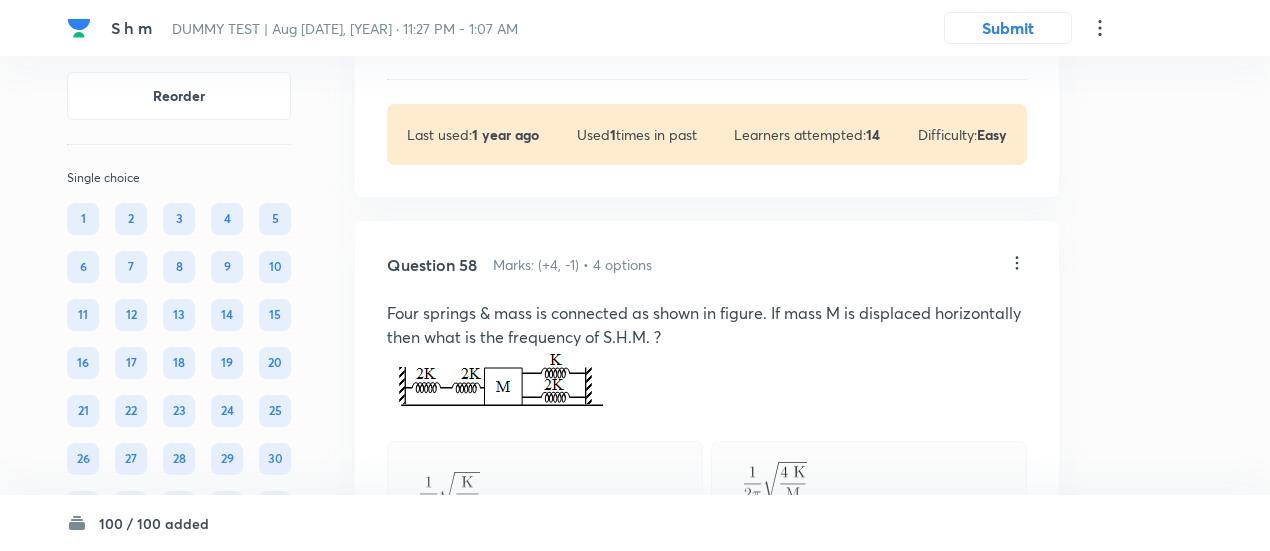 click 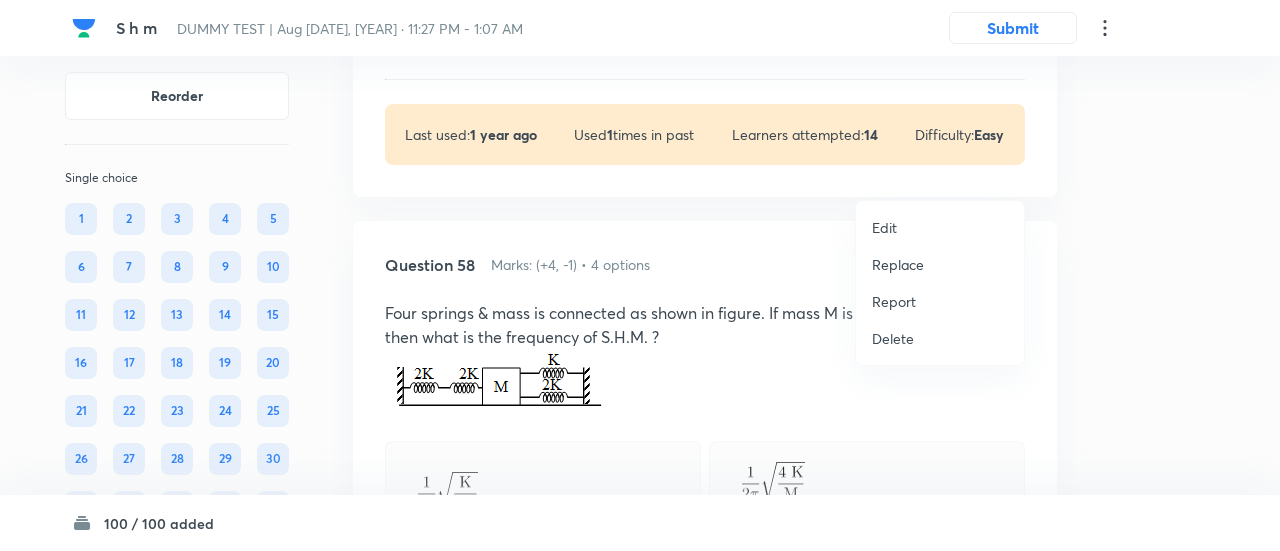 click on "Replace" at bounding box center [898, 264] 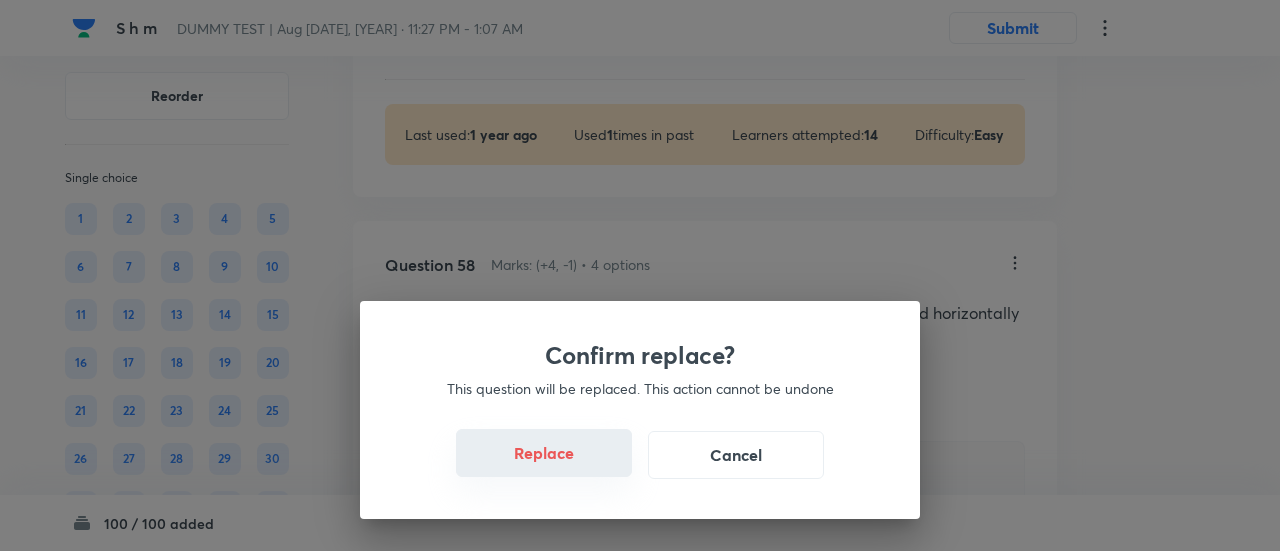 click on "Replace" at bounding box center (544, 453) 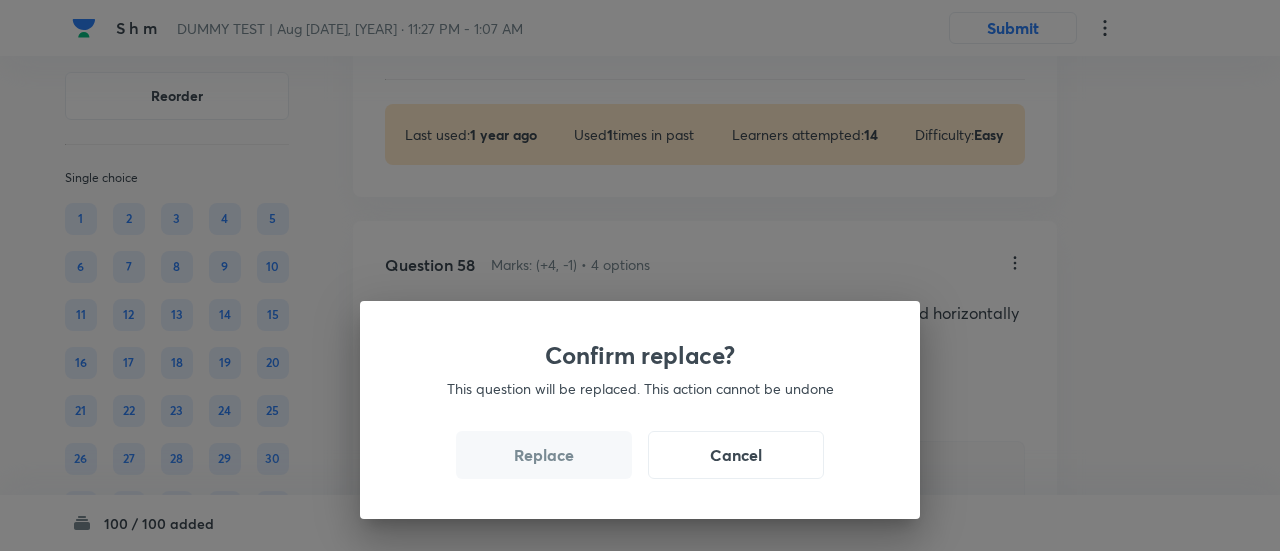 click on "Replace" at bounding box center [544, 455] 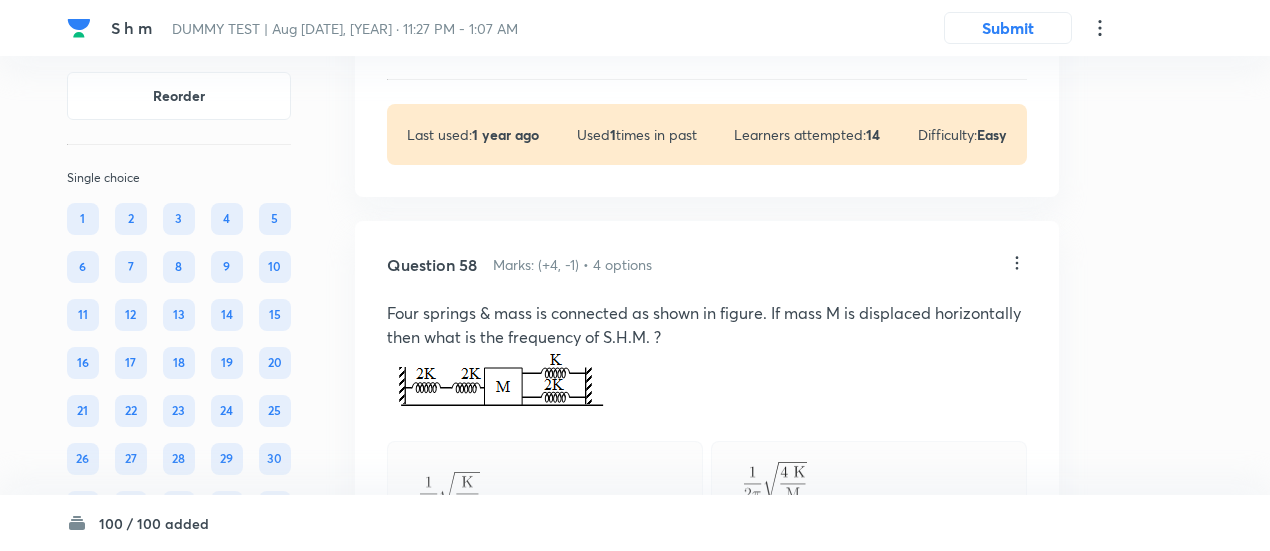 click on "Solution Hide" at bounding box center [707, -178] 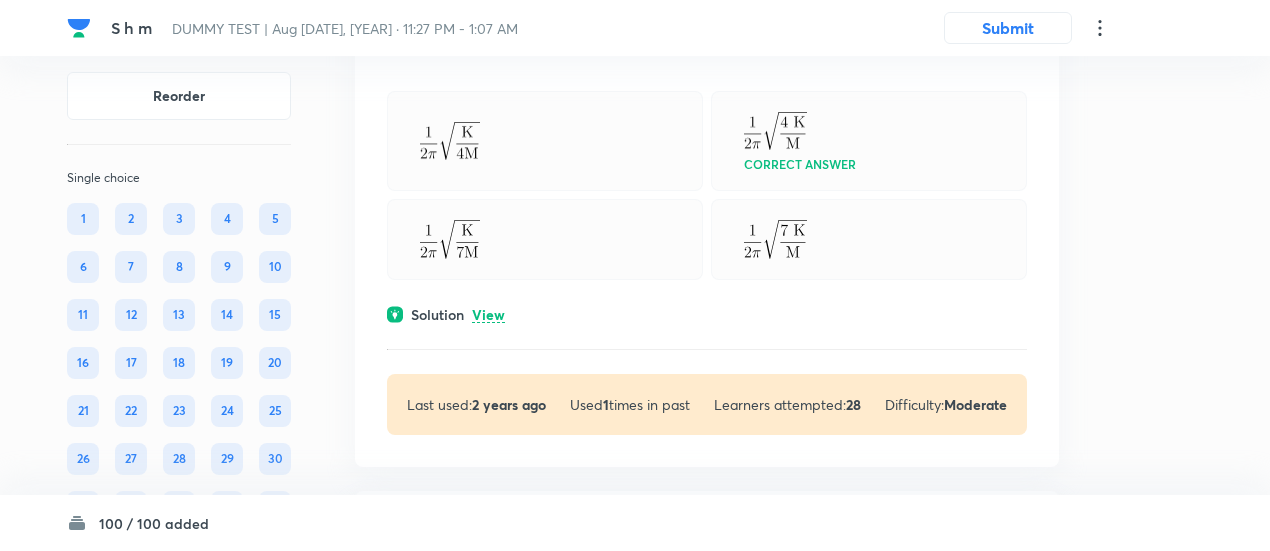 scroll, scrollTop: 47434, scrollLeft: 0, axis: vertical 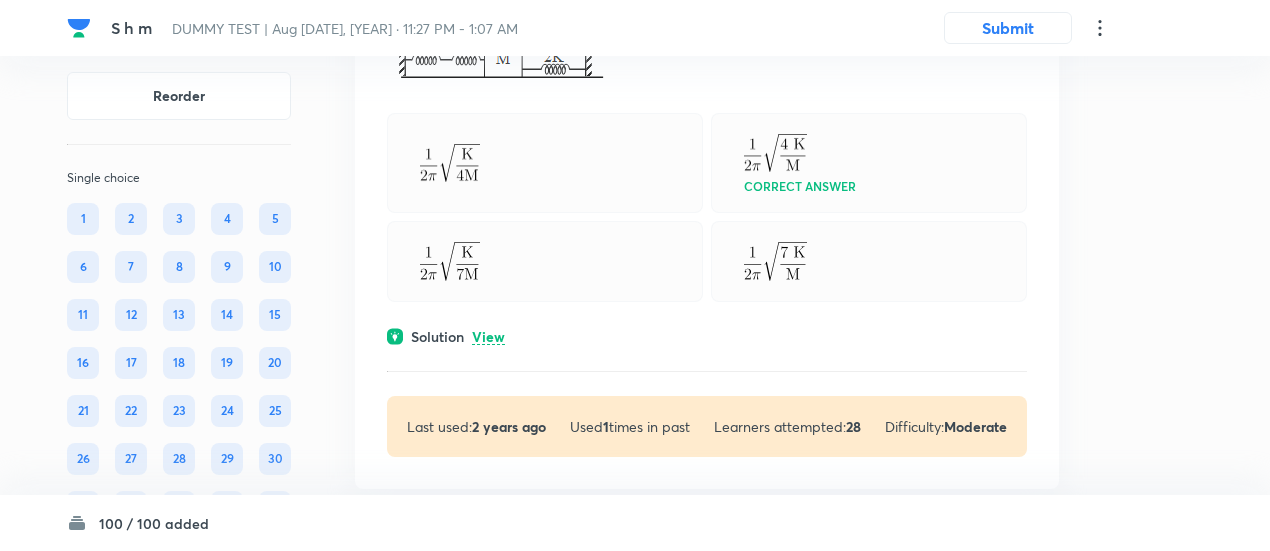 click on "View" at bounding box center (488, -283) 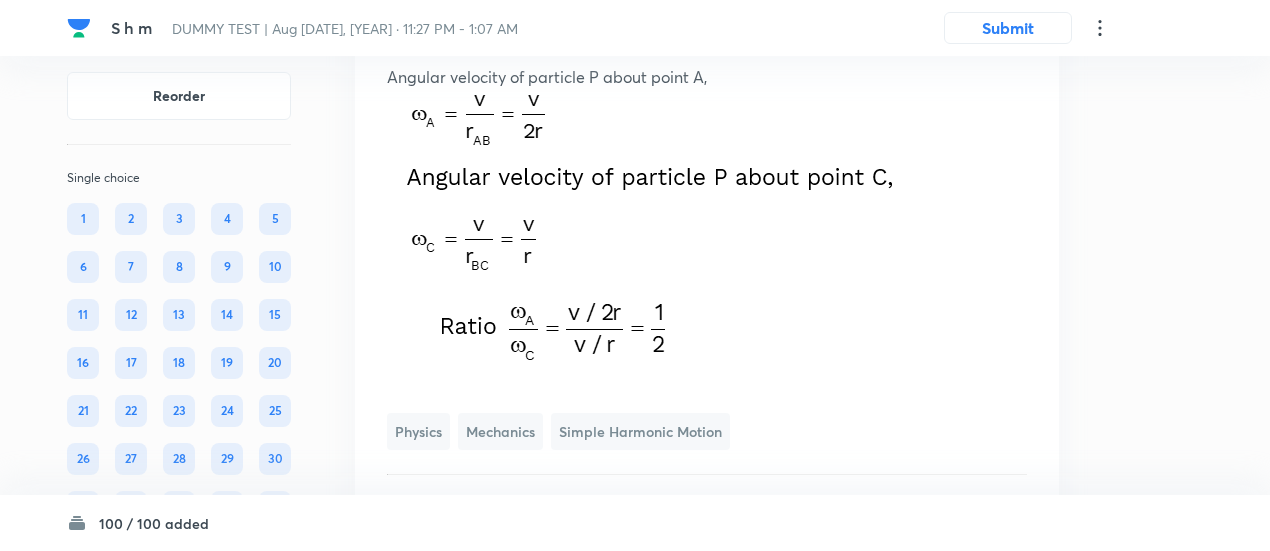 scroll, scrollTop: 47311, scrollLeft: 0, axis: vertical 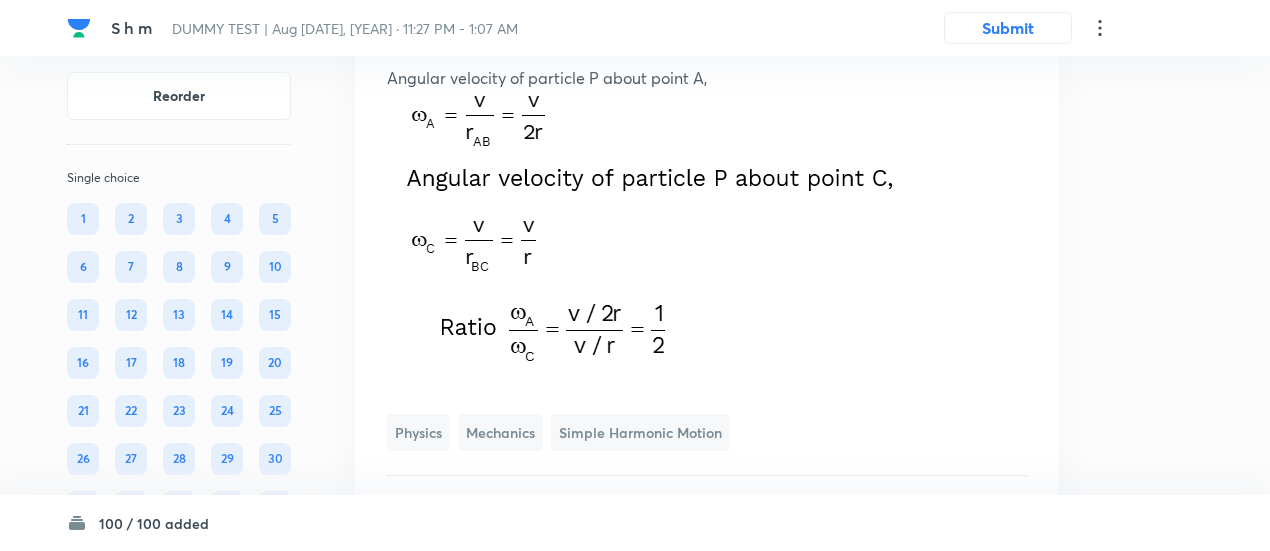 click 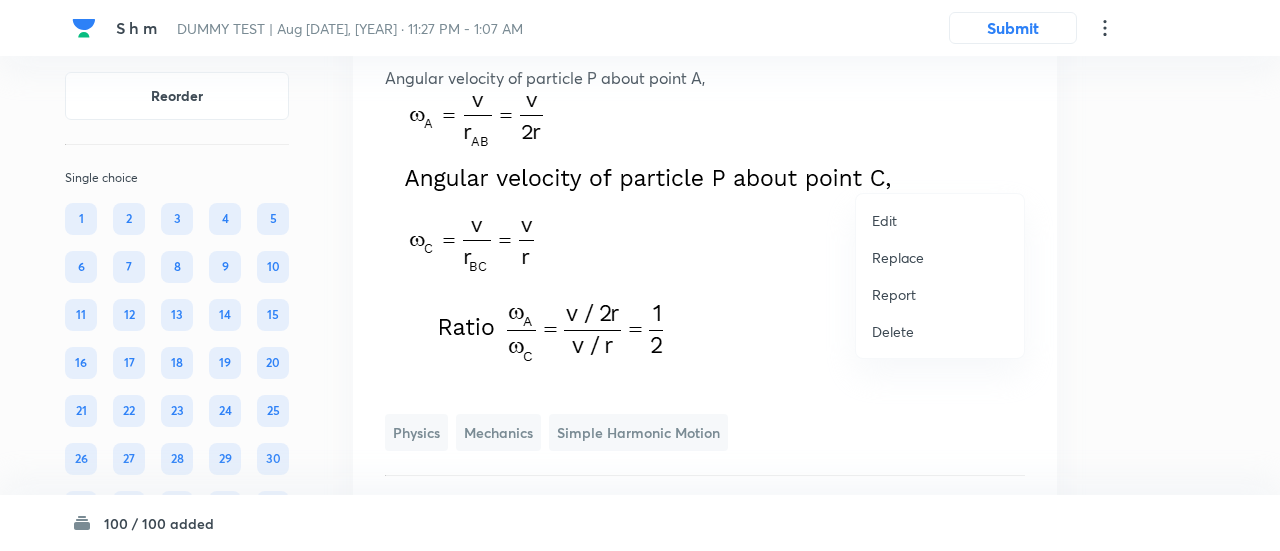 click on "Replace" at bounding box center (898, 257) 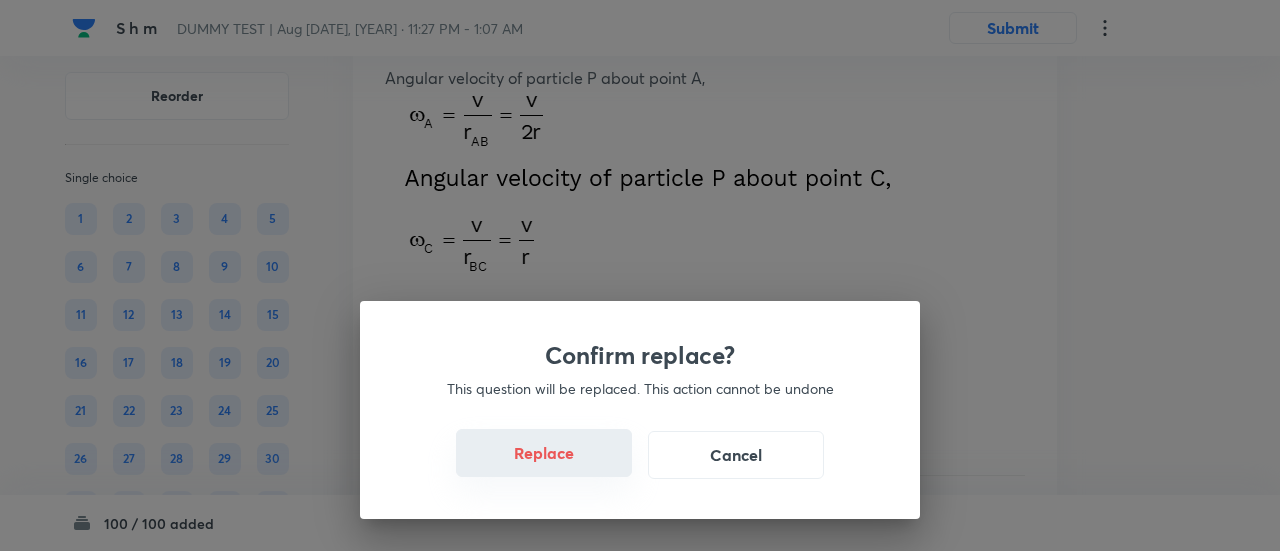 click on "Replace" at bounding box center (544, 453) 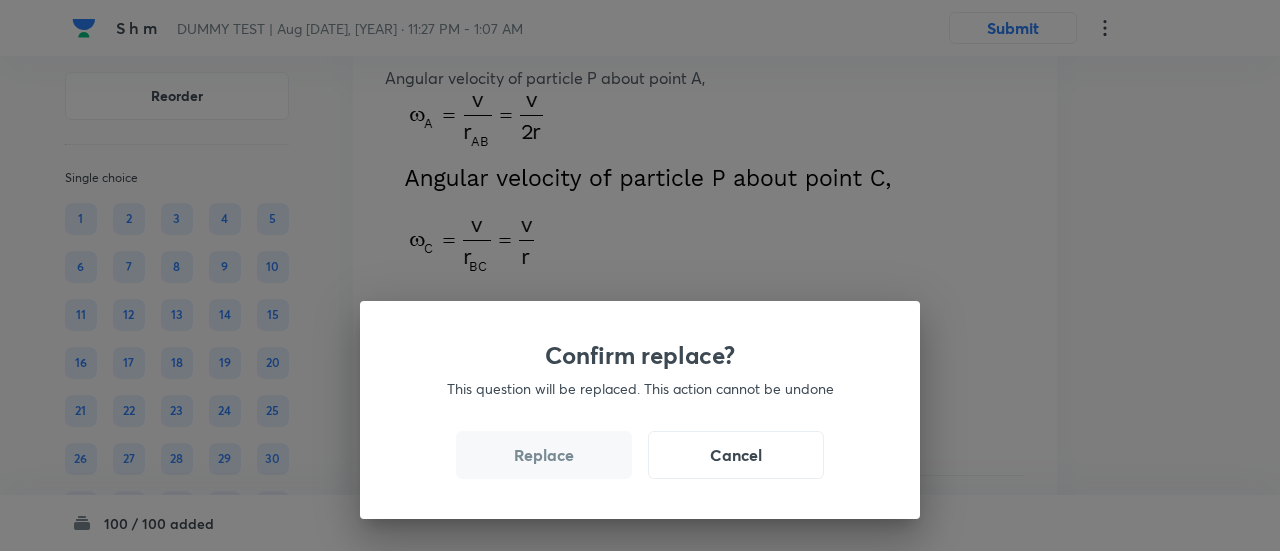 click on "Replace" at bounding box center (544, 455) 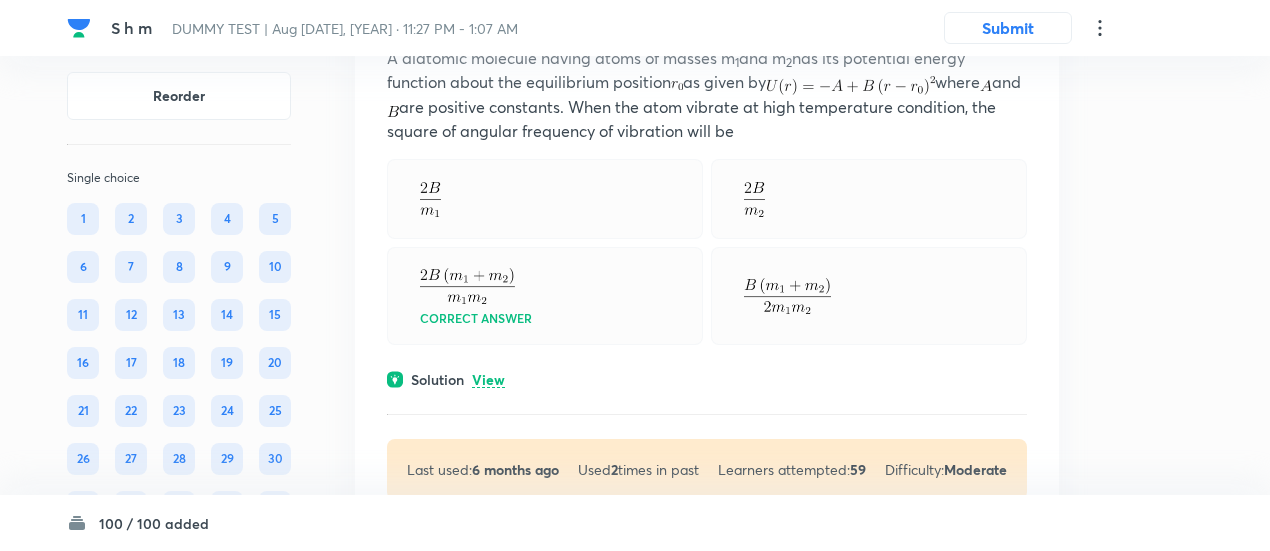 scroll, scrollTop: 48583, scrollLeft: 0, axis: vertical 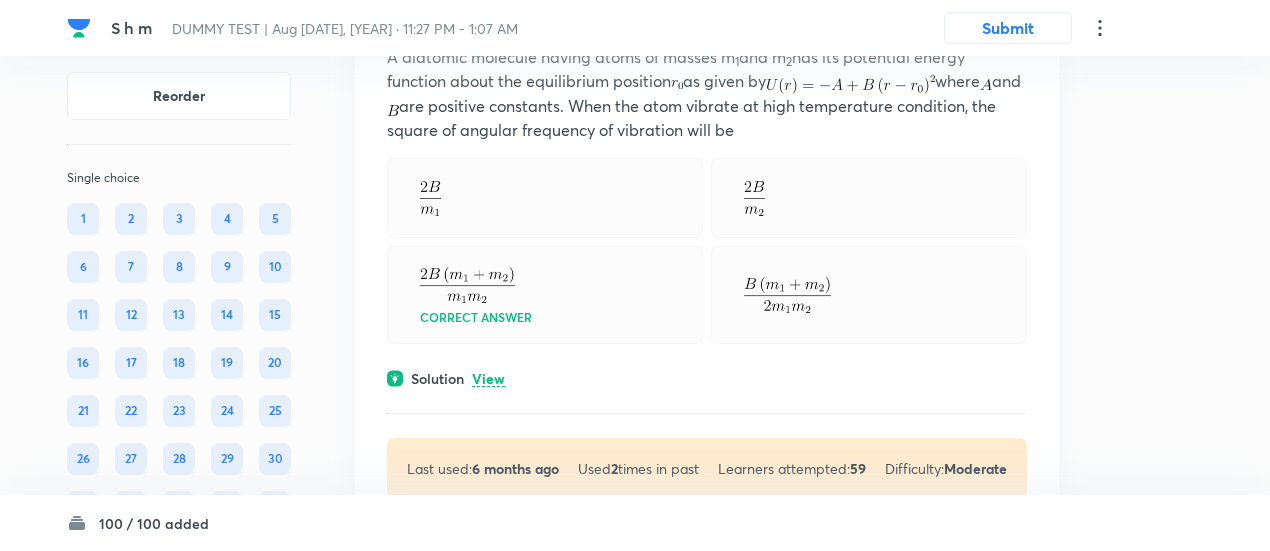 click on "View" at bounding box center [488, -211] 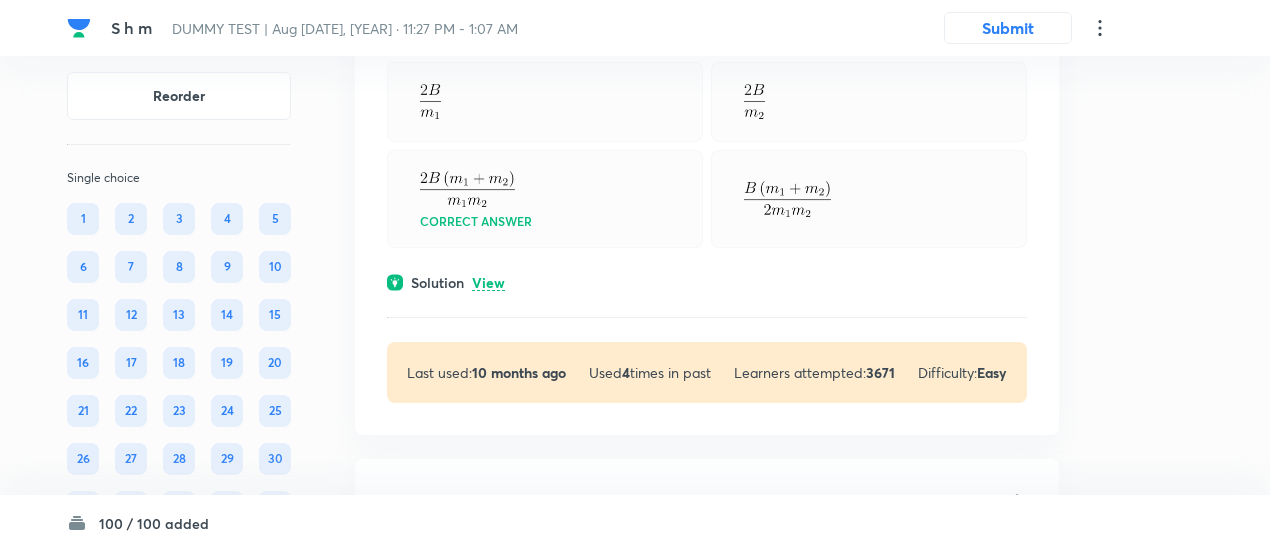 scroll, scrollTop: 49539, scrollLeft: 0, axis: vertical 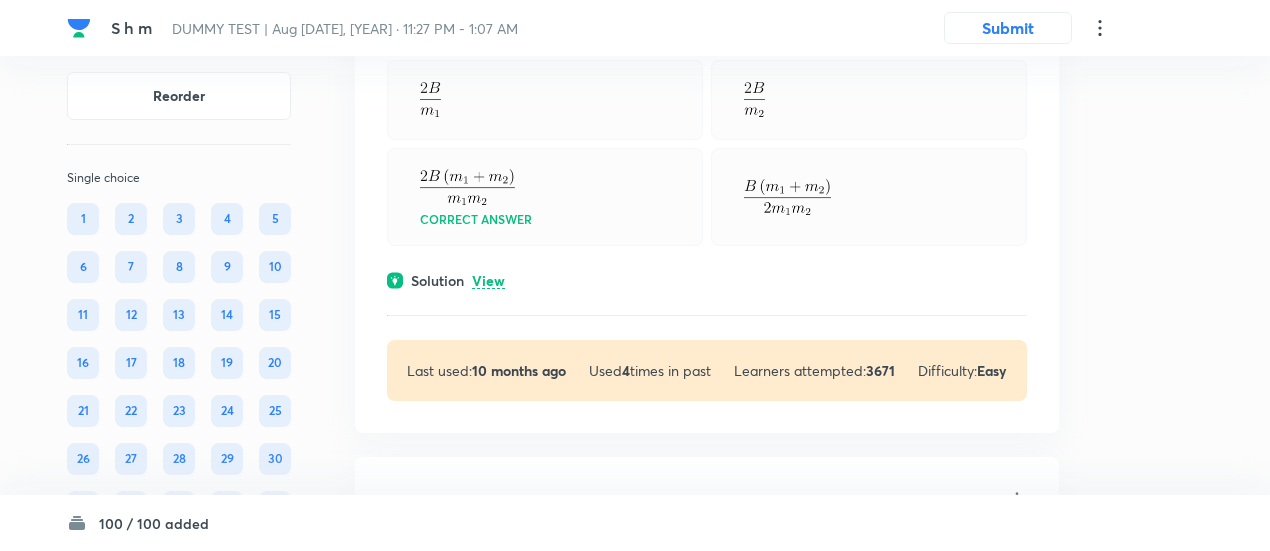 click on "View" at bounding box center (488, -310) 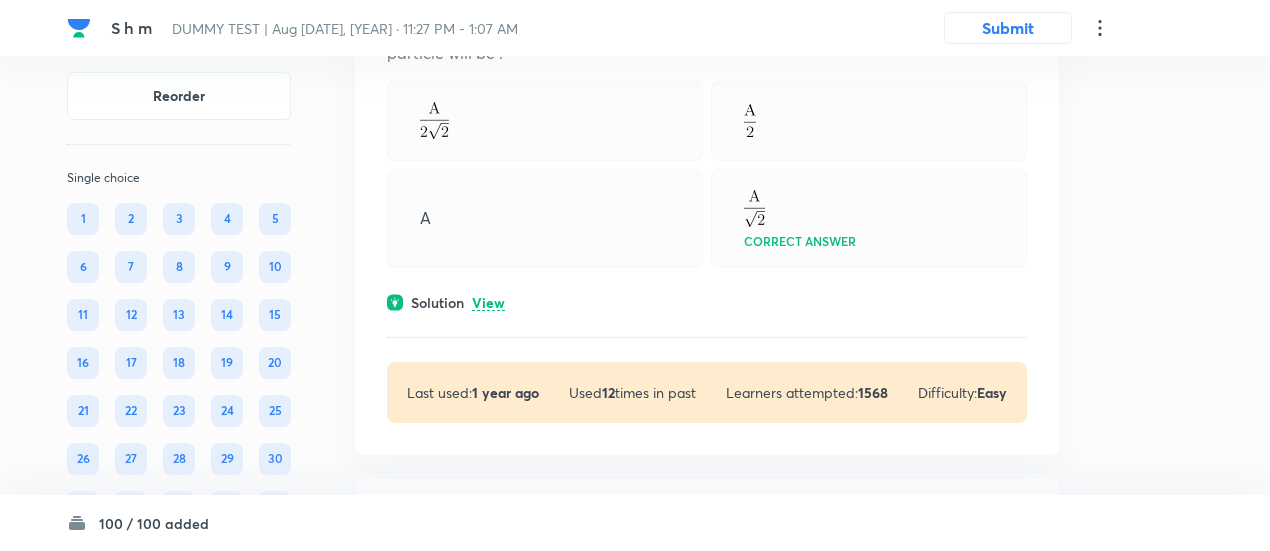 scroll, scrollTop: 50215, scrollLeft: 0, axis: vertical 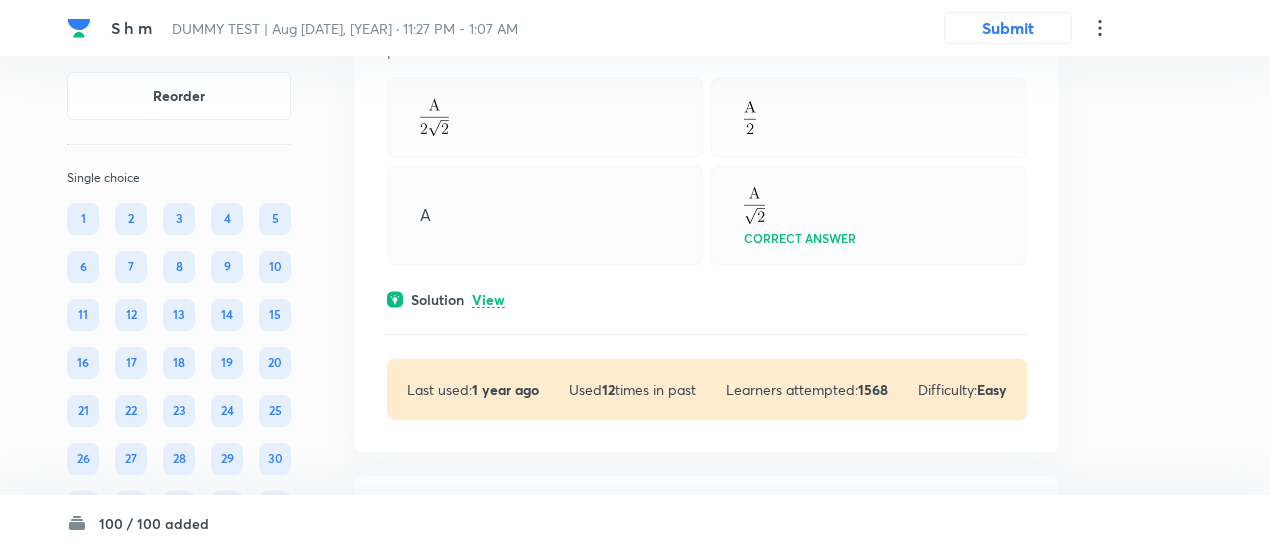 click on "Question 60 Marks: (+4, -1) • 4 options A diatomic molecule having atoms of masses m 1  and m 2  has its potential energy function about the  equilibrium position   as given by   where   and   are positive constants. When the atom vibrate at high temperature condition, the square of angular frequency of vibration will be  Correct answer Solution View Last used:  10 months ago Used  4  times in past Learners attempted:  3671 Difficulty: Easy" at bounding box center [707, -398] 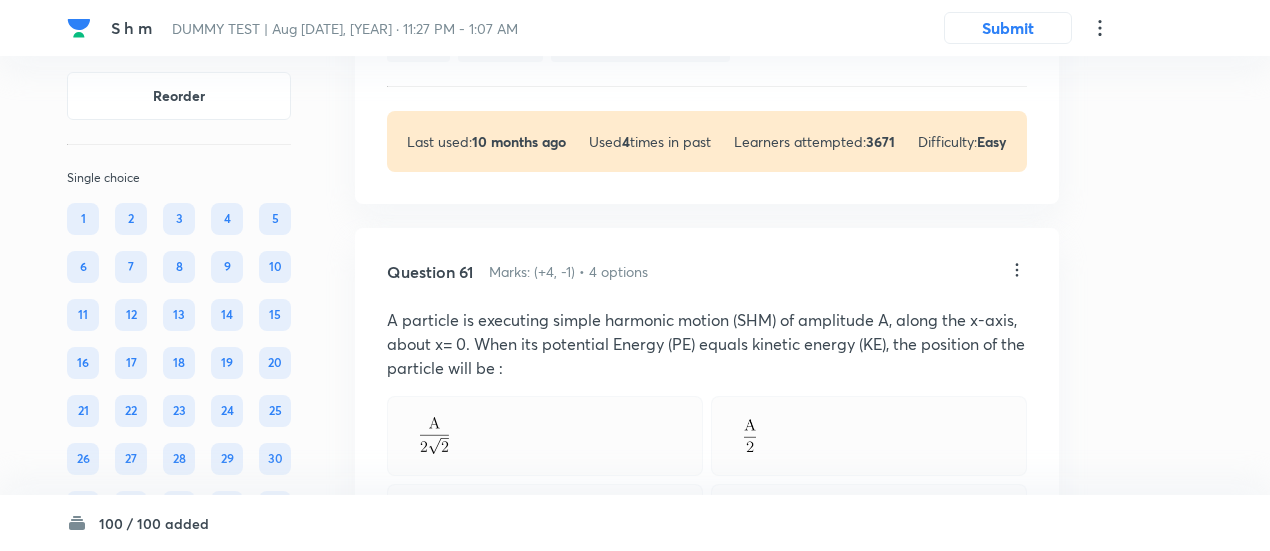 scroll, scrollTop: 50037, scrollLeft: 0, axis: vertical 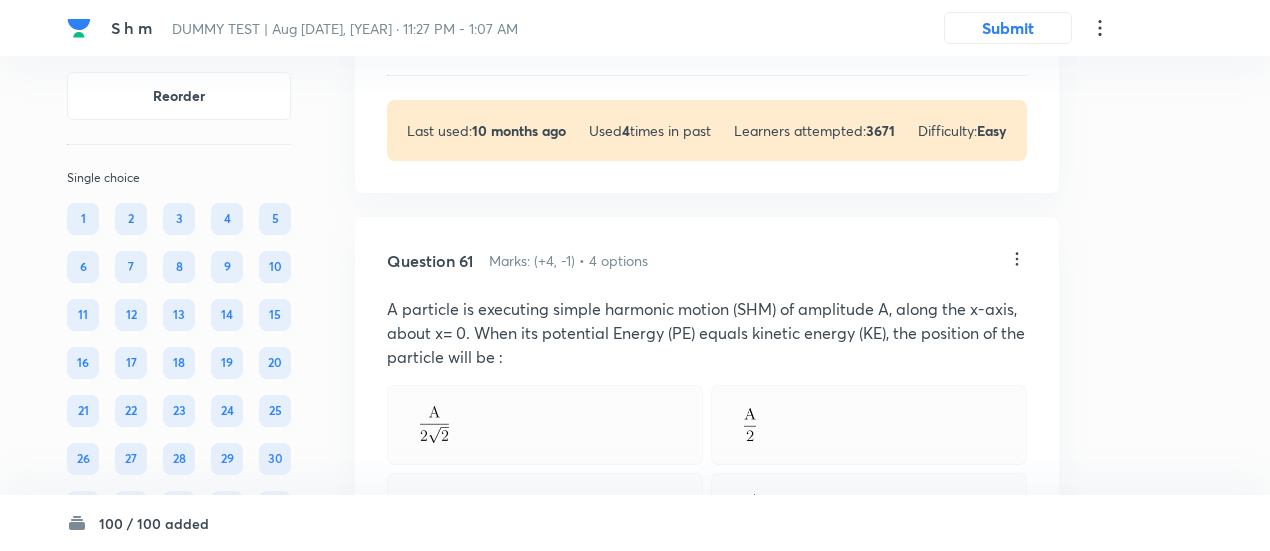 click 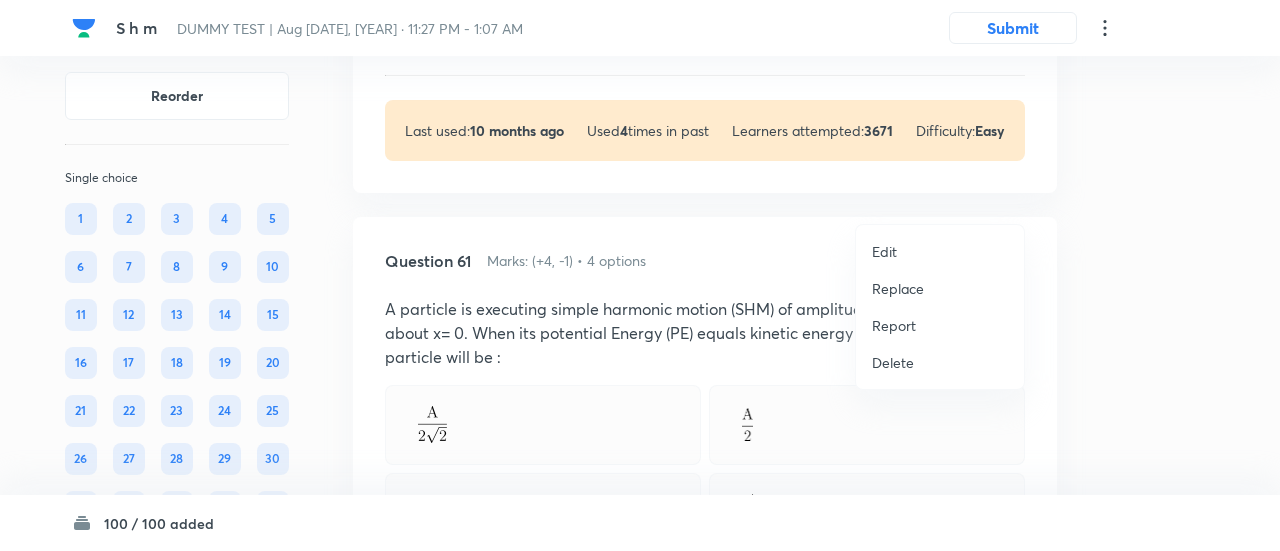 click on "Replace" at bounding box center (898, 288) 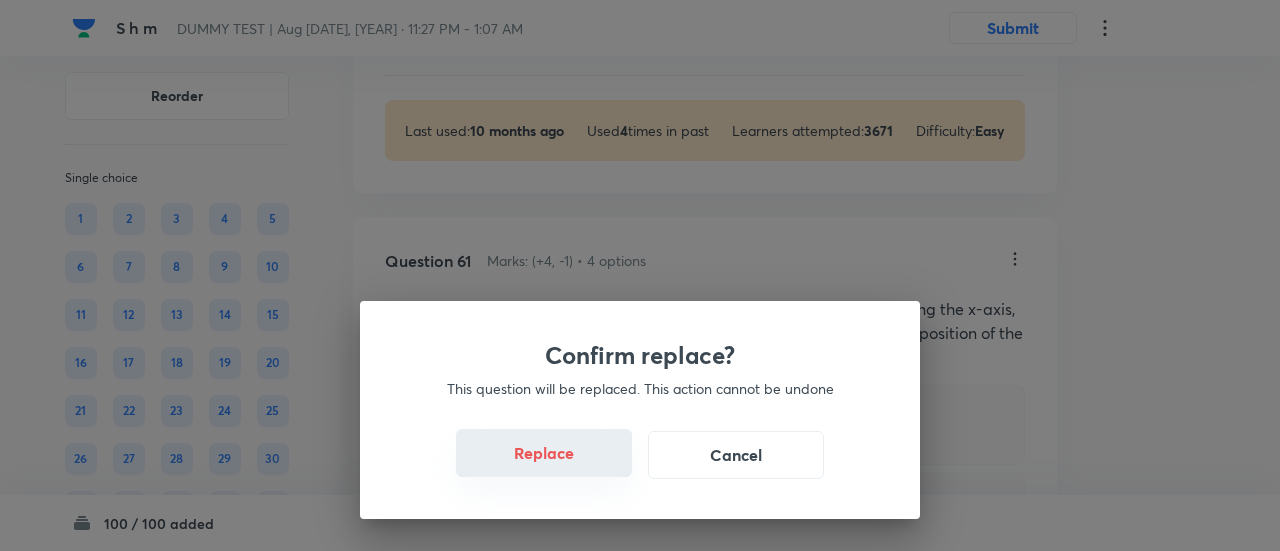 click on "Replace" at bounding box center (544, 453) 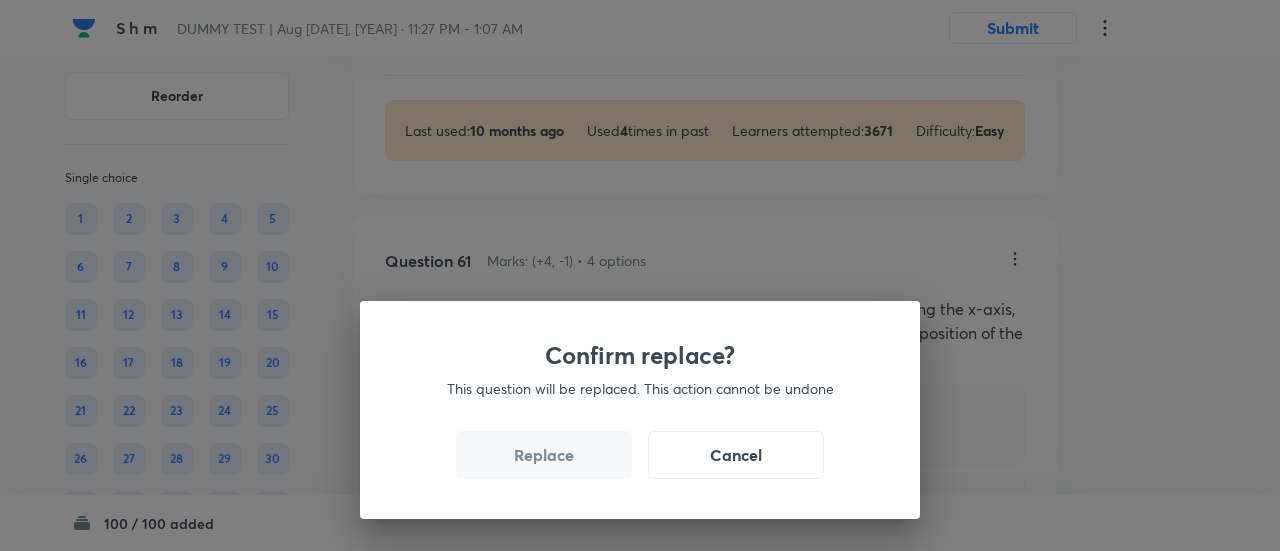 click on "Replace" at bounding box center [544, 455] 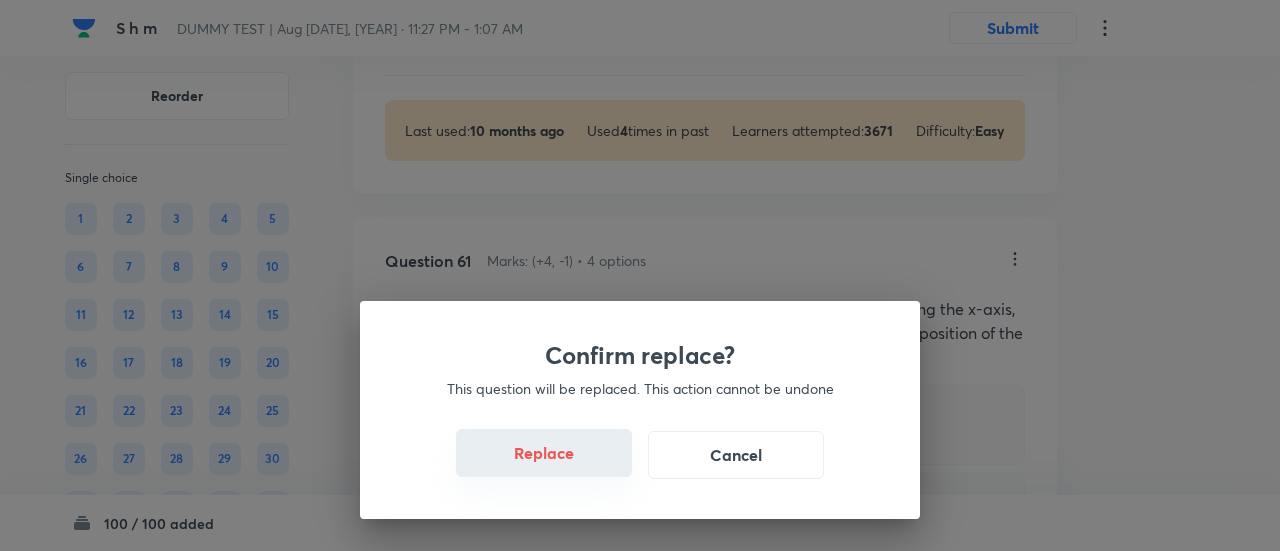 click on "Replace" at bounding box center [544, 453] 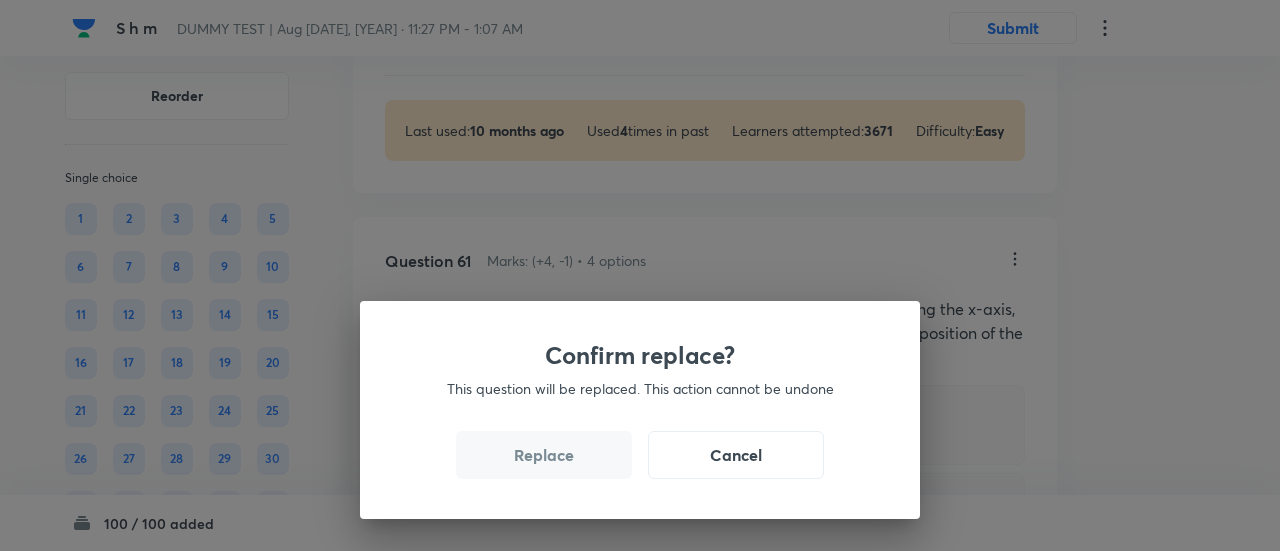 click on "Replace" at bounding box center [544, 455] 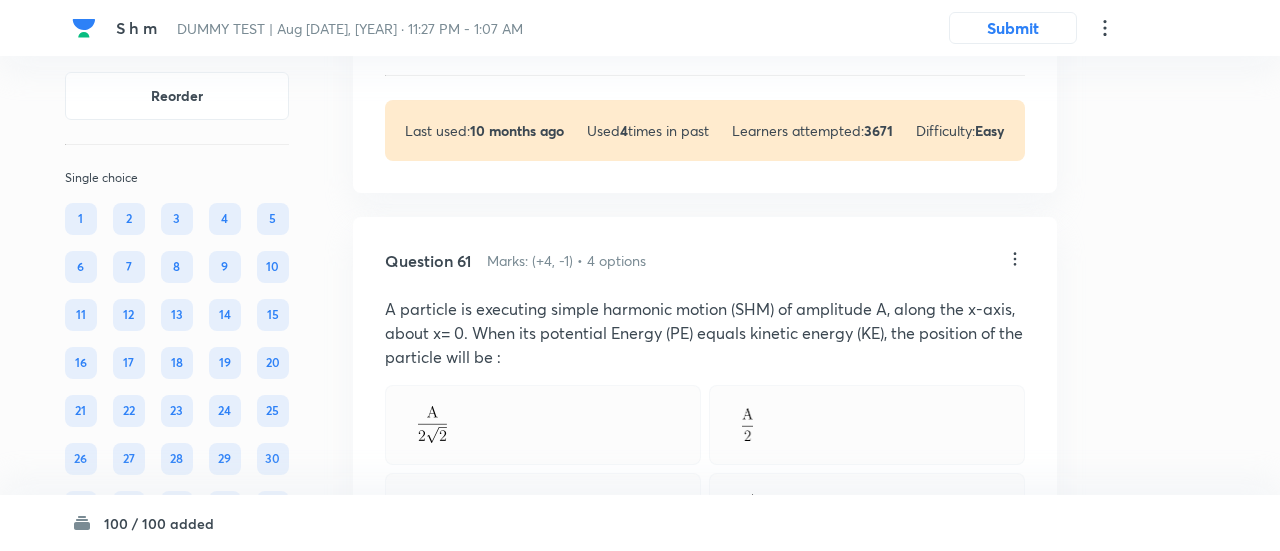 click on "Confirm replace? This question will be replaced. This action cannot be undone Replace Cancel" at bounding box center (640, 275) 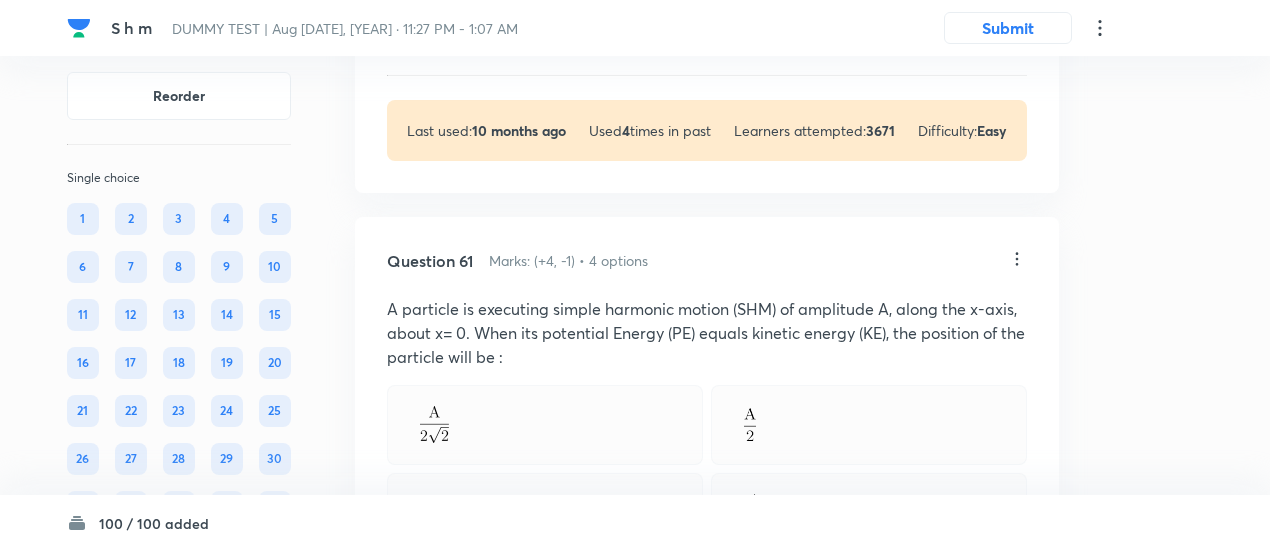 click on "Correct answer" at bounding box center (545, -172) 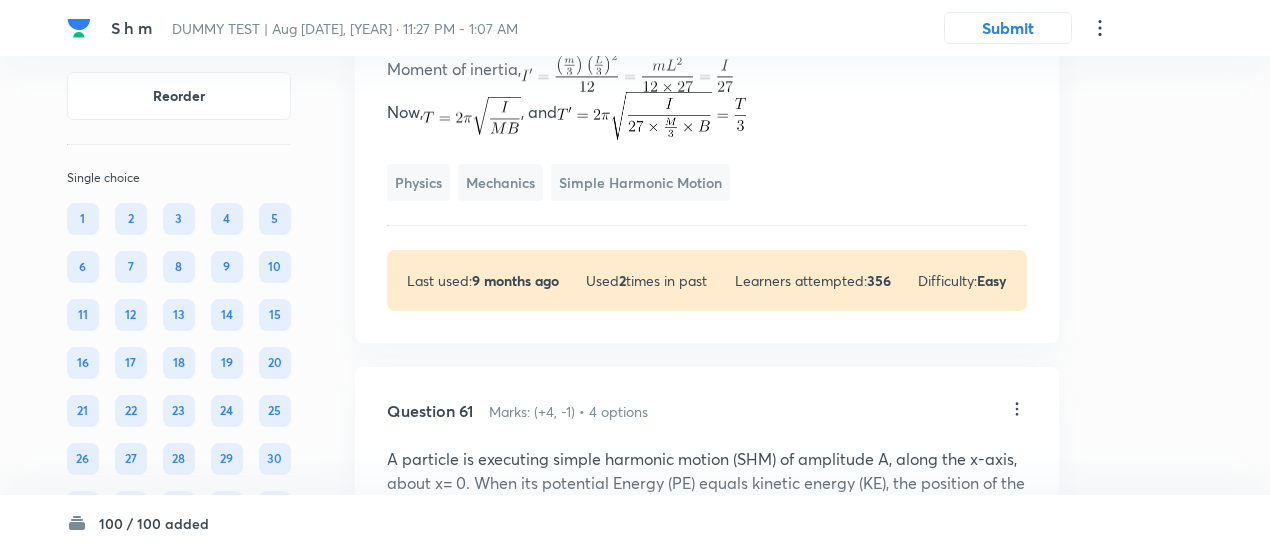 click on "Correct answer" at bounding box center [707, -196] 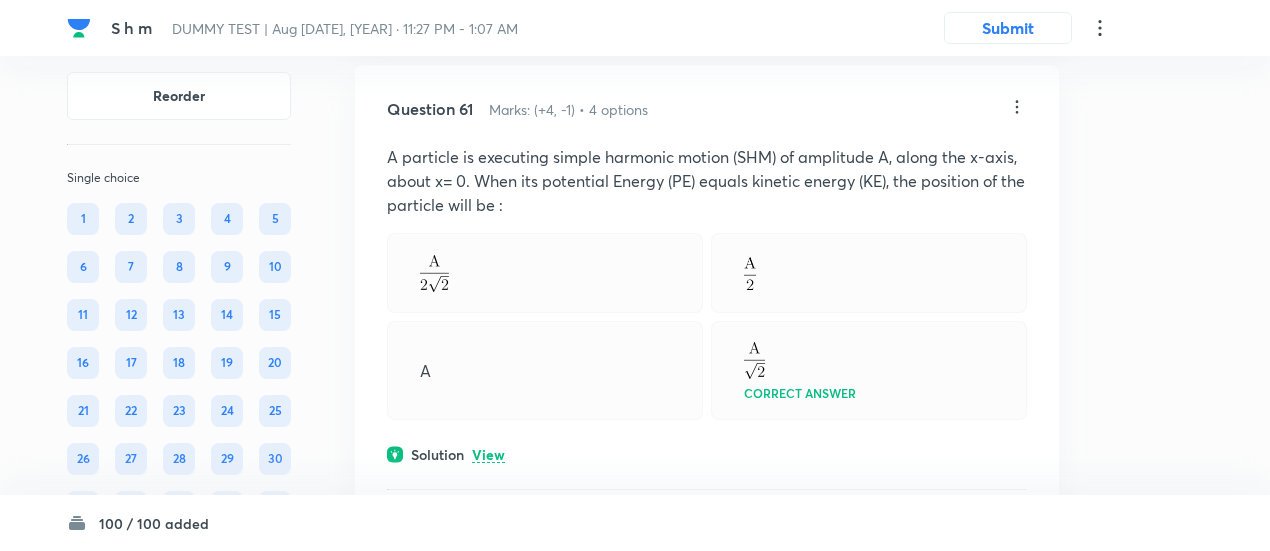 click on "Question 60 Marks: (+4, -1) • 4 options (Note-This question has 4 options in which only one option is correct) A freely suspended thin rectangular magnet oscillates in a horizontal magnetic field with a time period T. On breaking the given magnet into 3 equal parts along its length, one broken piece is made to oscillate in the same magnetic field. The time period of oscillation of this broken piece of the magnet is Correct answer Solution Hide When magnet is divided into three equal parts, the magnetic dipole moment of each part becomes,   pole strength   (Pole strength remains same).   Also, the mass of the magnet becomes one third,   Moment of inertia,   Now,  , and  Physics Mechanics Simple Harmonic Motion Last used:  9 months ago Used  2  times in past Learners attempted:  356 Difficulty: Easy" at bounding box center [707, -382] 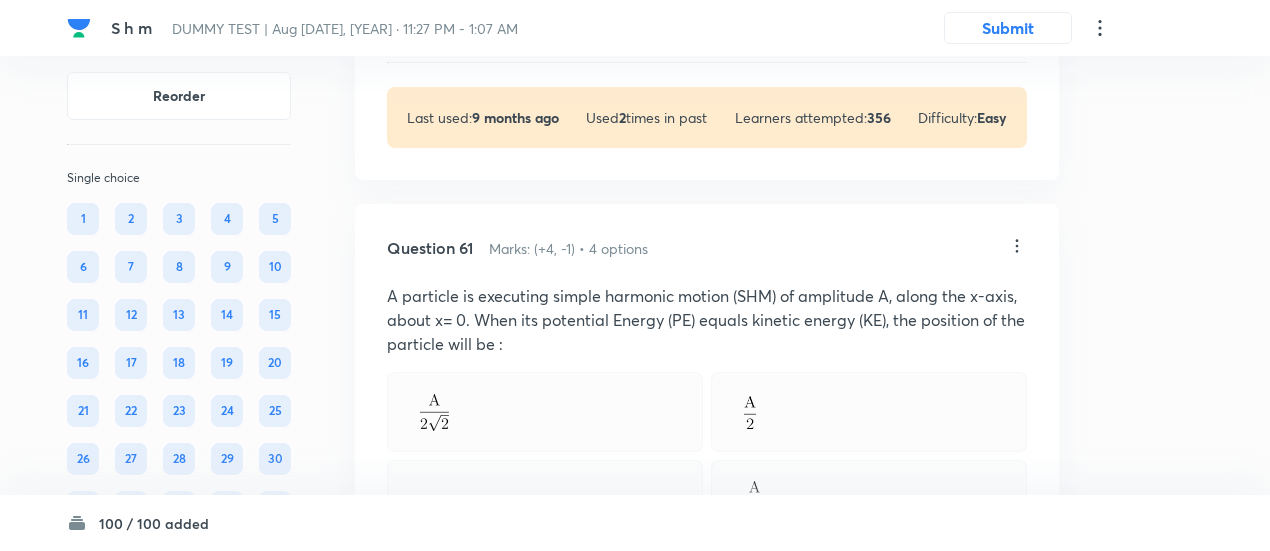 scroll, scrollTop: 50178, scrollLeft: 0, axis: vertical 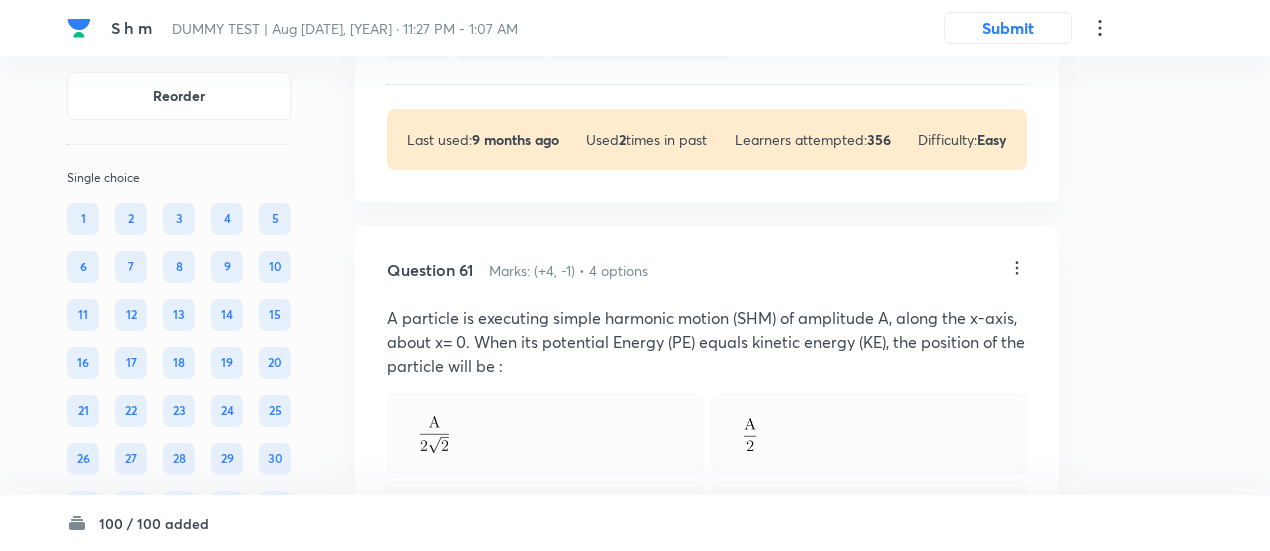 click on "S h m DUMMY TEST | Aug 10, 2025 · 11:27 PM - 1:07 AM Submit" at bounding box center [635, 28] 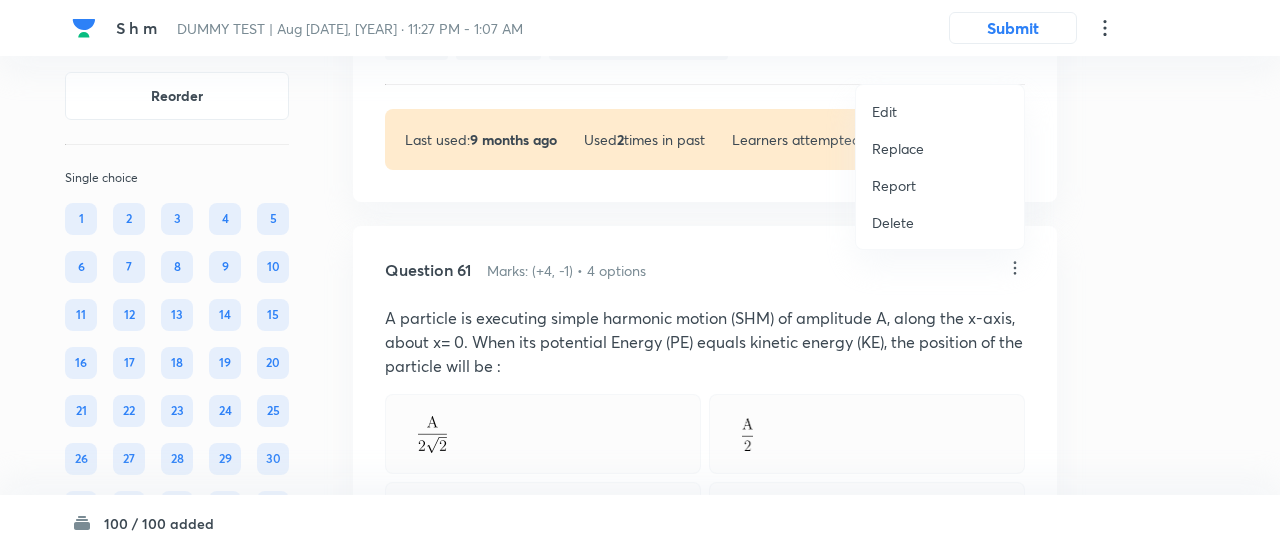 click on "Replace" at bounding box center (898, 148) 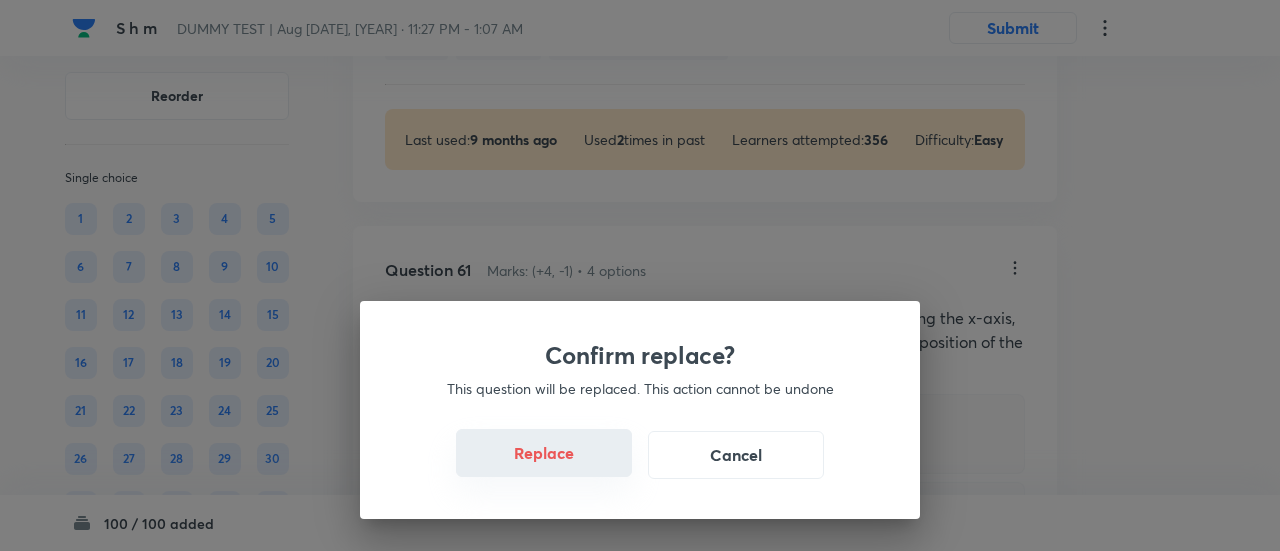 click on "Replace" at bounding box center [544, 453] 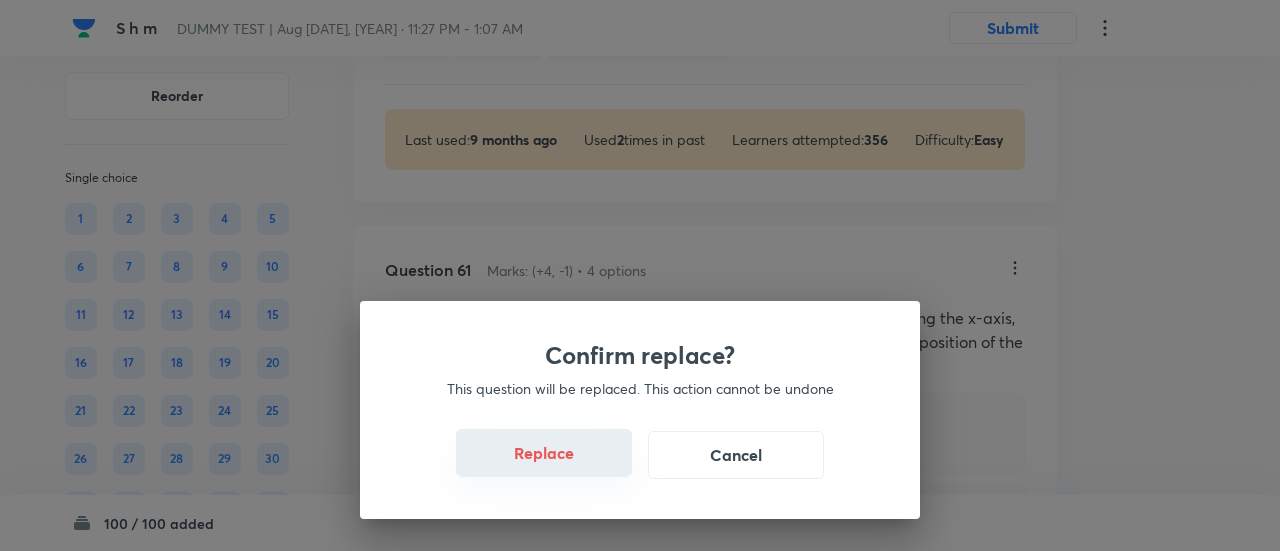 click on "Replace" at bounding box center [544, 453] 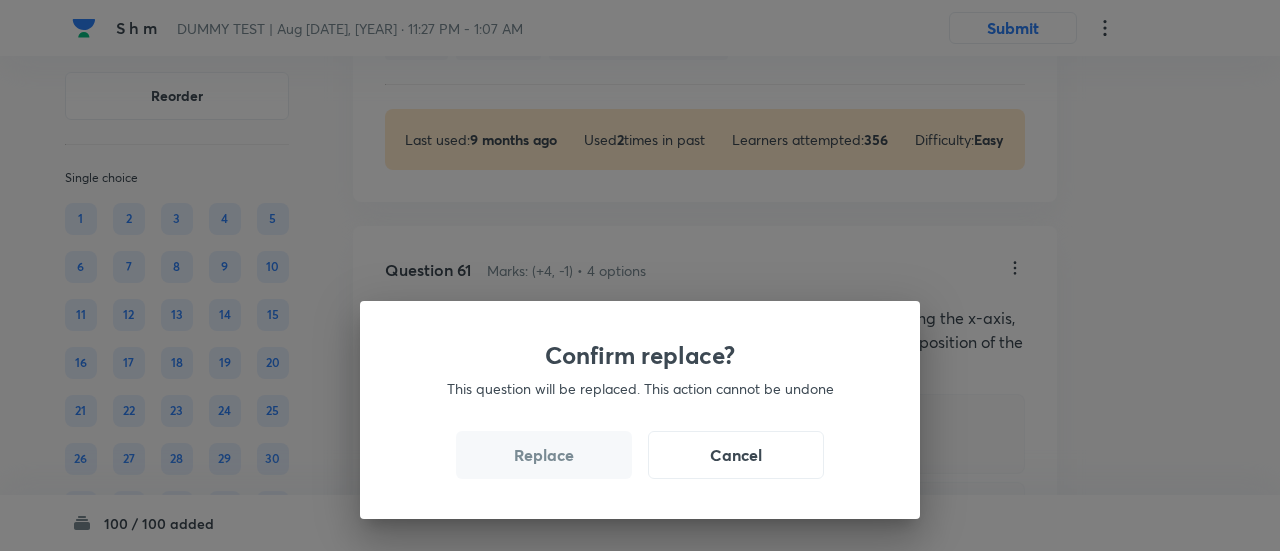 click on "Replace" at bounding box center [544, 455] 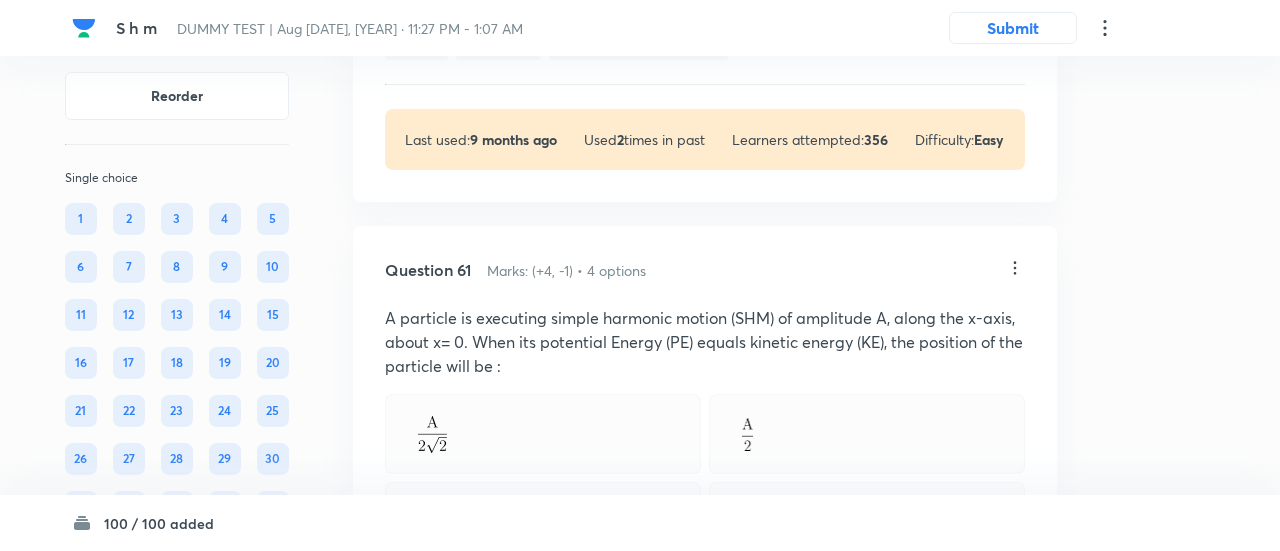 click on "Confirm replace? This question will be replaced. This action cannot be undone Replace Cancel" at bounding box center [640, 275] 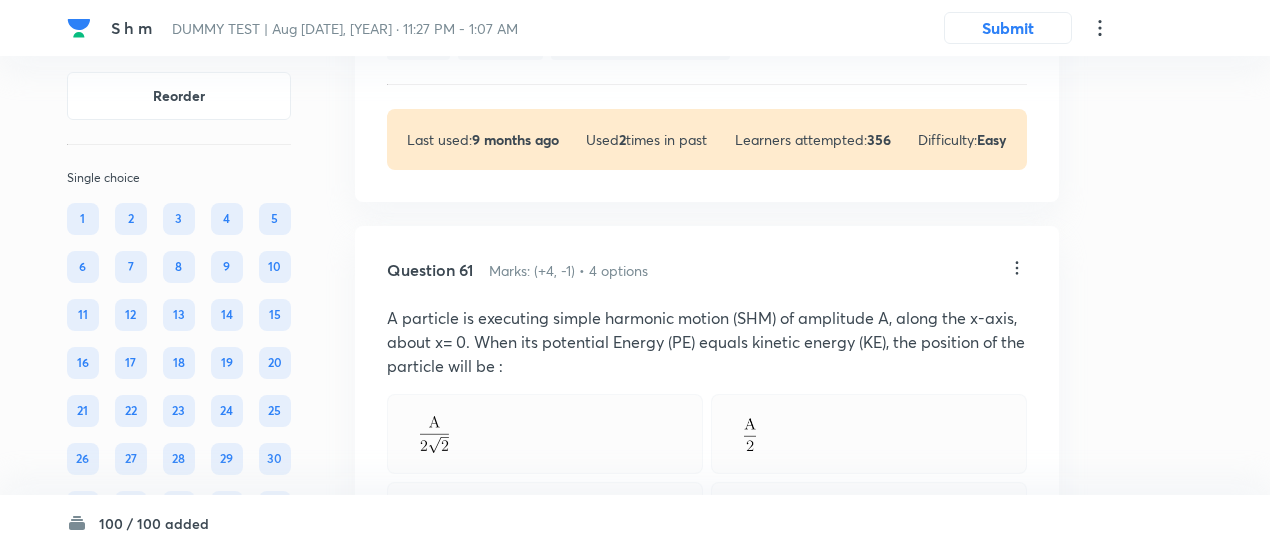 click on "When magnet is divided into three equal parts, the magnetic dipole moment of each part becomes," at bounding box center (707, -176) 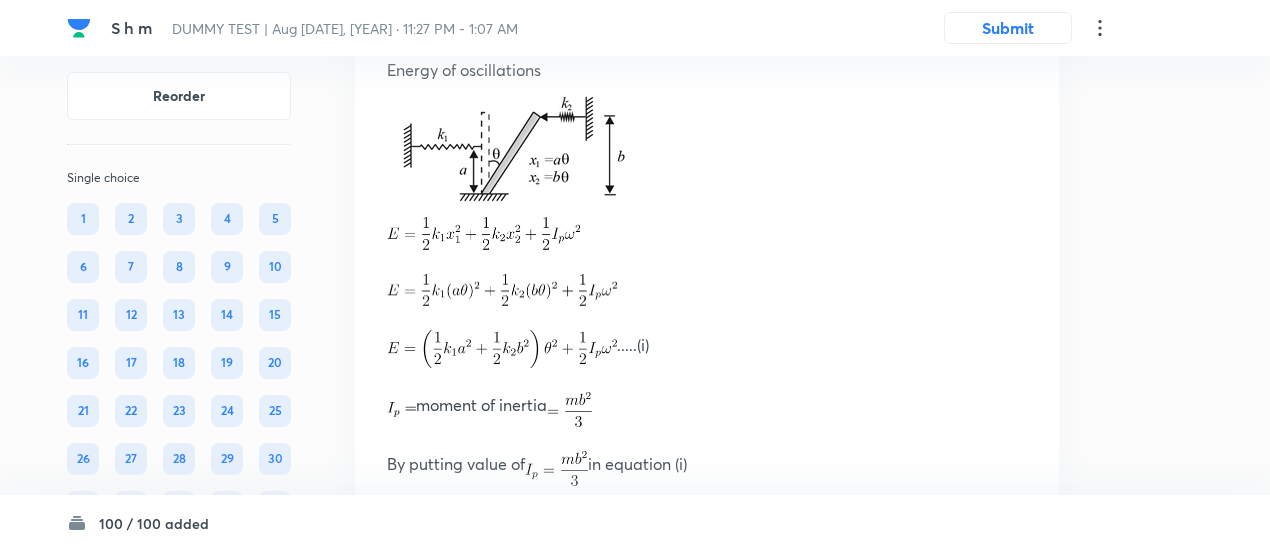 click on "Question 60 Marks: (+4, -1) • 4 options Two spring of spring constant   and   are attached to a rod pivoted at P as shown in figure. The mass of the rod is m. Find the time period of the rod for small oscillations. Correct answer Solution Hide Mass of rod = m Spring constants are  To calculate time period. Displace the rod by angle θ through equilibrium position. Let the angular velocity of the rod about the pivot be ω when its angular displacement is θ. Energy of oscillations         .....(i)  moment of inertia   By putting value of   in equation (i)    or   Then  Physics Mechanics Simple Harmonic Motion Last used:  8 months ago Used  8  times in past Learners attempted:  1045 Difficulty: Hard" at bounding box center (707, 90) 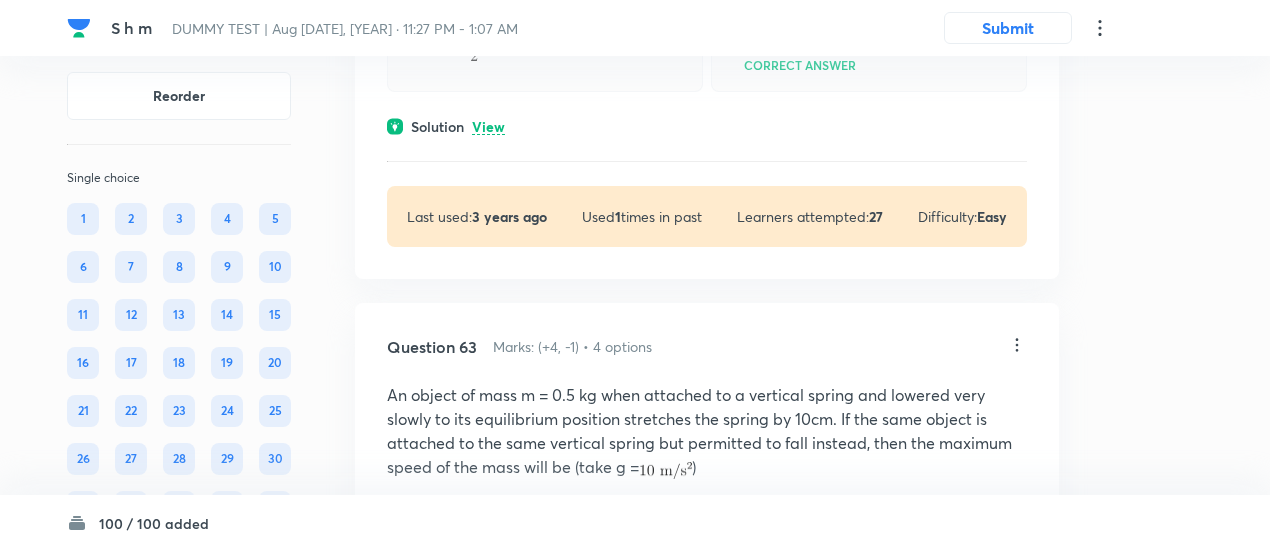 scroll, scrollTop: 51852, scrollLeft: 0, axis: vertical 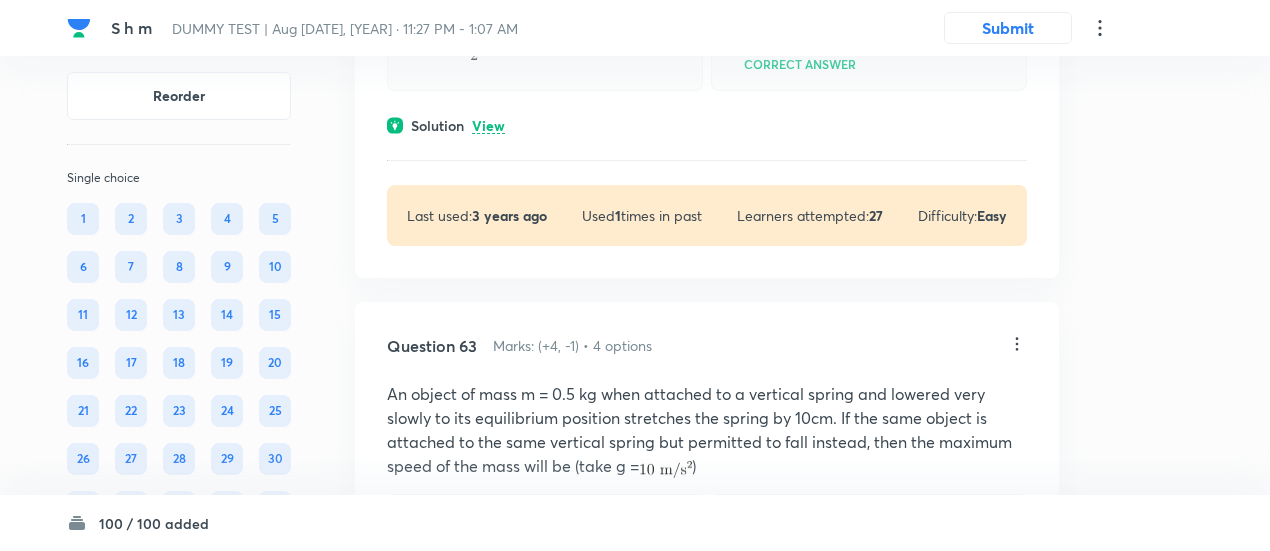 click on "View" at bounding box center [488, -436] 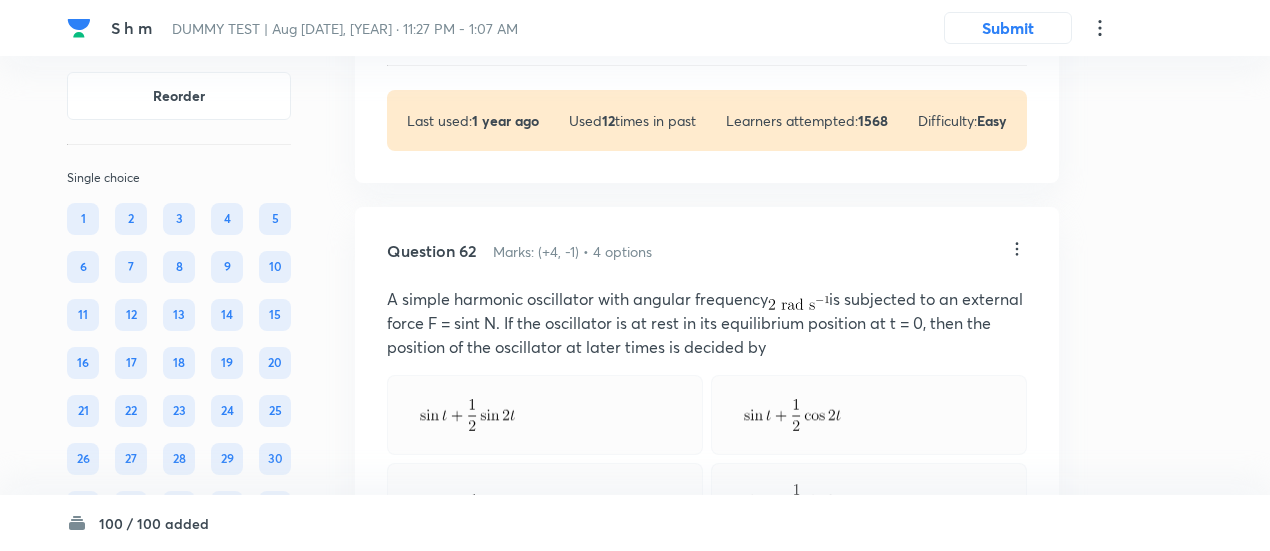 scroll, scrollTop: 51632, scrollLeft: 0, axis: vertical 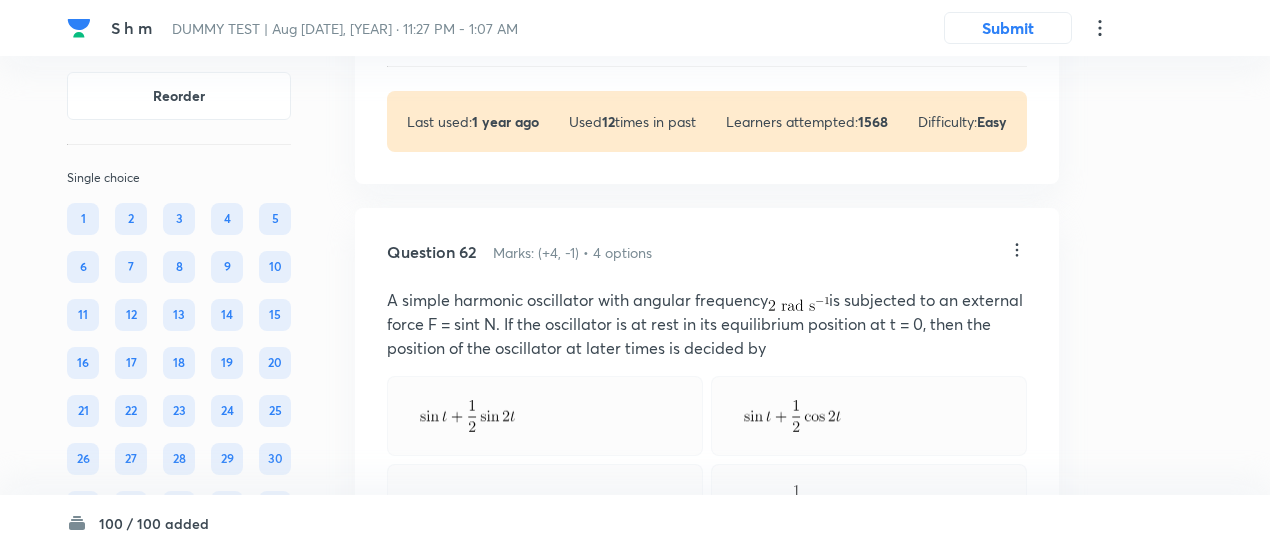 click 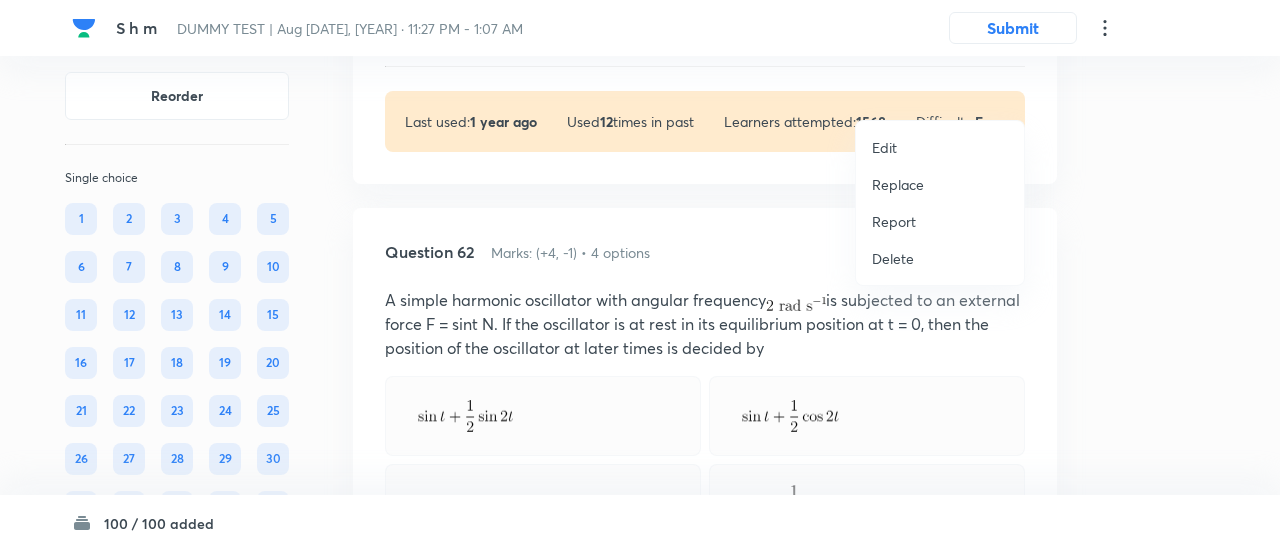 click on "Replace" at bounding box center [898, 184] 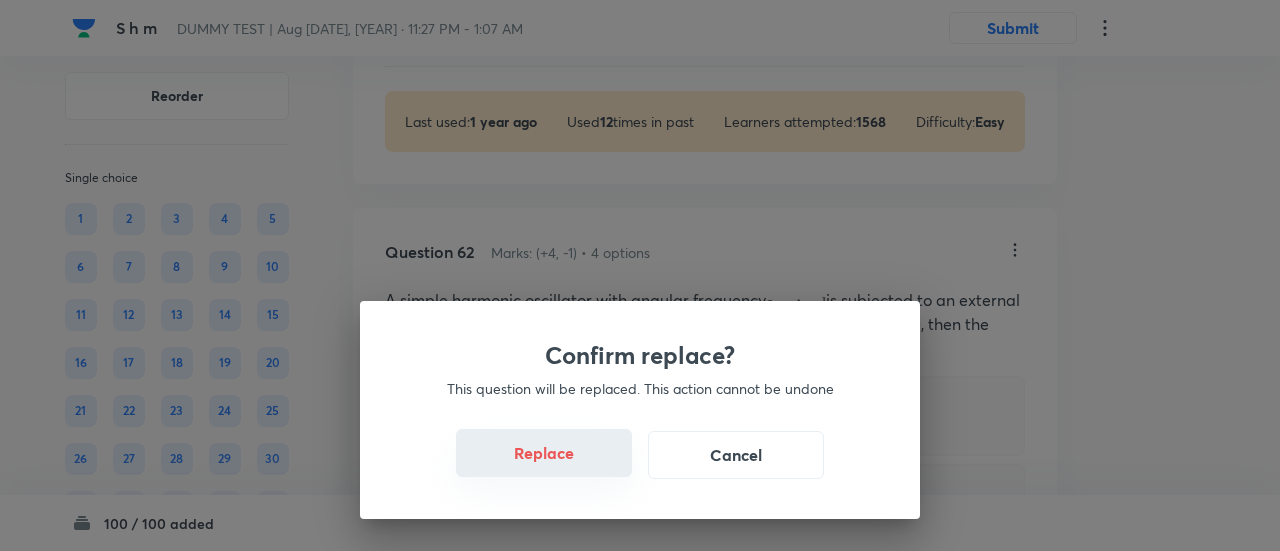 click on "Replace" at bounding box center (544, 453) 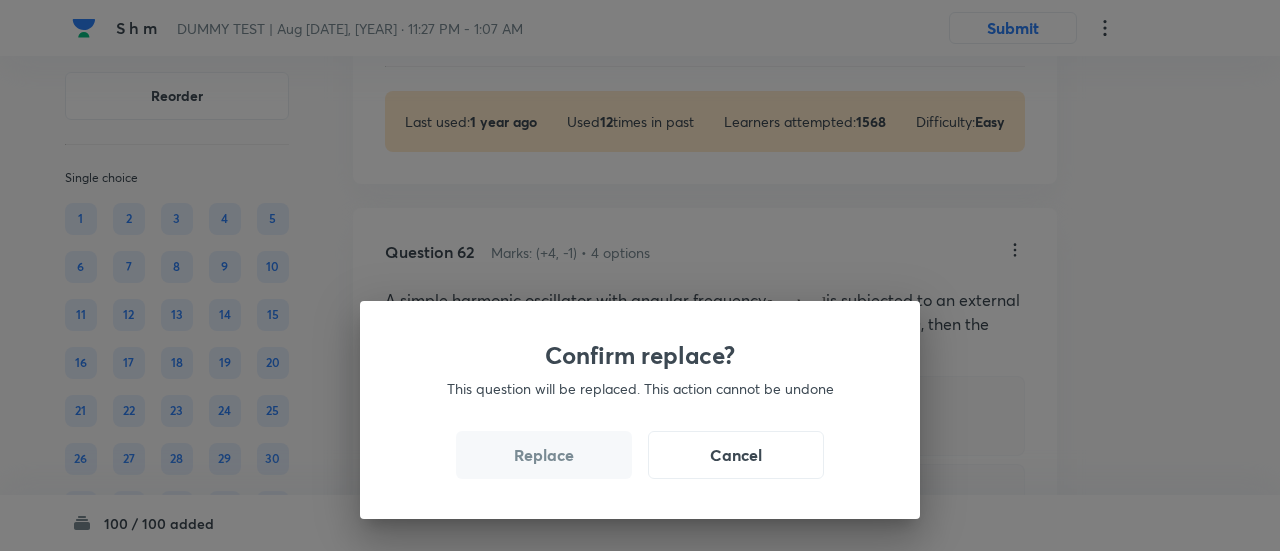 click on "Replace" at bounding box center (544, 455) 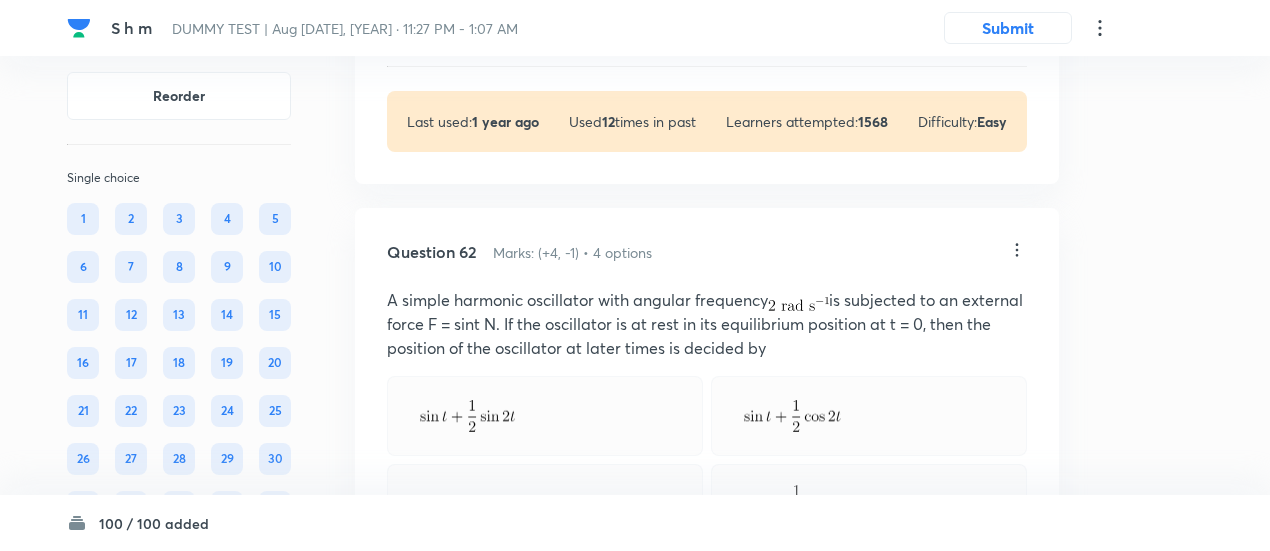 click at bounding box center [556, -190] 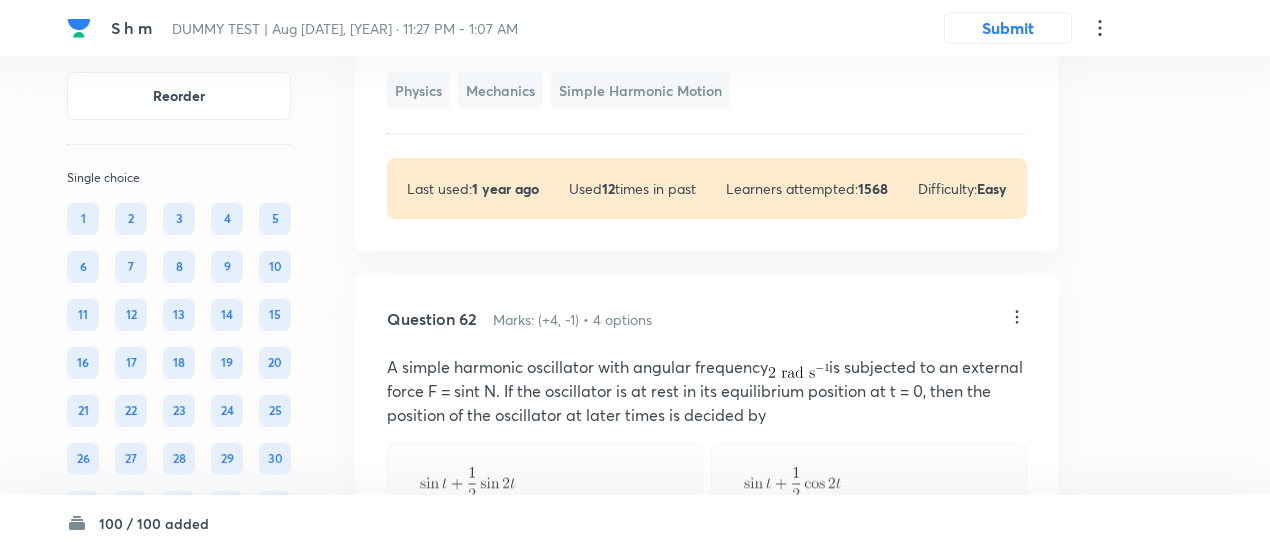 scroll, scrollTop: 51564, scrollLeft: 0, axis: vertical 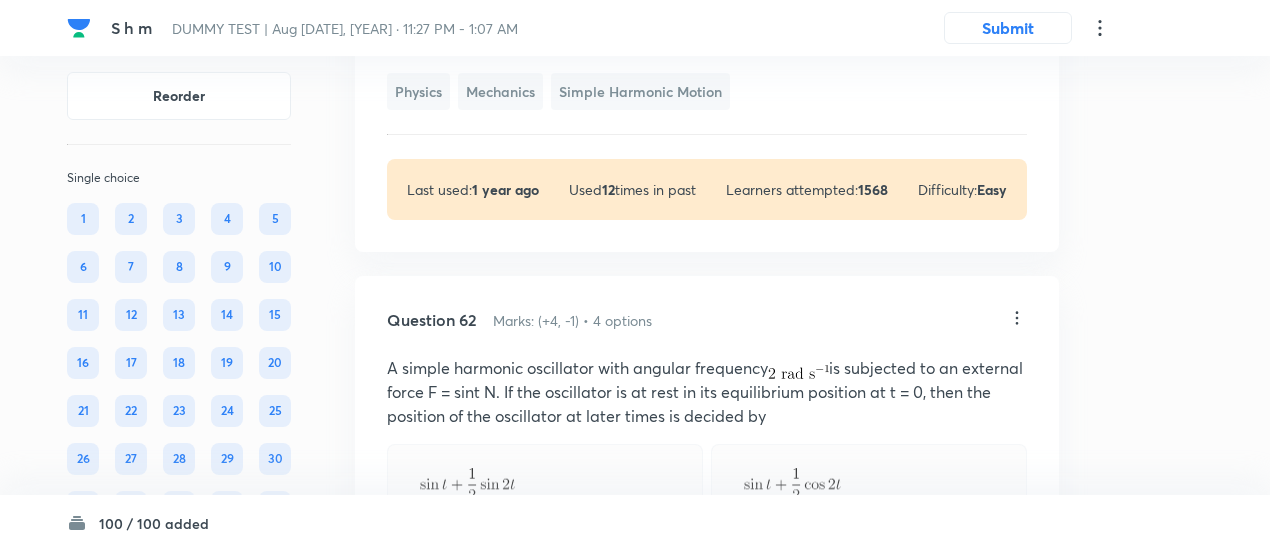 click 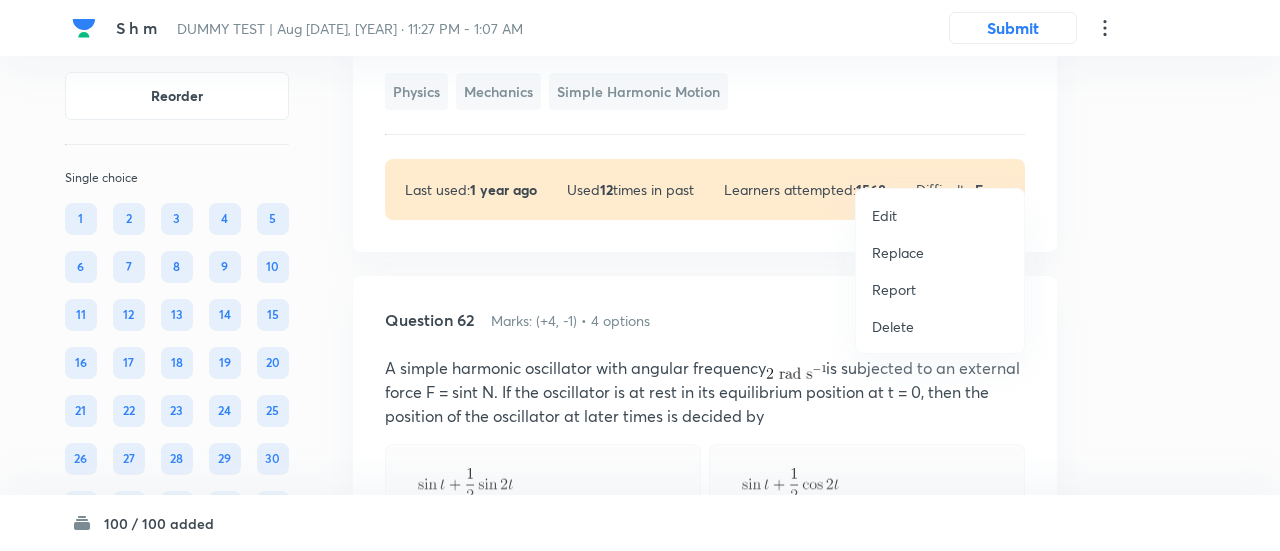 click on "Replace" at bounding box center [898, 252] 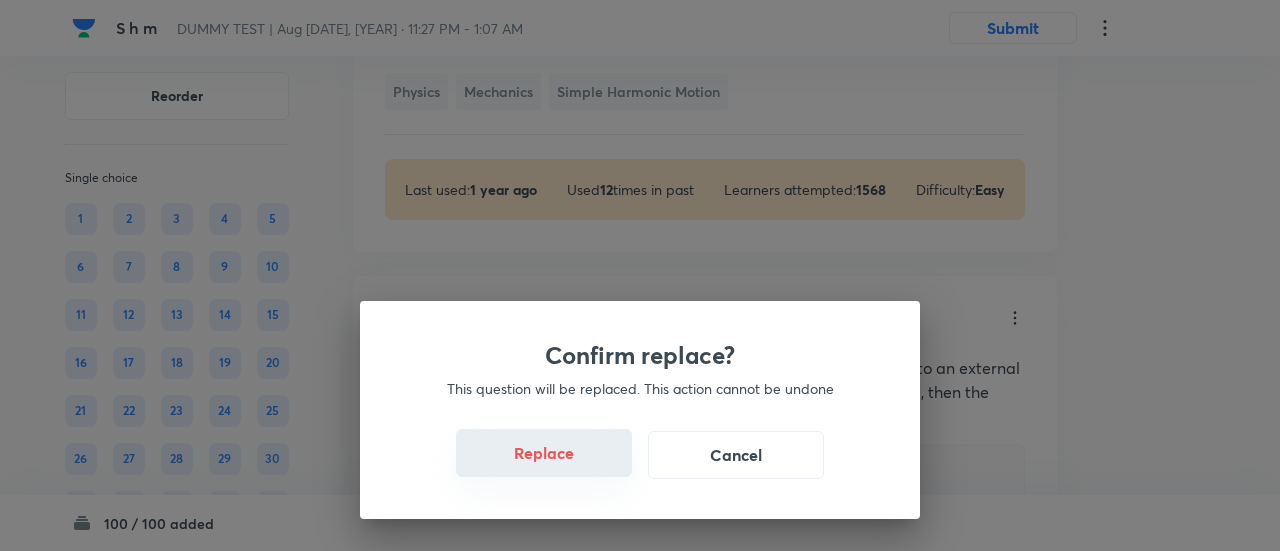 click on "Replace" at bounding box center [544, 453] 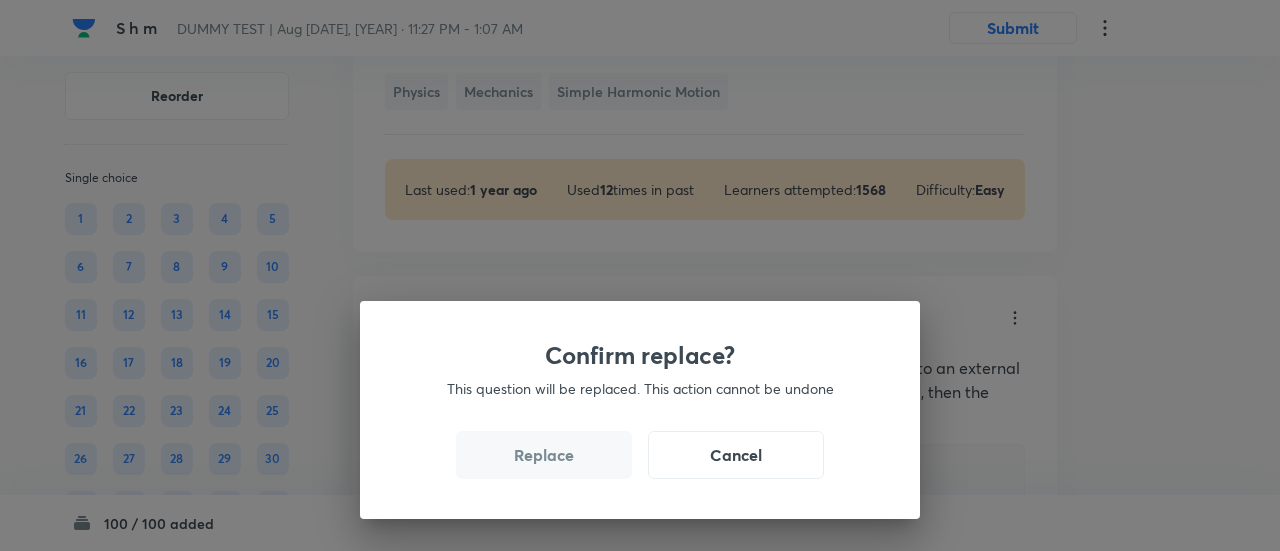 click on "Replace" at bounding box center (544, 455) 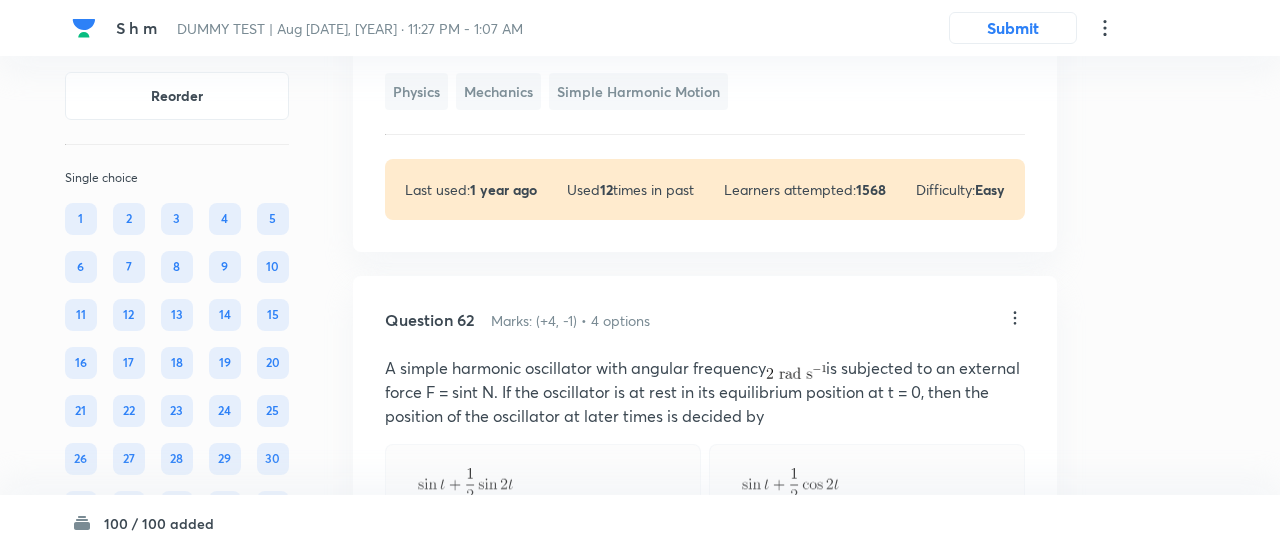 click on "Confirm replace? This question will be replaced. This action cannot be undone Replace Cancel" at bounding box center [640, 826] 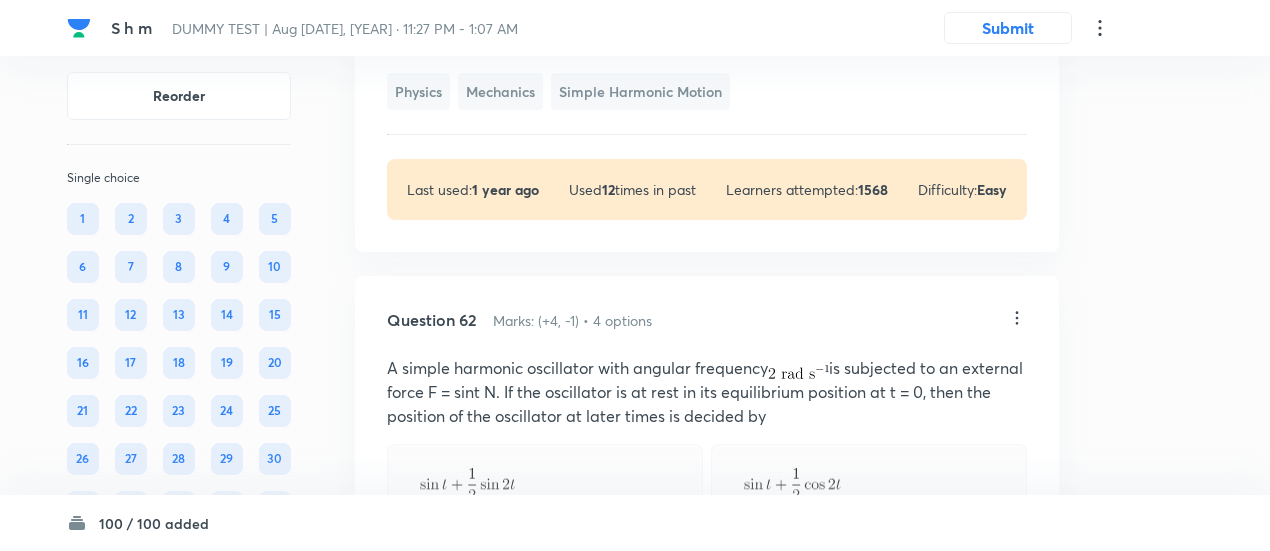 click on "A" at bounding box center [545, -233] 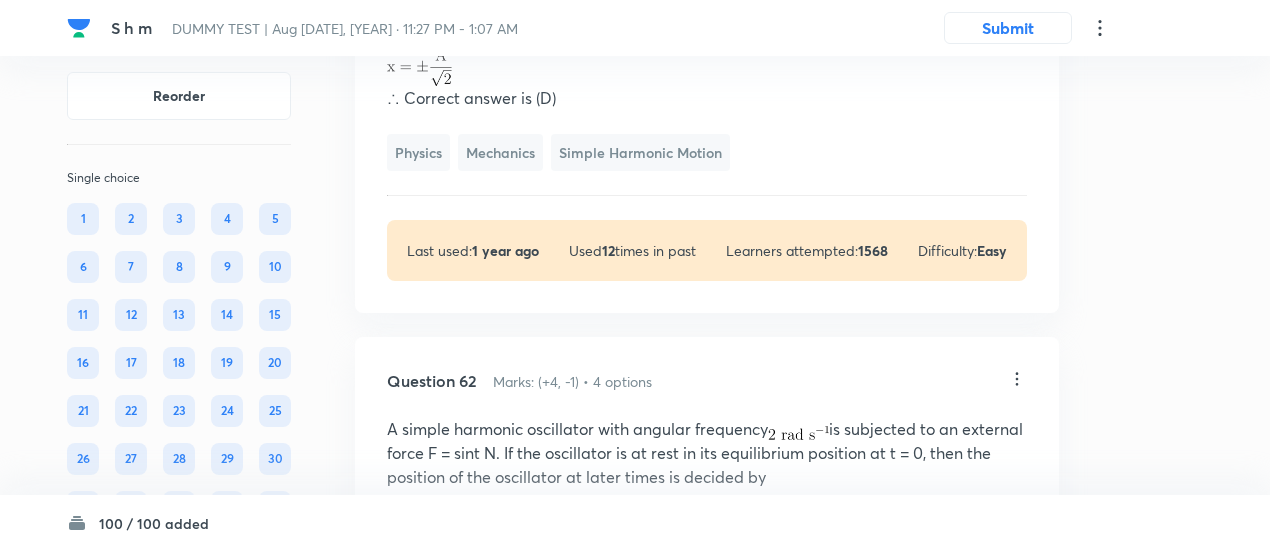 scroll, scrollTop: 51502, scrollLeft: 0, axis: vertical 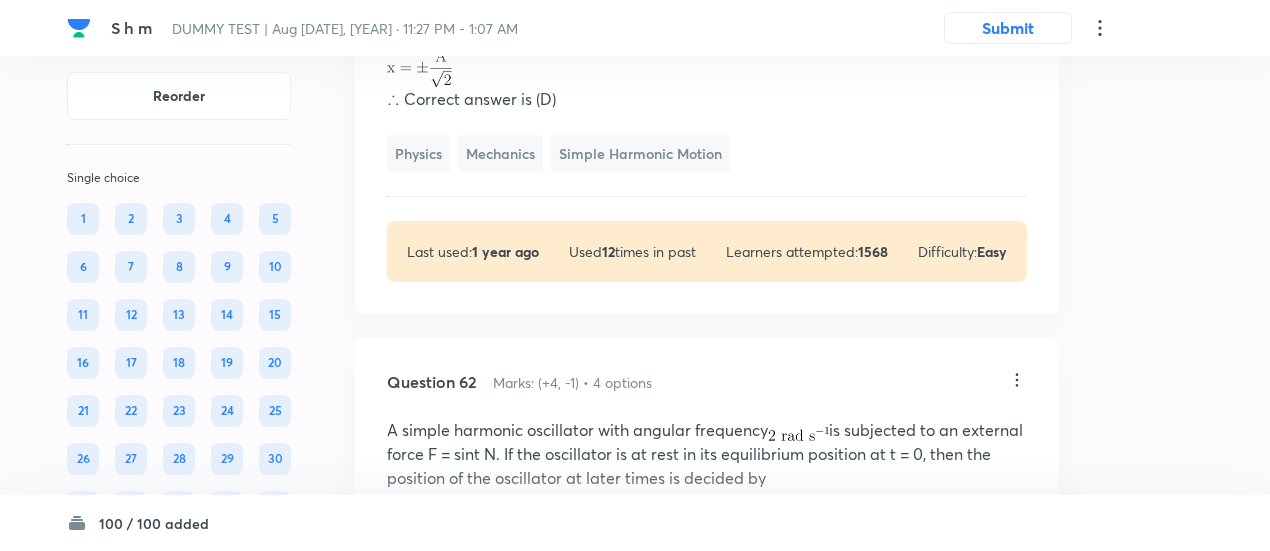 click 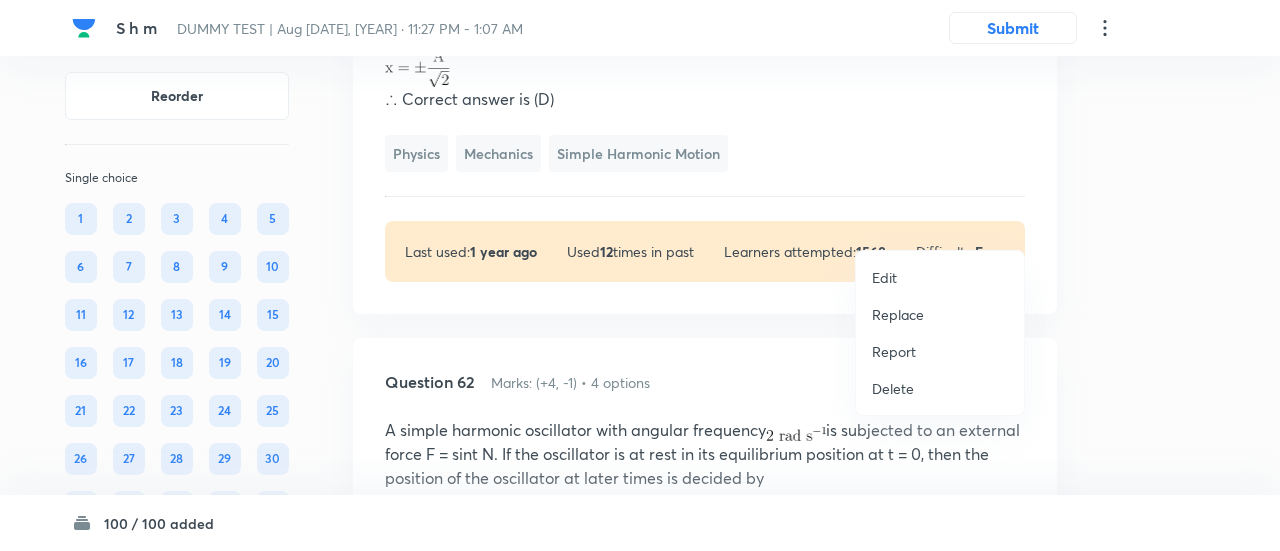 click on "Replace" at bounding box center (898, 314) 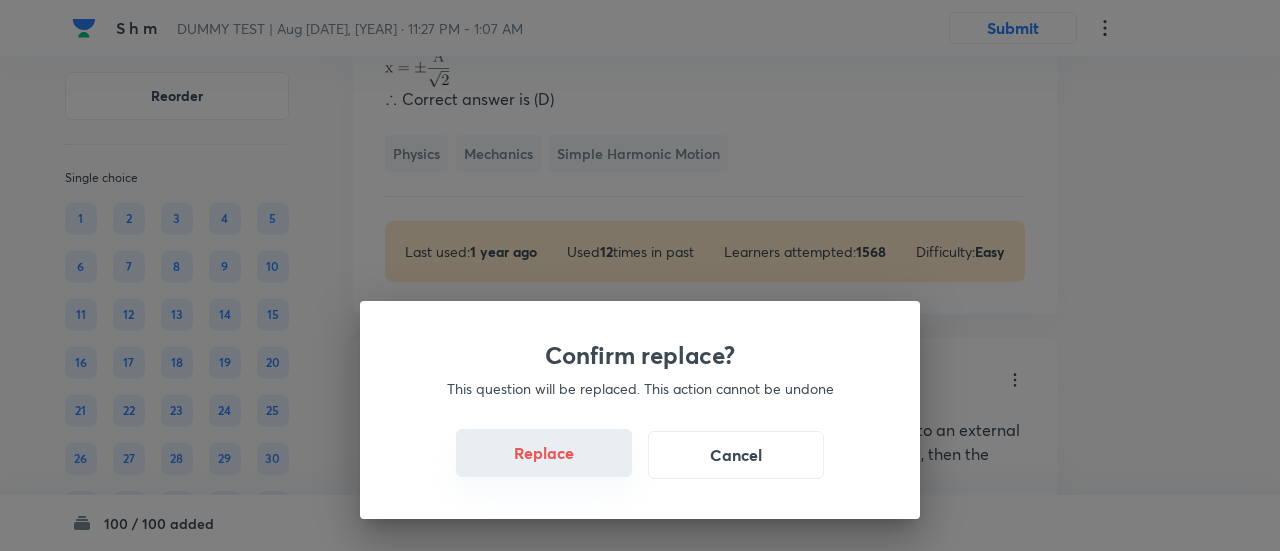 click on "Replace" at bounding box center (544, 453) 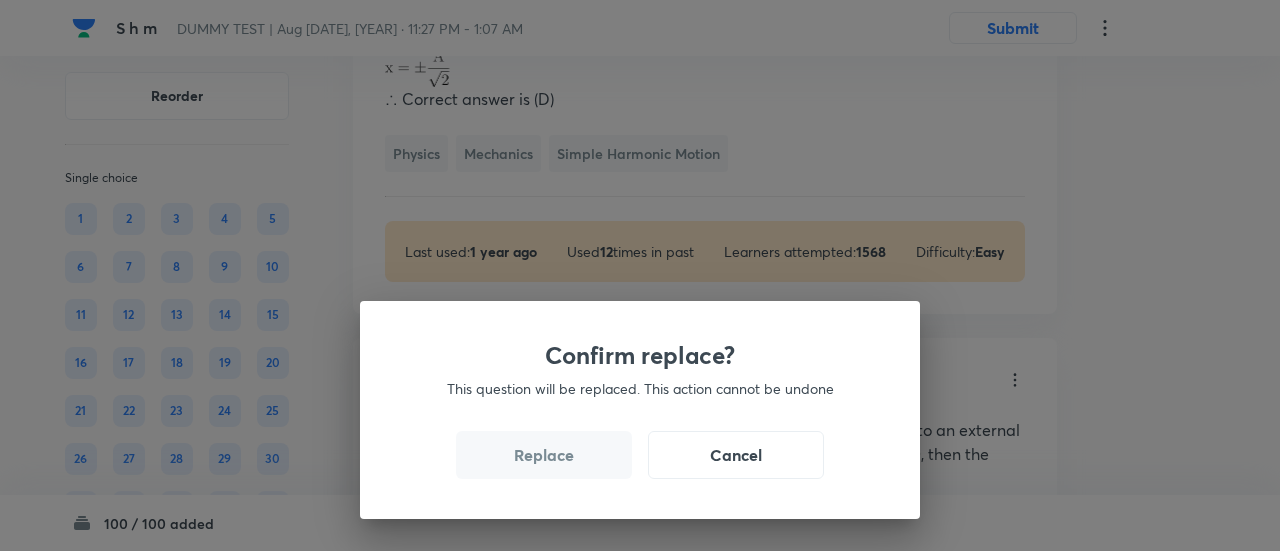click on "Replace" at bounding box center (544, 455) 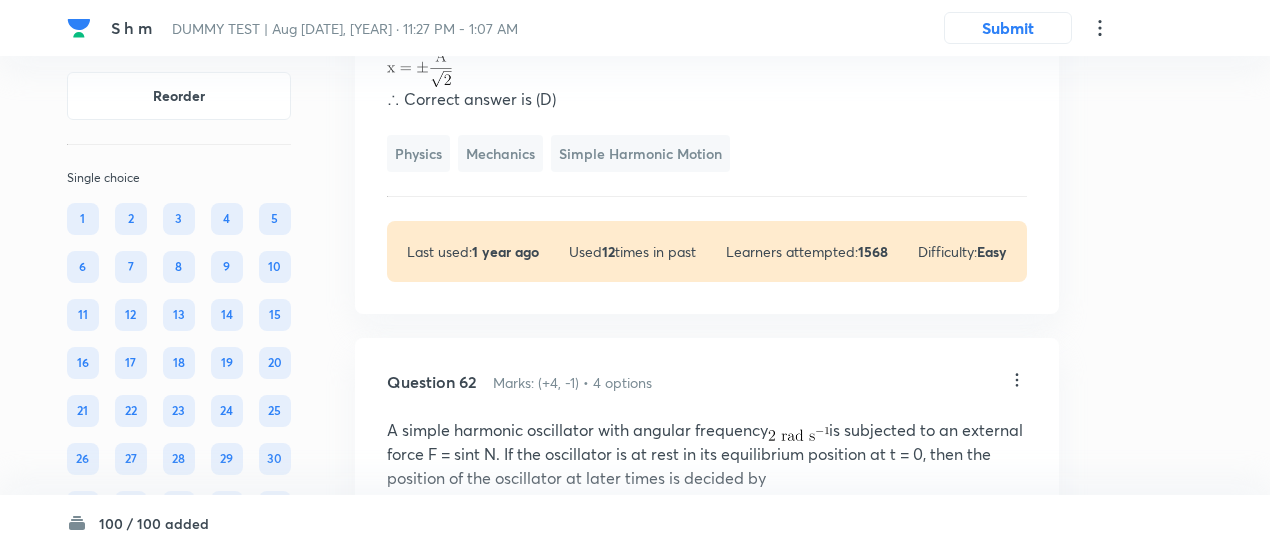 click on "A" at bounding box center (545, -171) 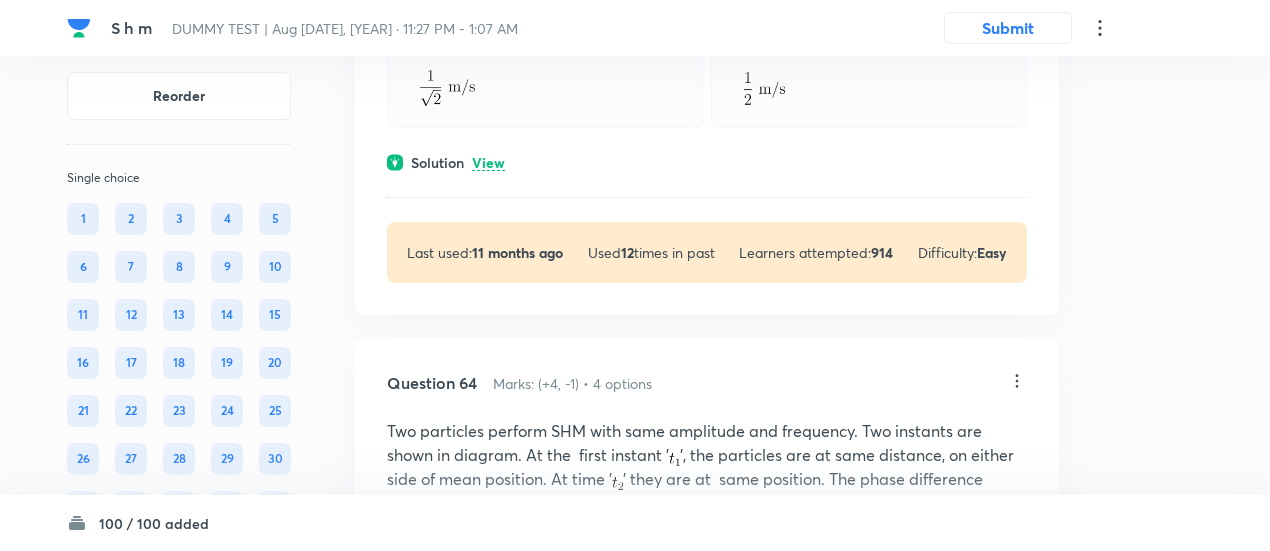 scroll, scrollTop: 52648, scrollLeft: 0, axis: vertical 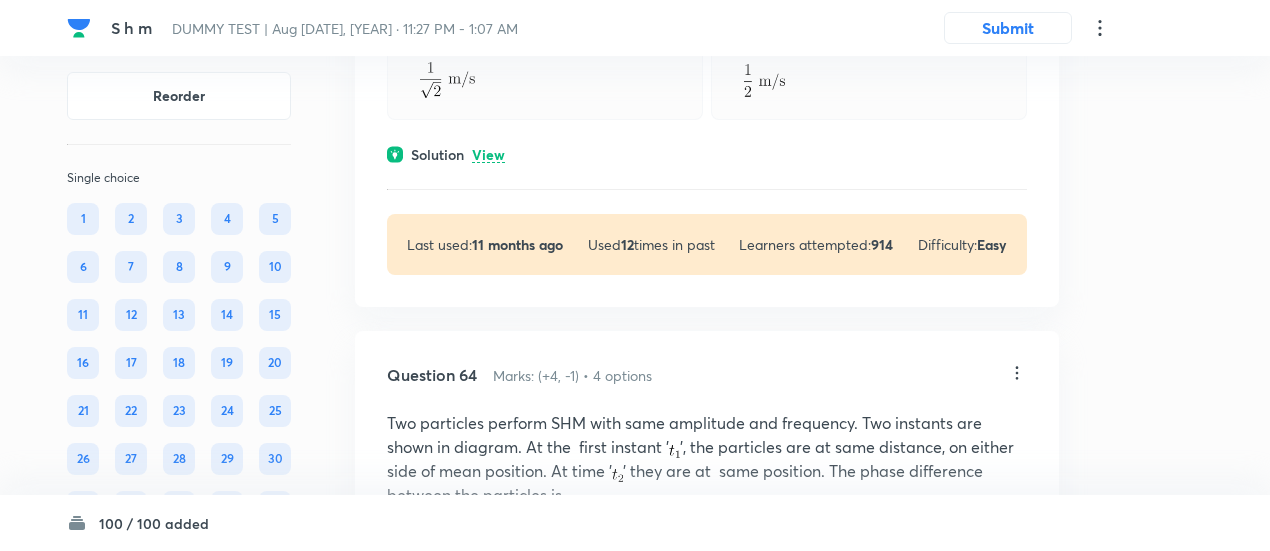 click on "View" at bounding box center [488, -422] 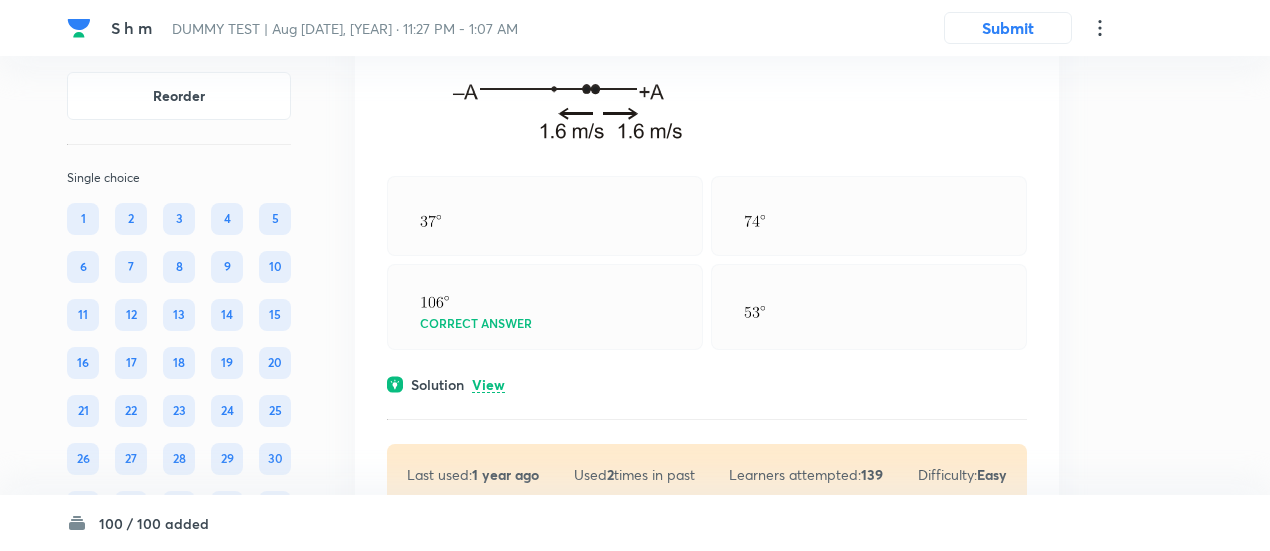 scroll, scrollTop: 53635, scrollLeft: 0, axis: vertical 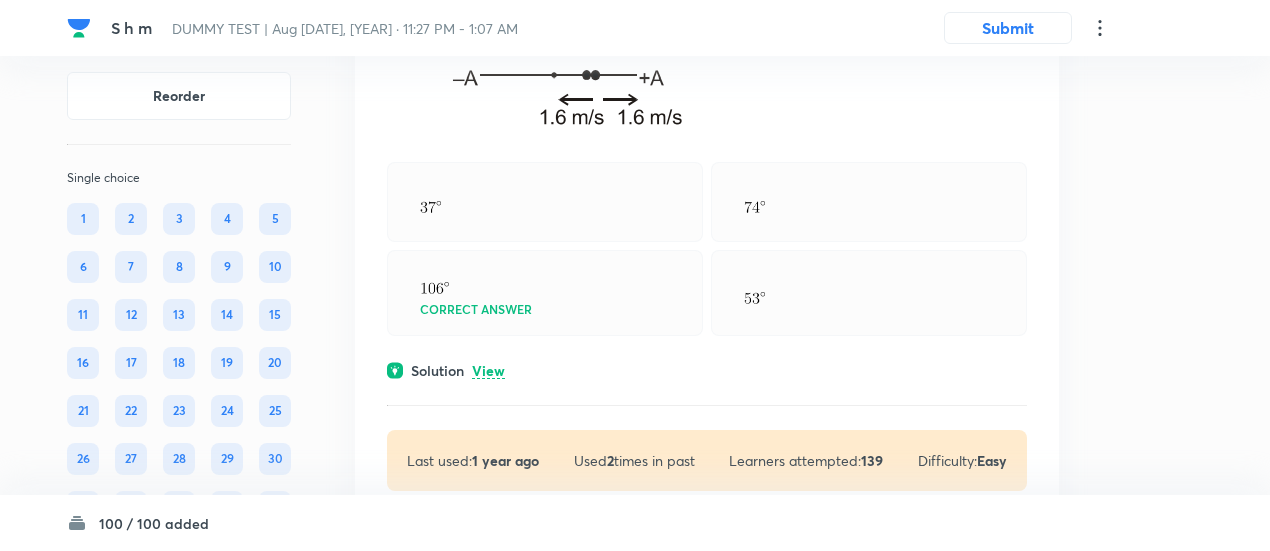 click on "Solution View" at bounding box center (707, -417) 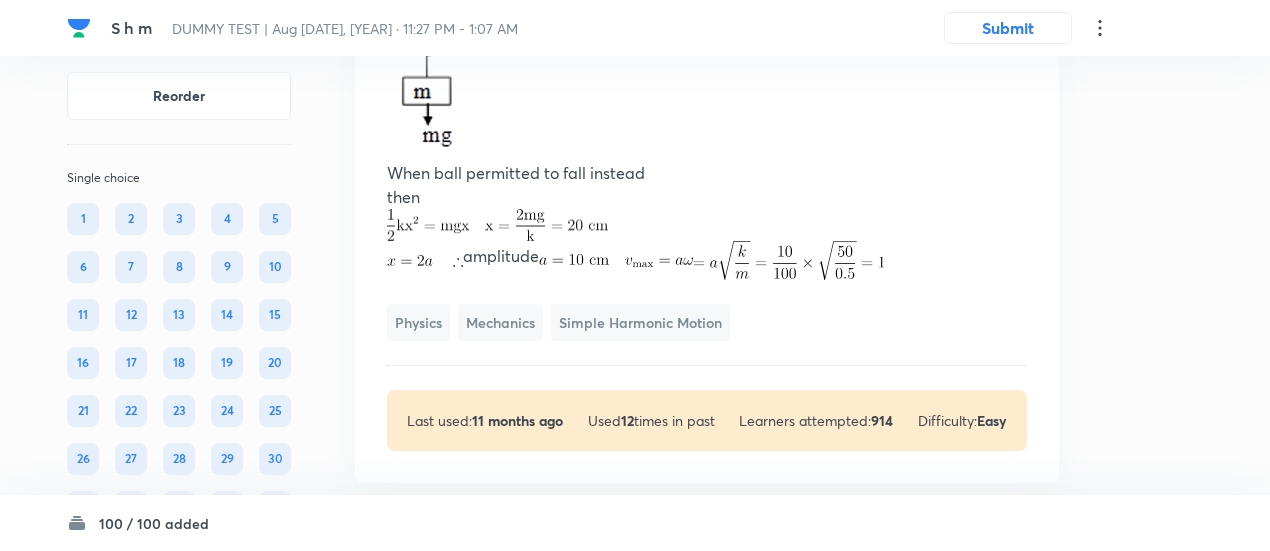scroll, scrollTop: 53389, scrollLeft: 0, axis: vertical 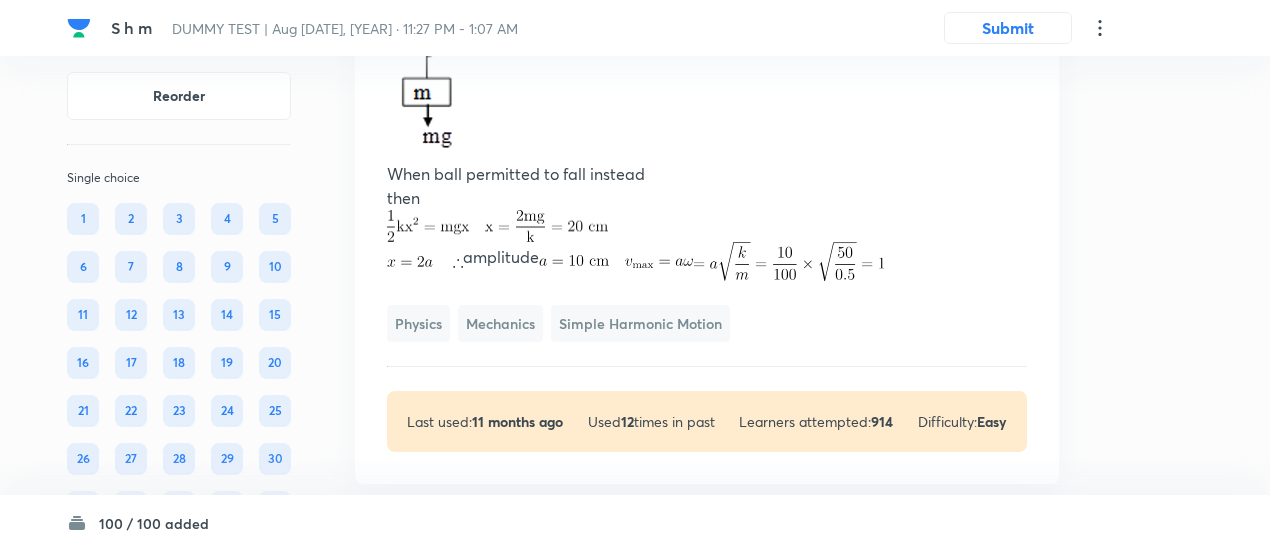 click 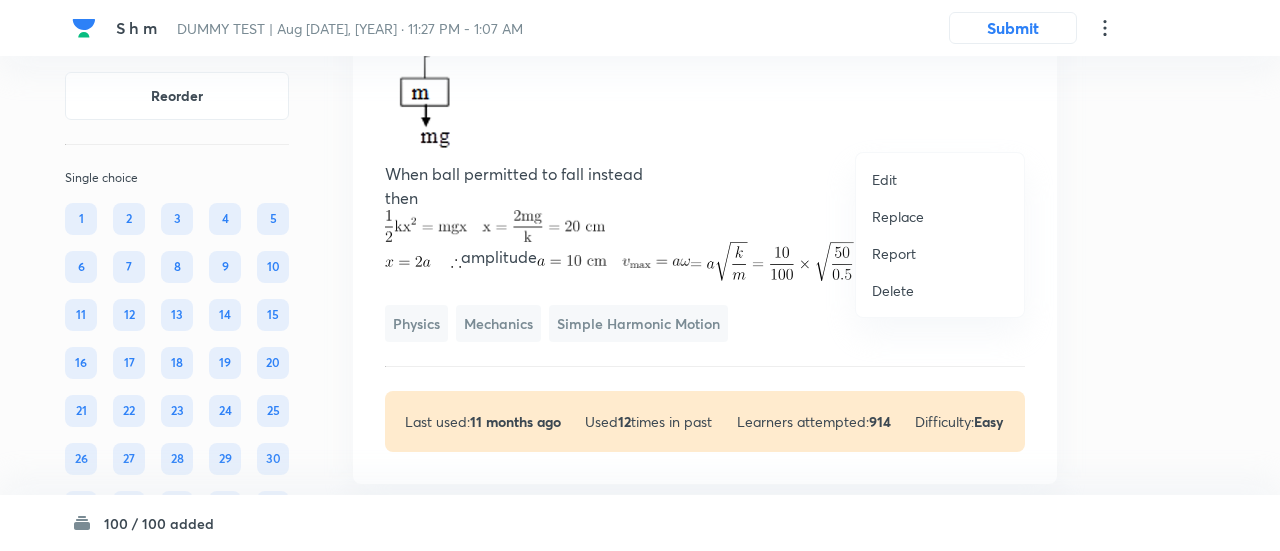 click on "Replace" at bounding box center [898, 216] 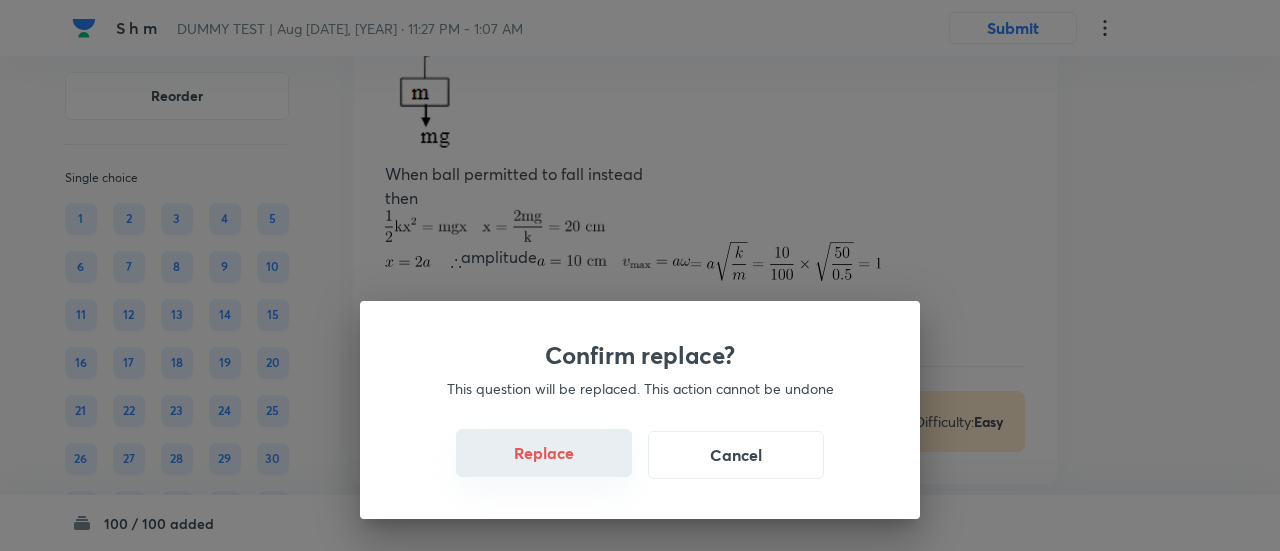 click on "Replace" at bounding box center [544, 453] 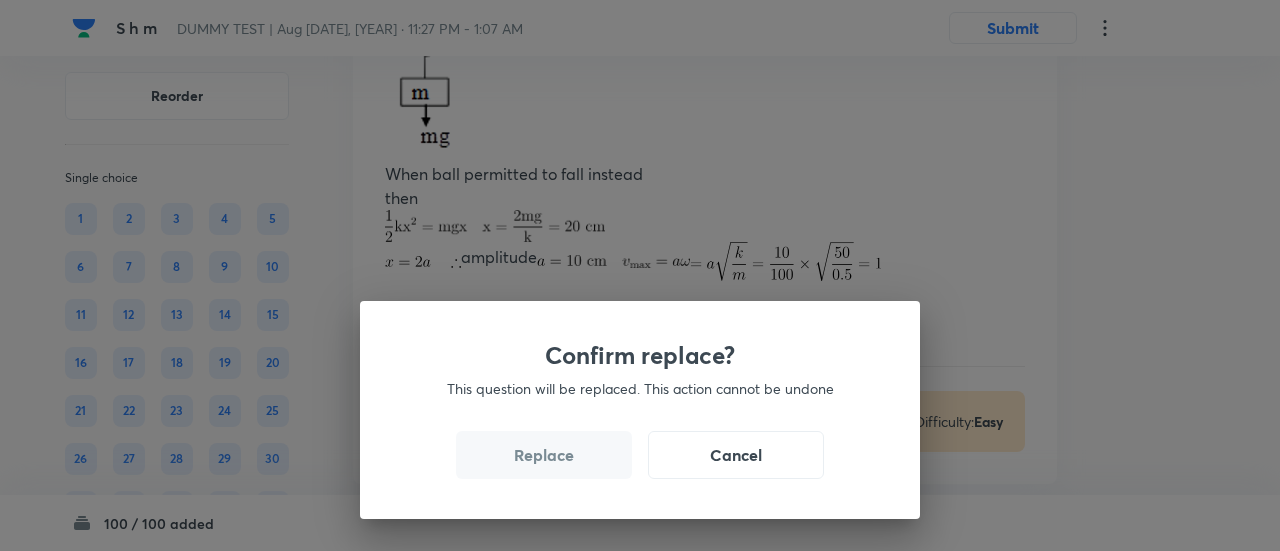 click on "Replace" at bounding box center [544, 455] 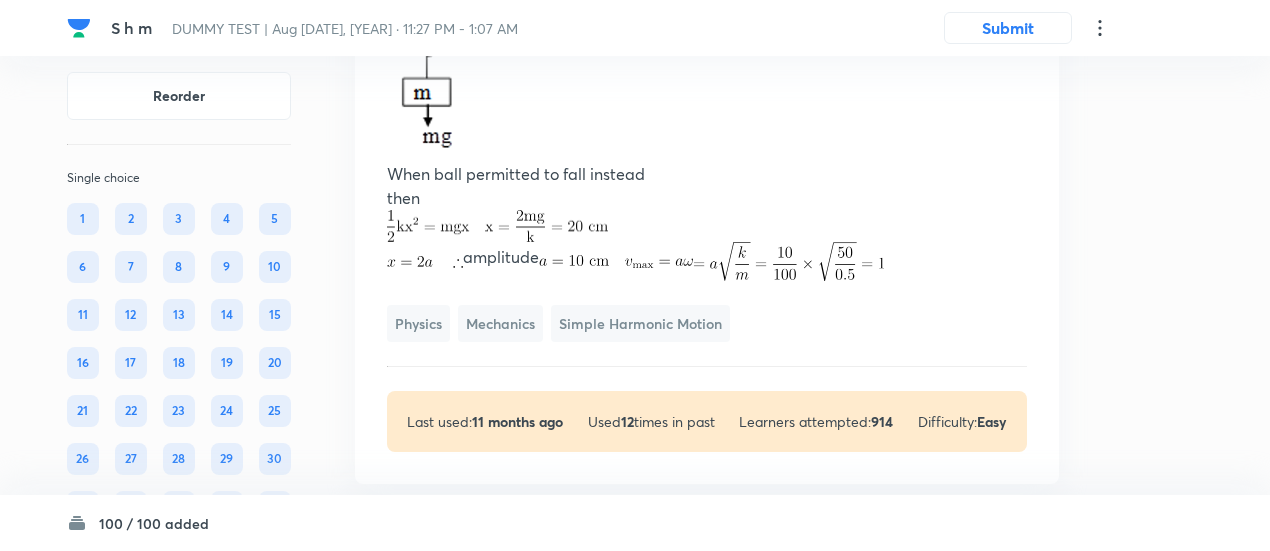 click on "Question 63 Marks: (+4, -1) • 4 options  An object of mass m = 0.5 kg when attached to a vertical spring and lowered very slowly to its equilibrium position stretches the spring by 10cm. If the same object is attached to the same vertical spring but permitted to fall instead, then the maximum speed of the mass will be (take g =  ) 1m/s Correct answer Solution Hide When spring lowered very slowly then mg = kx When ball permitted to fall instead then  amplitude  Physics Mechanics Simple Harmonic Motion Last used:  11 months ago Used  12  times in past Learners attempted:  914 Difficulty: Easy" at bounding box center [707, -44] 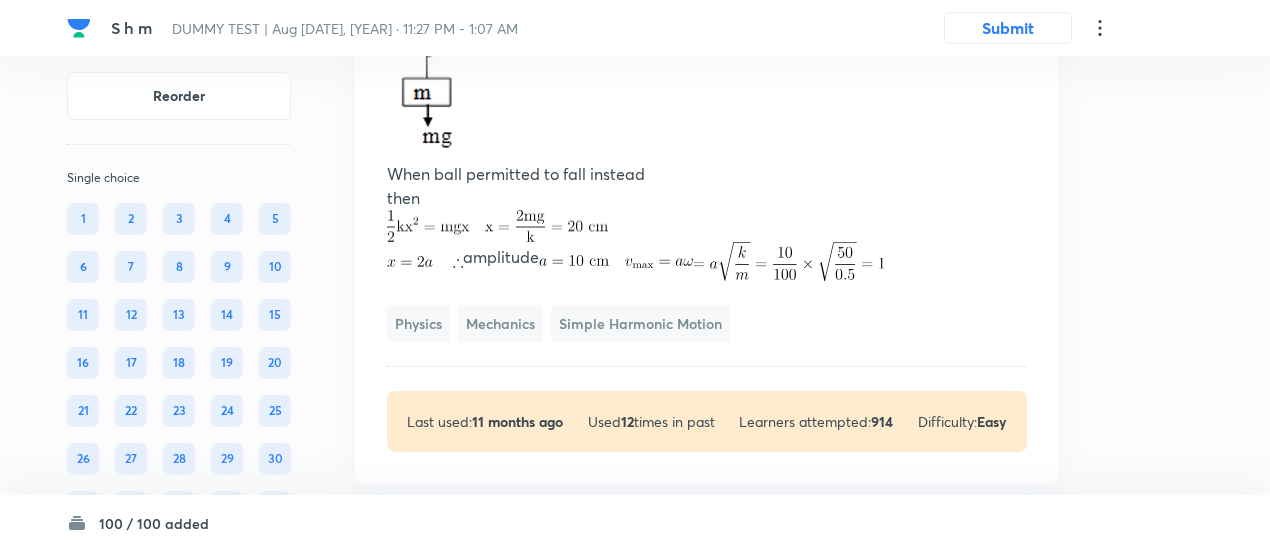 click on "Question 63 Marks: (+4, -1) • 4 options  An object of mass m = 0.5 kg when attached to a vertical spring and lowered very slowly to its equilibrium position stretches the spring by 10cm. If the same object is attached to the same vertical spring but permitted to fall instead, then the maximum speed of the mass will be (take g =  ) 1m/s Correct answer Solution Hide When spring lowered very slowly then mg = kx When ball permitted to fall instead then  amplitude  Physics Mechanics Simple Harmonic Motion Last used:  11 months ago Used  12  times in past Learners attempted:  914 Difficulty: Easy" at bounding box center [707, -44] 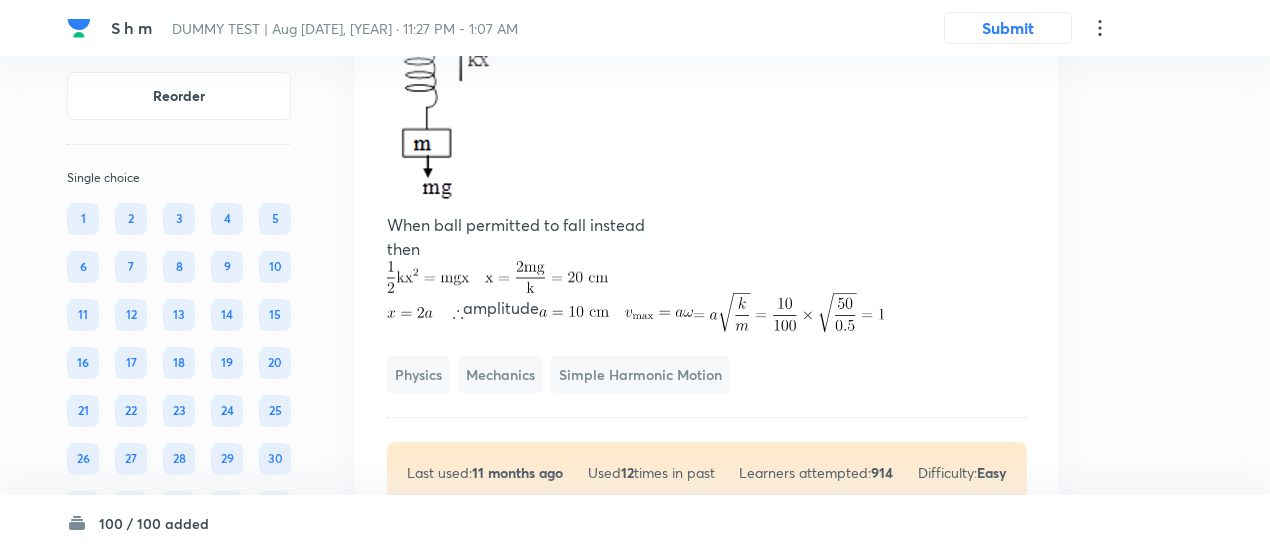 scroll, scrollTop: 53334, scrollLeft: 0, axis: vertical 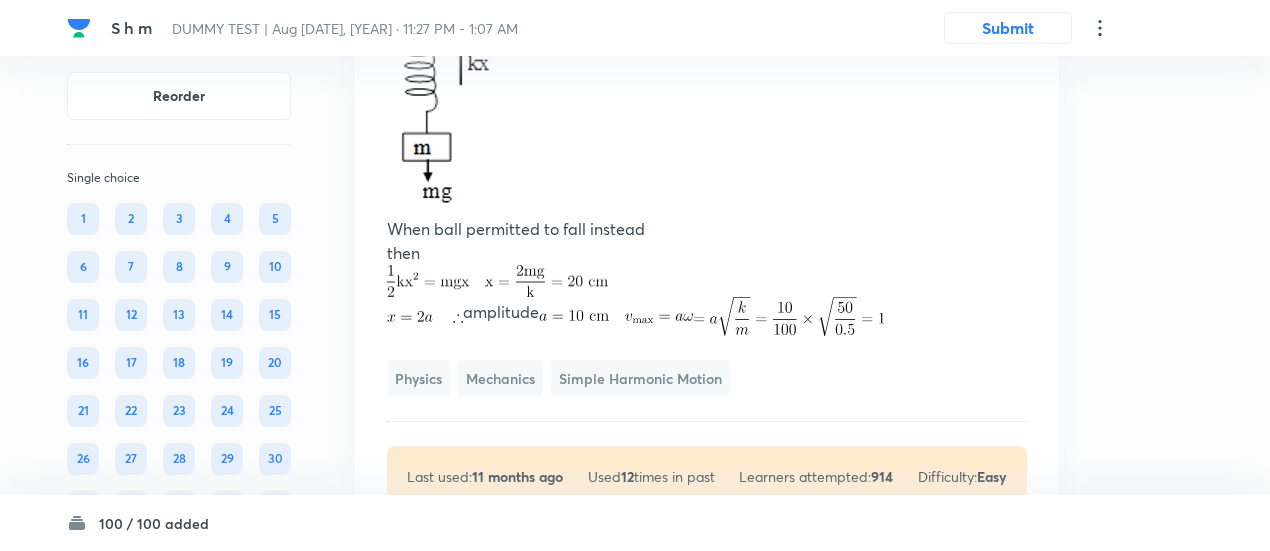 click 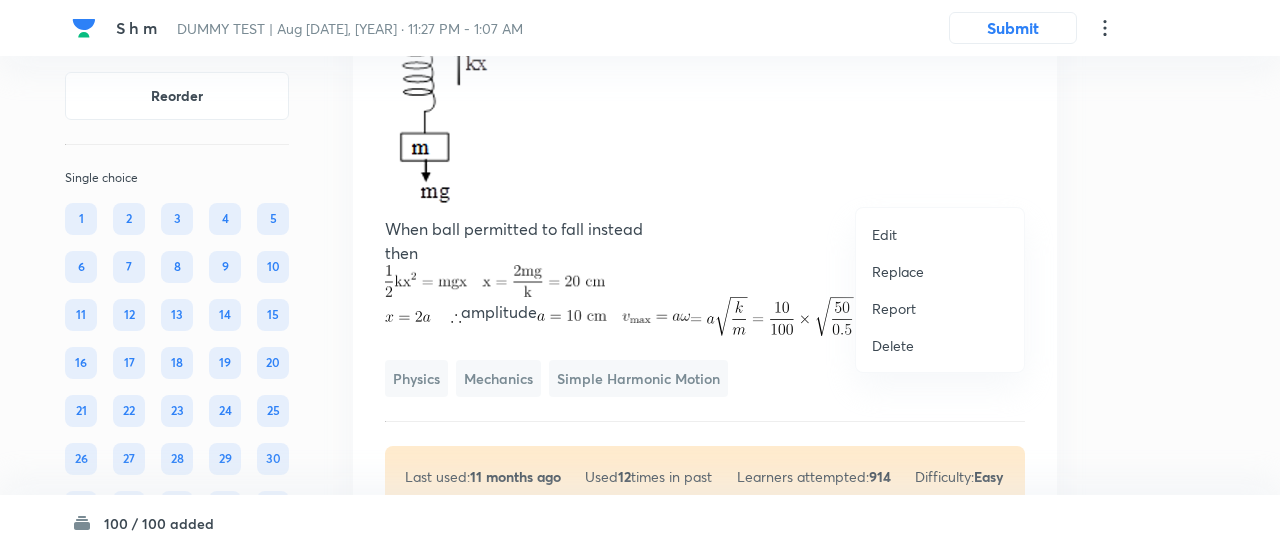click on "Replace" at bounding box center (898, 271) 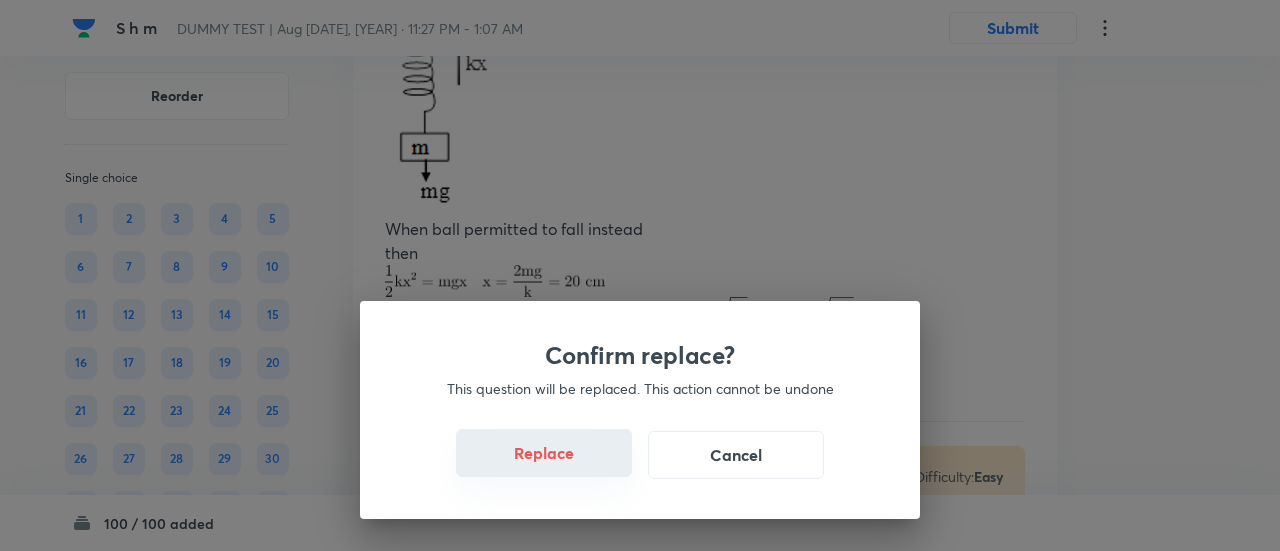 click on "Replace" at bounding box center [544, 453] 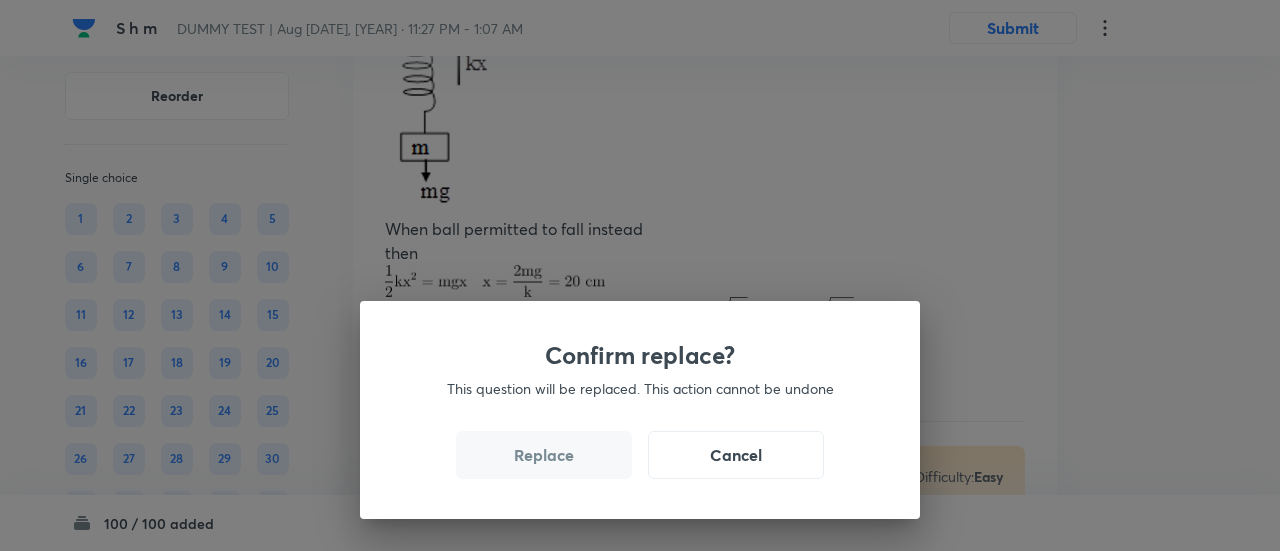 click on "Replace" at bounding box center (544, 455) 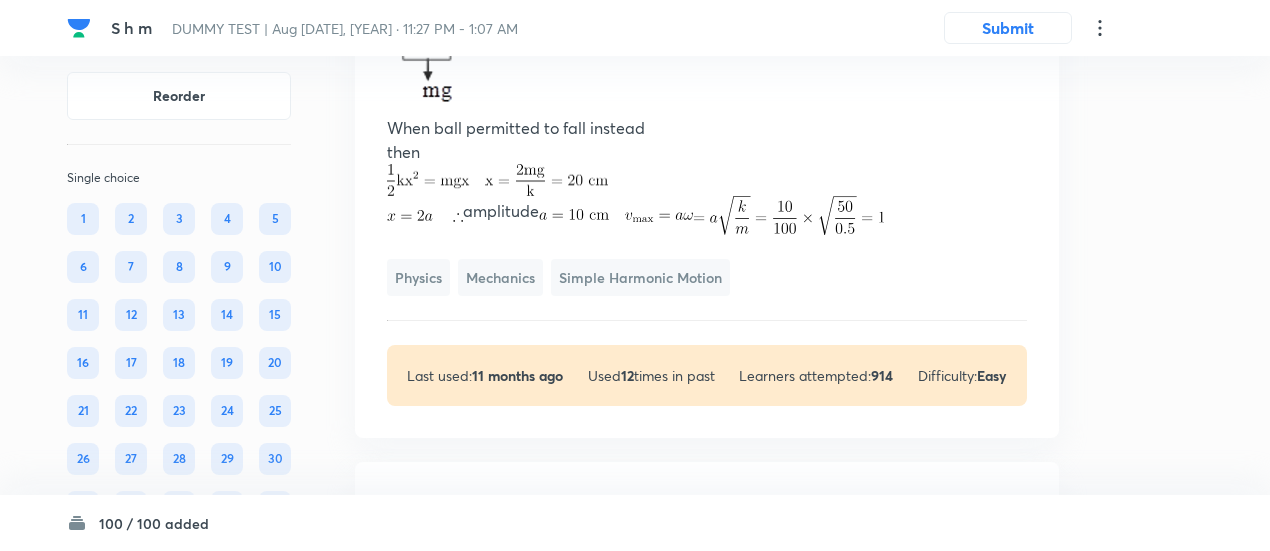 scroll, scrollTop: 53400, scrollLeft: 0, axis: vertical 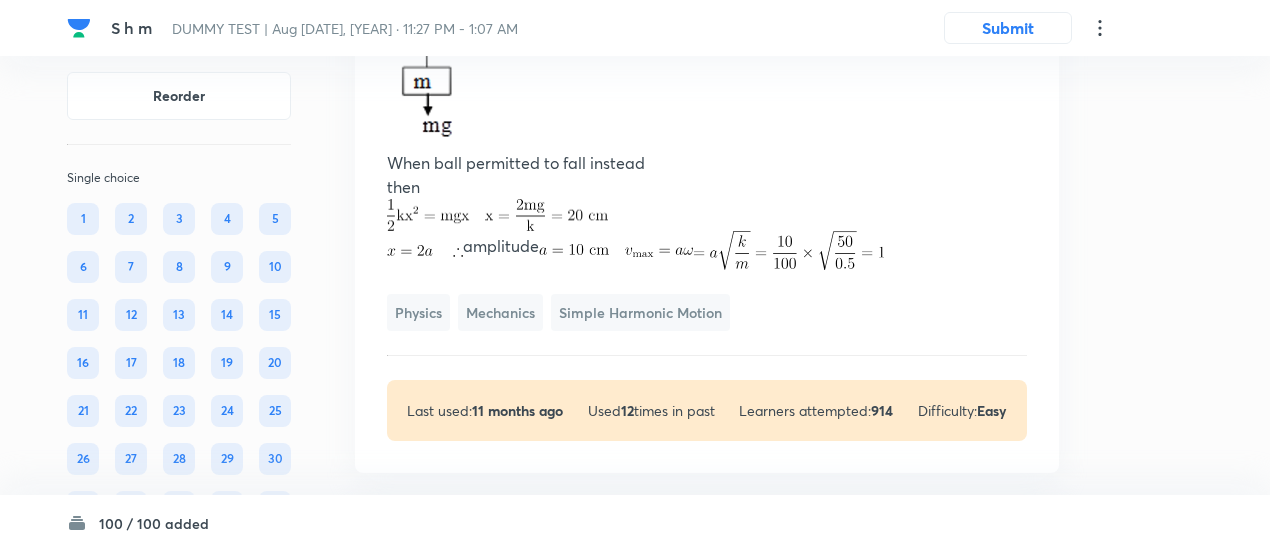 click 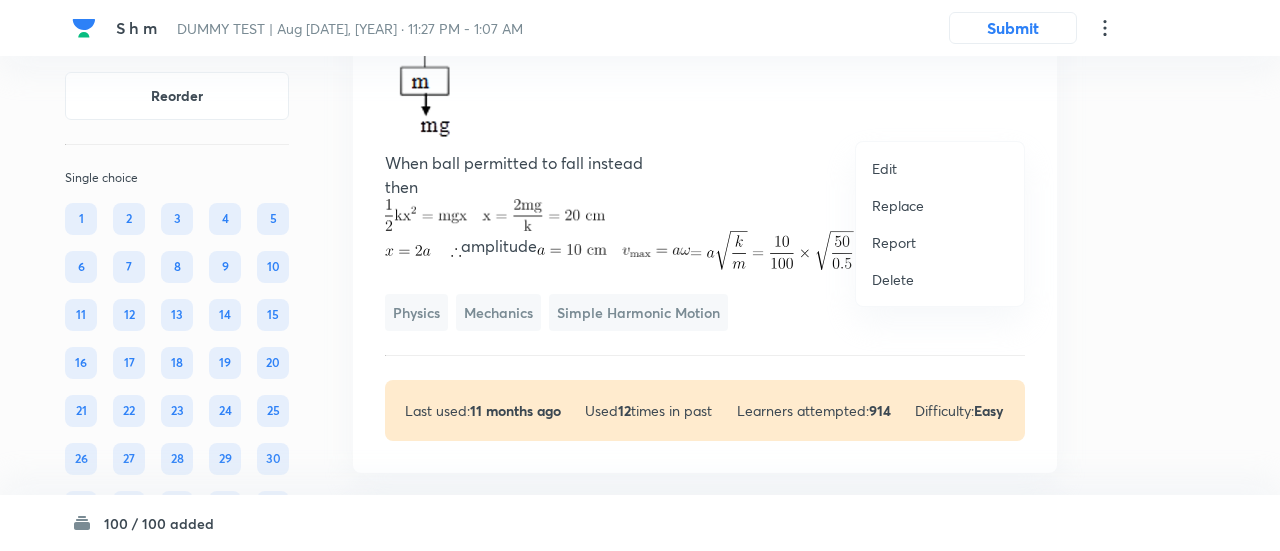 click on "Replace" at bounding box center [898, 205] 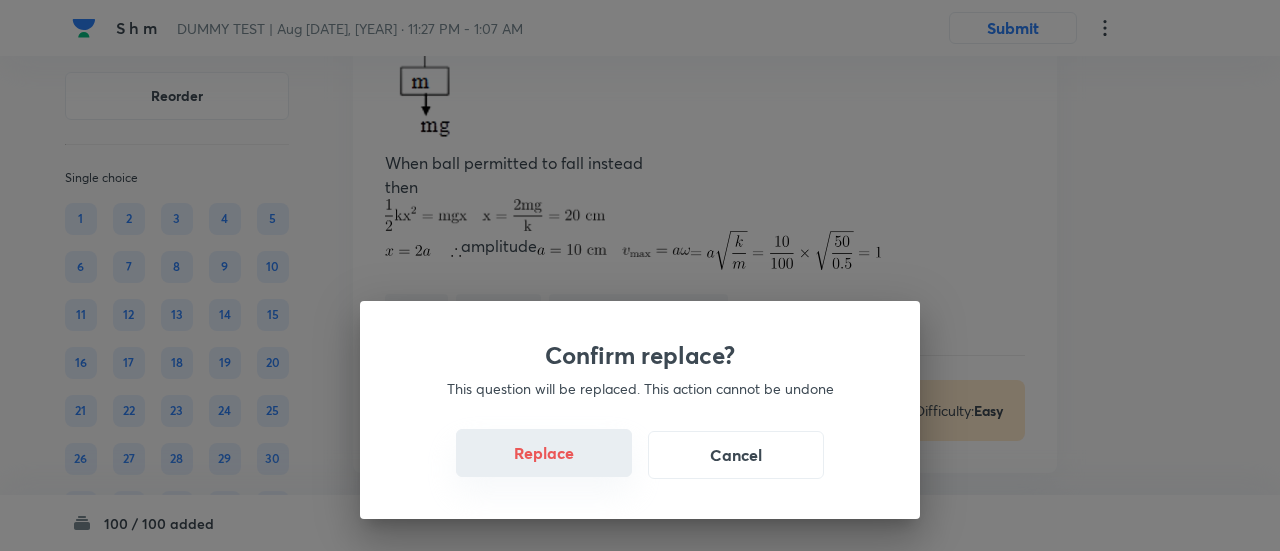 click on "Replace" at bounding box center (544, 453) 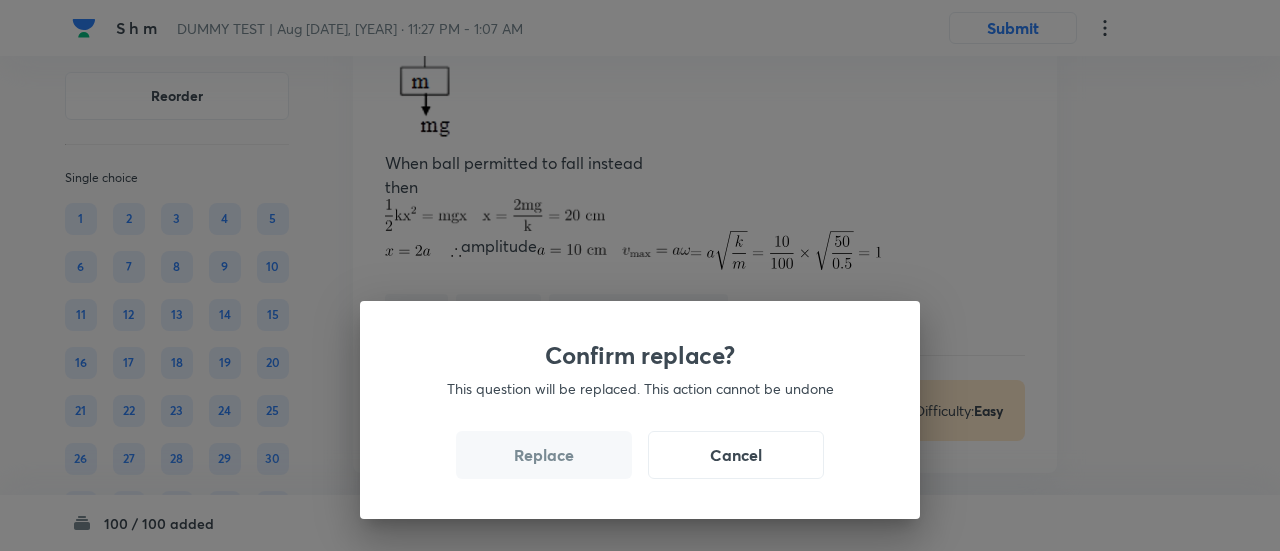 click on "Replace" at bounding box center [544, 455] 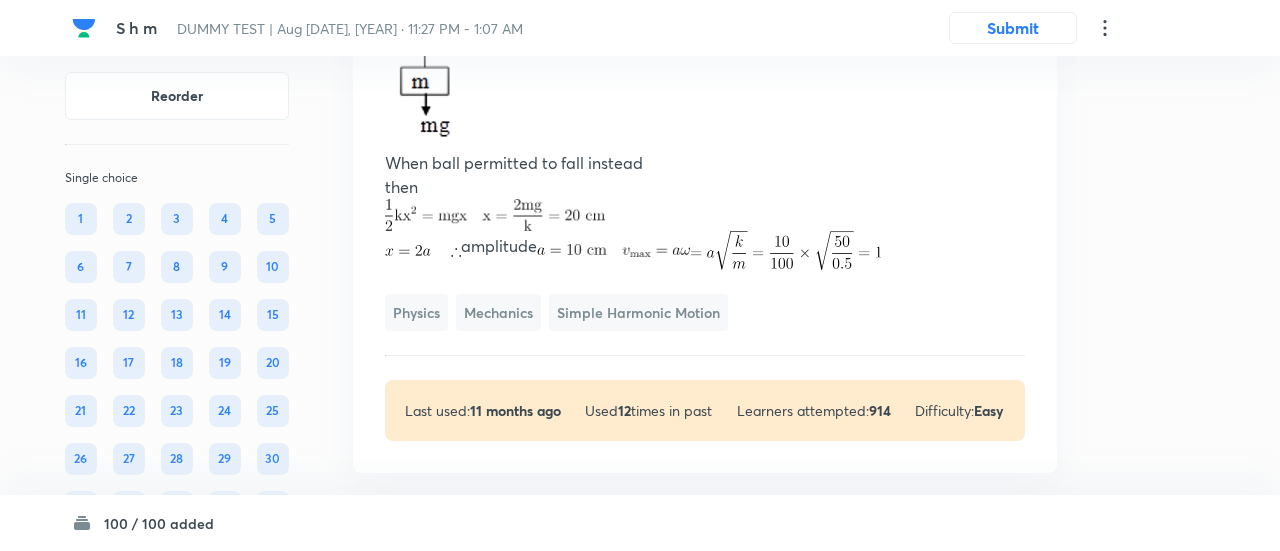 click on "Confirm replace? This question will be replaced. This action cannot be undone Replace Cancel" at bounding box center [640, 275] 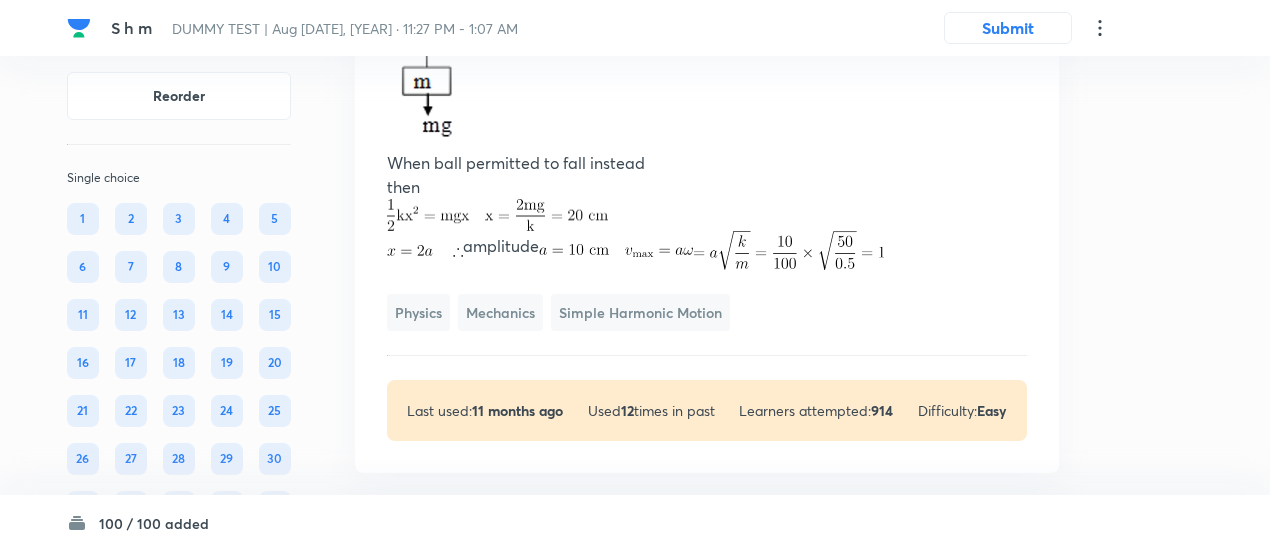 click on "Question 63 Marks: (+4, -1) • 4 options  An object of mass m = 0.5 kg when attached to a vertical spring and lowered very slowly to its equilibrium position stretches the spring by 10cm. If the same object is attached to the same vertical spring but permitted to fall instead, then the maximum speed of the mass will be (take g =  ) 1m/s Correct answer Solution Hide When spring lowered very slowly then mg = kx When ball permitted to fall instead then  amplitude  Physics Mechanics Simple Harmonic Motion Last used:  11 months ago Used  12  times in past Learners attempted:  914 Difficulty: Easy" at bounding box center [707, -55] 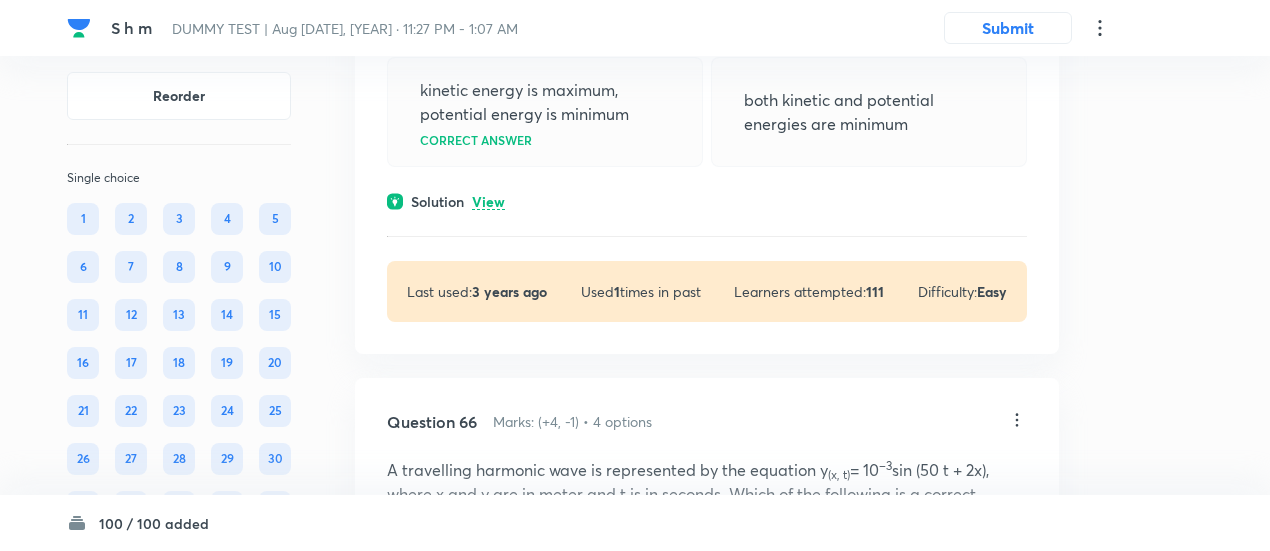 scroll, scrollTop: 54848, scrollLeft: 0, axis: vertical 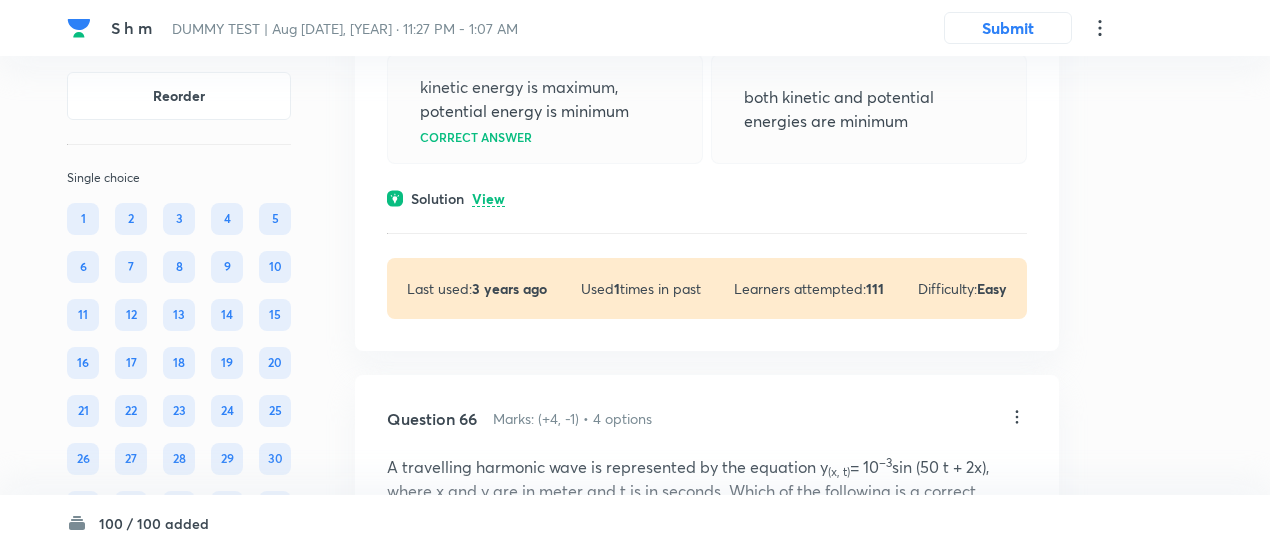 click on "View" at bounding box center (488, -340) 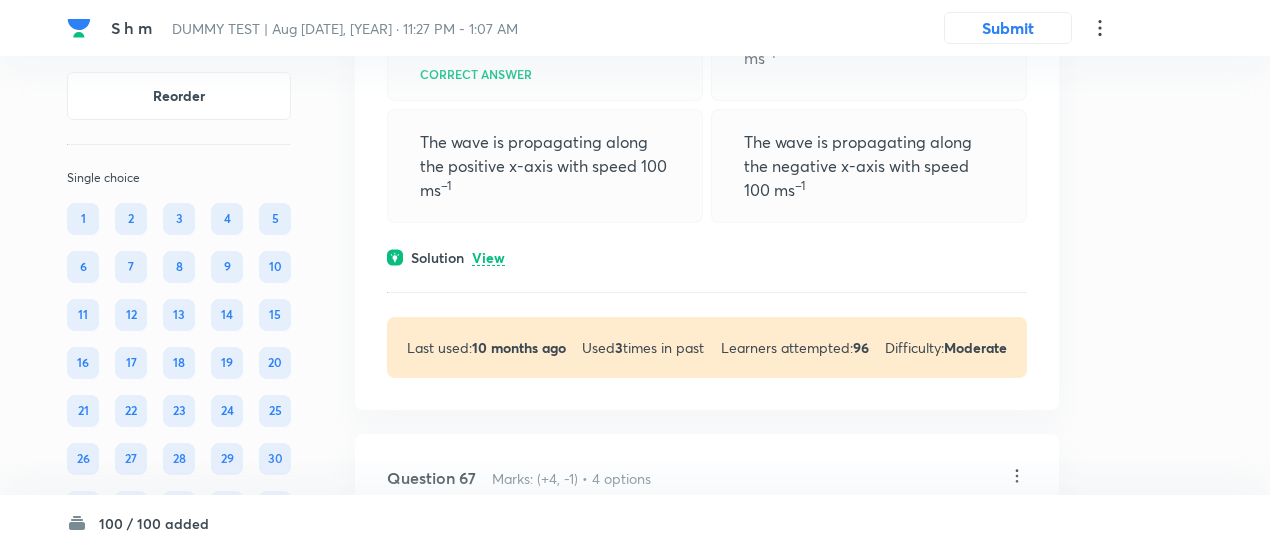 scroll, scrollTop: 55844, scrollLeft: 0, axis: vertical 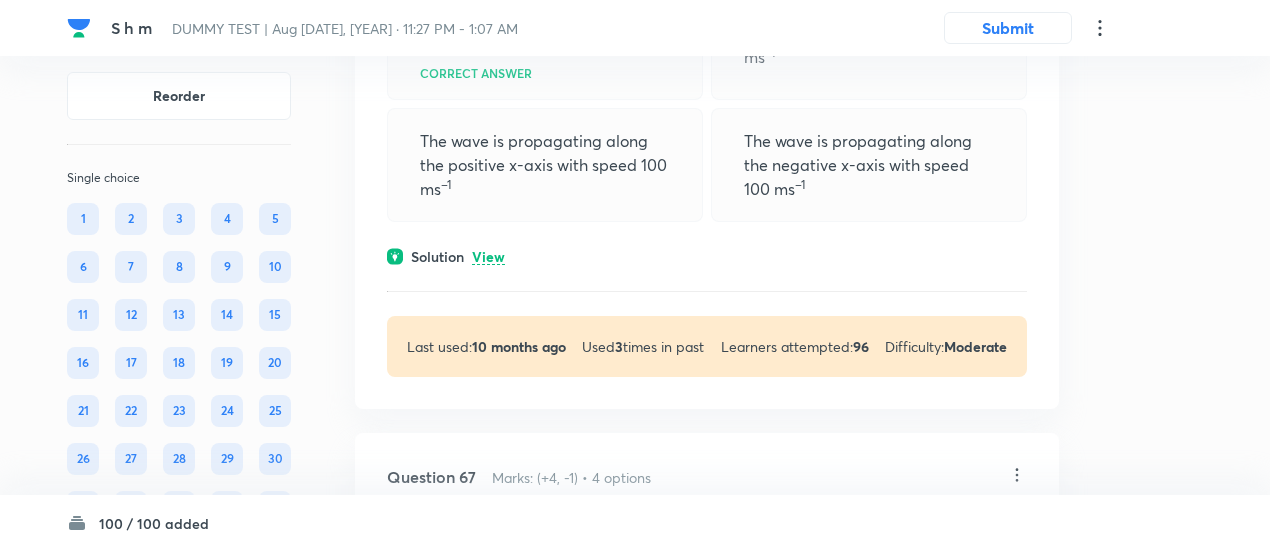 click on "View" at bounding box center (488, -378) 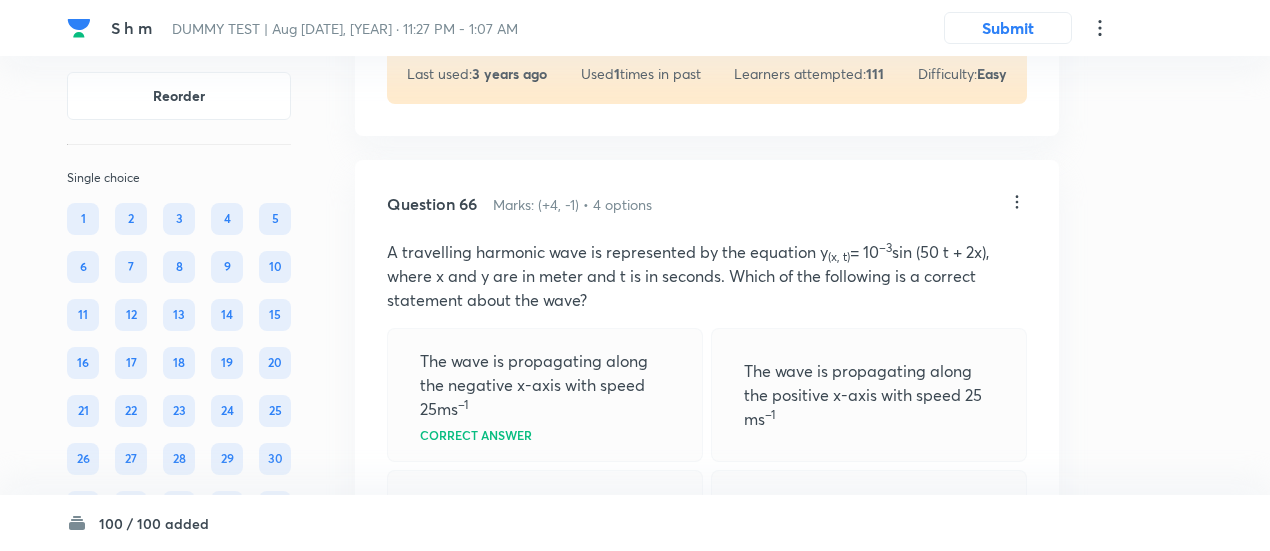 scroll, scrollTop: 55614, scrollLeft: 0, axis: vertical 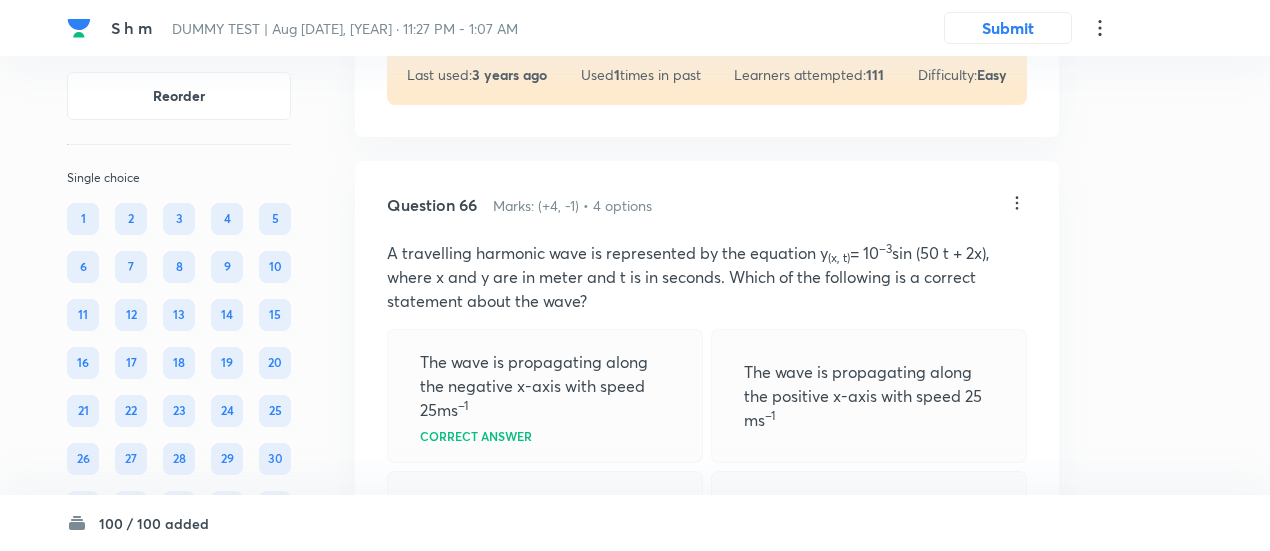 click 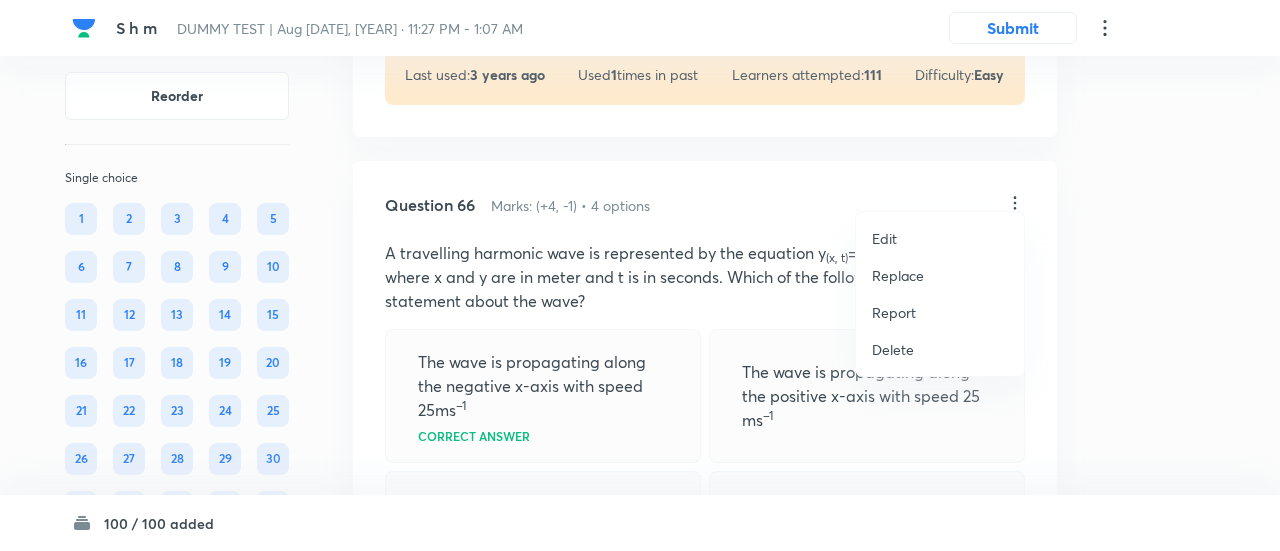 click on "Replace" at bounding box center [898, 275] 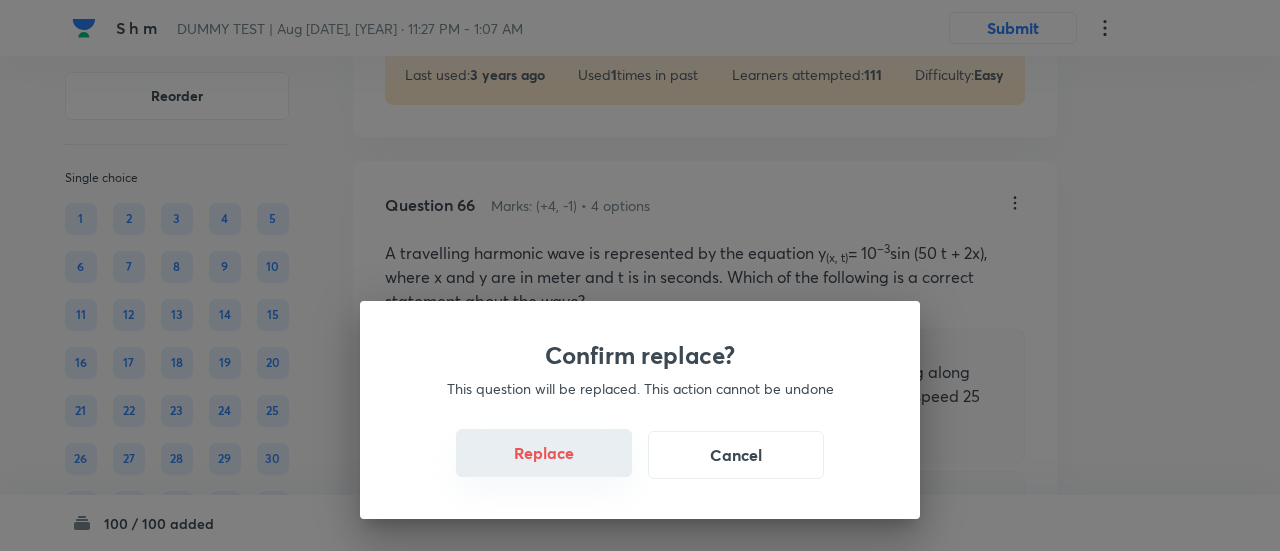 click on "Replace" at bounding box center (544, 453) 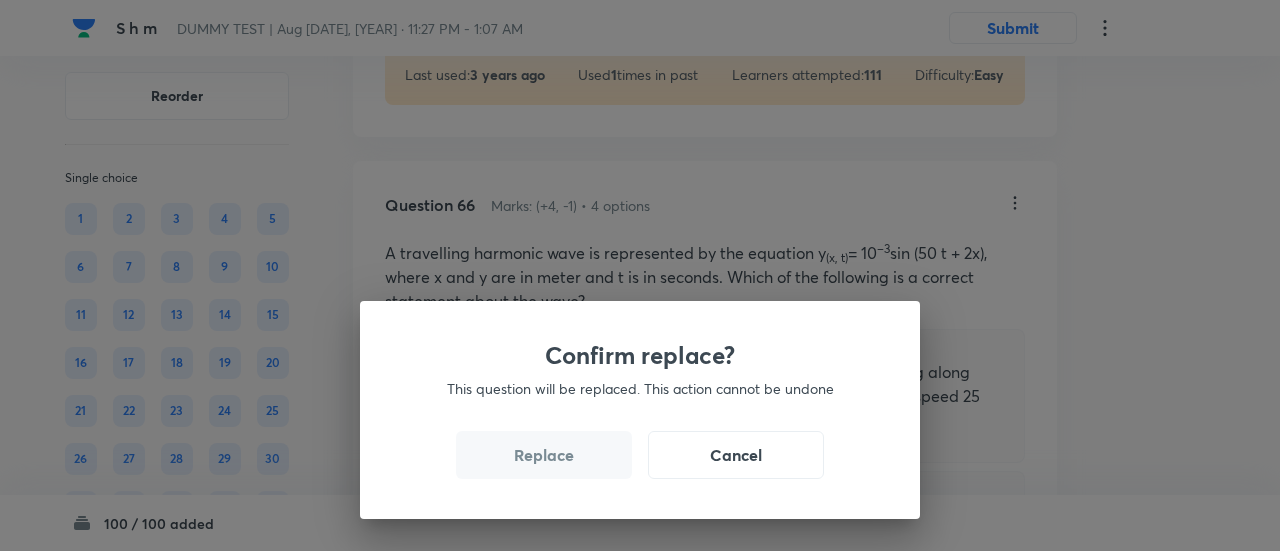 click on "Replace" at bounding box center [544, 455] 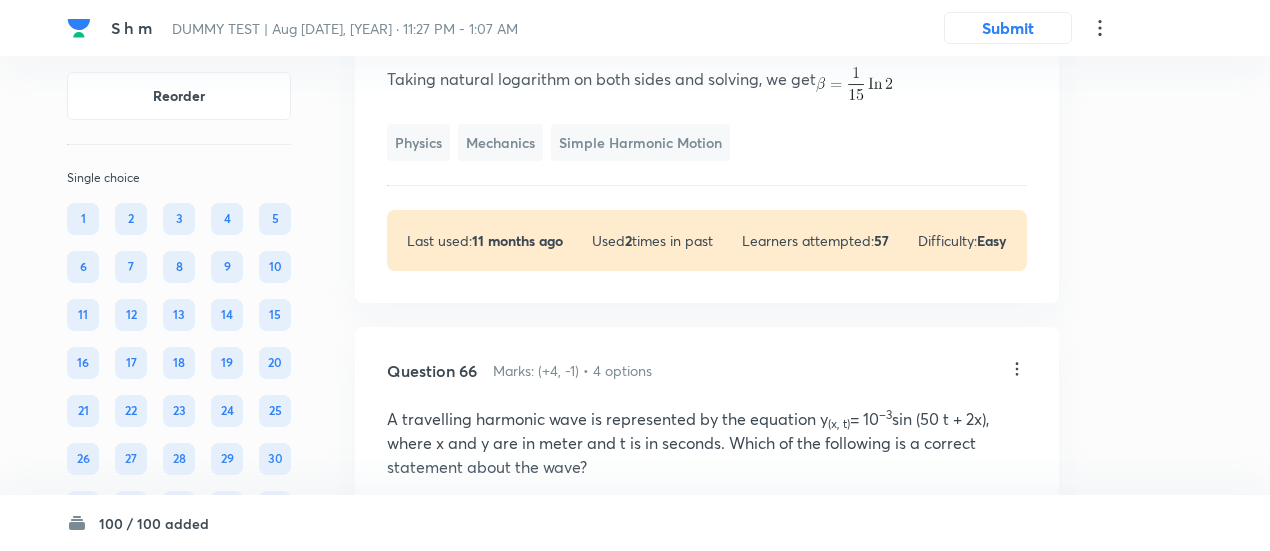 scroll, scrollTop: 55633, scrollLeft: 0, axis: vertical 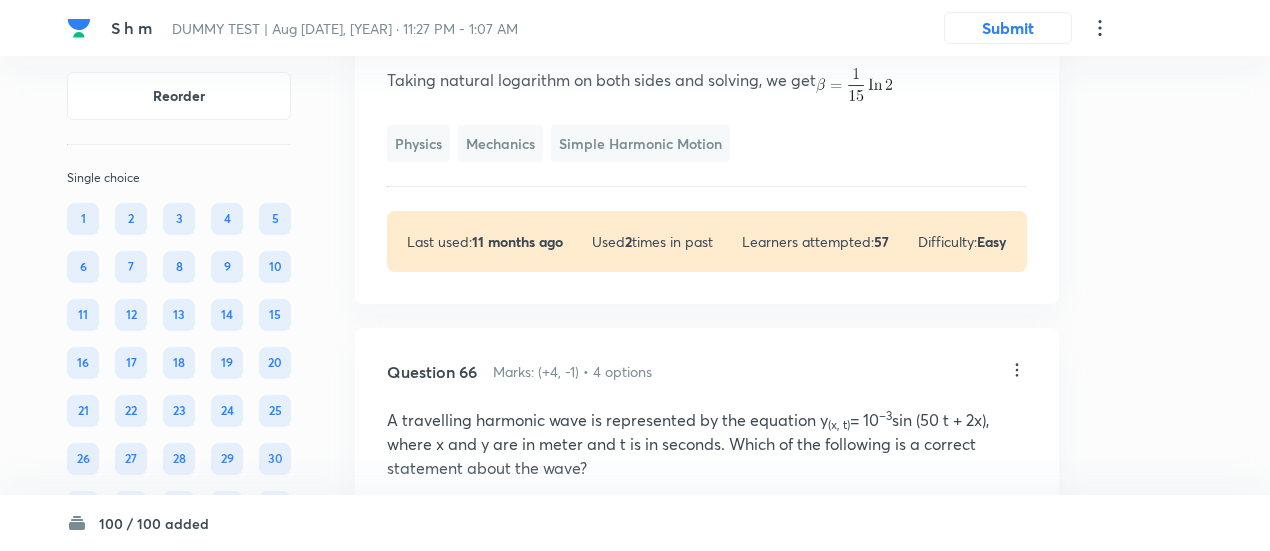 click 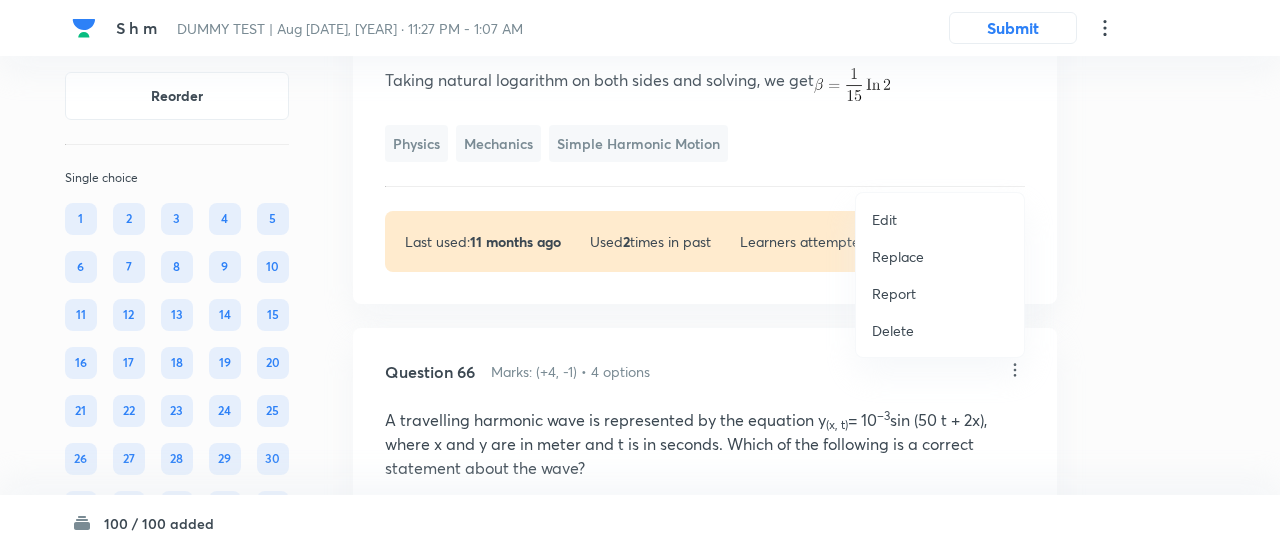 click on "Replace" at bounding box center [940, 256] 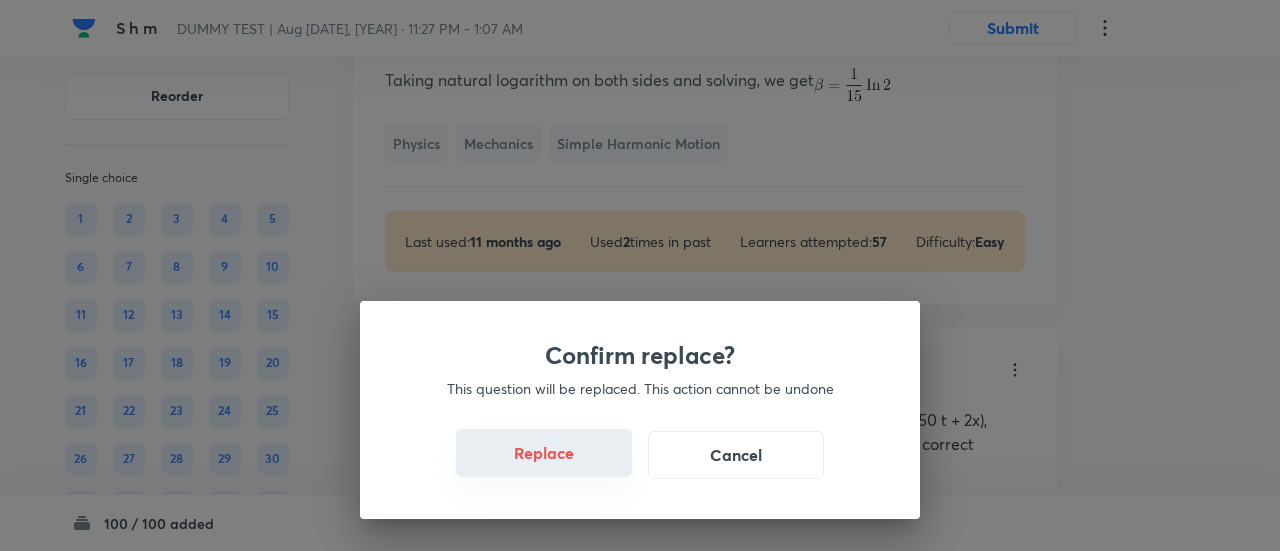 click on "Replace" at bounding box center [544, 453] 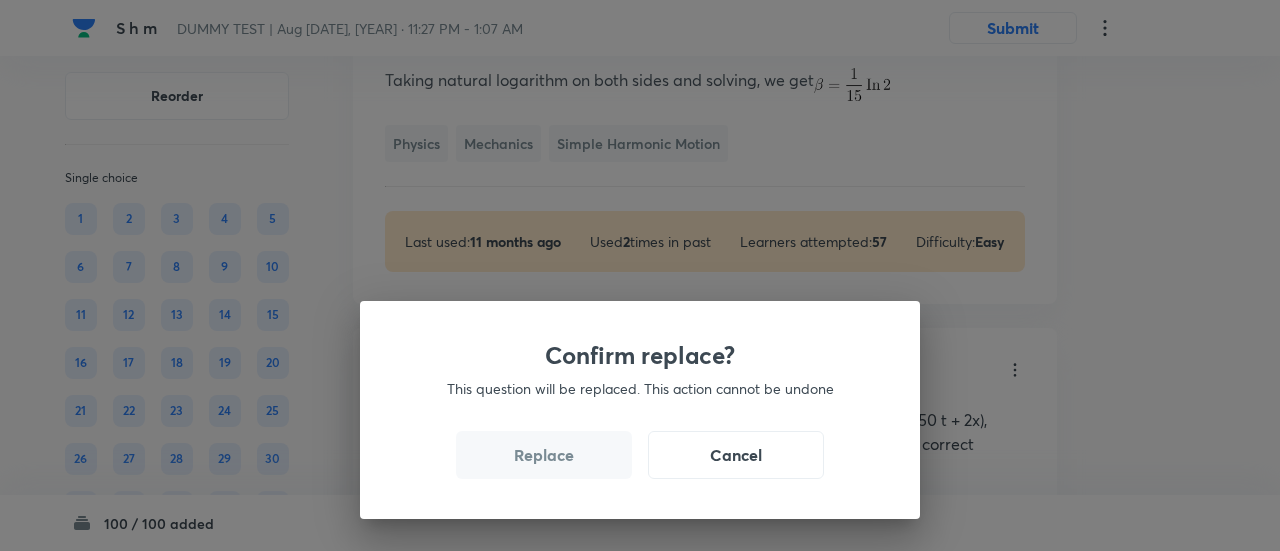 click on "Replace" at bounding box center [544, 455] 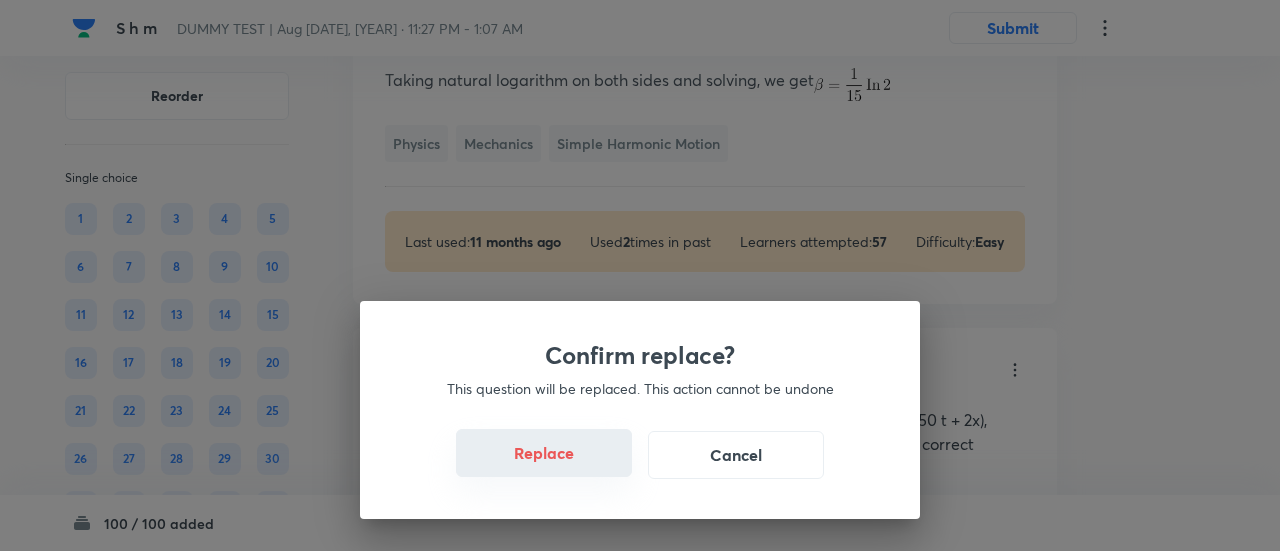 click on "Replace" at bounding box center (544, 453) 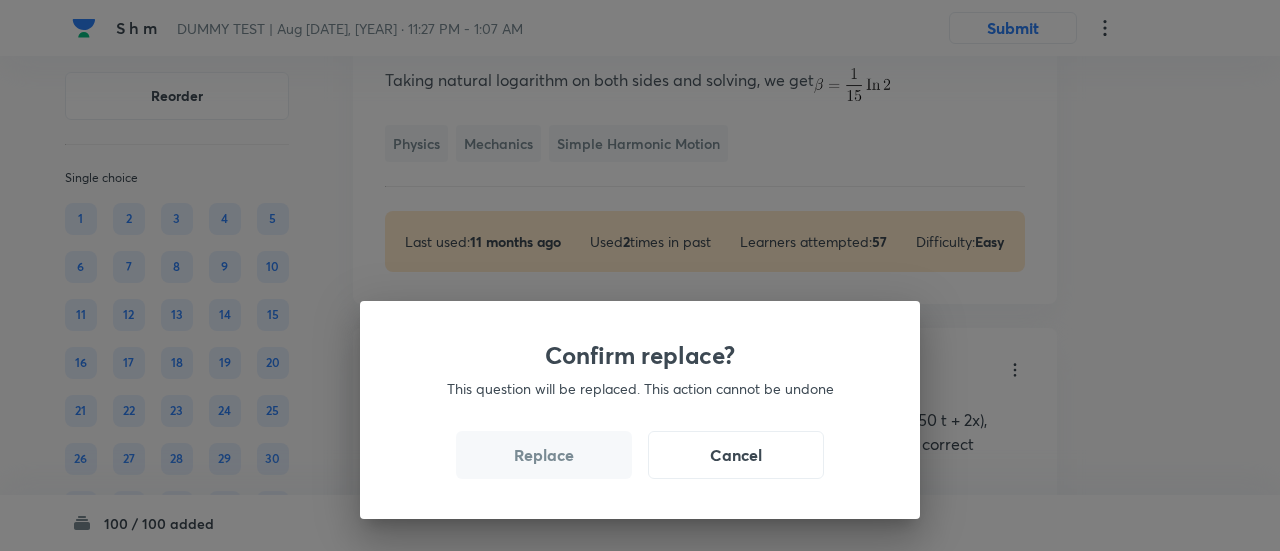 click on "Replace" at bounding box center [544, 455] 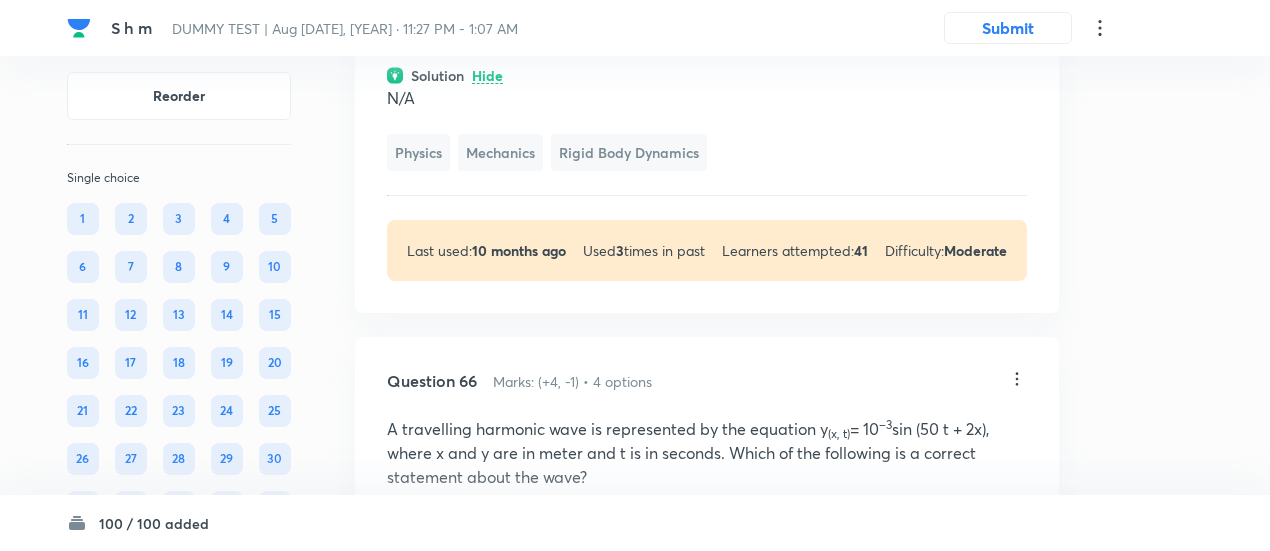 click on "﻿" at bounding box center [707, -264] 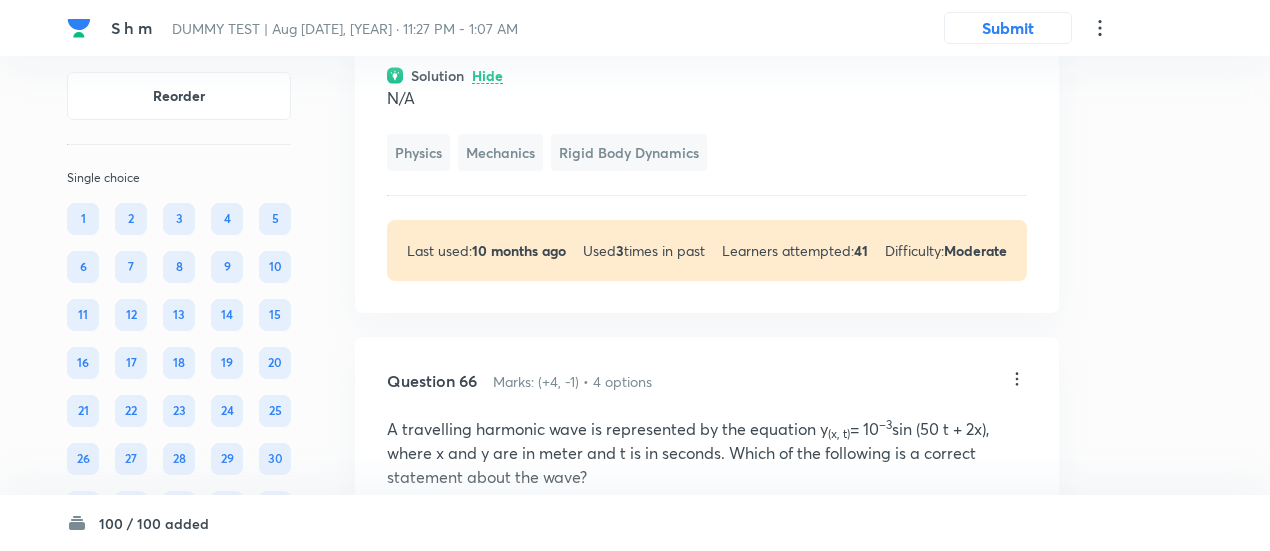 click on "﻿" at bounding box center [707, -264] 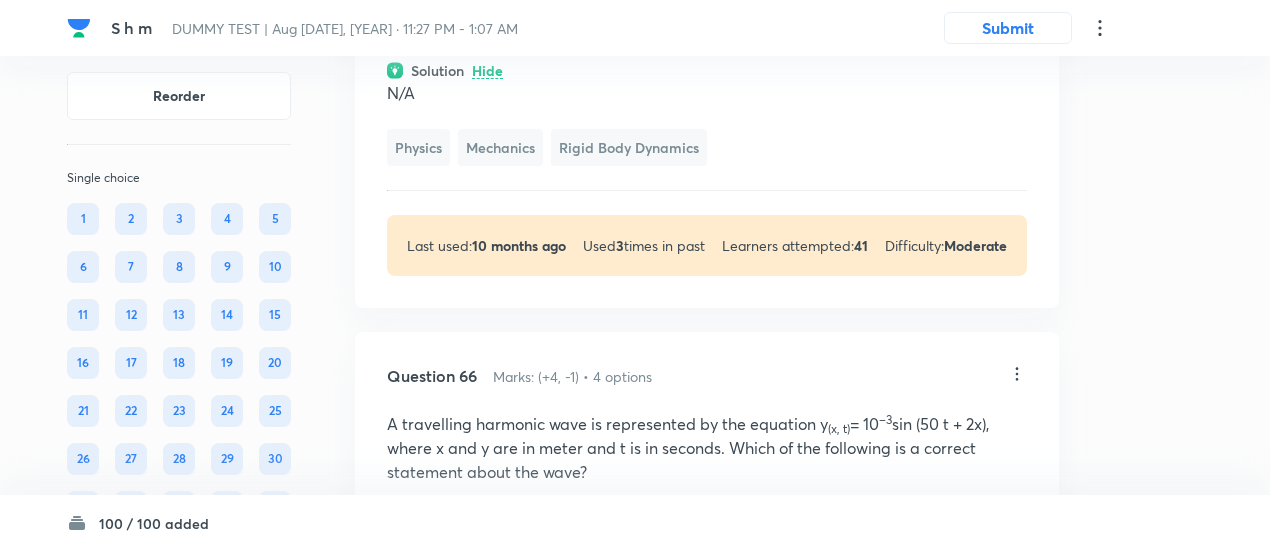 scroll, scrollTop: 55623, scrollLeft: 0, axis: vertical 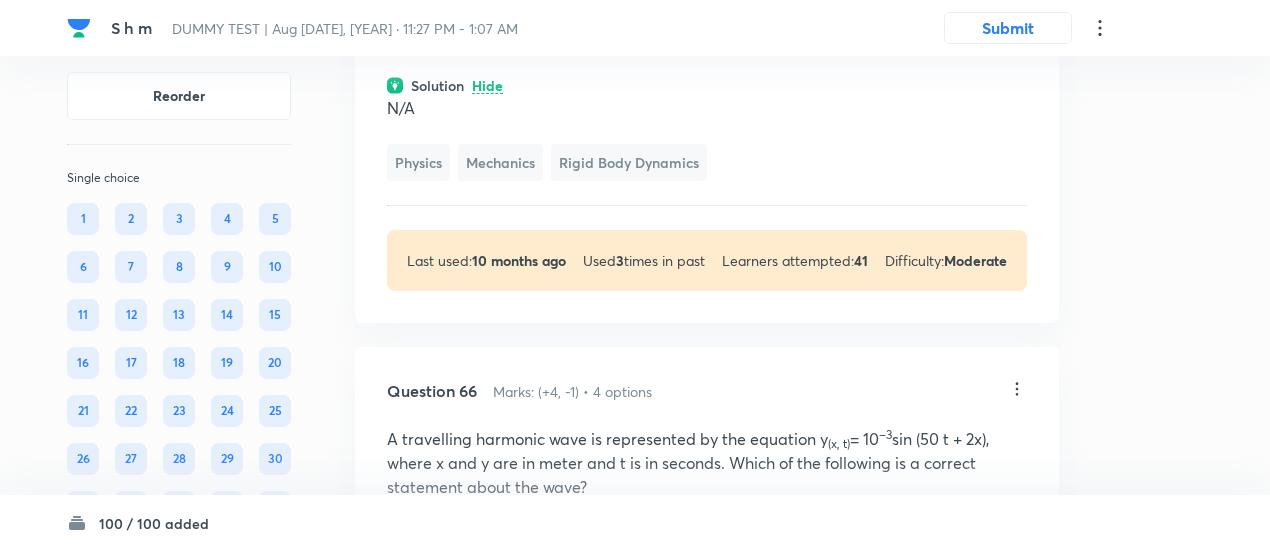 click 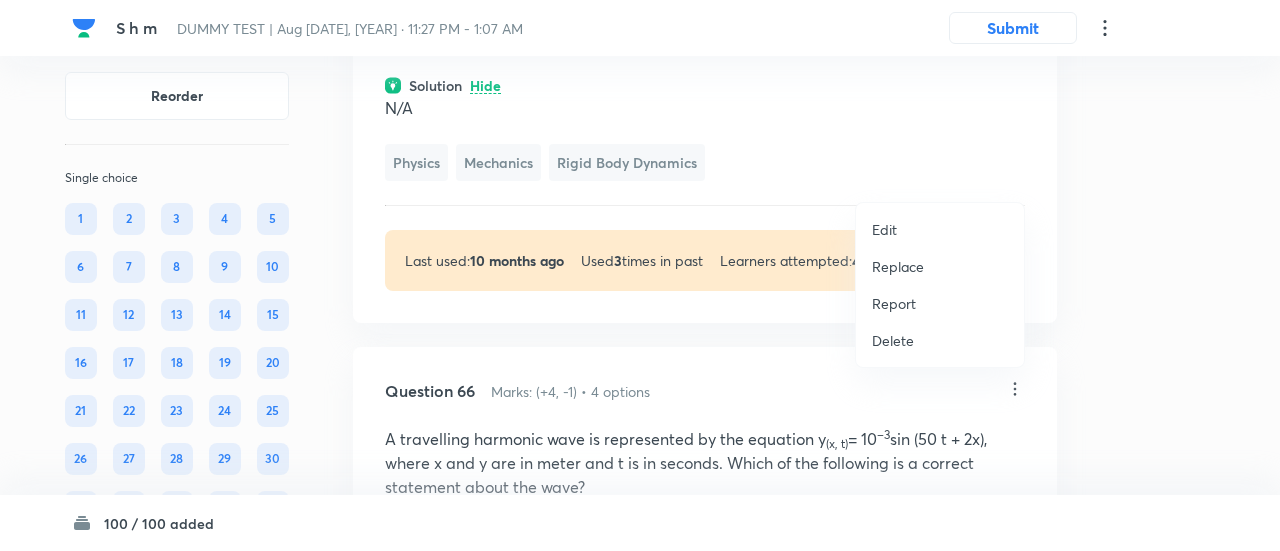 click on "Replace" at bounding box center [898, 266] 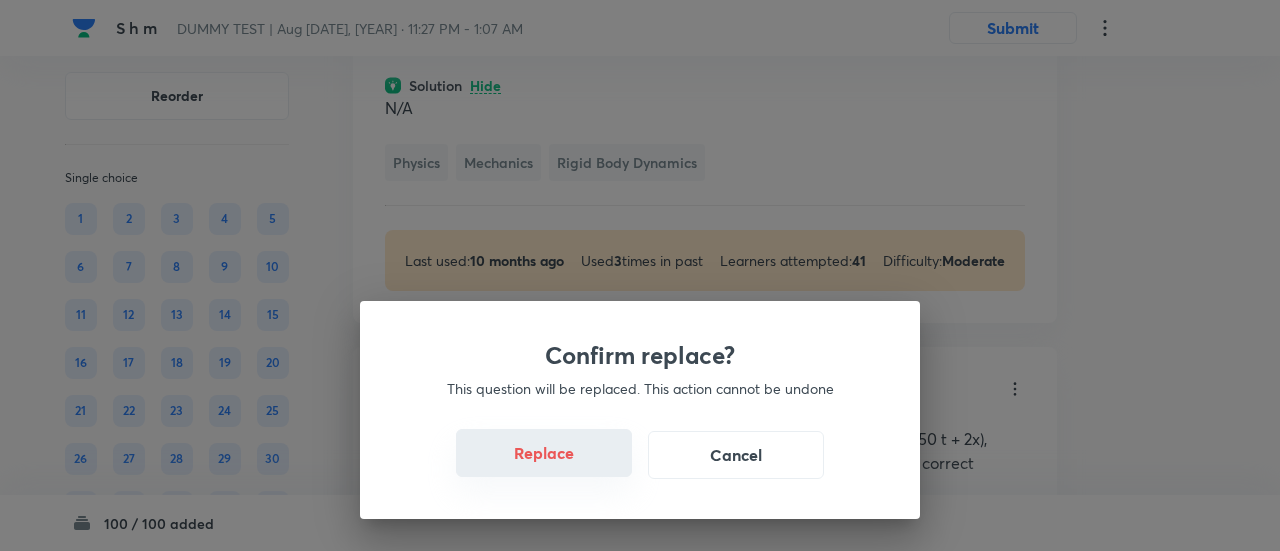click on "Replace" at bounding box center [544, 453] 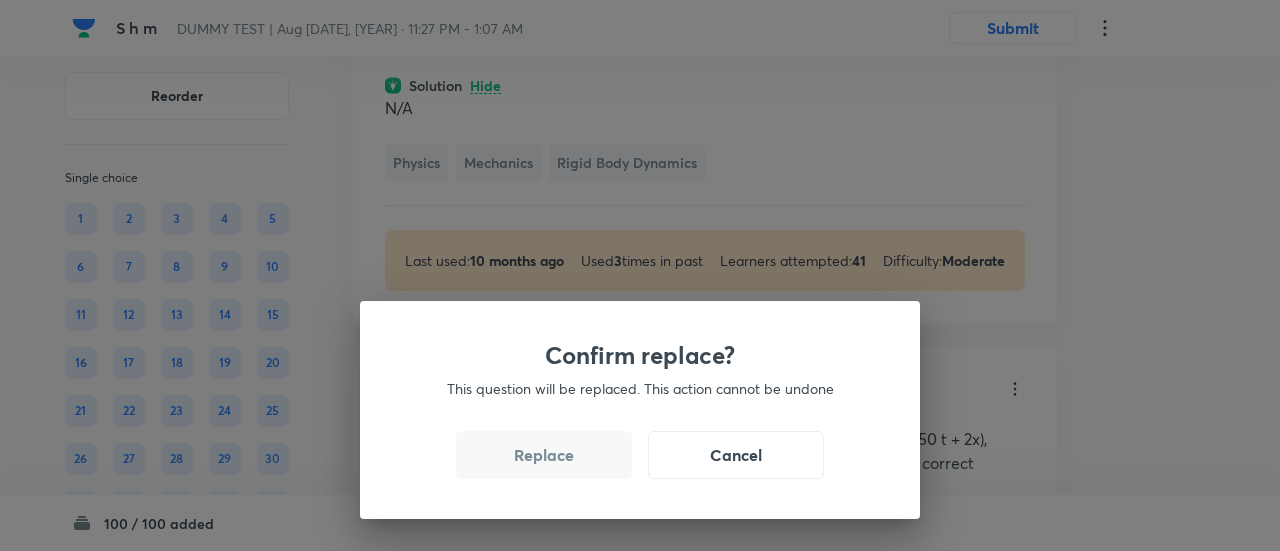click on "Replace" at bounding box center (544, 455) 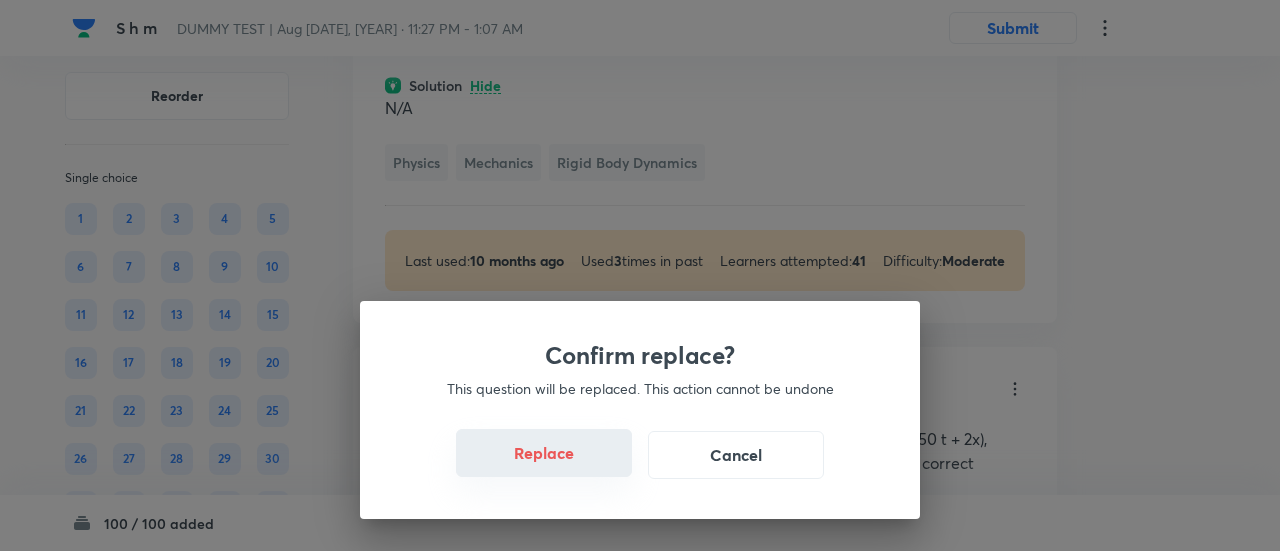 click on "Replace" at bounding box center (544, 453) 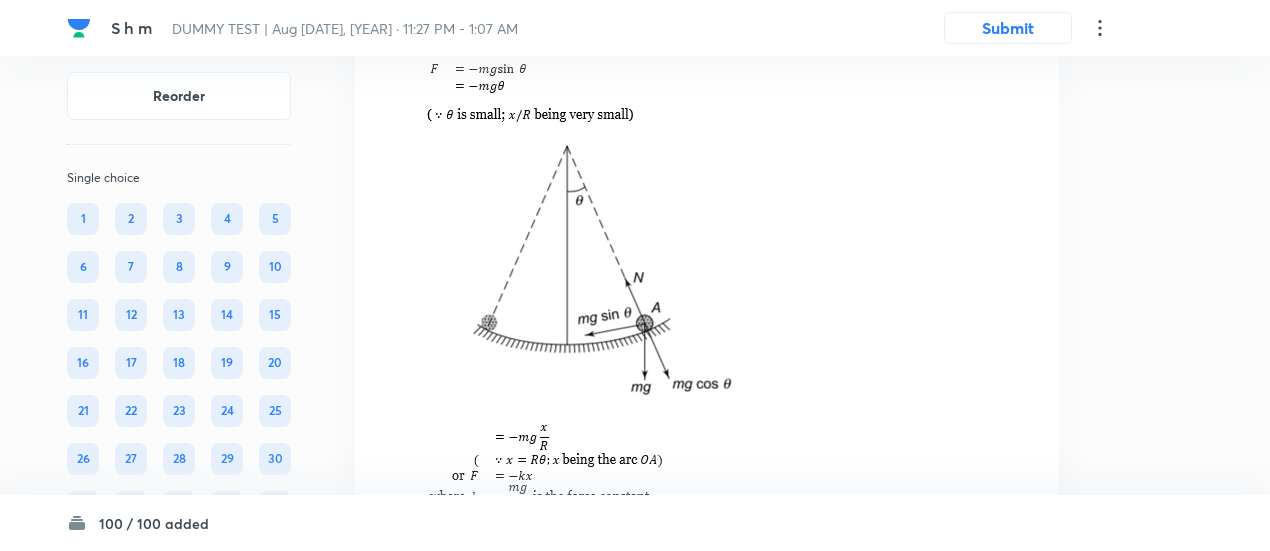 scroll, scrollTop: 55533, scrollLeft: 0, axis: vertical 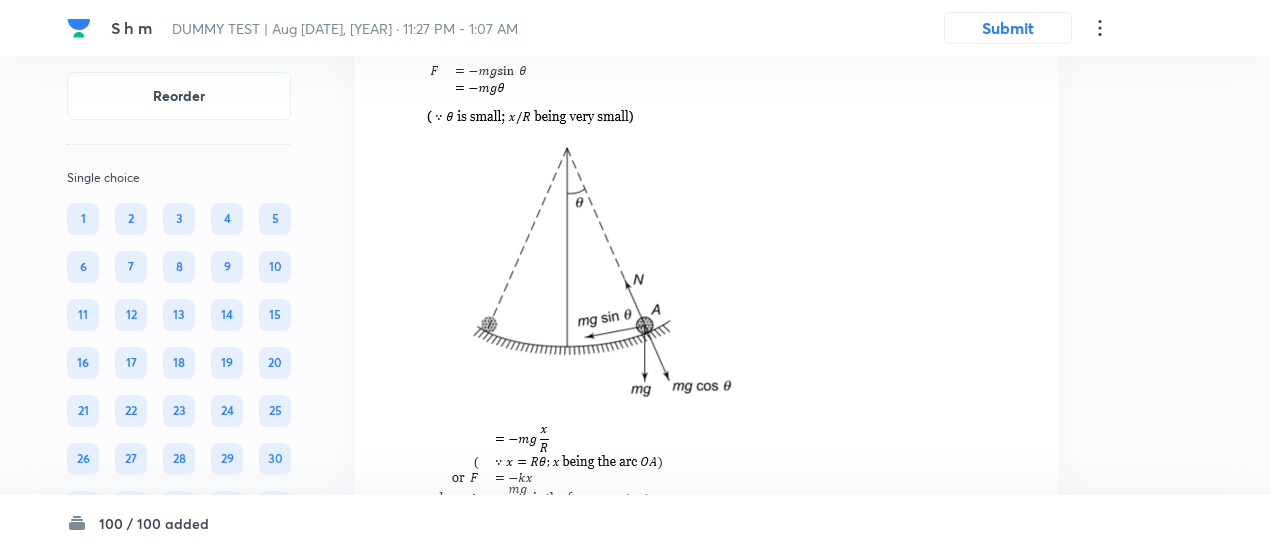 click 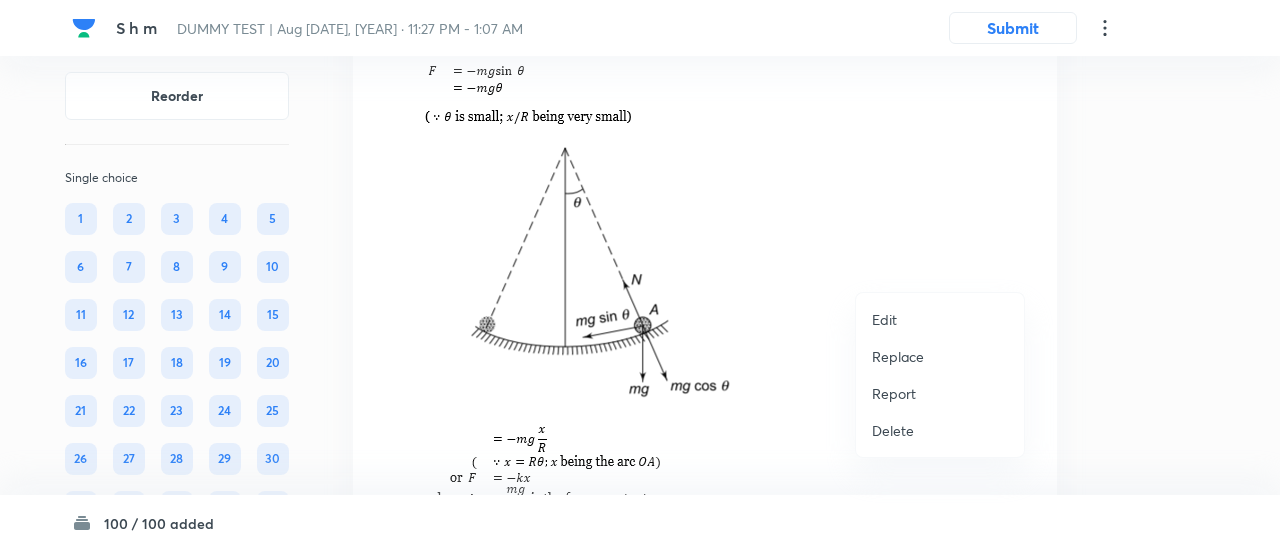 click on "Replace" at bounding box center [898, 356] 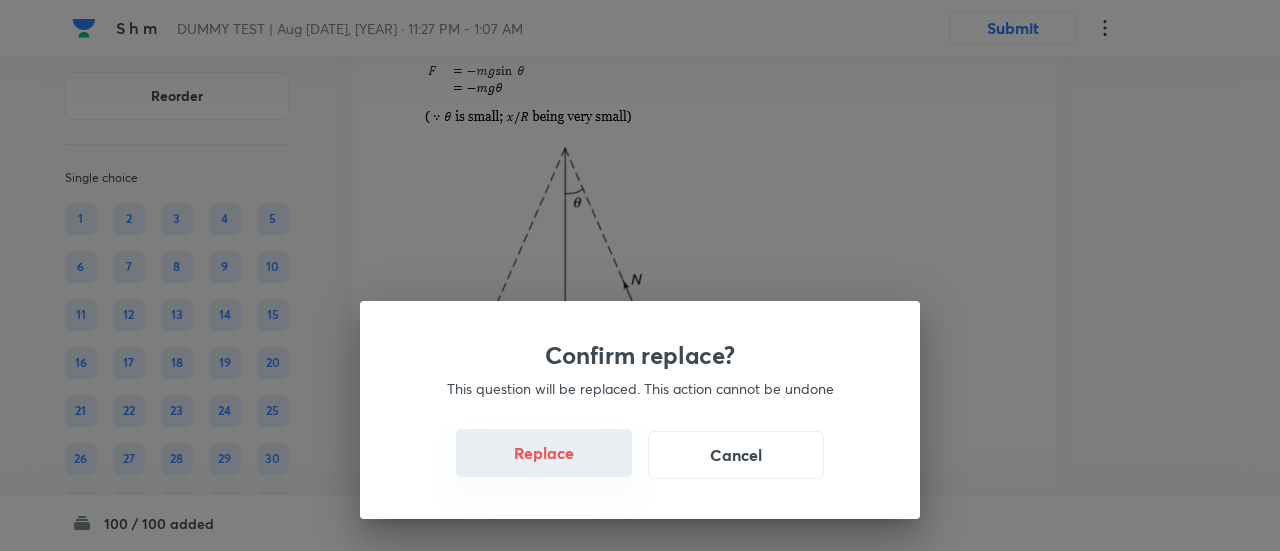 click on "Replace" at bounding box center [544, 453] 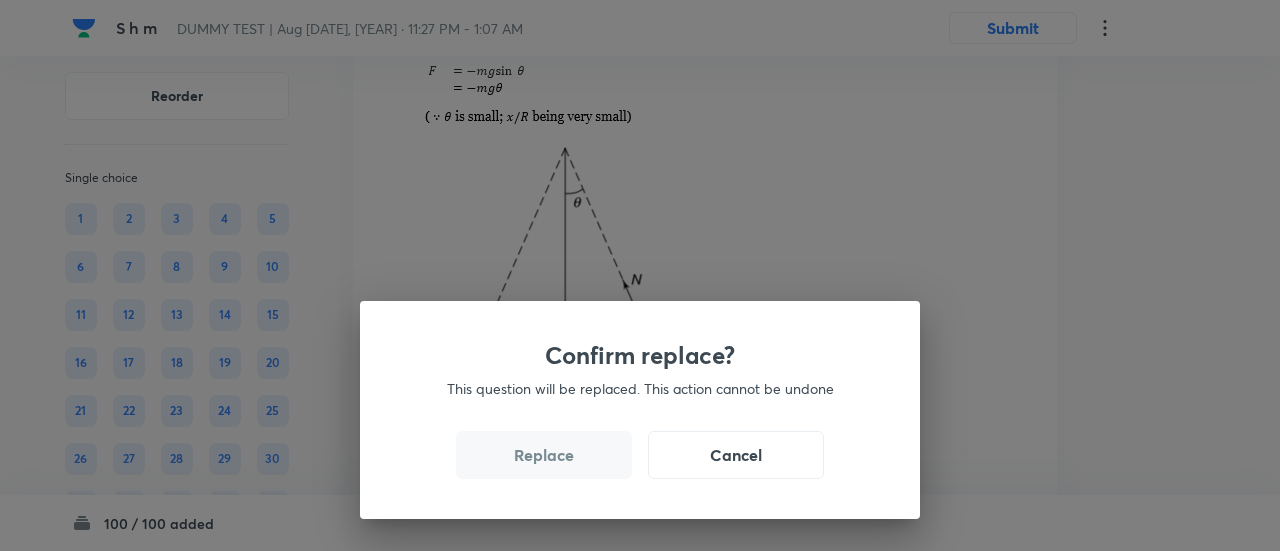 click on "Replace" at bounding box center (544, 455) 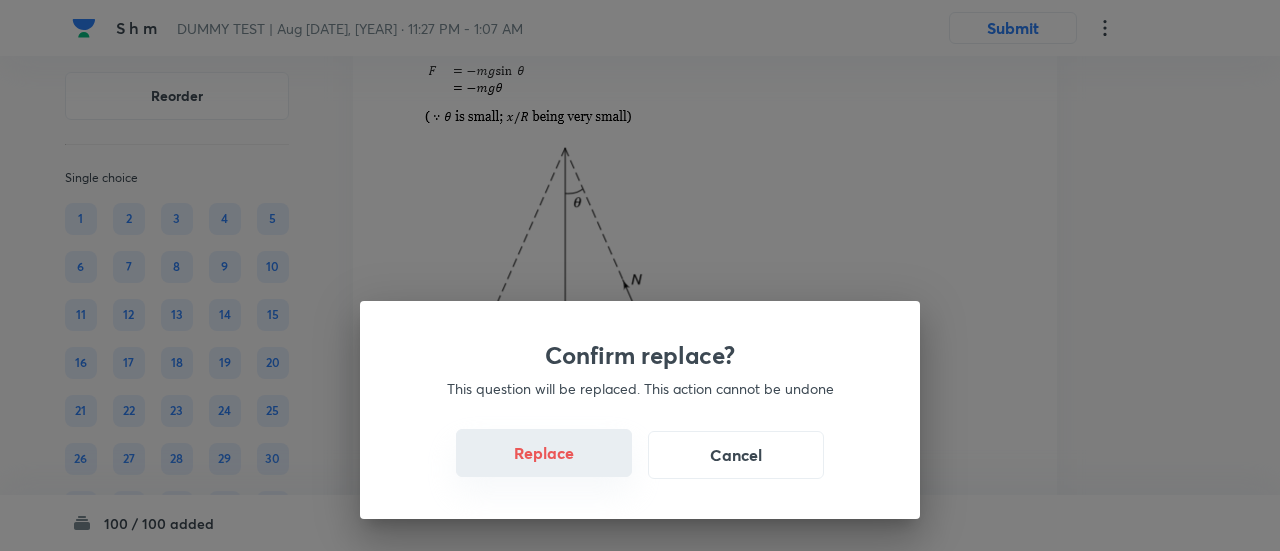 click on "Replace" at bounding box center (544, 453) 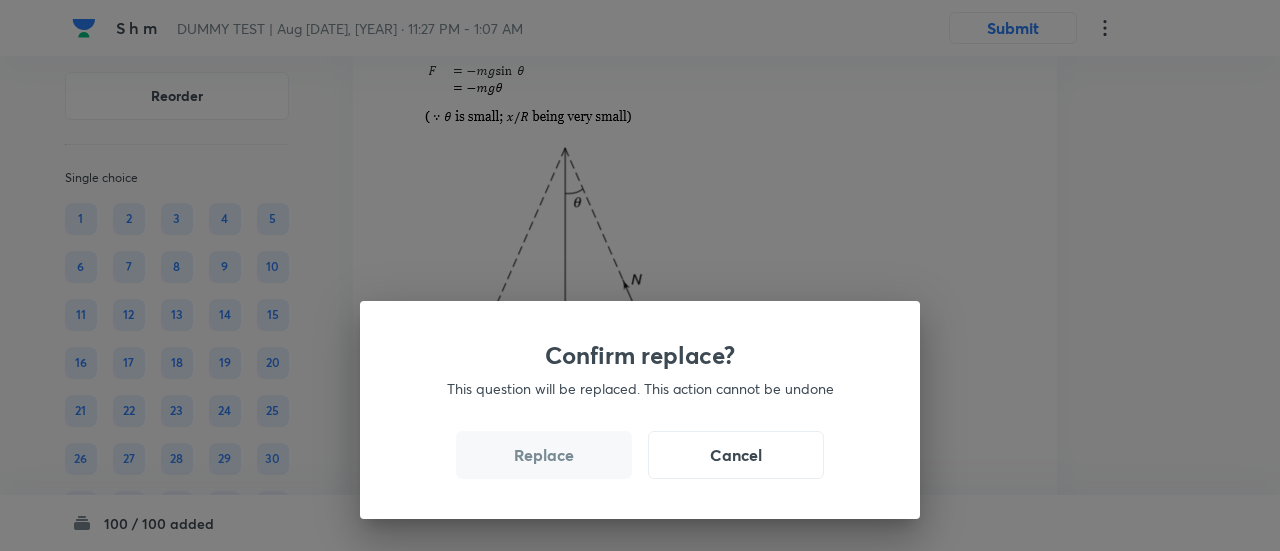 click on "Confirm replace? This question will be replaced. This action cannot be undone Replace Cancel" at bounding box center (640, 275) 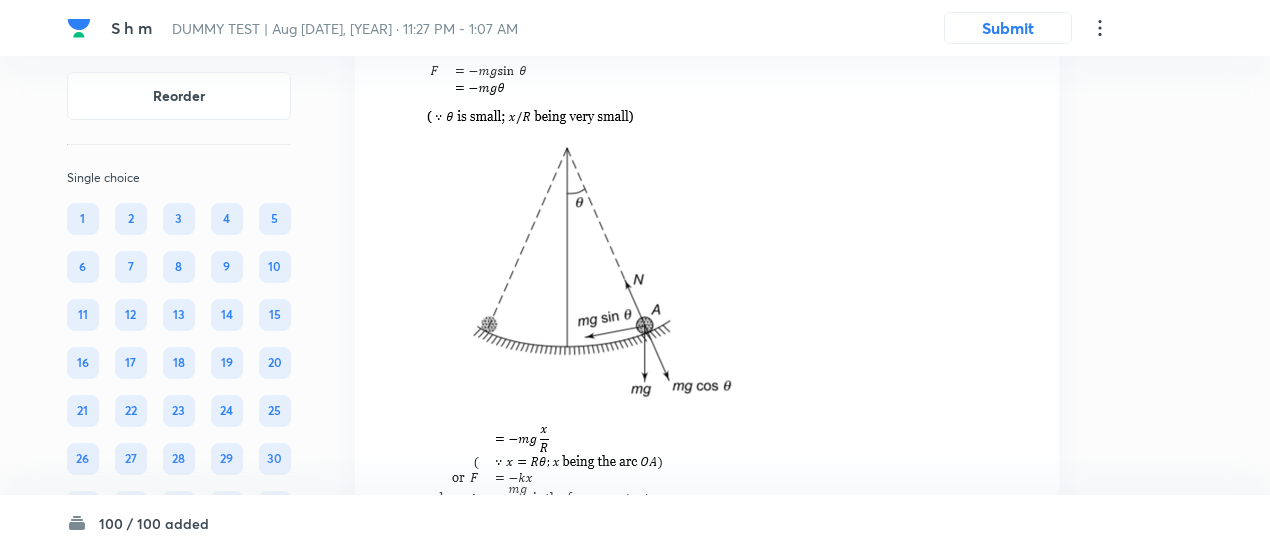 click at bounding box center (545, -221) 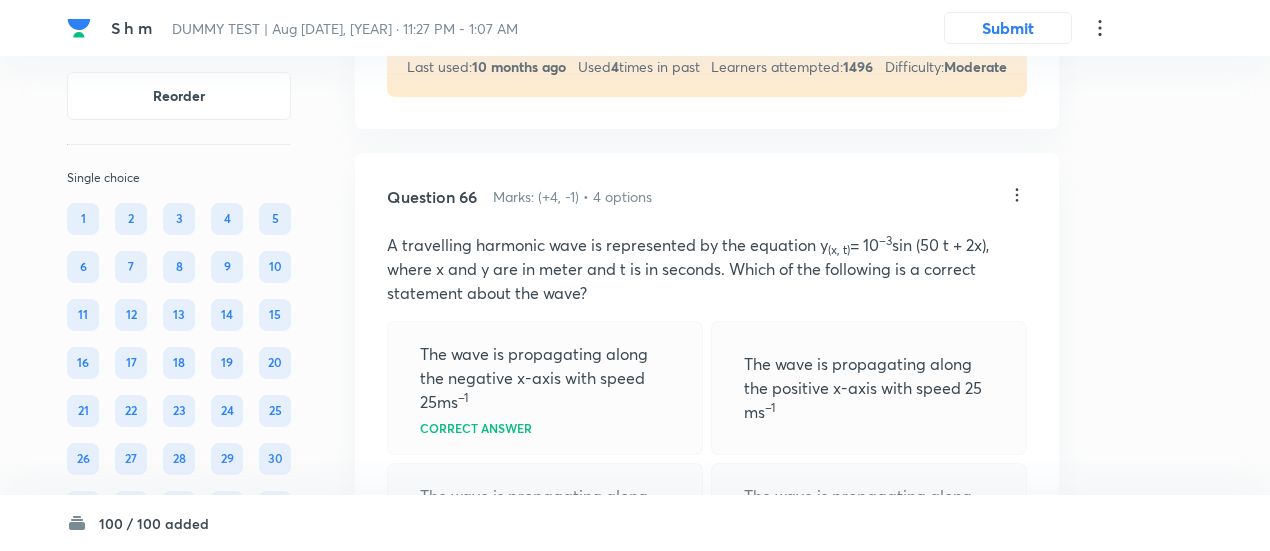 scroll, scrollTop: 55600, scrollLeft: 0, axis: vertical 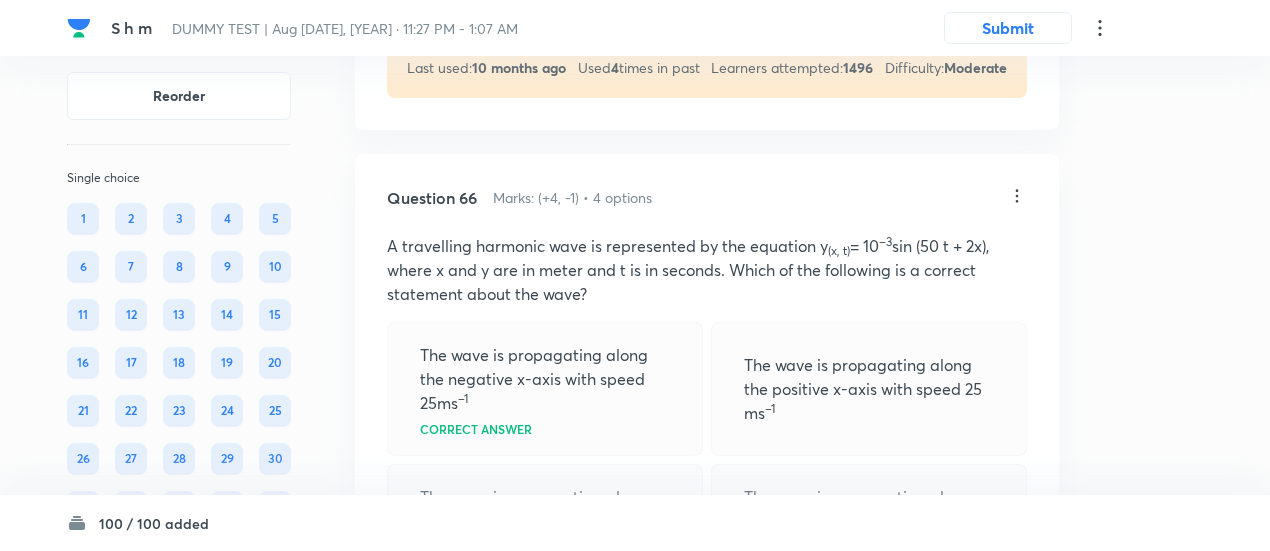 click 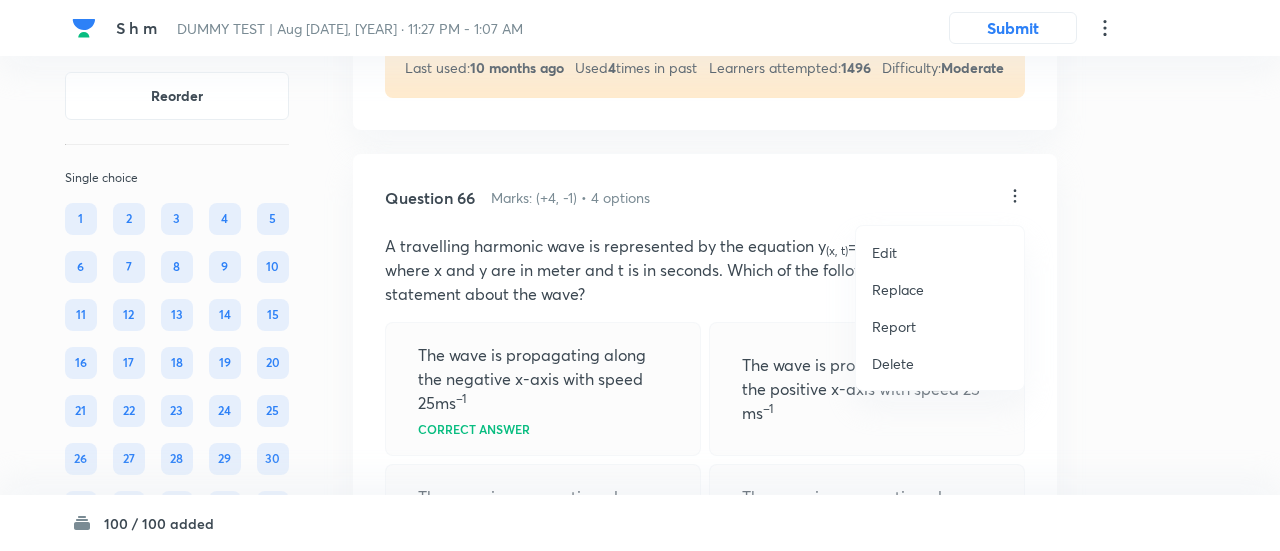 click on "Replace" at bounding box center (898, 289) 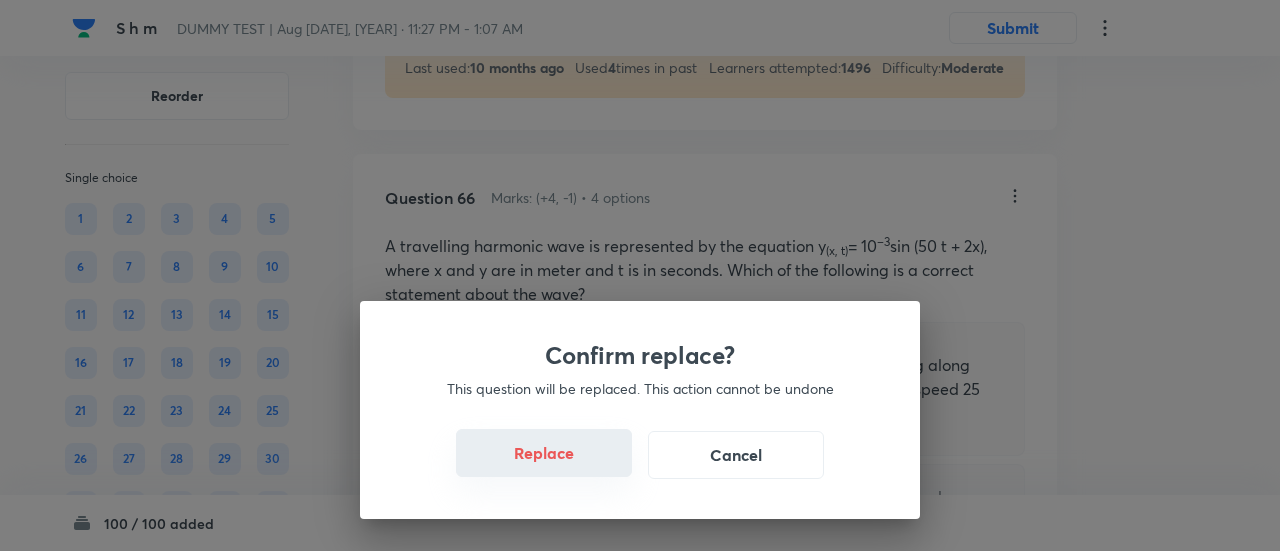 click on "Replace" at bounding box center (544, 453) 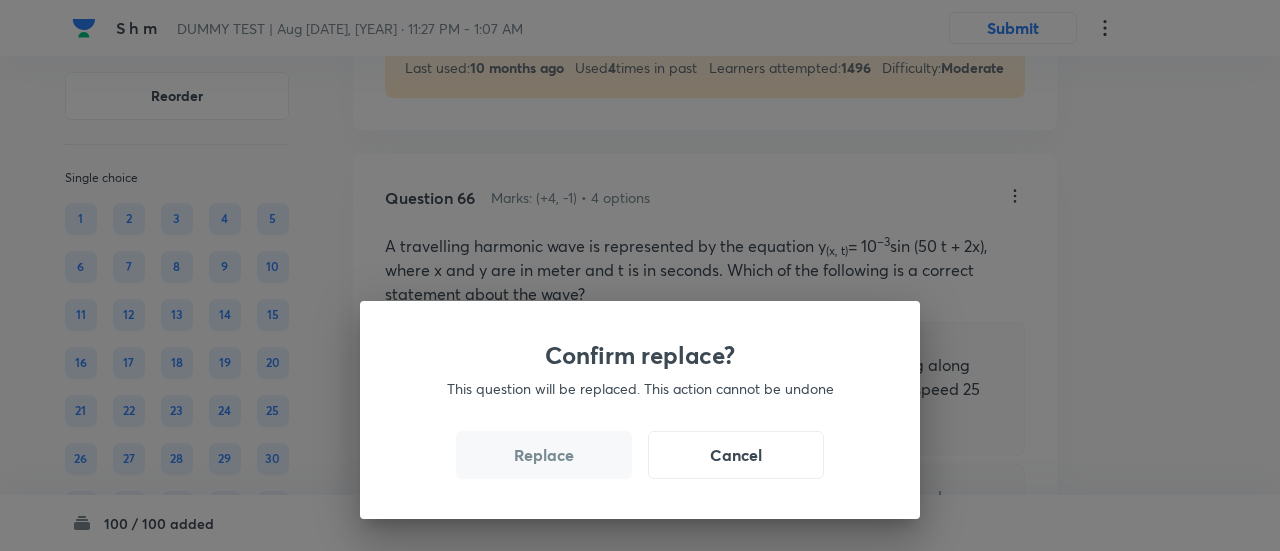 click on "Replace" at bounding box center (544, 455) 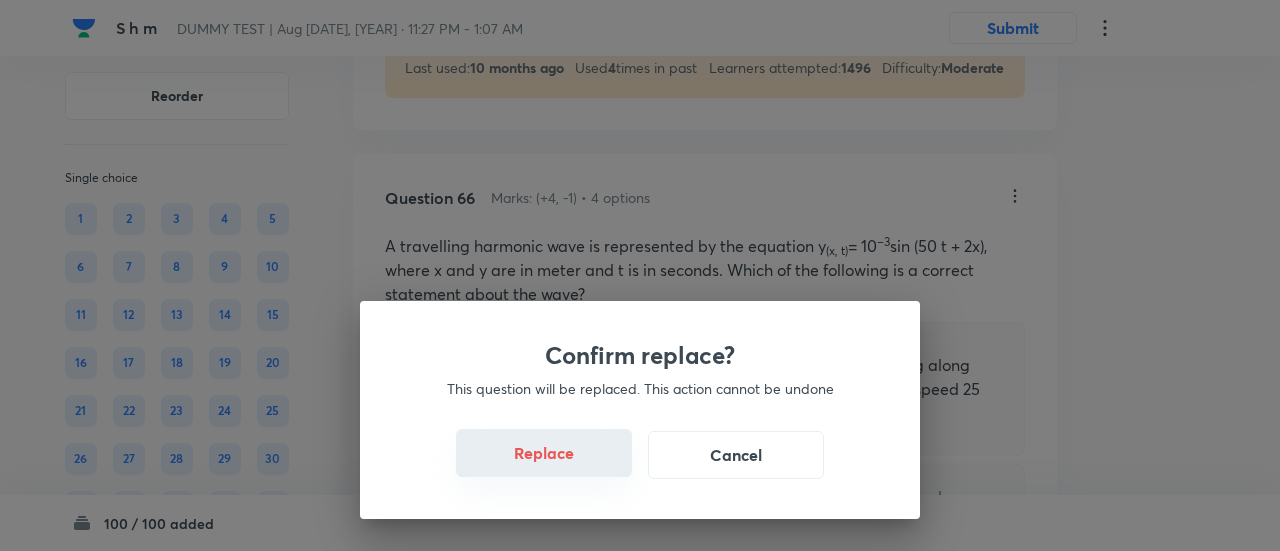 click on "Replace" at bounding box center [544, 453] 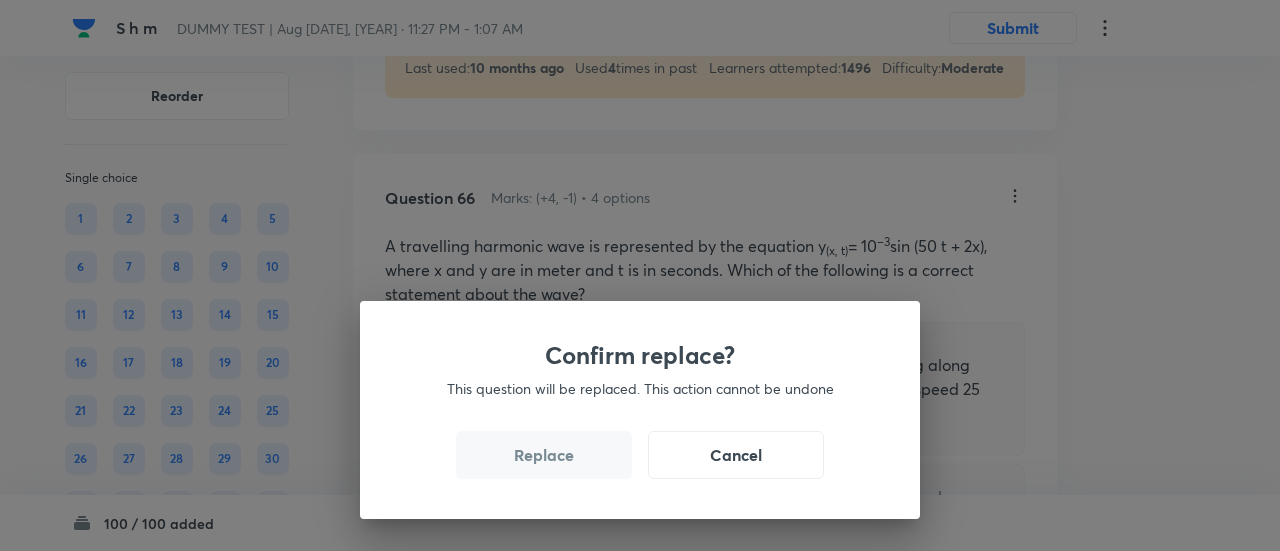 click on "Replace" at bounding box center [544, 455] 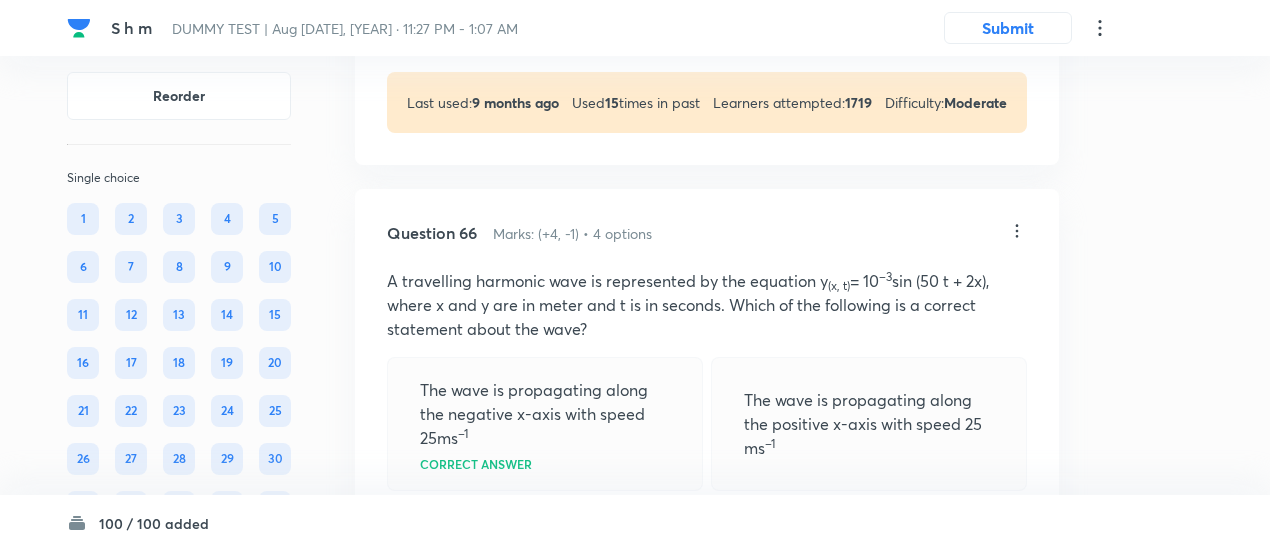scroll, scrollTop: 55738, scrollLeft: 0, axis: vertical 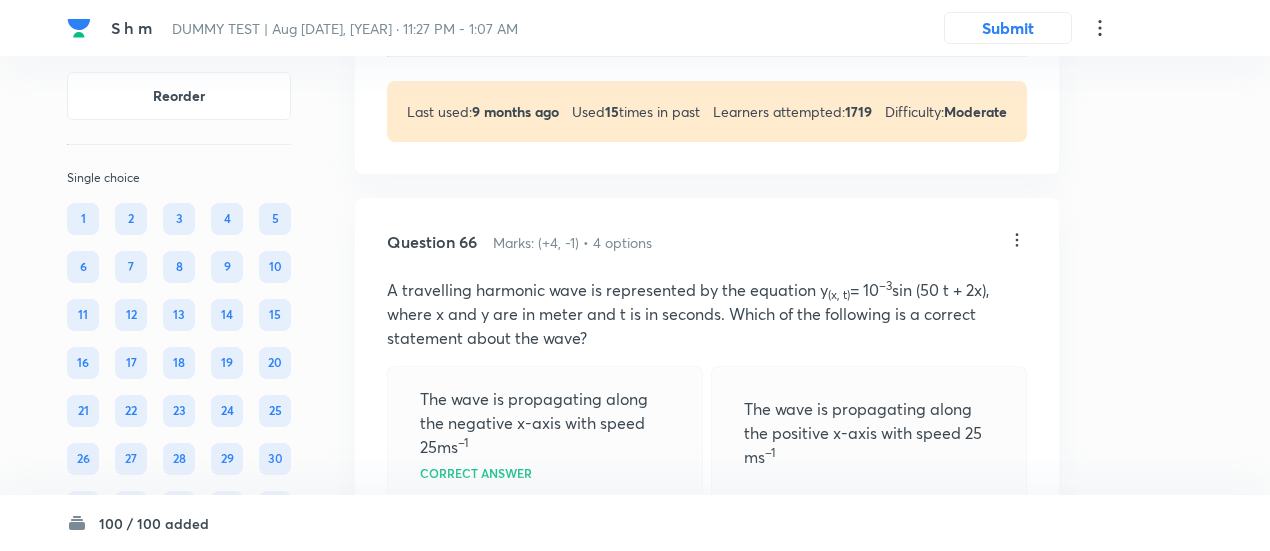 click 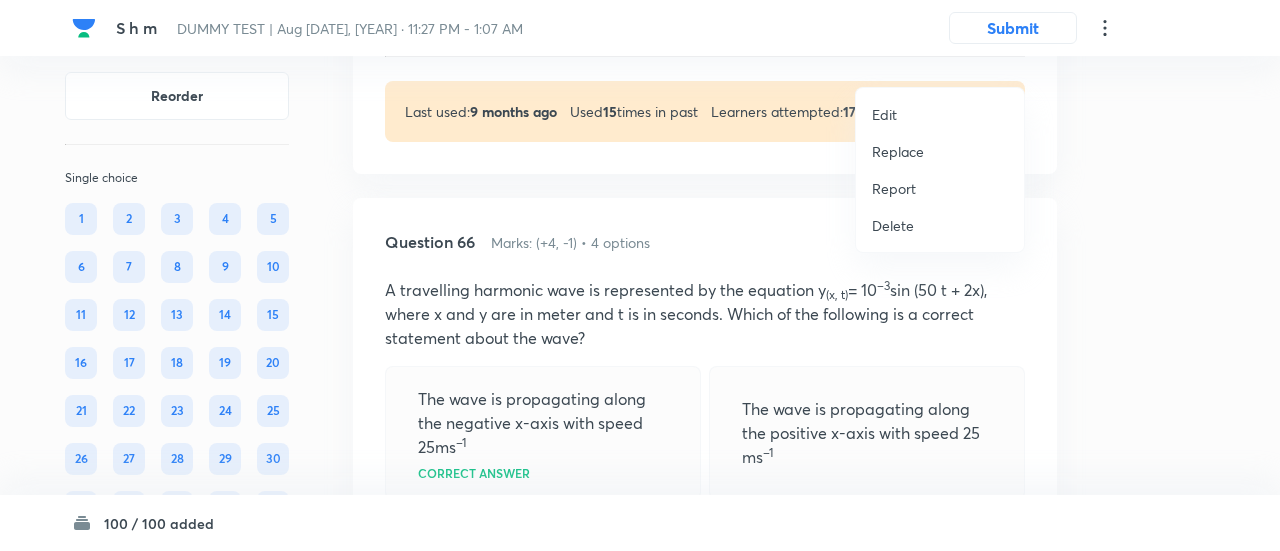 click on "Replace" at bounding box center (898, 151) 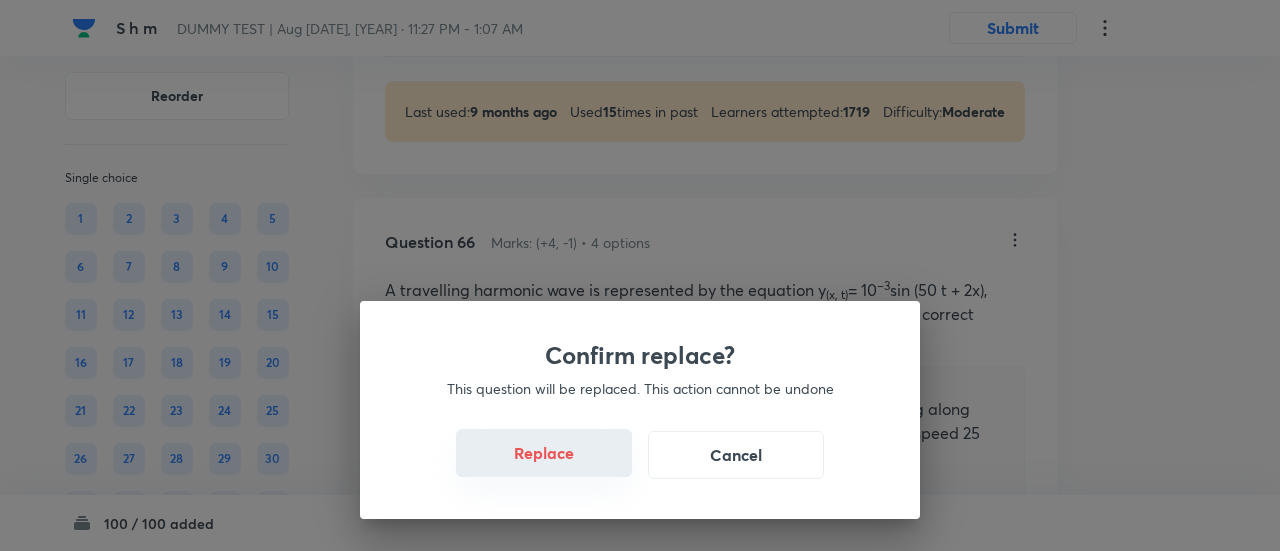 click on "Replace" at bounding box center [544, 453] 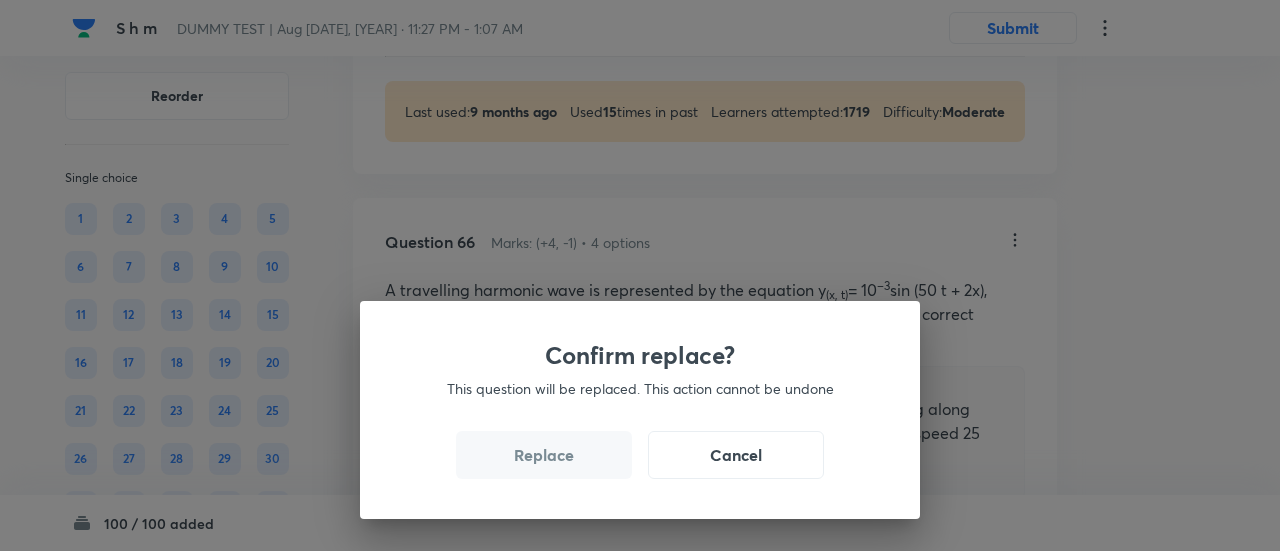 click on "Replace" at bounding box center [544, 455] 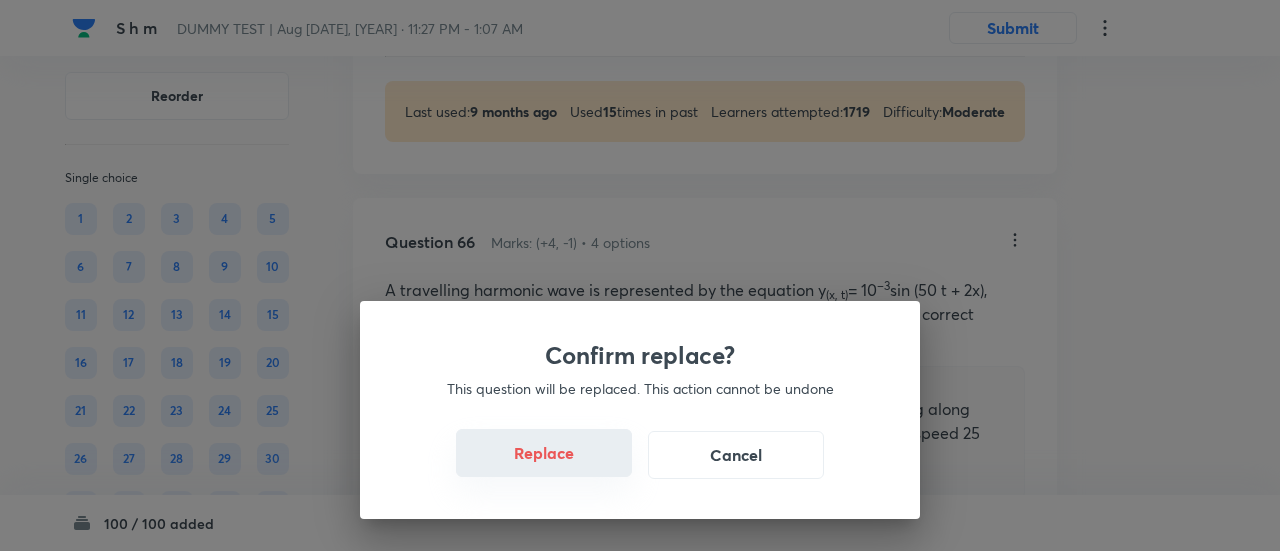 click on "Replace" at bounding box center (544, 453) 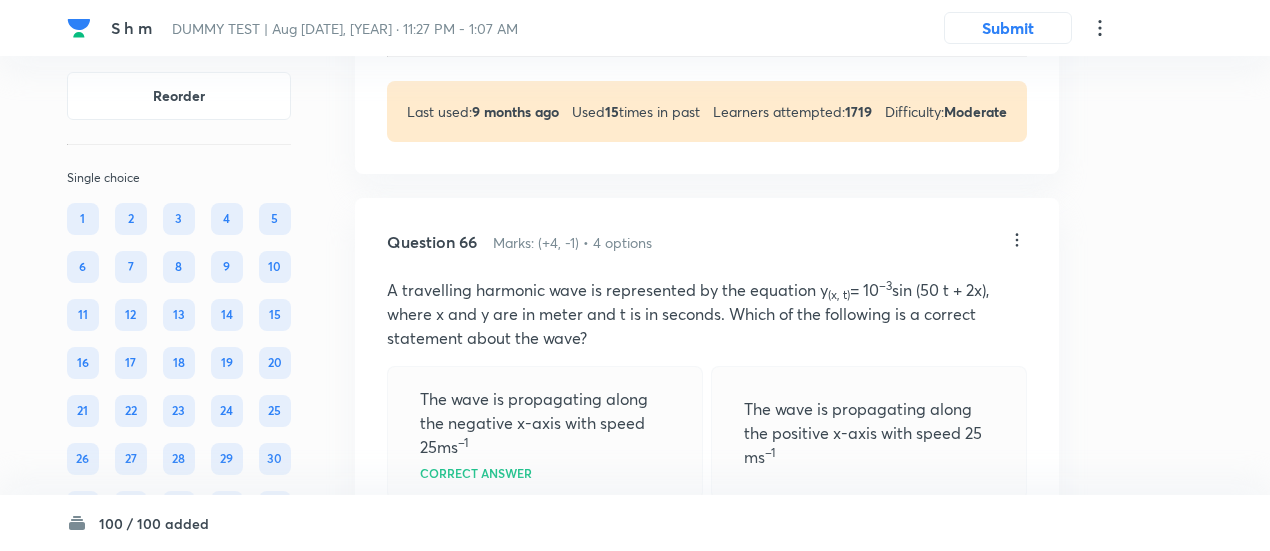 click at bounding box center (575, -179) 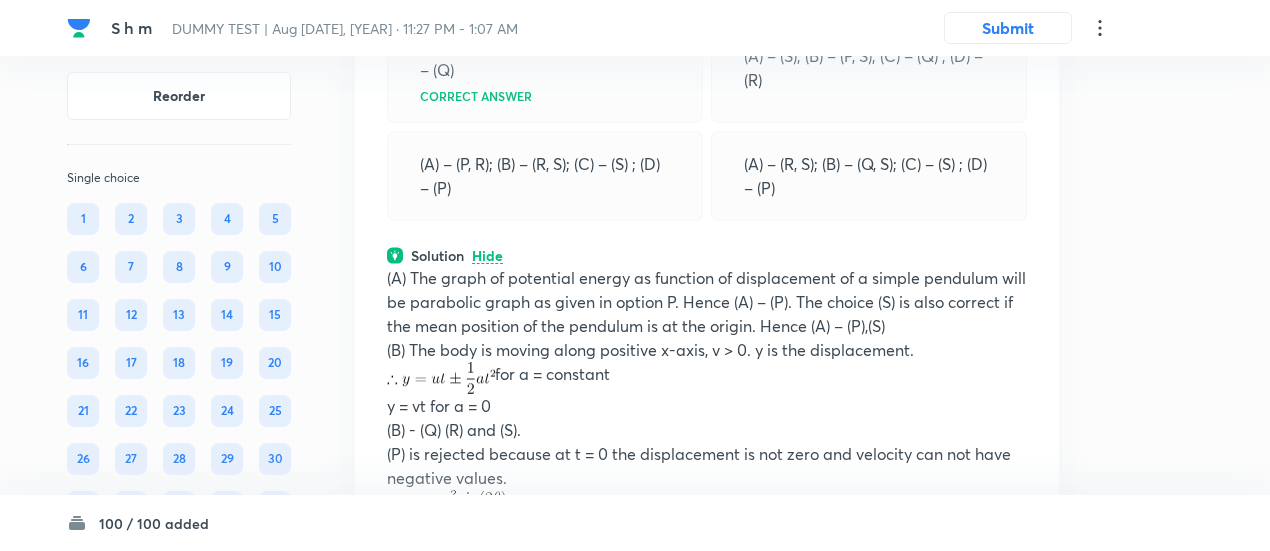 scroll, scrollTop: 55582, scrollLeft: 0, axis: vertical 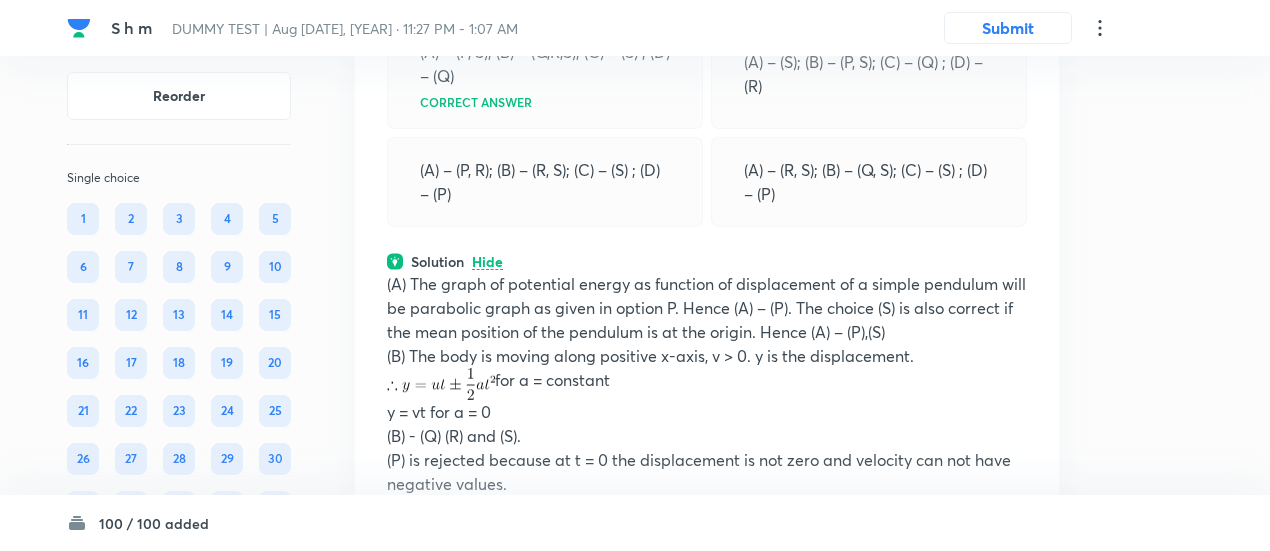 click 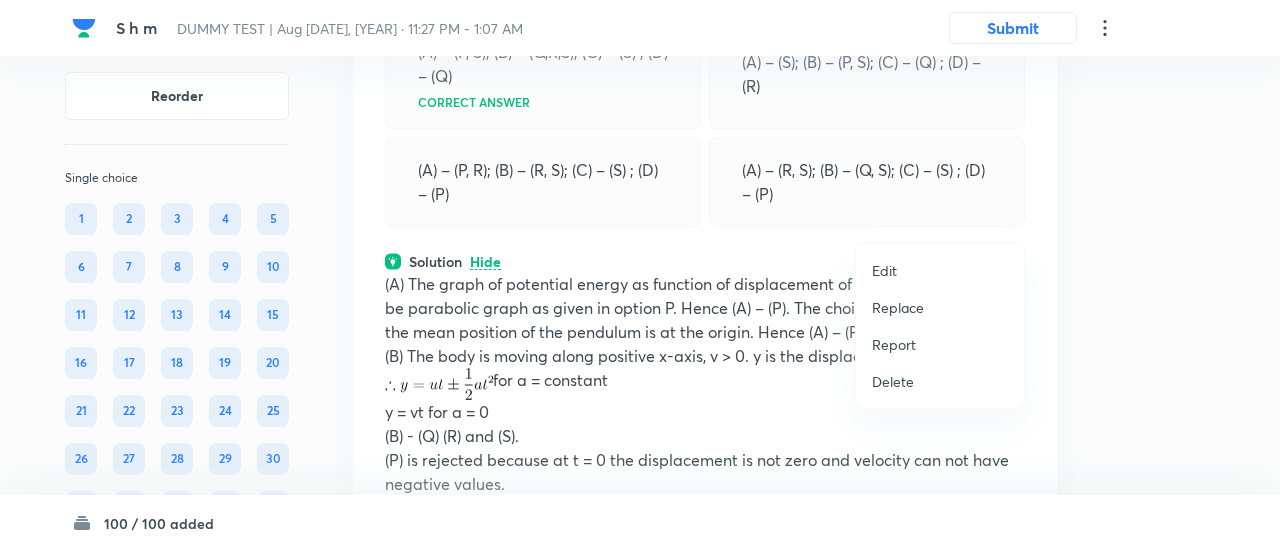 click on "Replace" at bounding box center (898, 307) 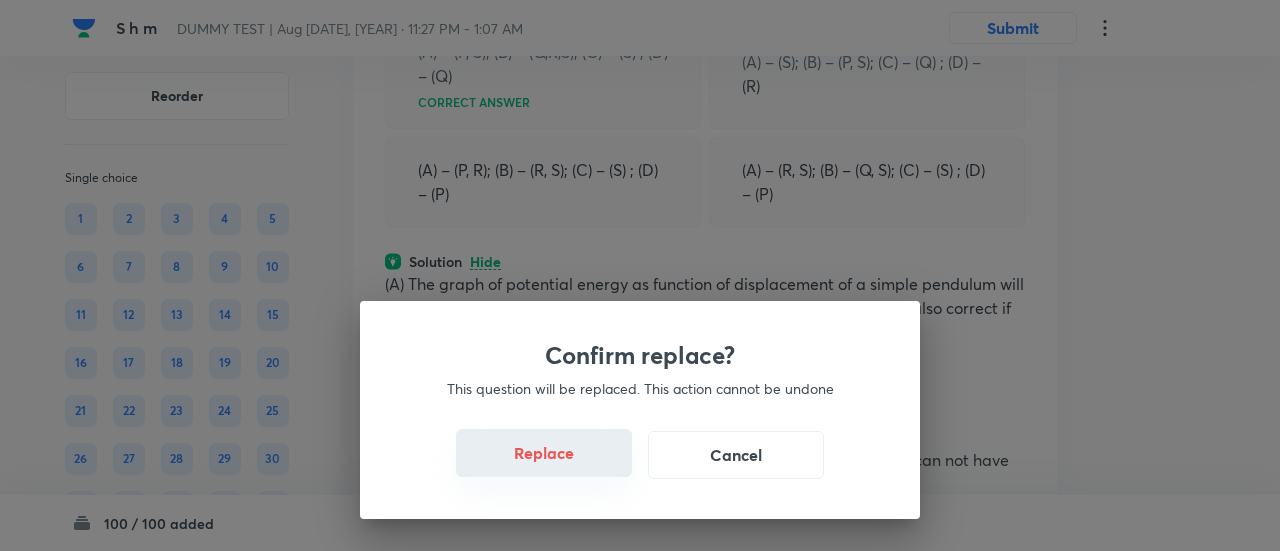 click on "Replace" at bounding box center [544, 453] 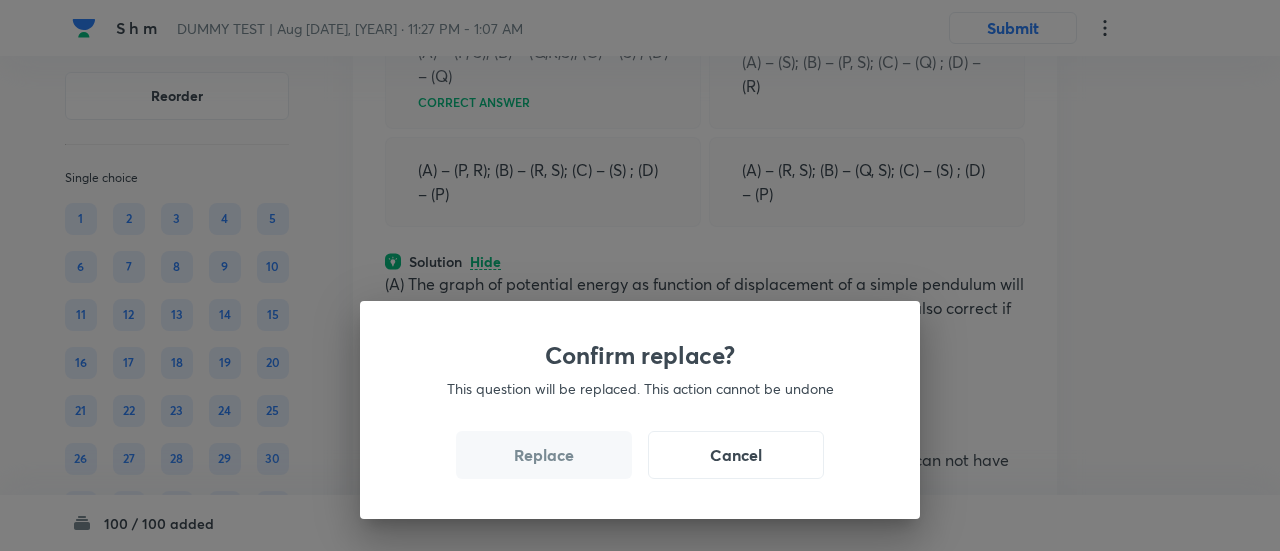 click on "Replace" at bounding box center [544, 455] 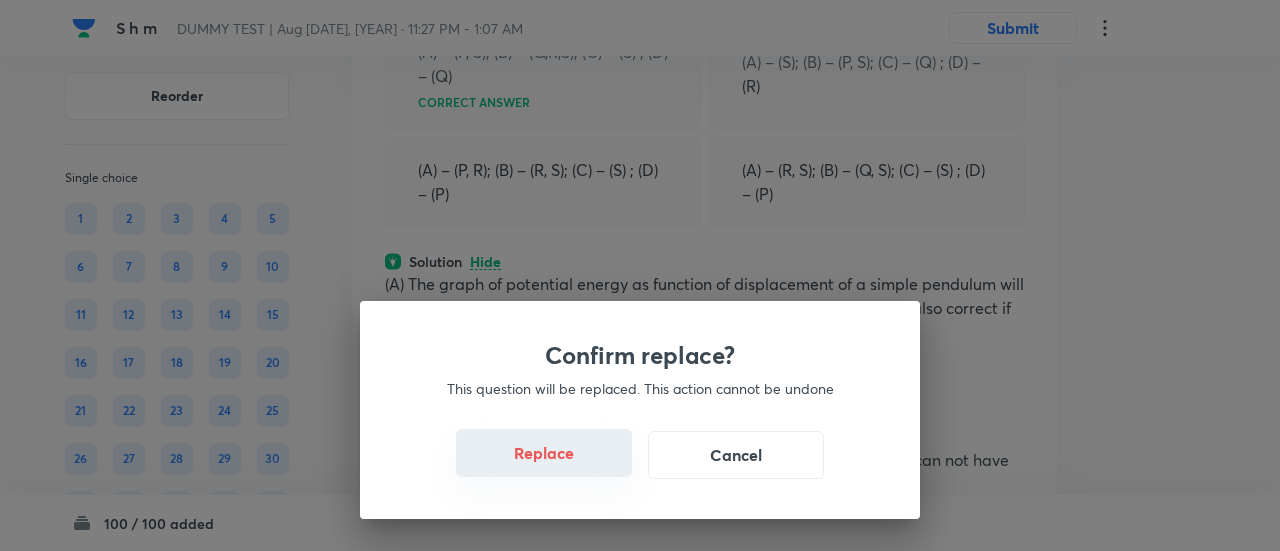 click on "Replace" at bounding box center (544, 453) 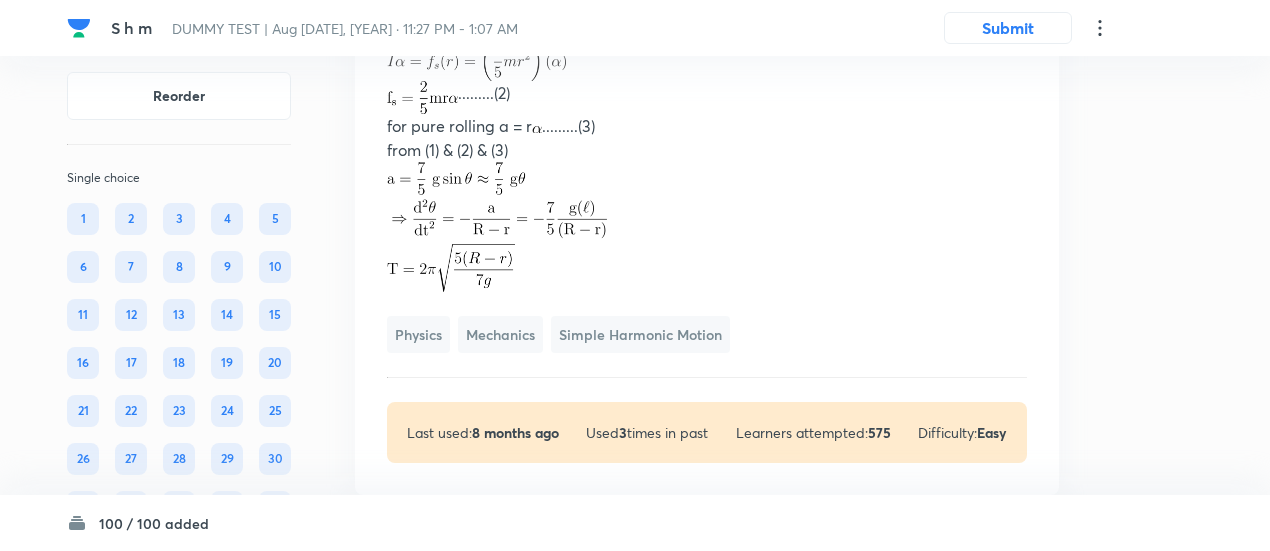 scroll, scrollTop: 55691, scrollLeft: 0, axis: vertical 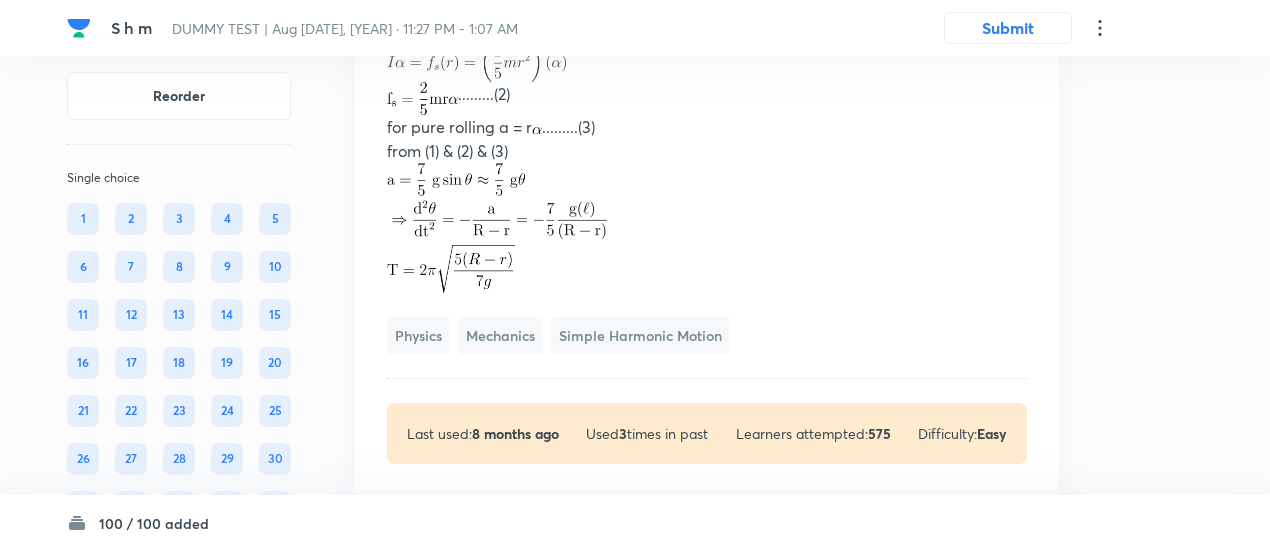click on "Correct answer" at bounding box center (545, -341) 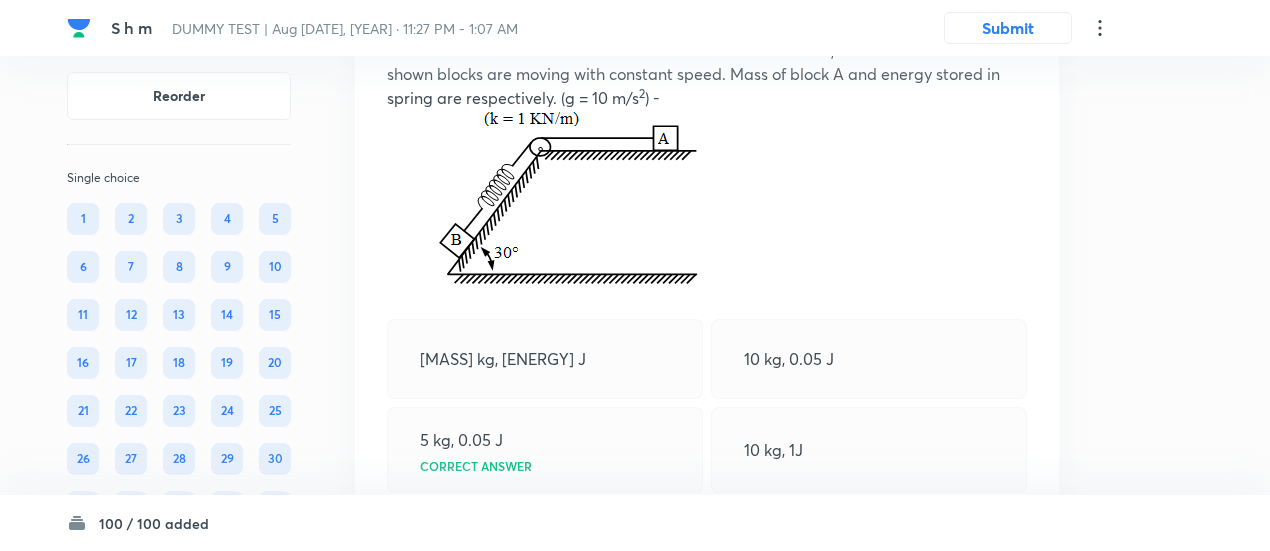 scroll, scrollTop: 56948, scrollLeft: 0, axis: vertical 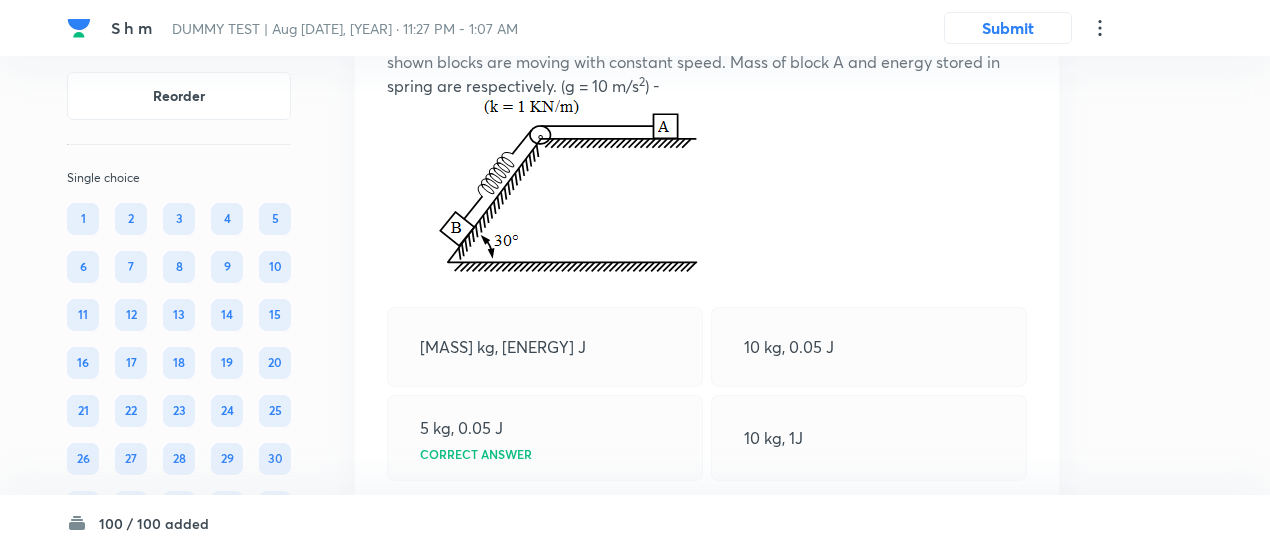 click on "View" at bounding box center (488, -278) 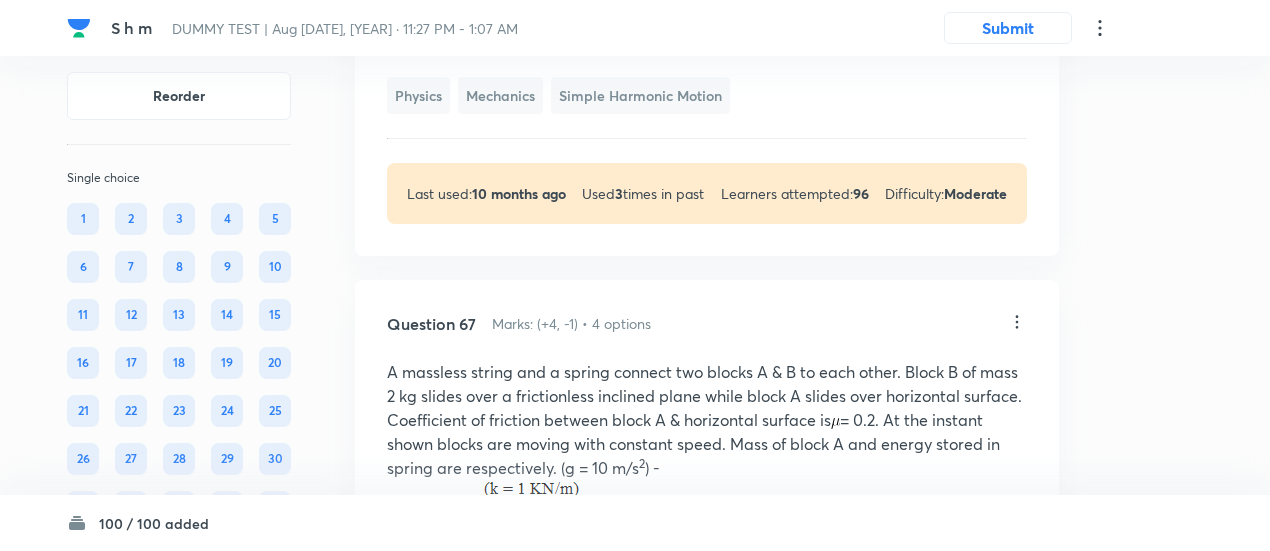 scroll, scrollTop: 56727, scrollLeft: 0, axis: vertical 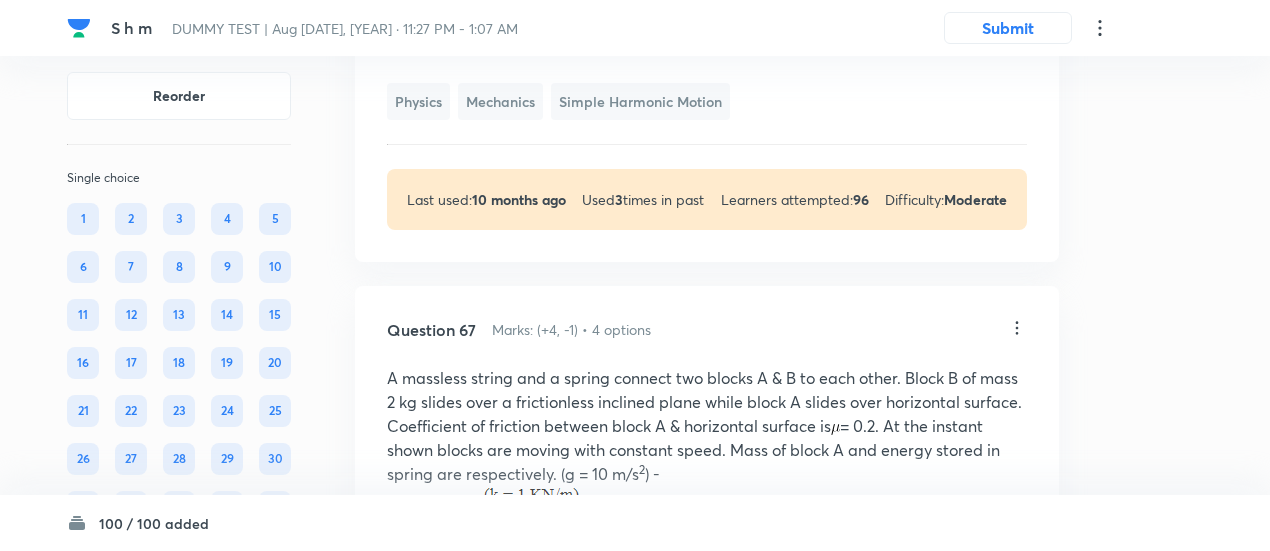 click 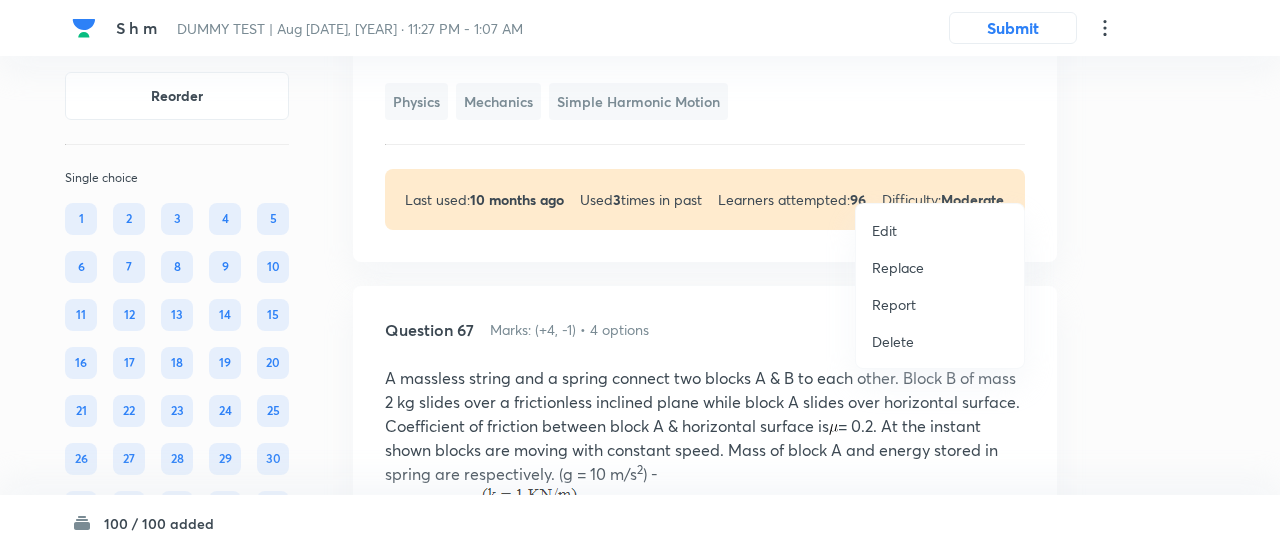 click on "Replace" at bounding box center (898, 267) 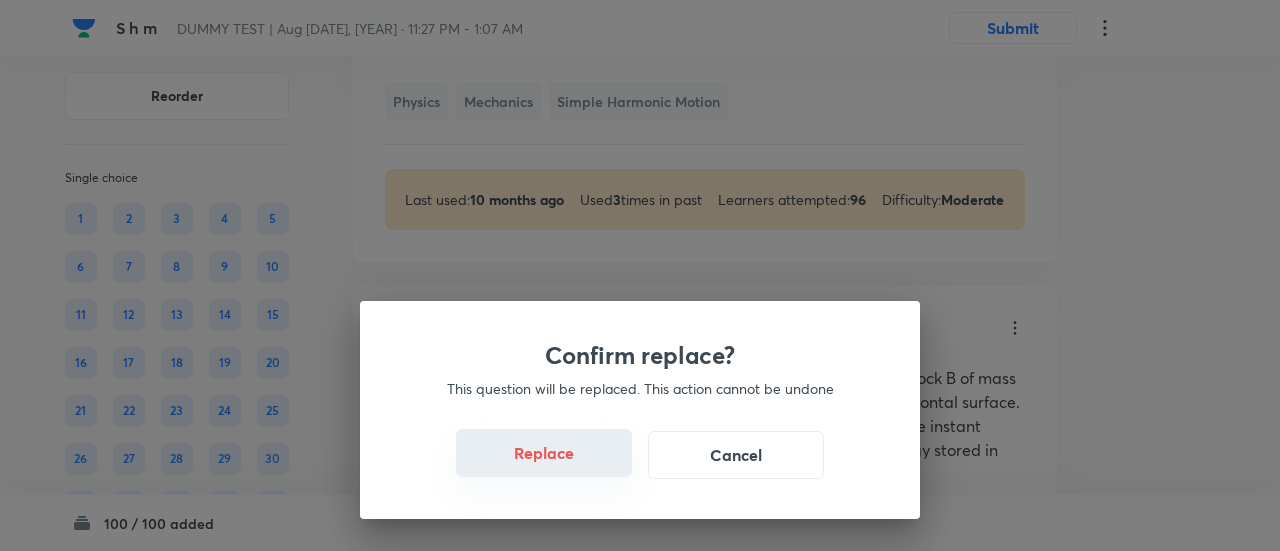 click on "Replace" at bounding box center (544, 453) 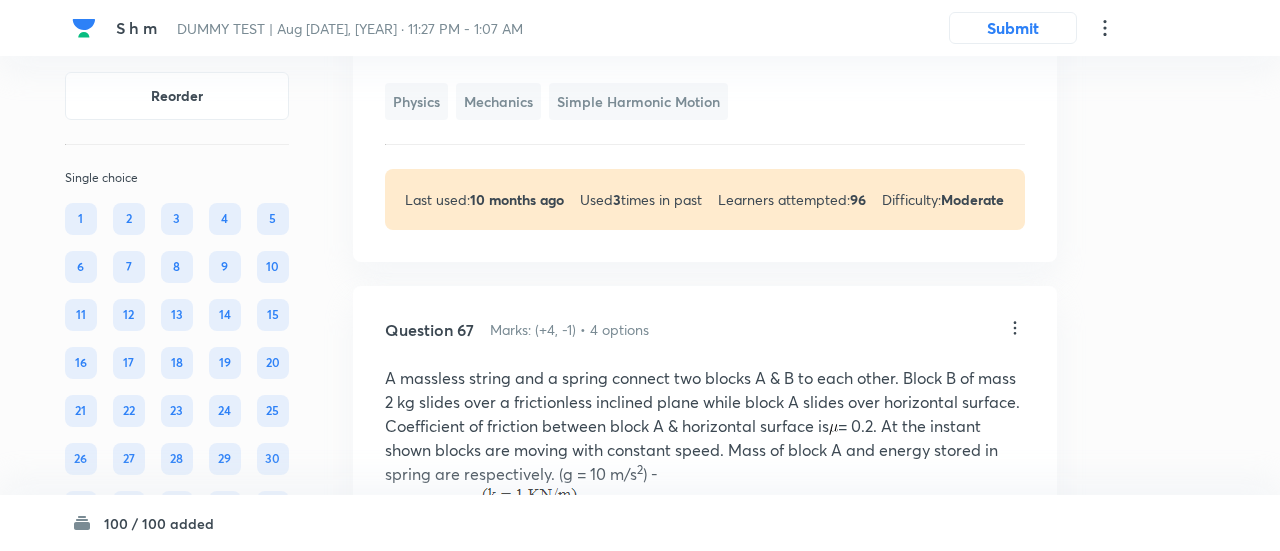 click on "Confirm replace? This question will be replaced. This action cannot be undone Replace Cancel" at bounding box center [640, 961] 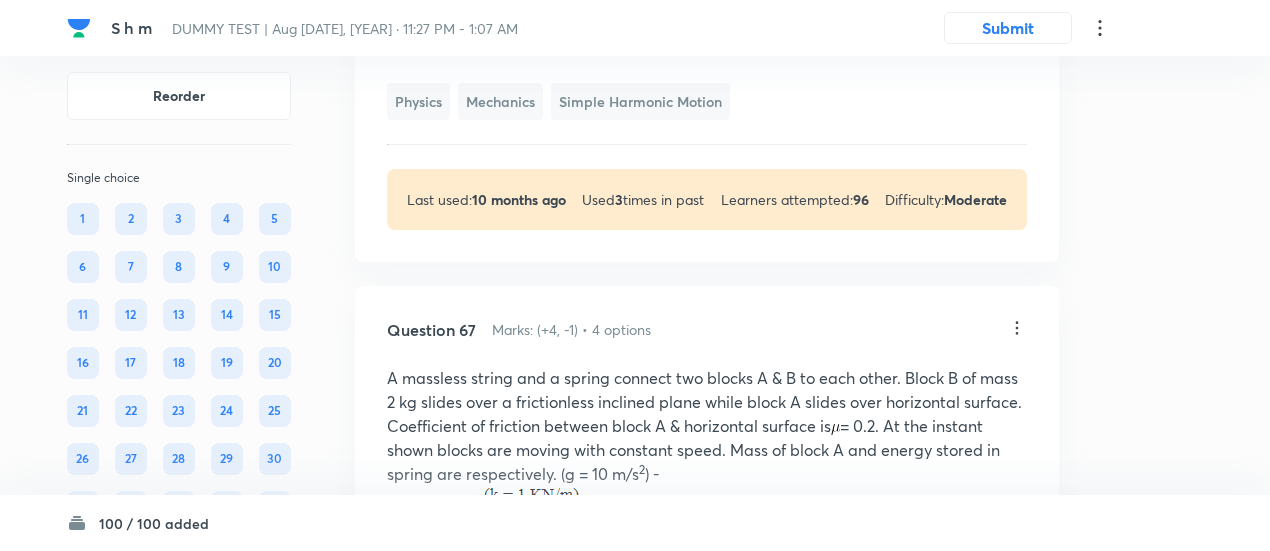 click on "The wave is propagating along the positive x-axis with speed 100 ms –1" at bounding box center [545, -149] 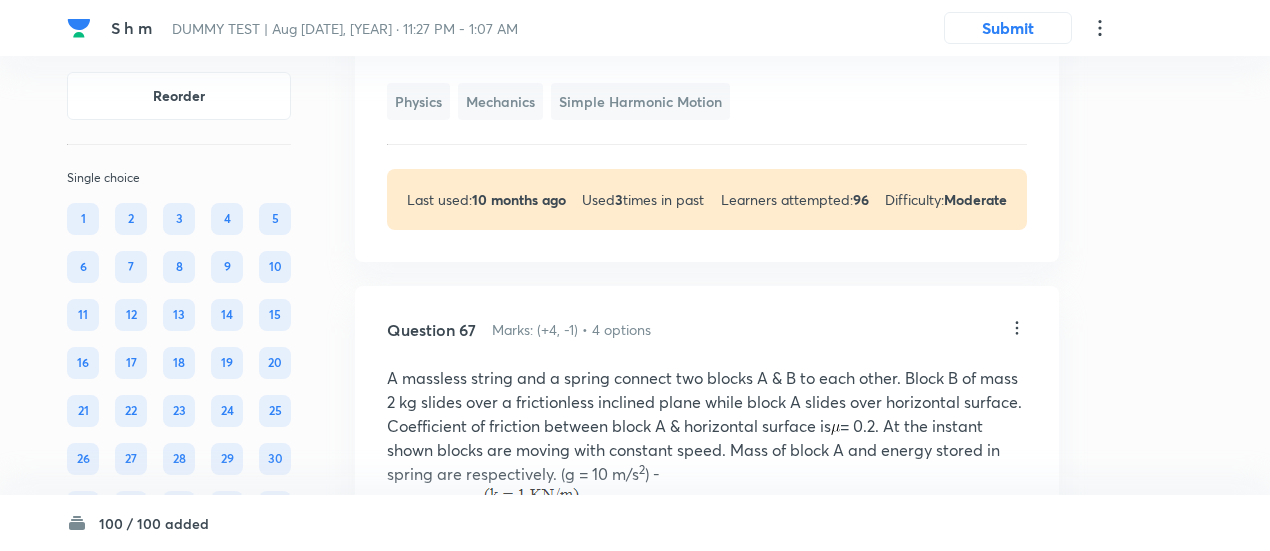 click on "The wave is propagating along the positive x-axis with speed 100 ms –1" at bounding box center [545, -149] 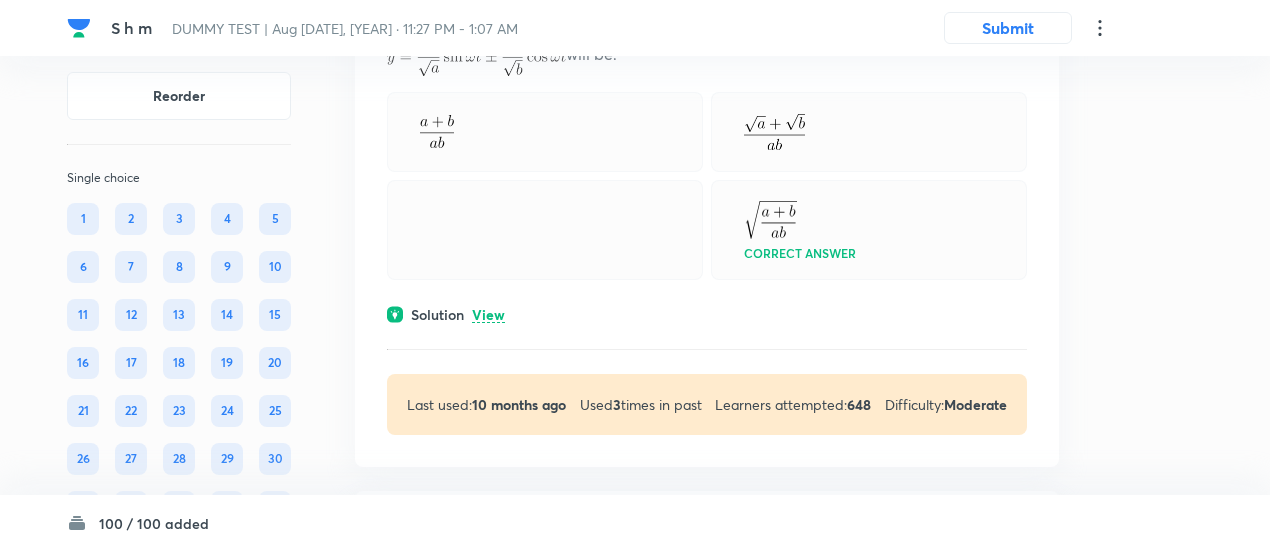 scroll, scrollTop: 57889, scrollLeft: 0, axis: vertical 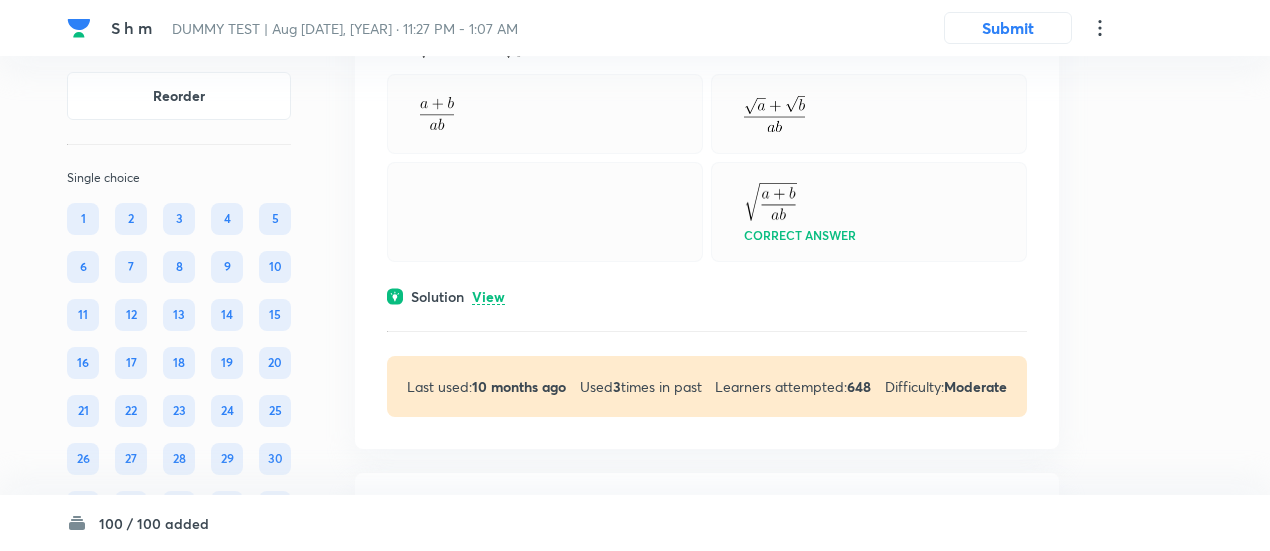 click on "View" at bounding box center (488, -258) 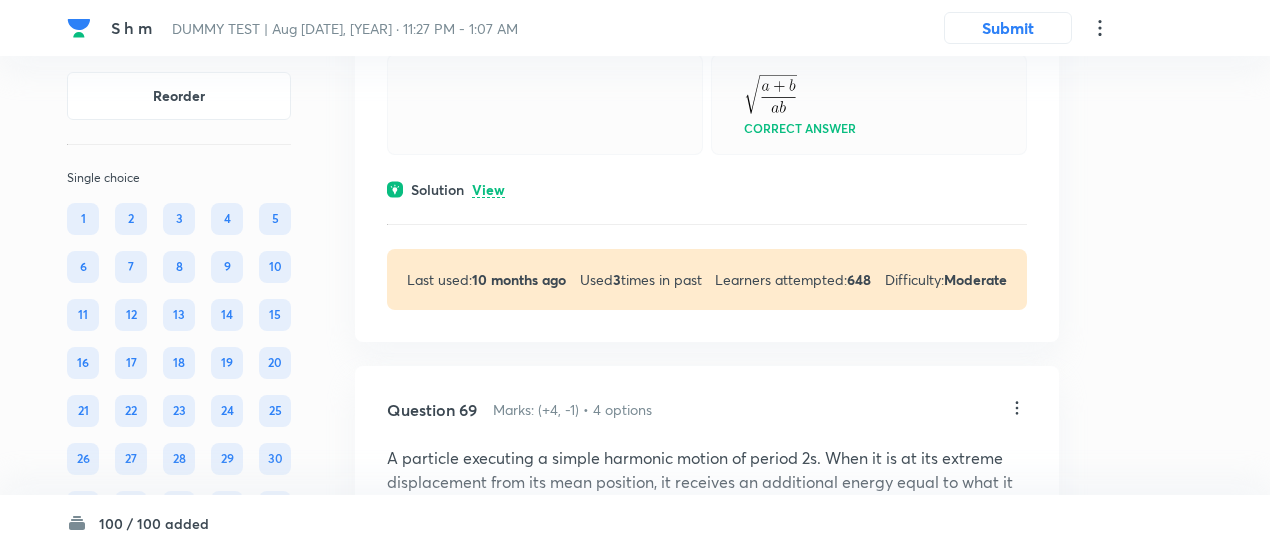 scroll, scrollTop: 58118, scrollLeft: 0, axis: vertical 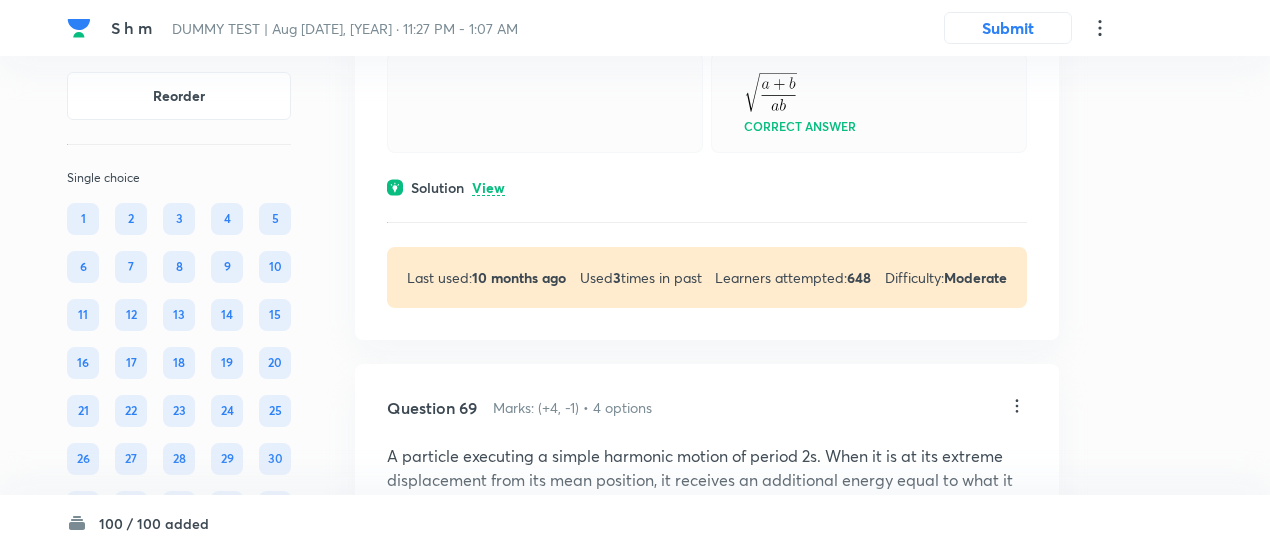 click at bounding box center [707, -448] 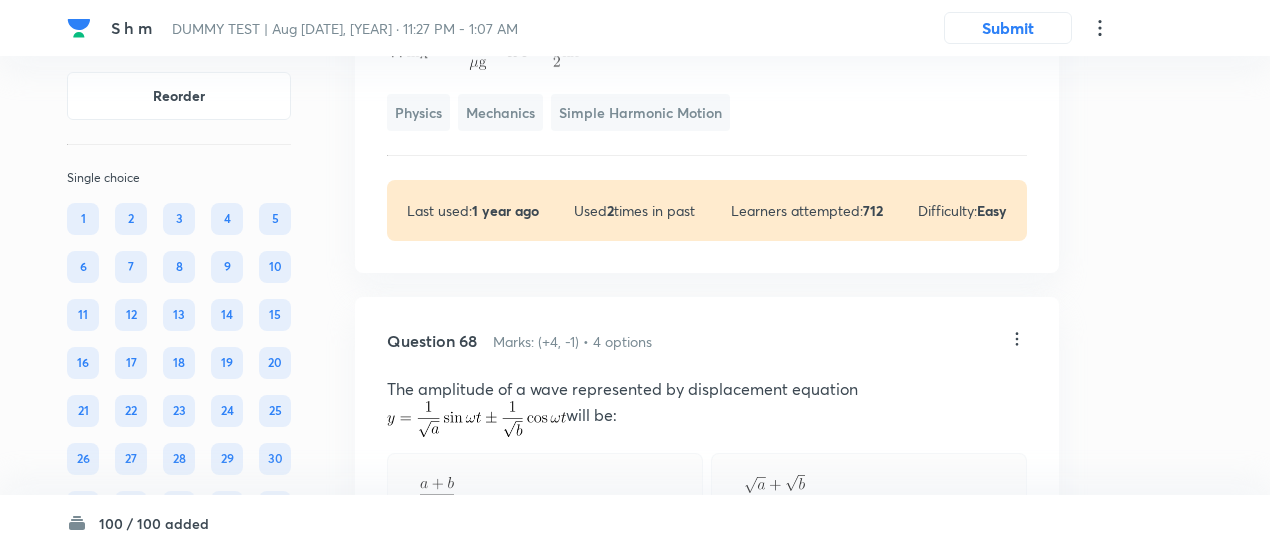 scroll, scrollTop: 57621, scrollLeft: 0, axis: vertical 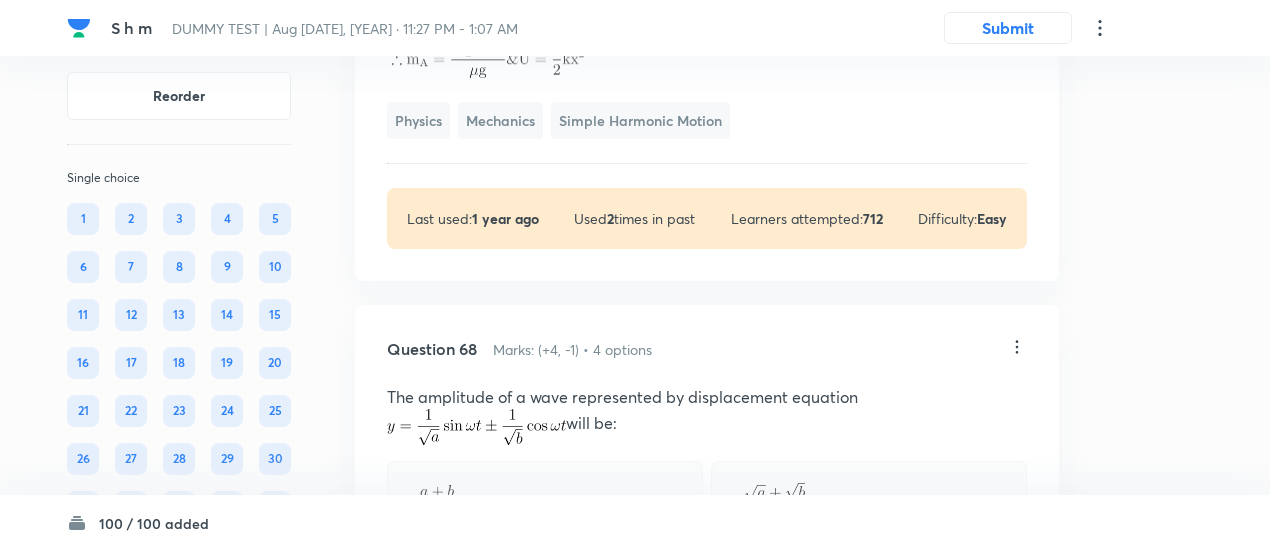 click on "A massless string and a spring connect two blocks A & B to each other. Block B of mass 2 kg slides over a frictionless inclined plane while block A slides over horizontal surface. Coefficient of friction between block A & horizontal surface is   = 0.2. At the instant shown blocks are moving with constant speed. Mass of block A and energy stored in spring are respectively. (g = 10 m/s 2 ) -" at bounding box center [707, -468] 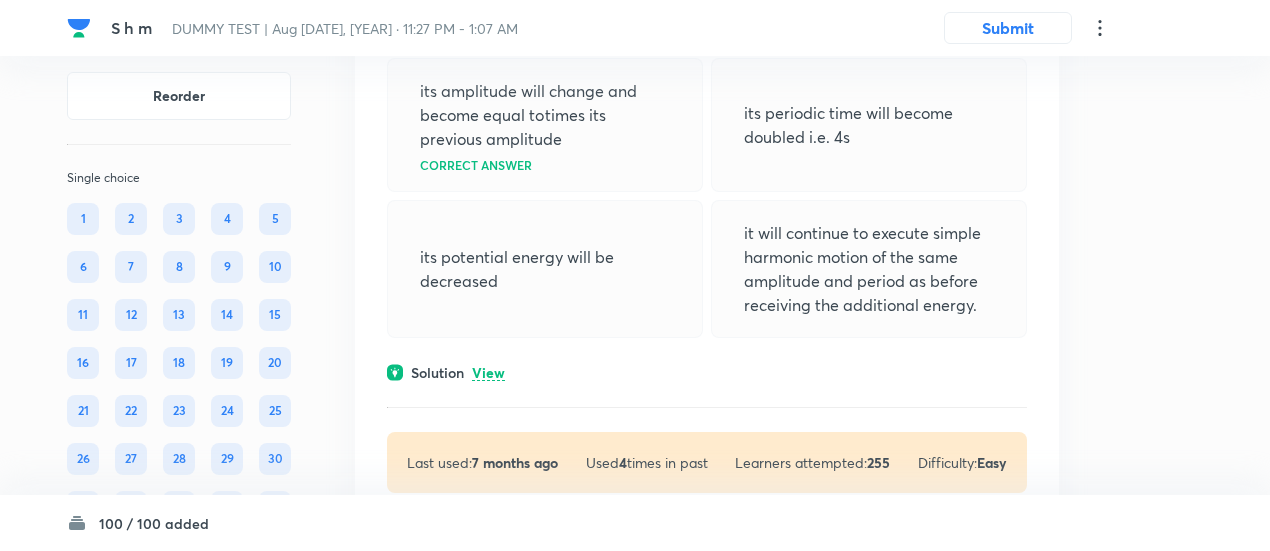 scroll, scrollTop: 58593, scrollLeft: 0, axis: vertical 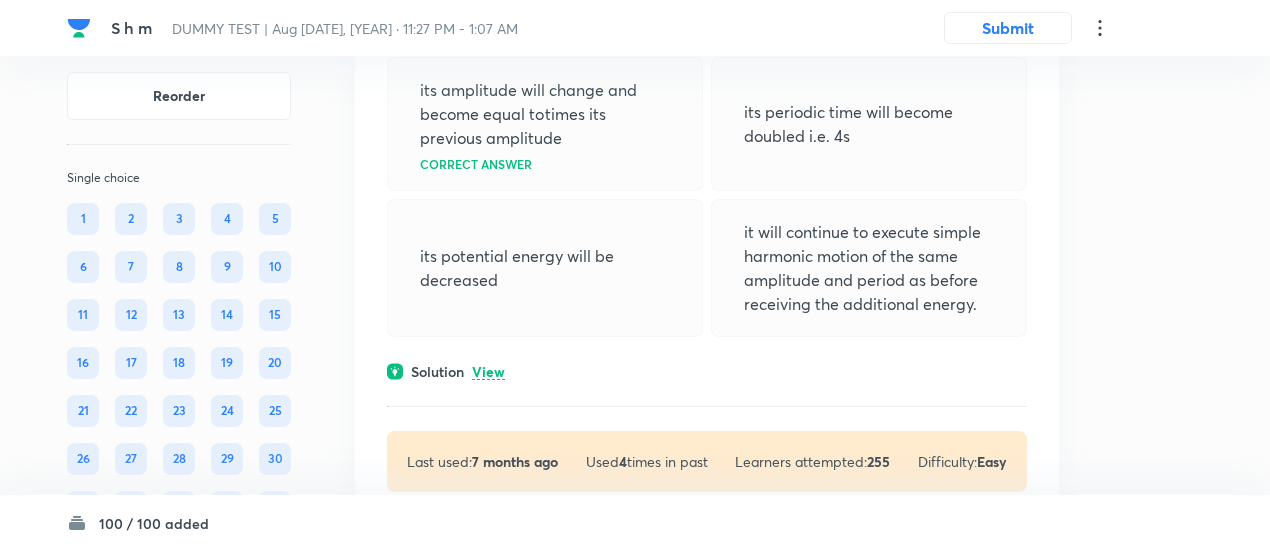 click on "View" at bounding box center (488, -287) 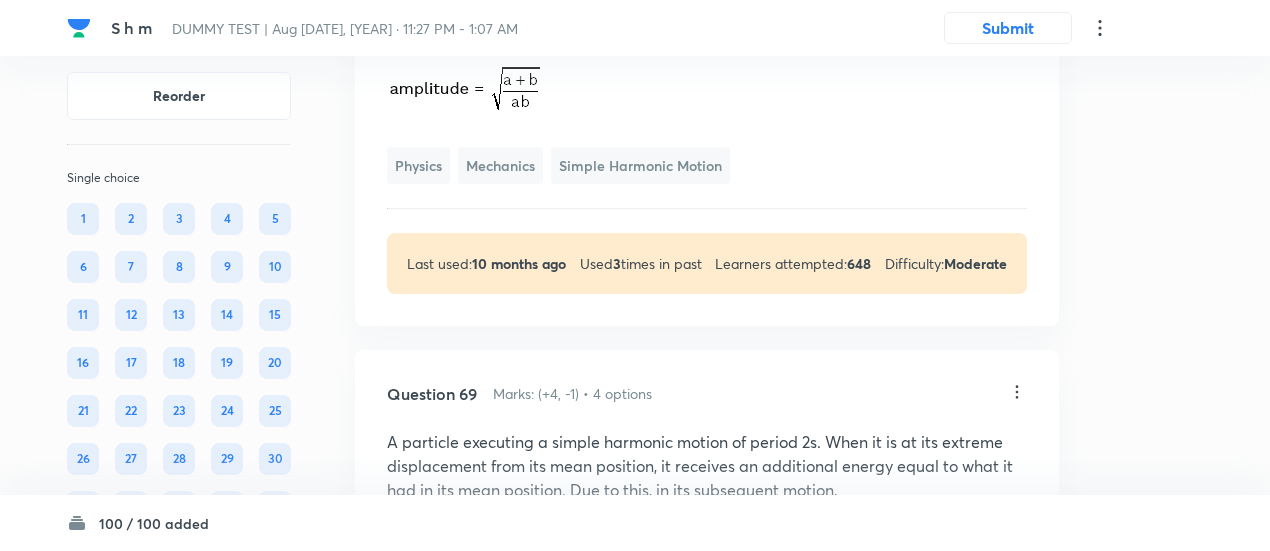 scroll, scrollTop: 58450, scrollLeft: 0, axis: vertical 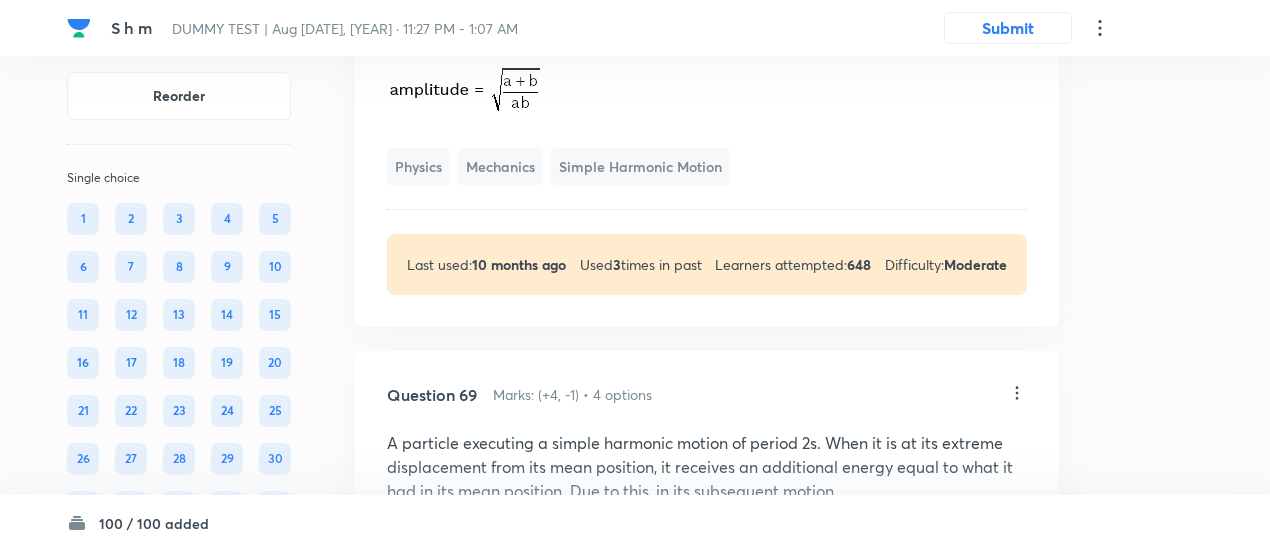 click 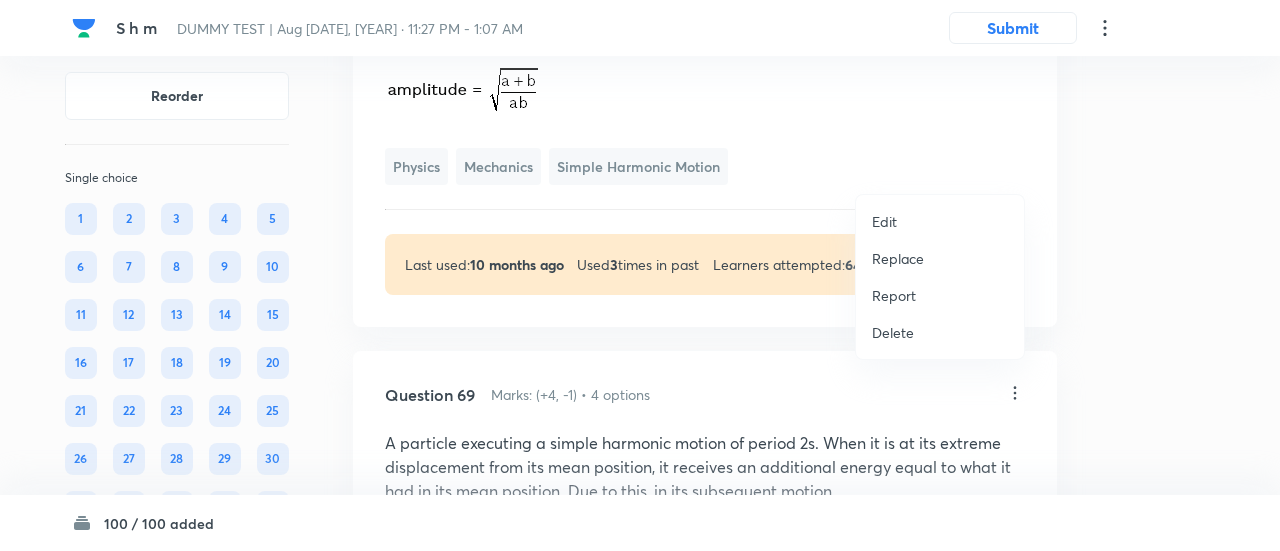 click on "Replace" at bounding box center (898, 258) 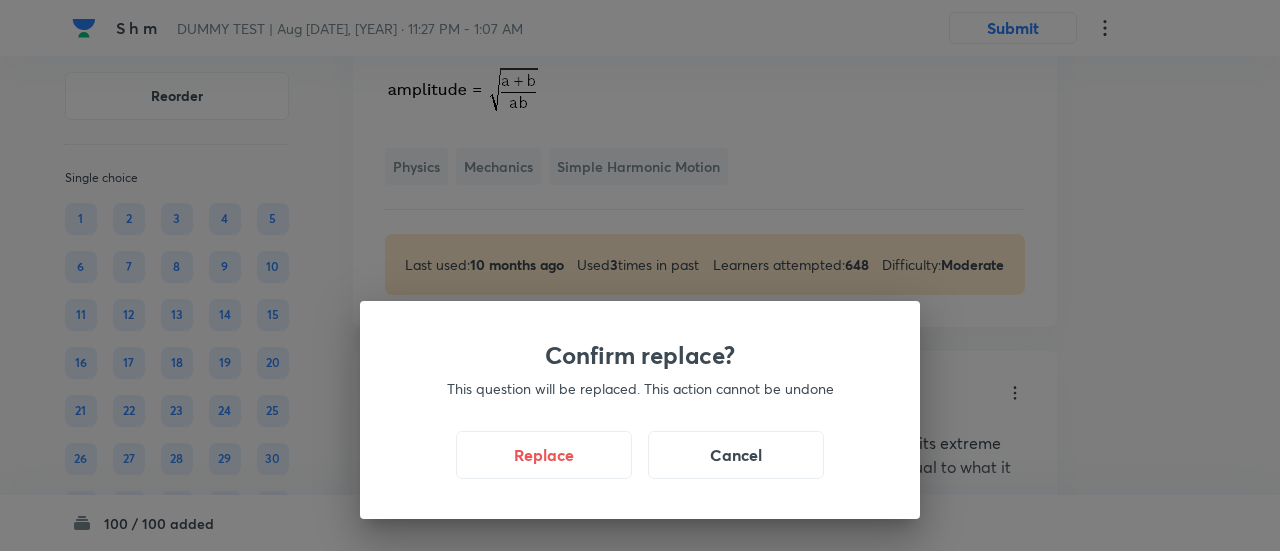 click on "Confirm replace? This question will be replaced. This action cannot be undone Replace Cancel" at bounding box center [640, 410] 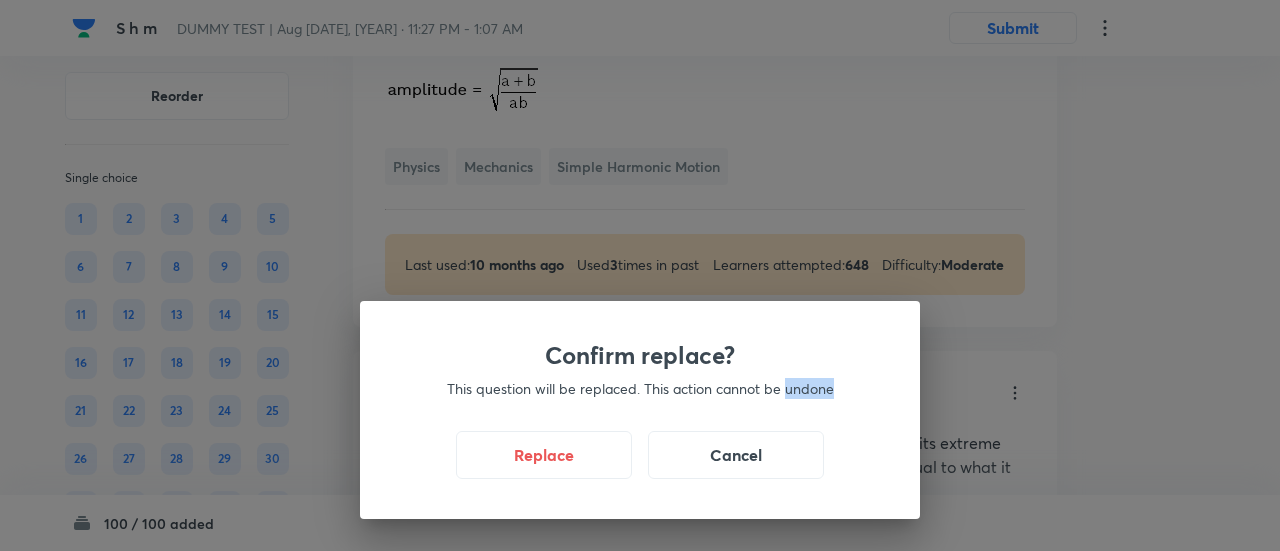click on "Confirm replace? This question will be replaced. This action cannot be undone Replace Cancel" at bounding box center [640, 410] 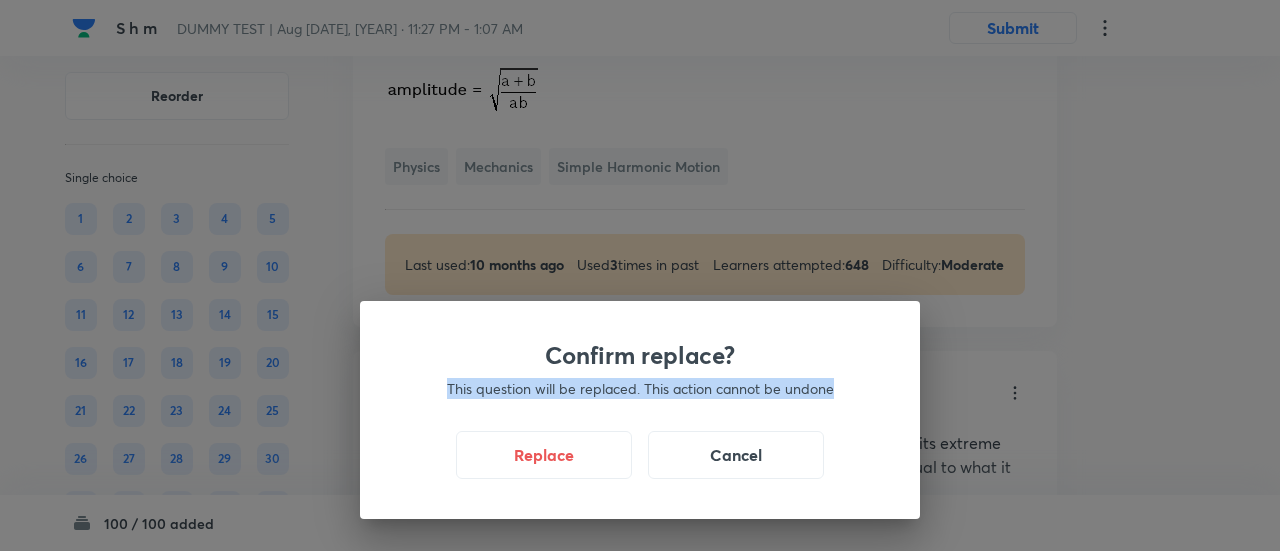 click on "Confirm replace? This question will be replaced. This action cannot be undone Replace Cancel" at bounding box center [640, 410] 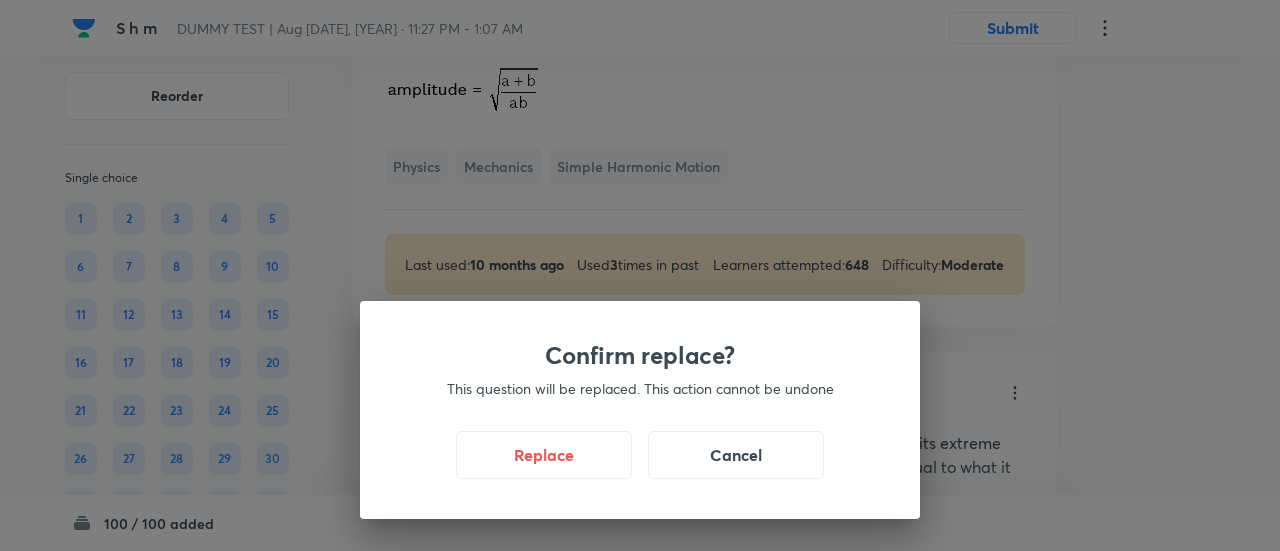 click on "Confirm replace? This question will be replaced. This action cannot be undone Replace Cancel" at bounding box center (640, 410) 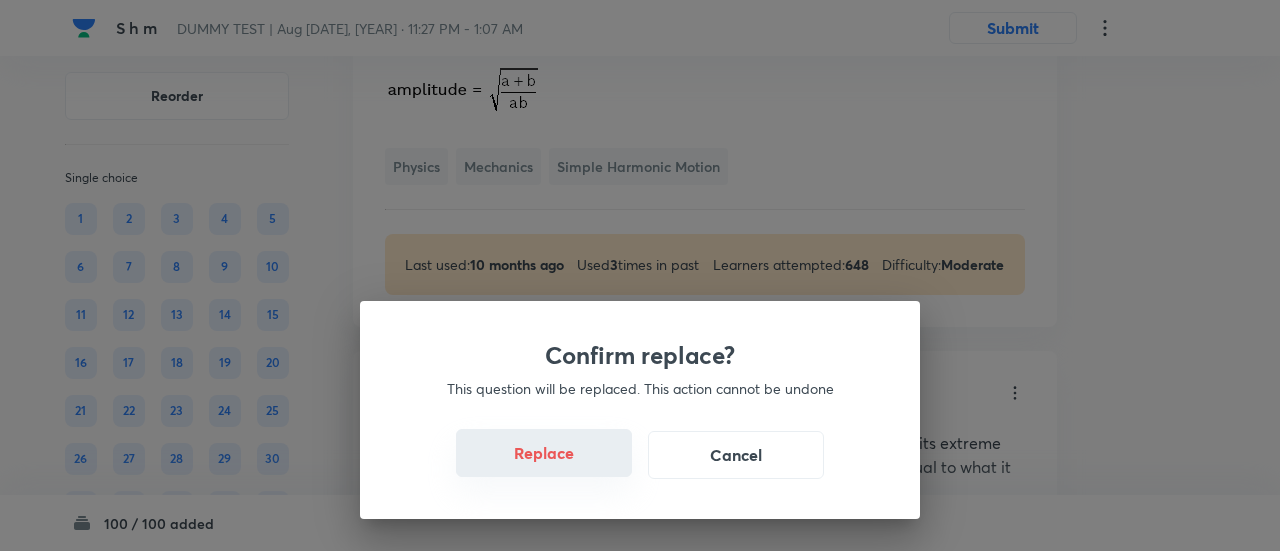 click on "Replace" at bounding box center [544, 453] 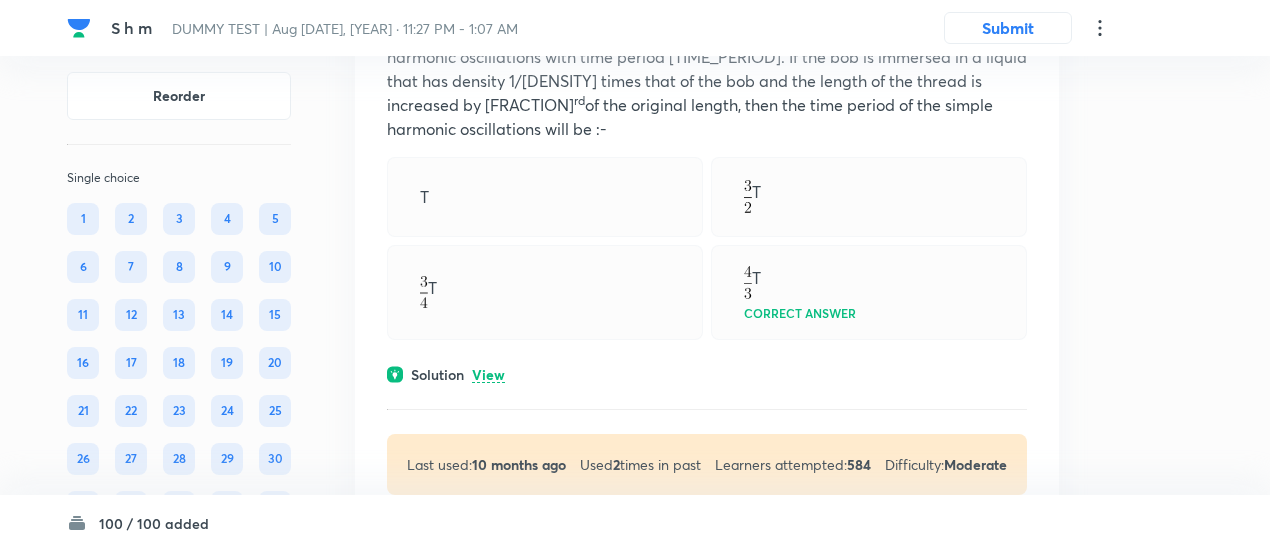 scroll, scrollTop: 59527, scrollLeft: 0, axis: vertical 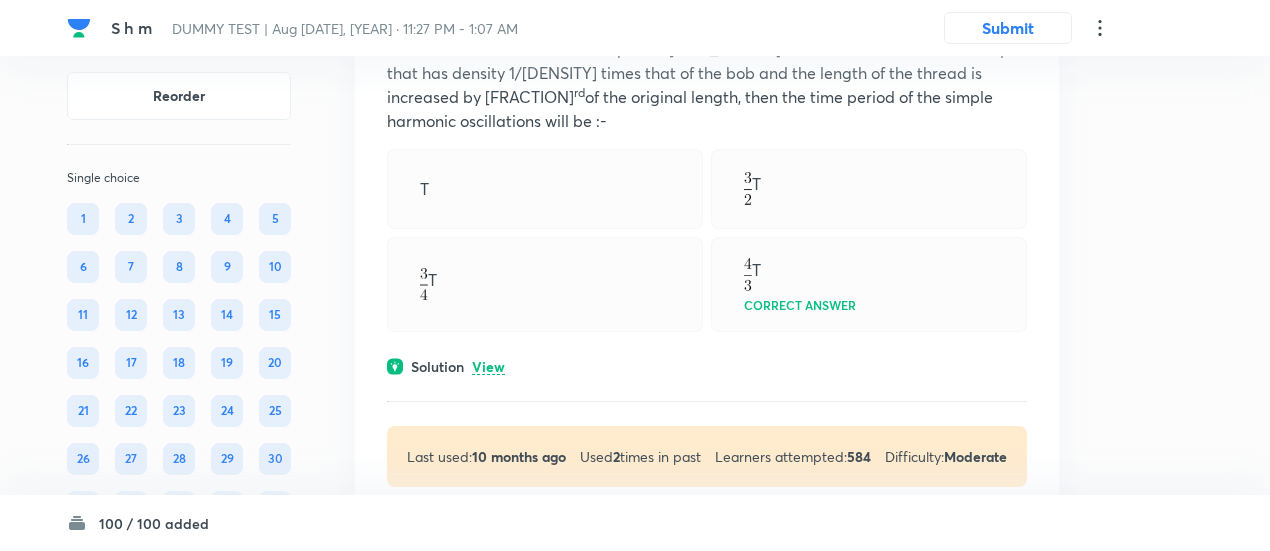 click on "View" at bounding box center [488, -243] 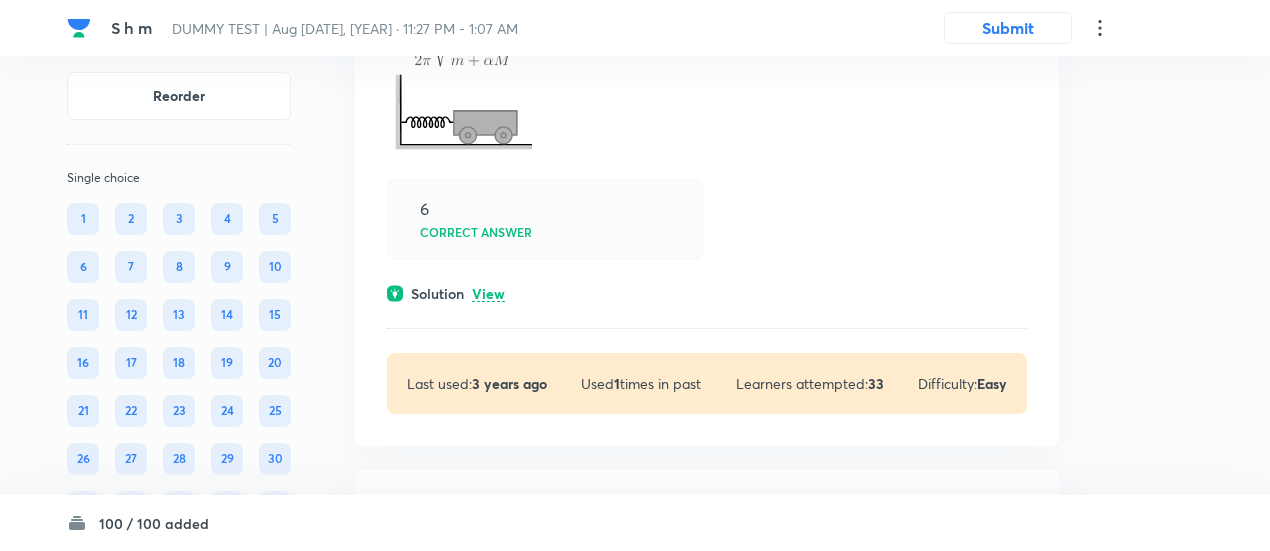 scroll, scrollTop: 60562, scrollLeft: 0, axis: vertical 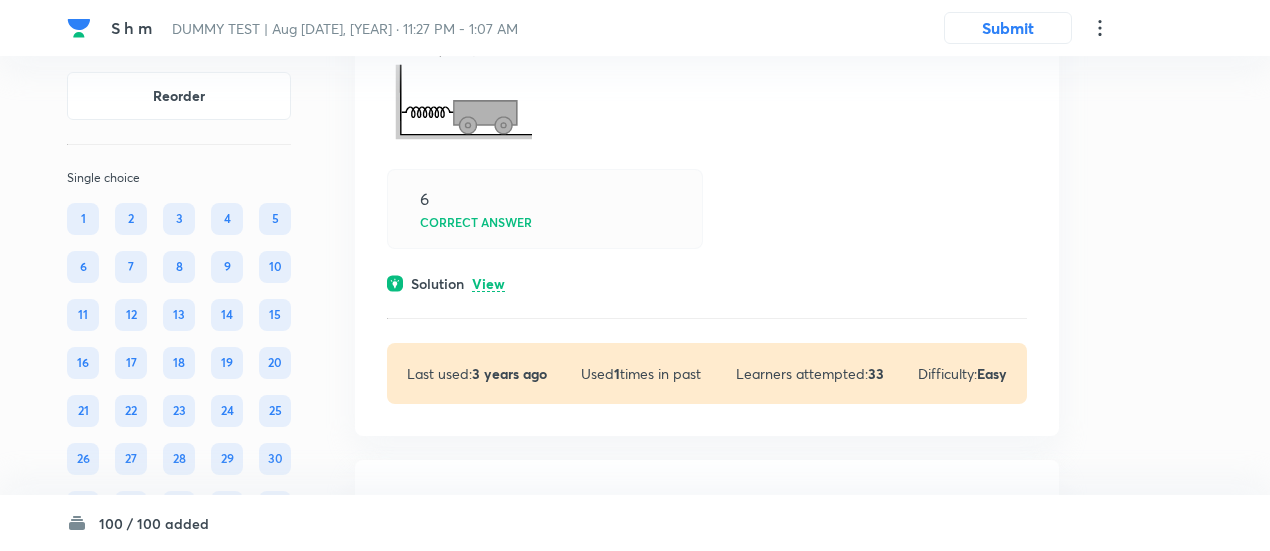 click on "View" at bounding box center (488, -381) 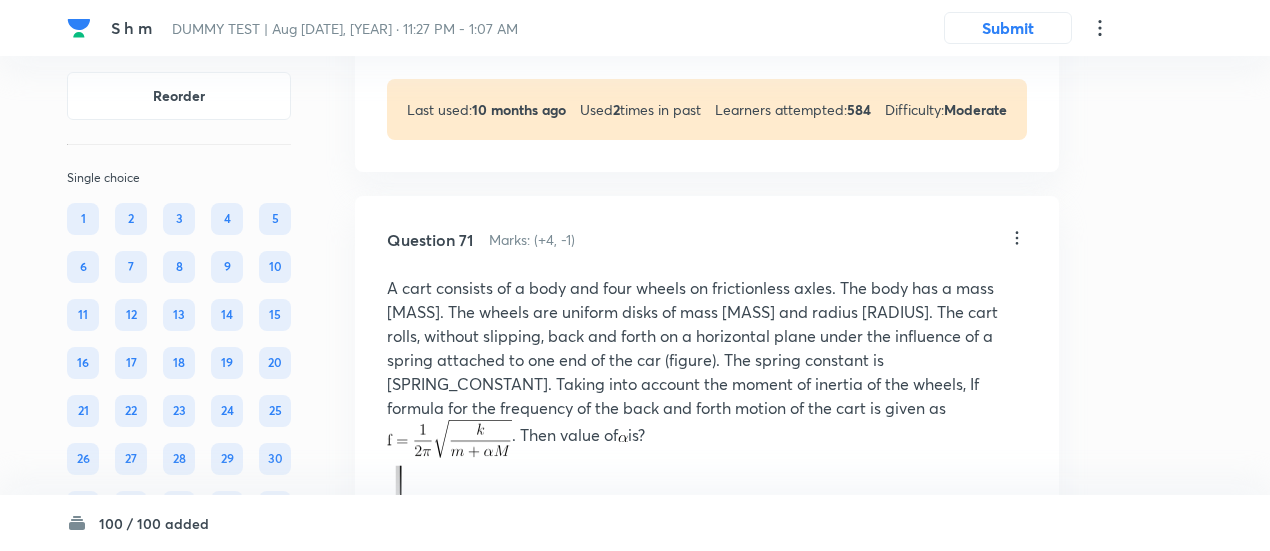 click on "Hide" at bounding box center [487, -381] 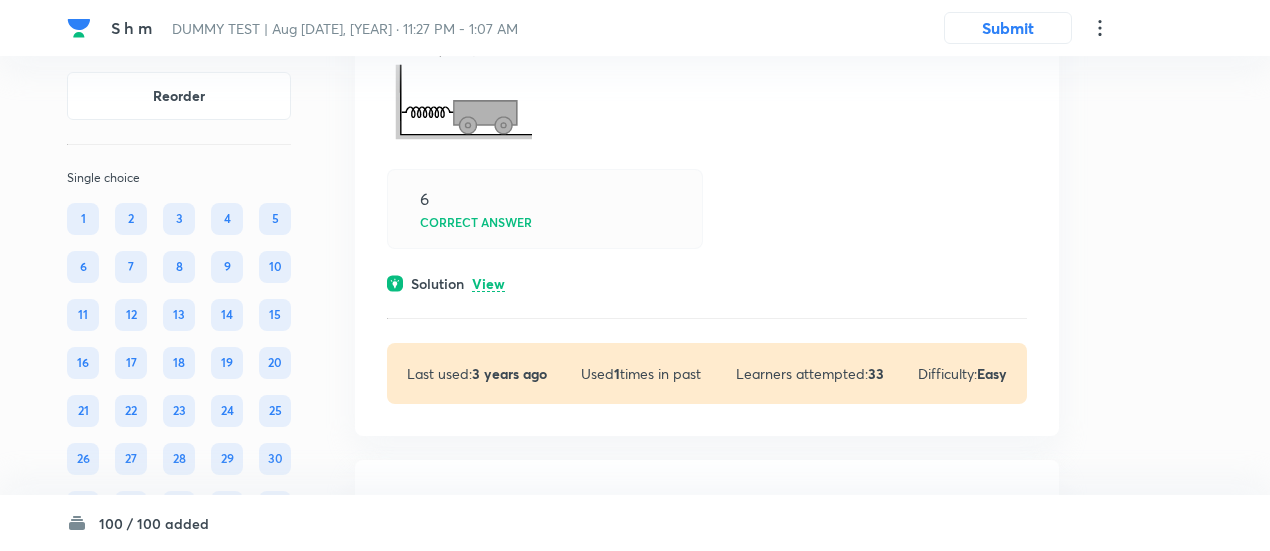 click on "View" at bounding box center (488, -381) 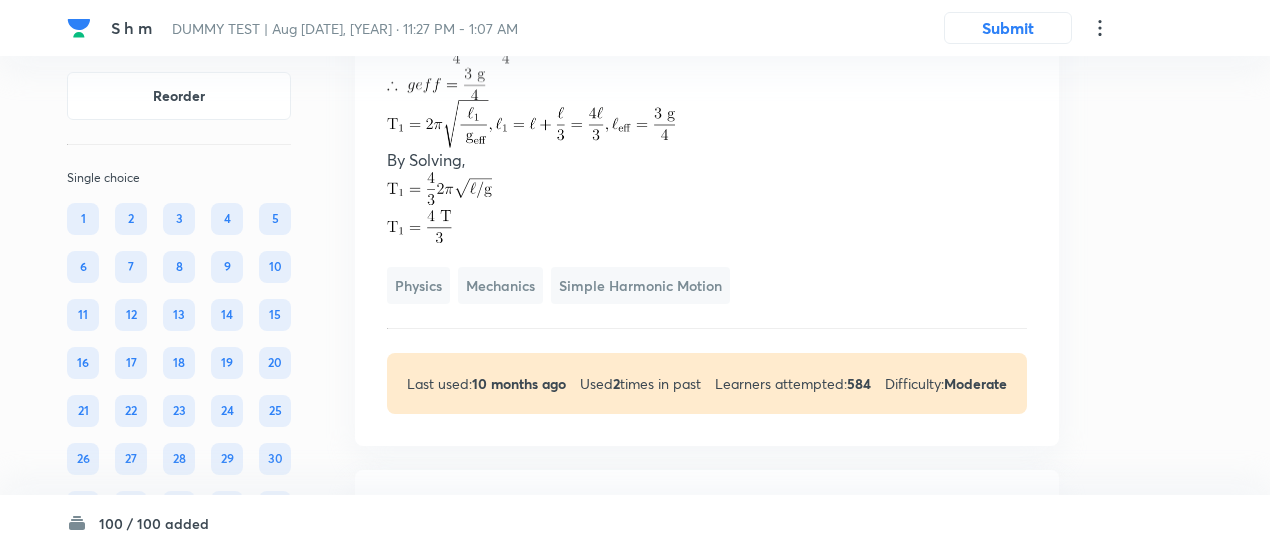 scroll, scrollTop: 60287, scrollLeft: 0, axis: vertical 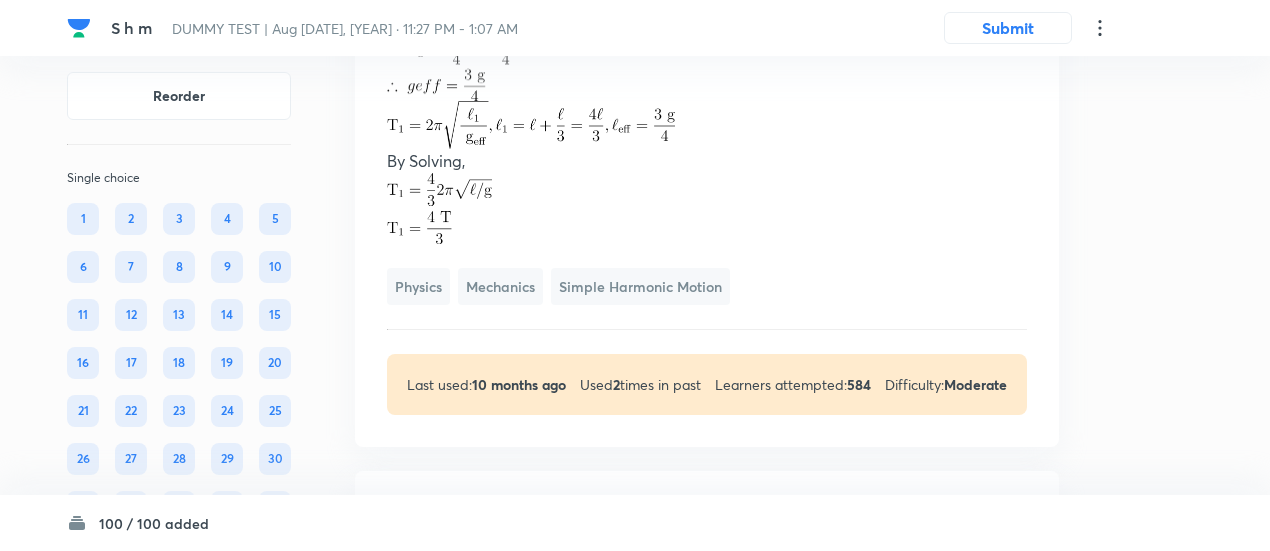 click on "Question 70 Marks: (+4, -1) • 4 options" at bounding box center (697, -496) 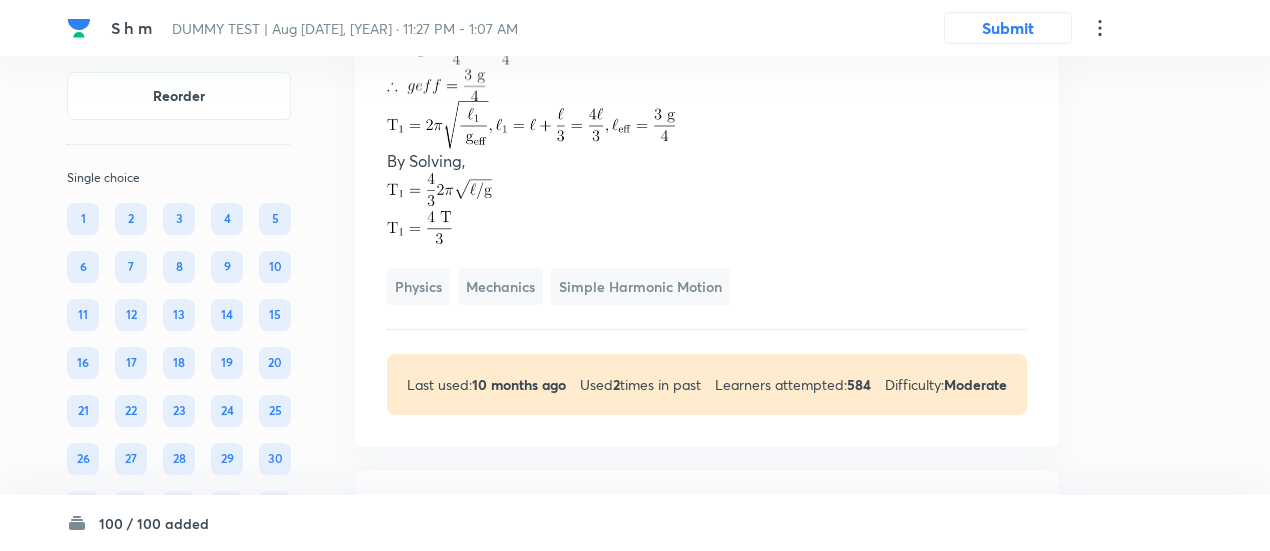 click 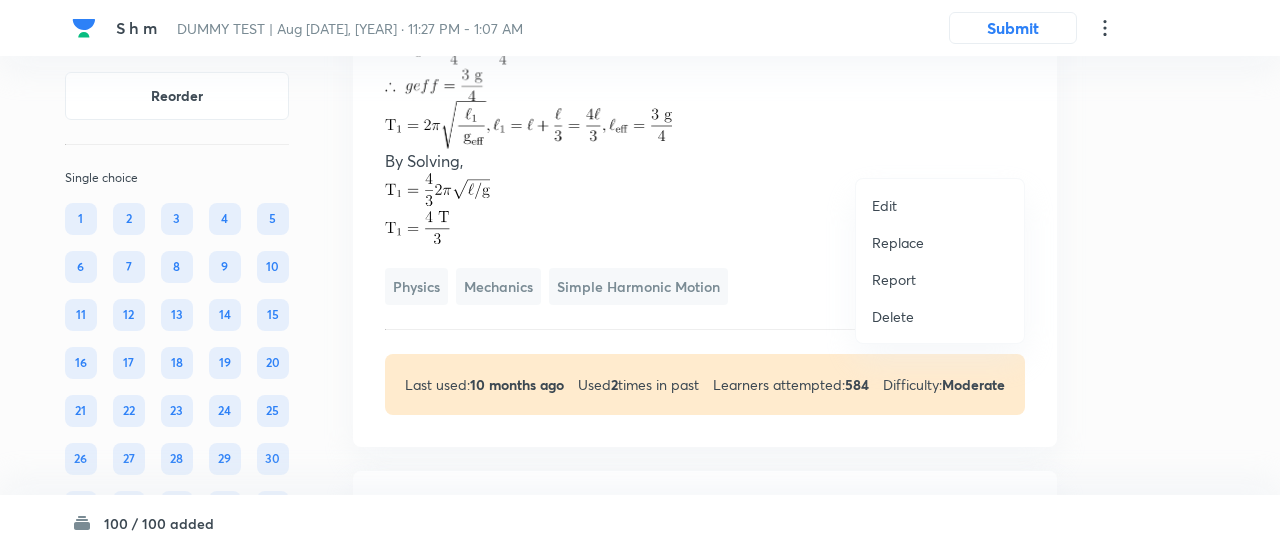 click on "Replace" at bounding box center (898, 242) 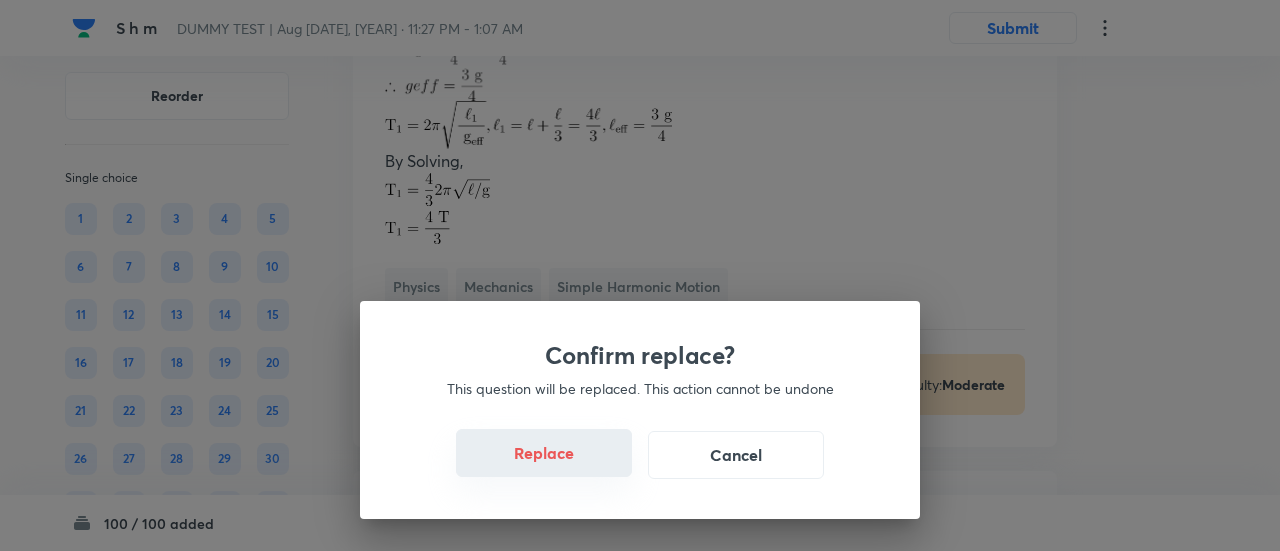 click on "Replace" at bounding box center [544, 453] 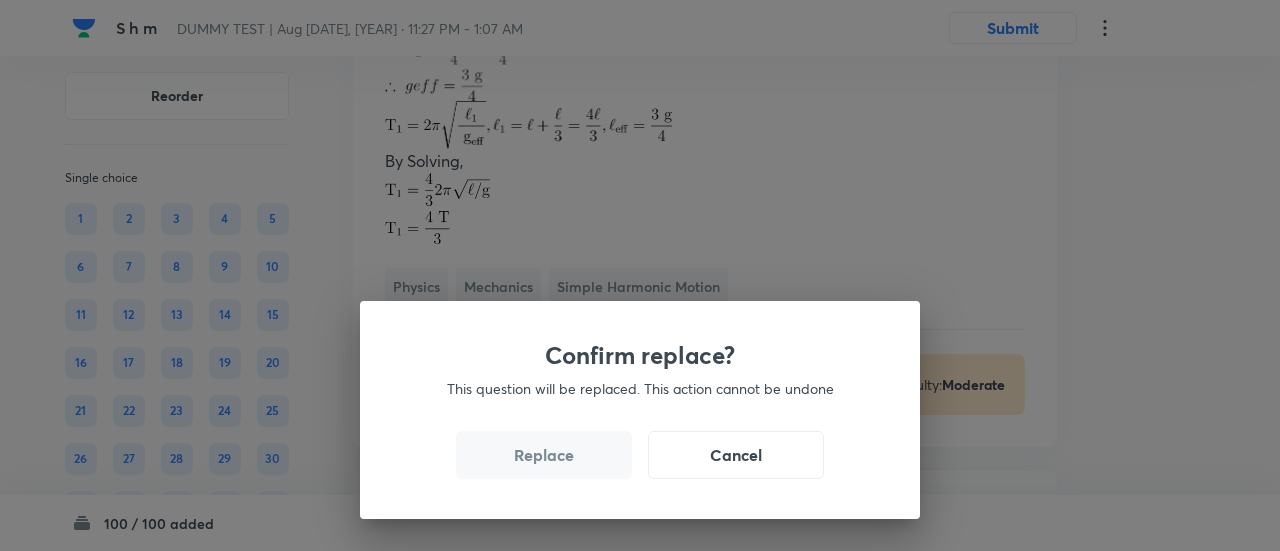 click on "Replace" at bounding box center [544, 455] 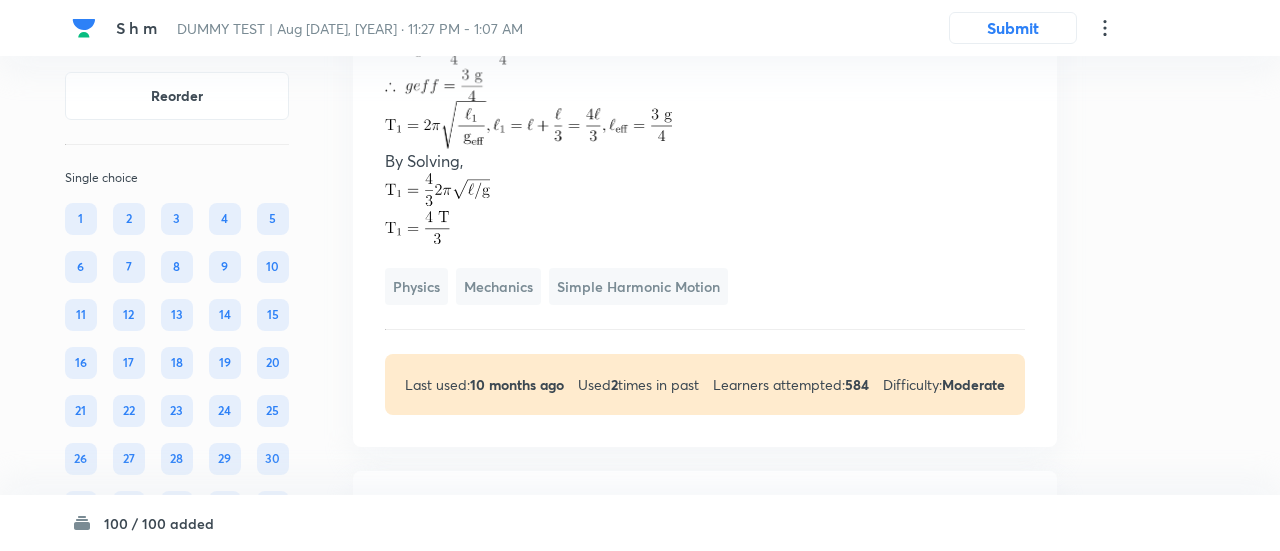 click on "Confirm replace? This question will be replaced. This action cannot be undone Replace Cancel" at bounding box center [640, 826] 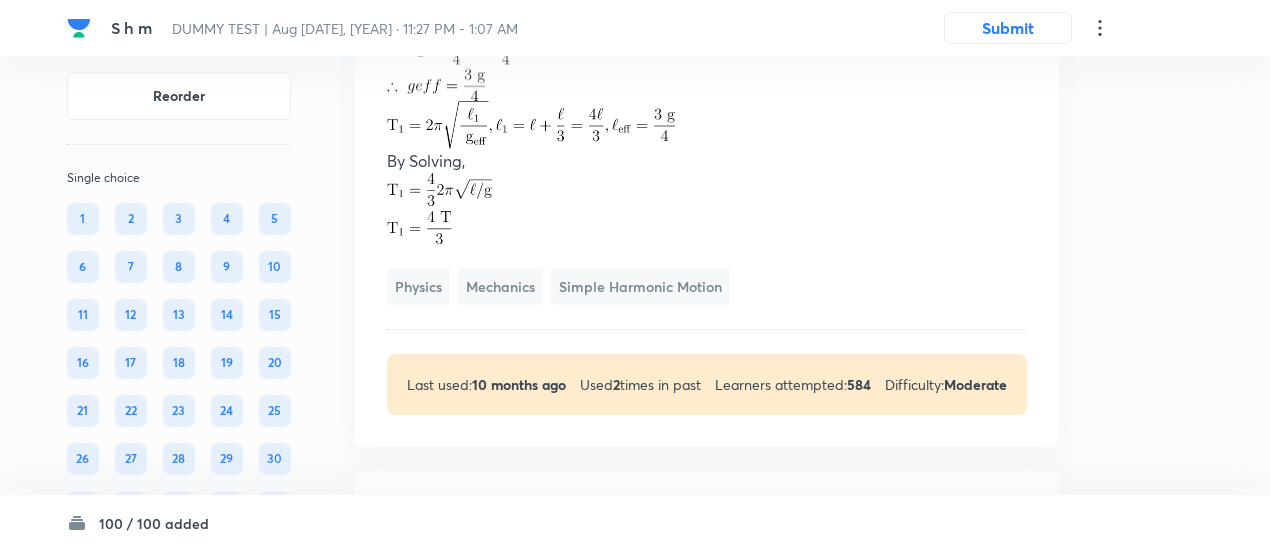 click on "T" at bounding box center (545, -189) 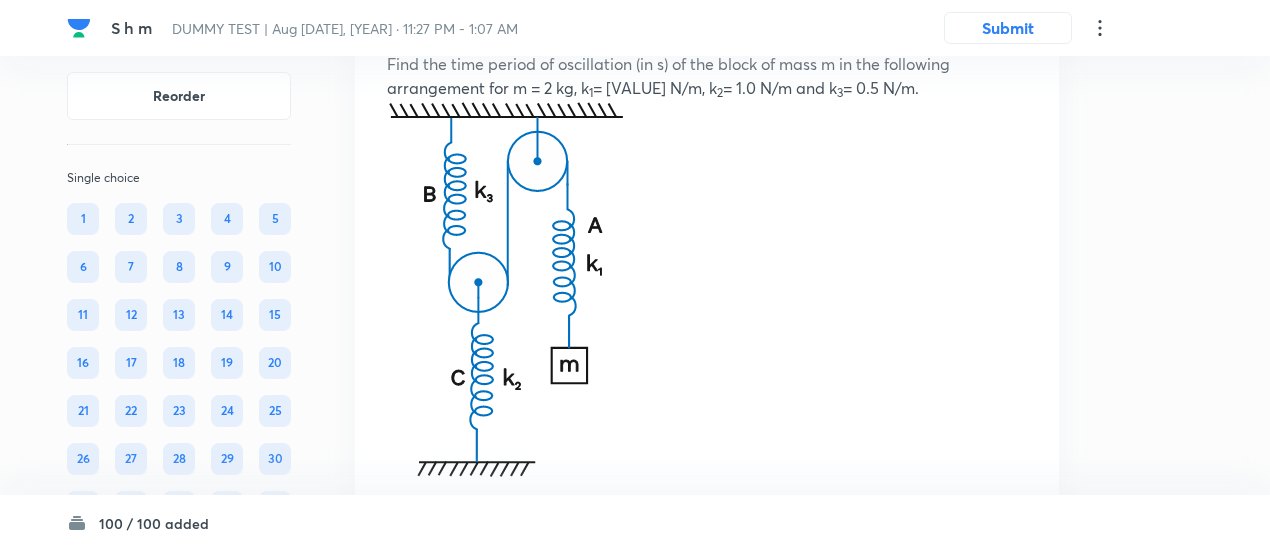 scroll, scrollTop: 61453, scrollLeft: 0, axis: vertical 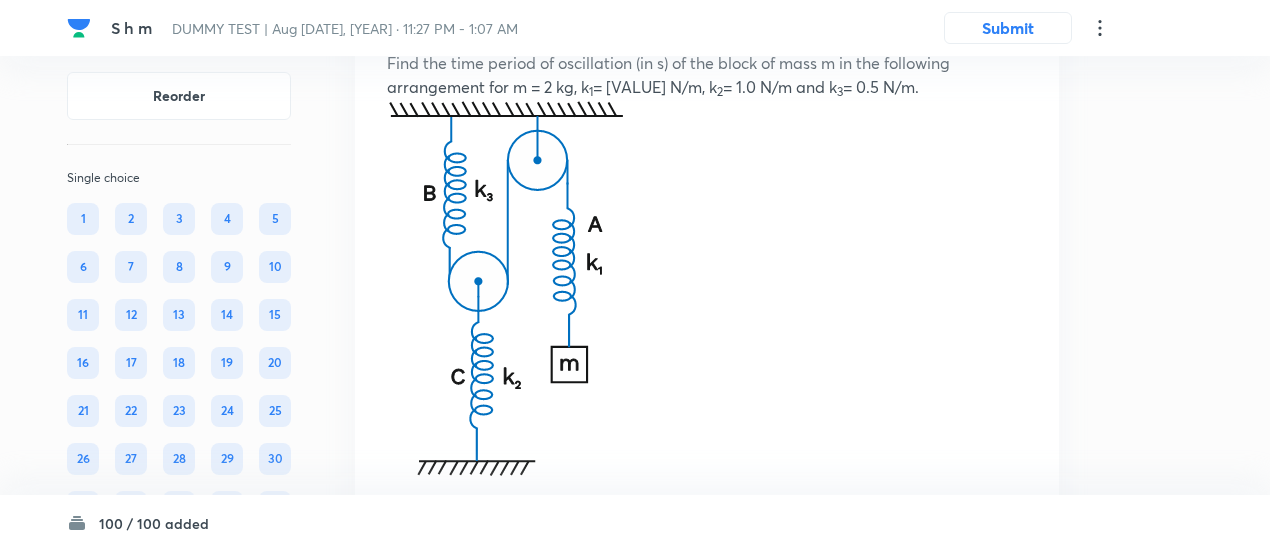 click on "View" at bounding box center (488, -205) 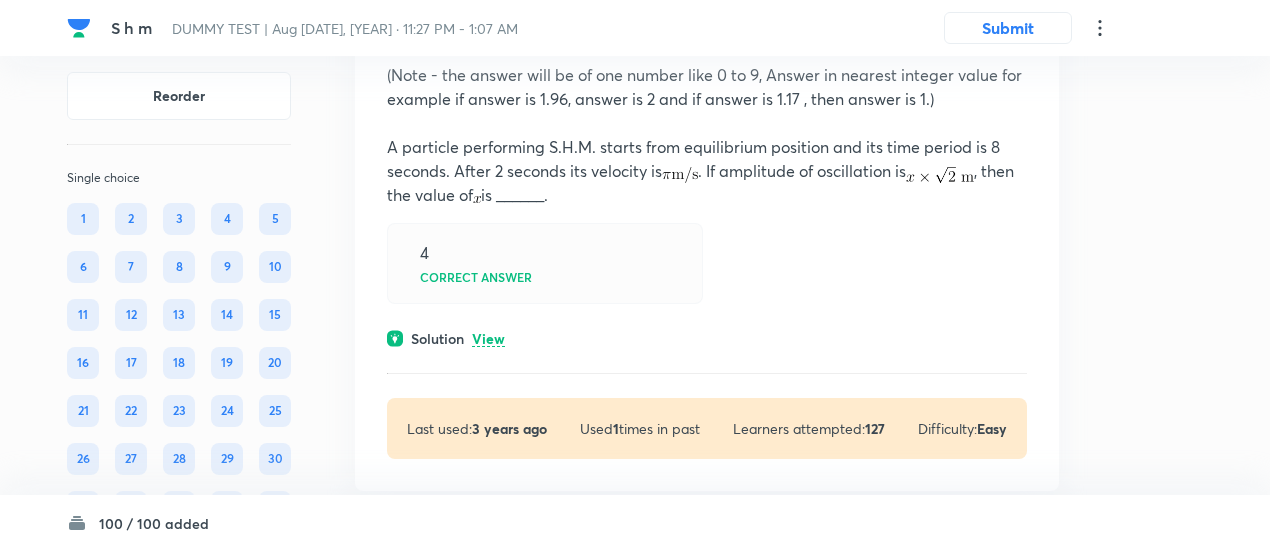 scroll, scrollTop: 62535, scrollLeft: 0, axis: vertical 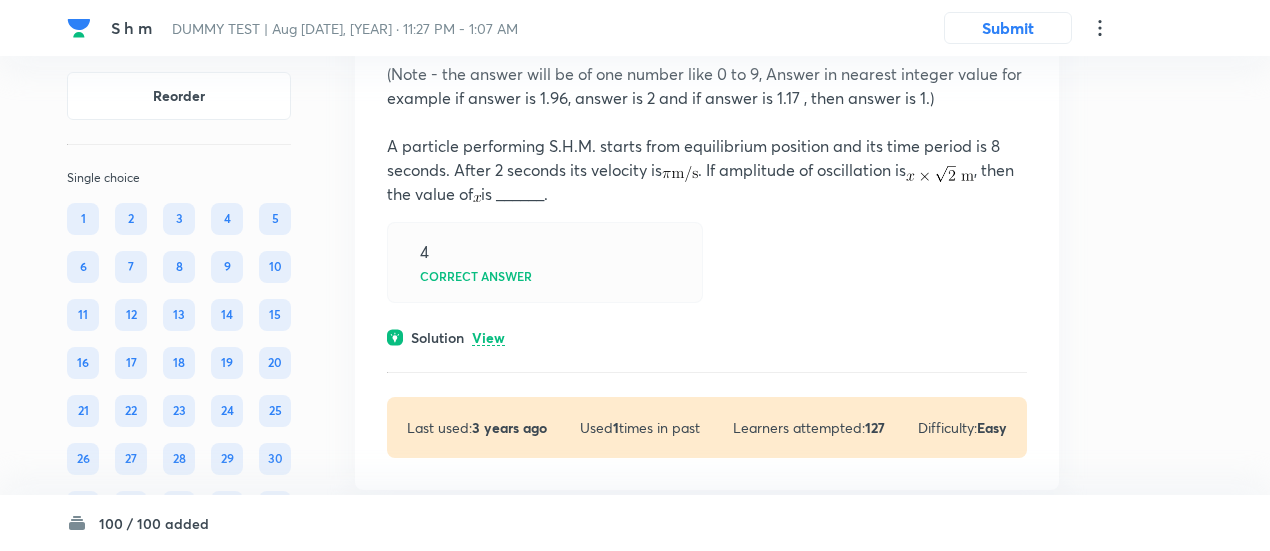 click on "View" at bounding box center [488, -194] 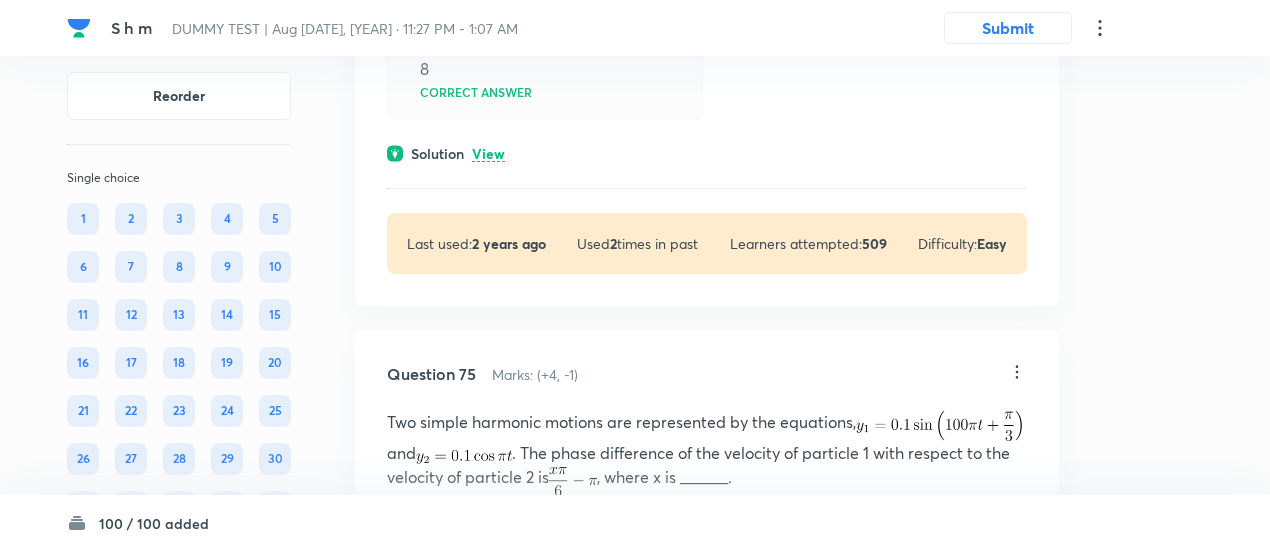 scroll, scrollTop: 64048, scrollLeft: 0, axis: vertical 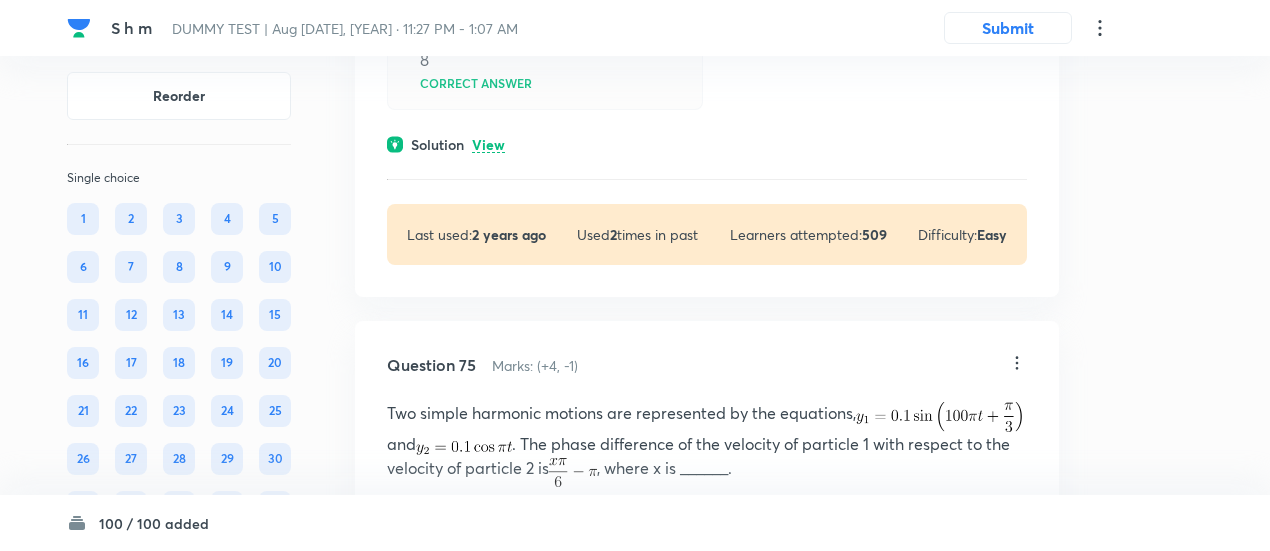 click on "View" at bounding box center (488, -290) 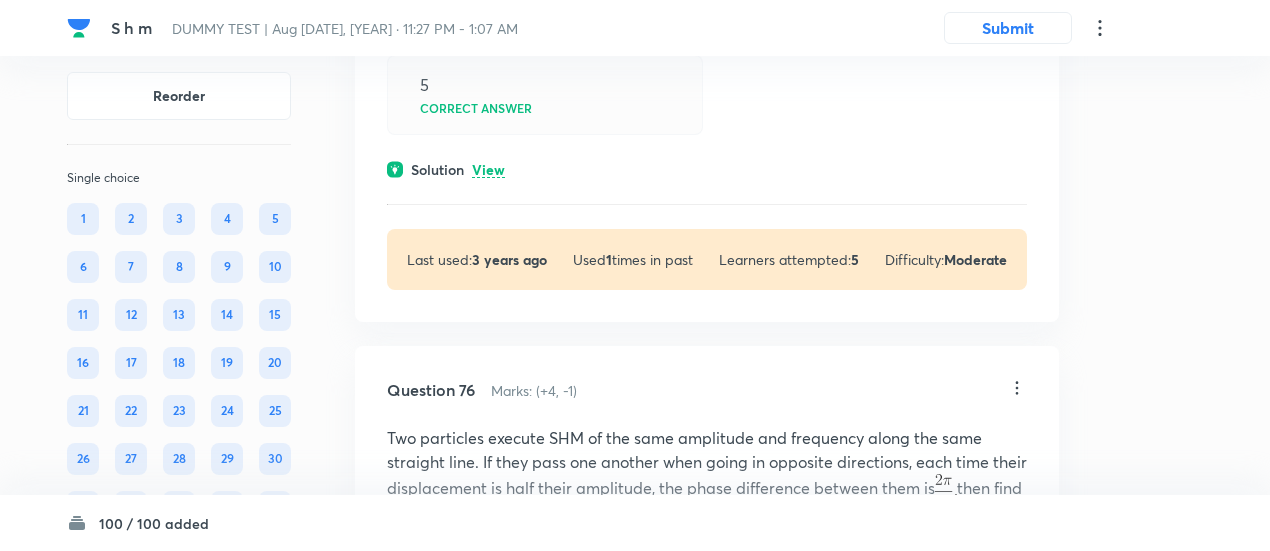 scroll, scrollTop: 64778, scrollLeft: 0, axis: vertical 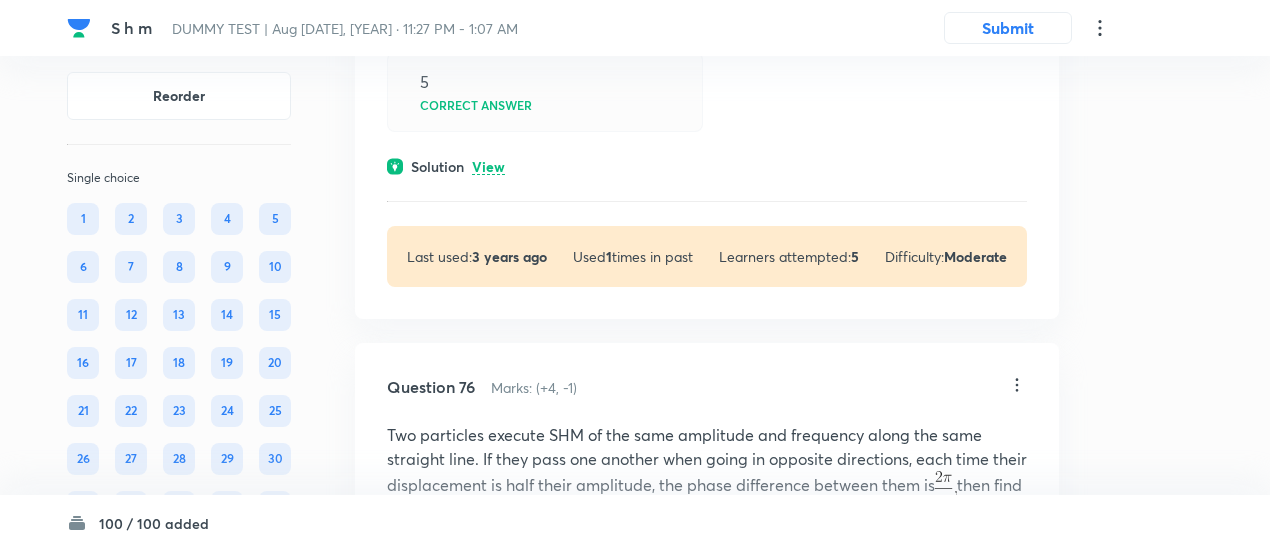 click on "View" at bounding box center [488, -306] 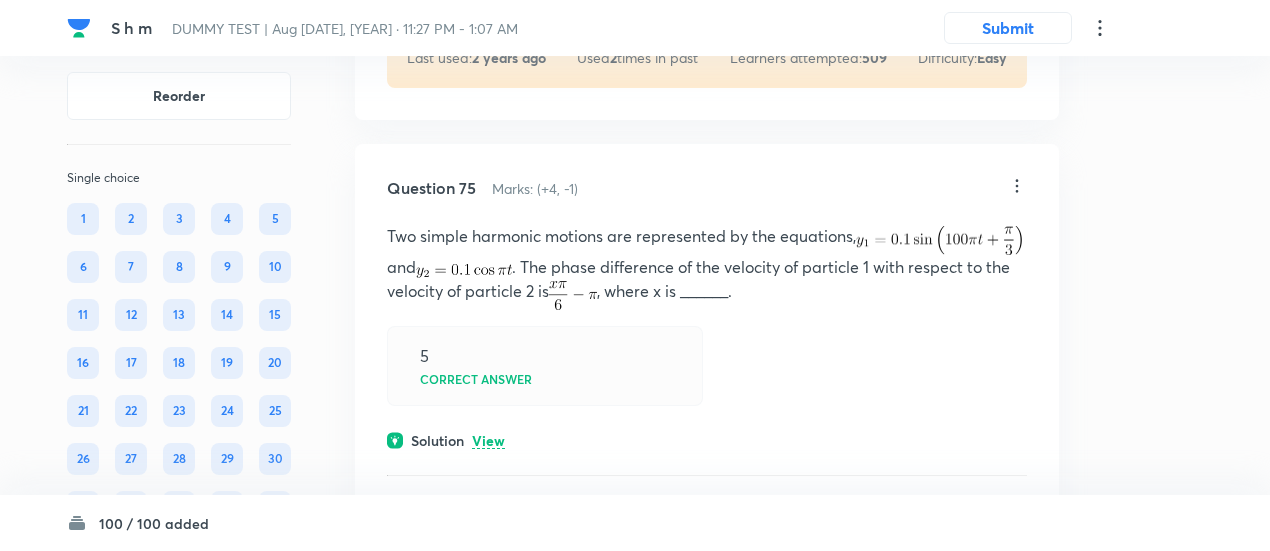 scroll, scrollTop: 64693, scrollLeft: 0, axis: vertical 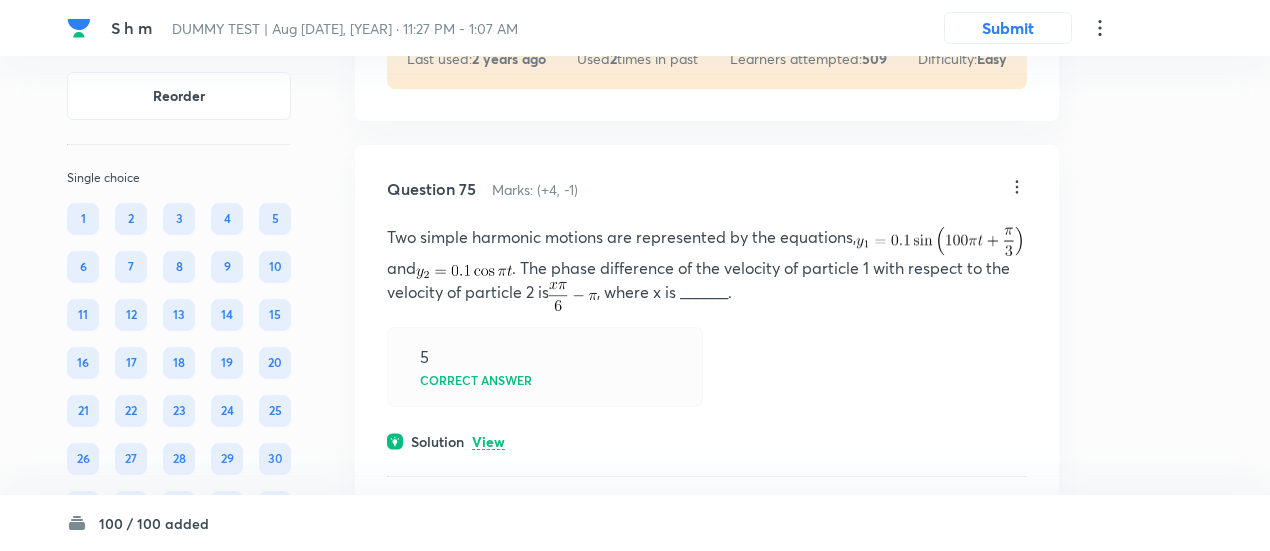 click 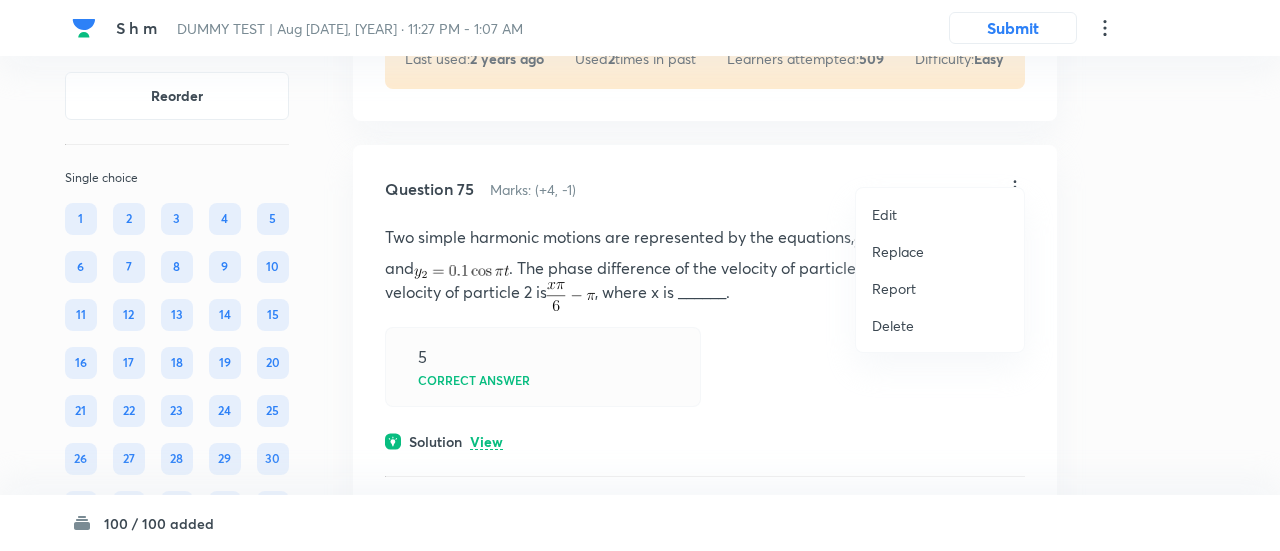 click on "Replace" at bounding box center [898, 251] 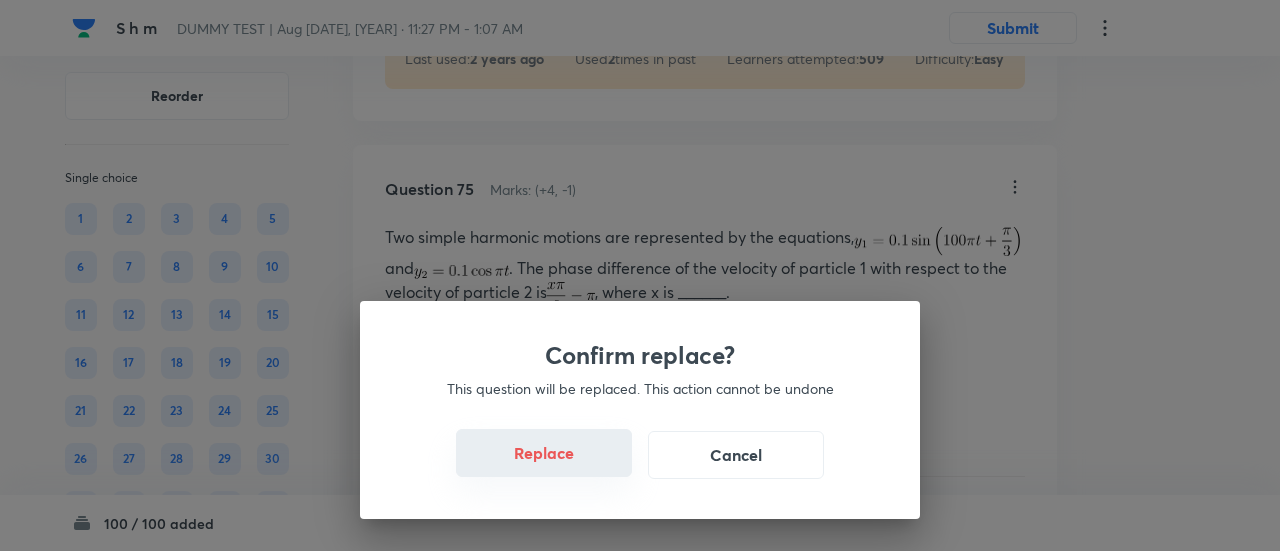 click on "Replace" at bounding box center (544, 453) 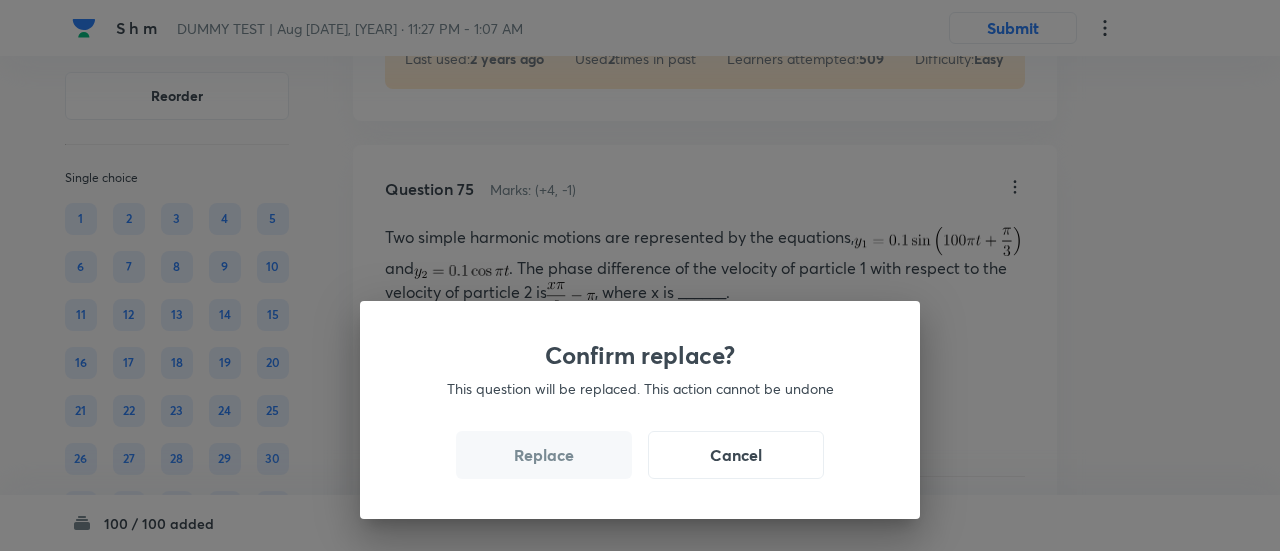 click on "Replace" at bounding box center [544, 455] 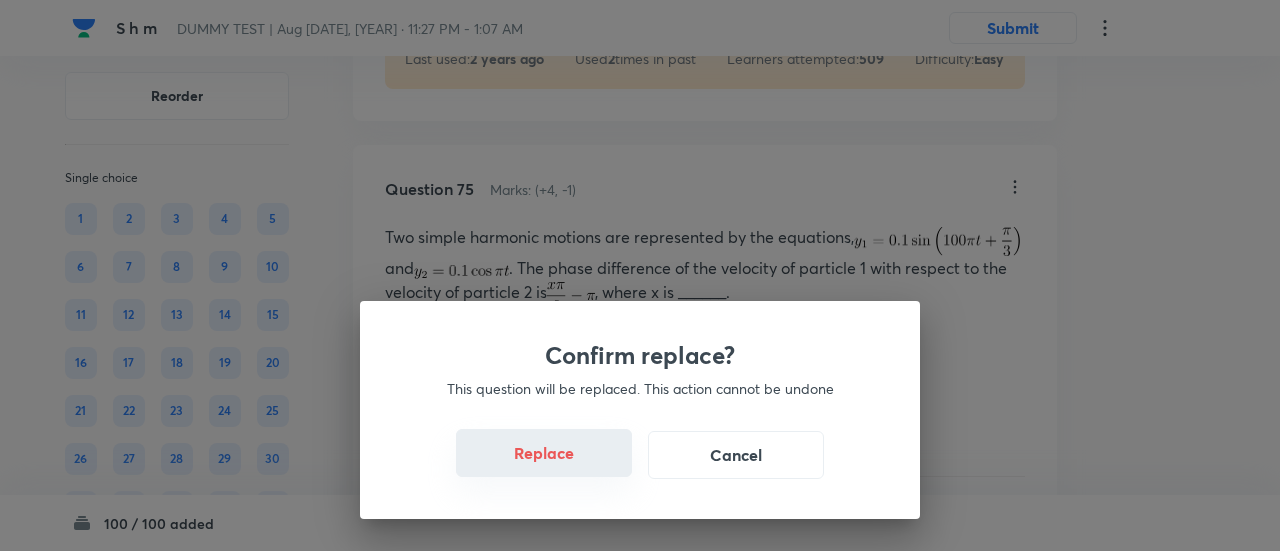 click on "Replace" at bounding box center (544, 453) 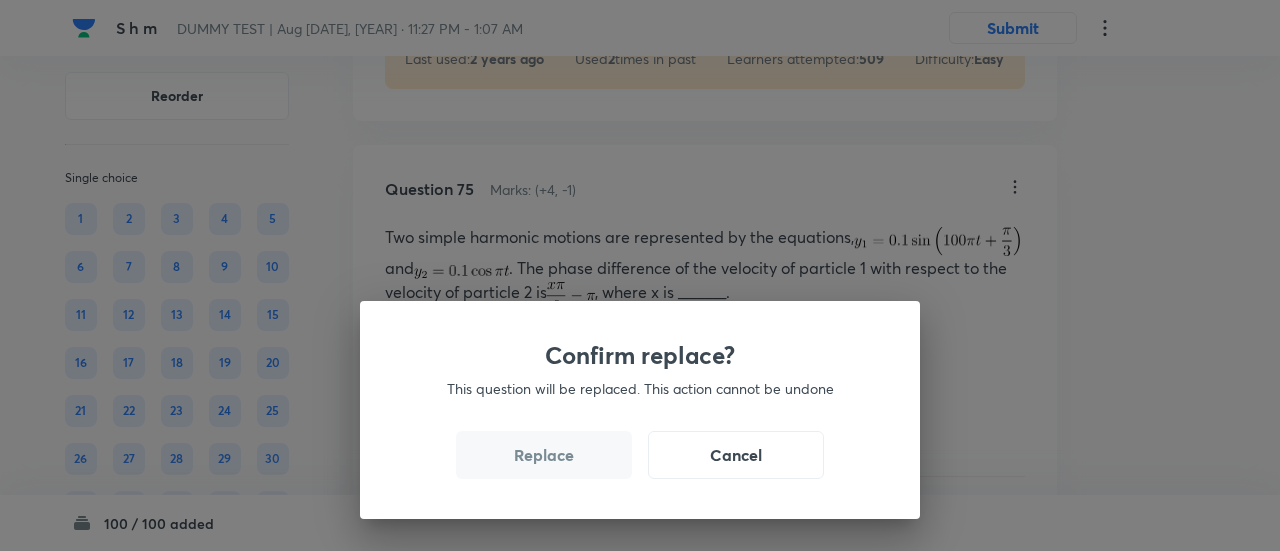 click on "Replace" at bounding box center [544, 455] 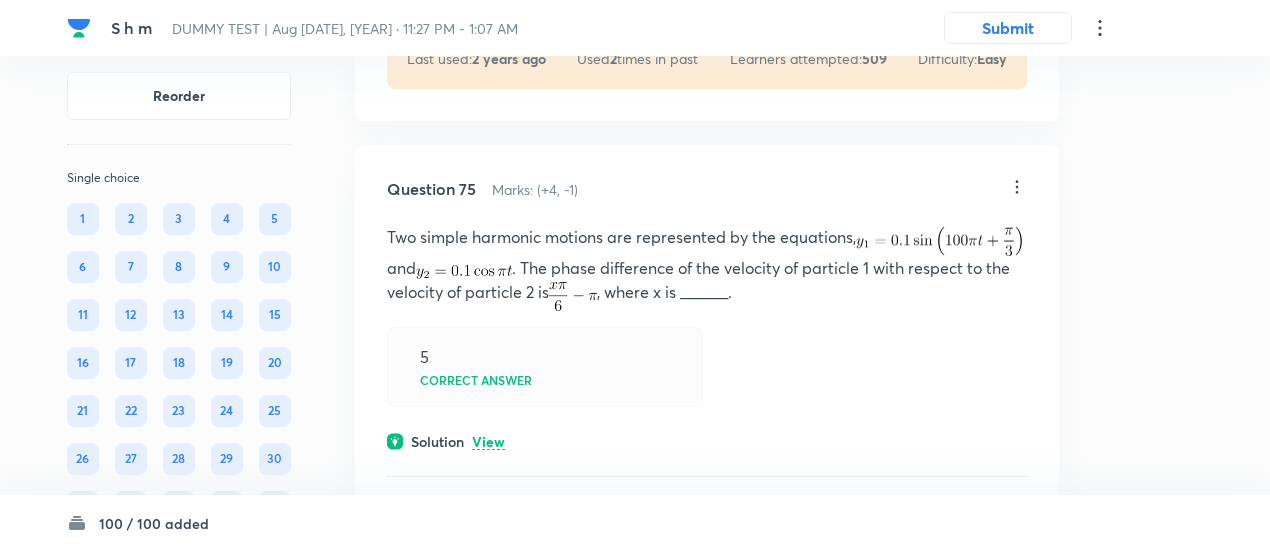 click at bounding box center (506, -147) 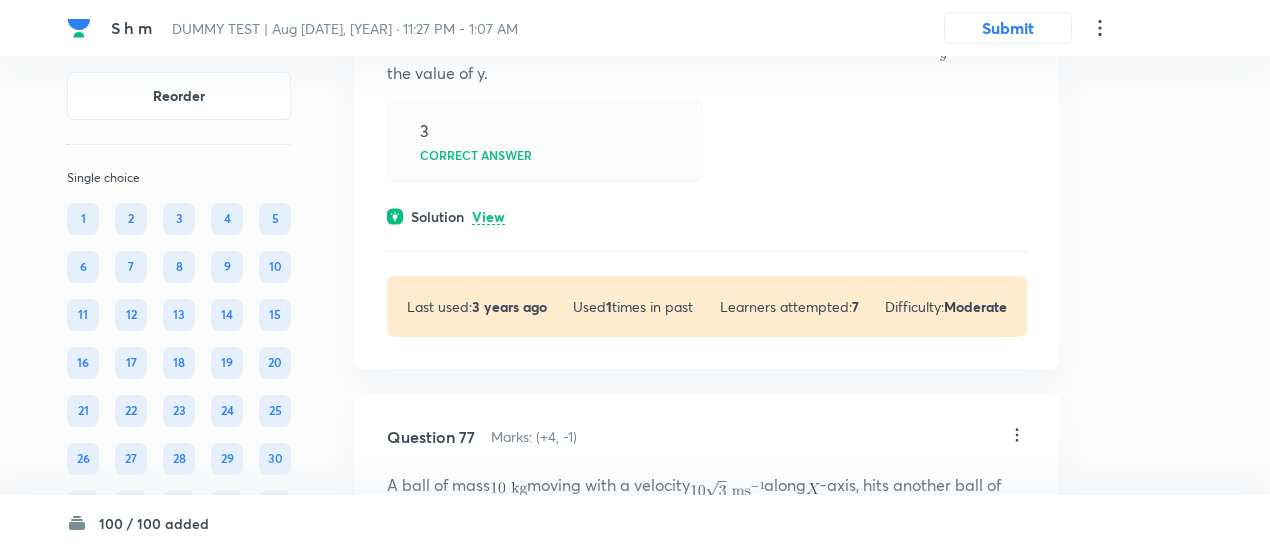 scroll, scrollTop: 65608, scrollLeft: 0, axis: vertical 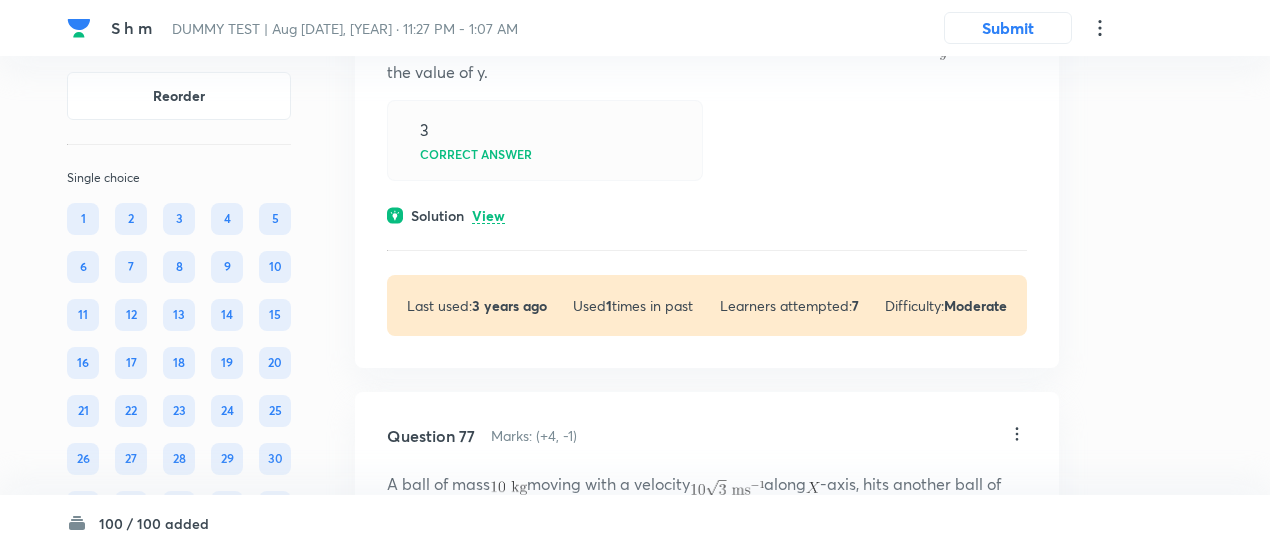 click on "View" at bounding box center [488, -279] 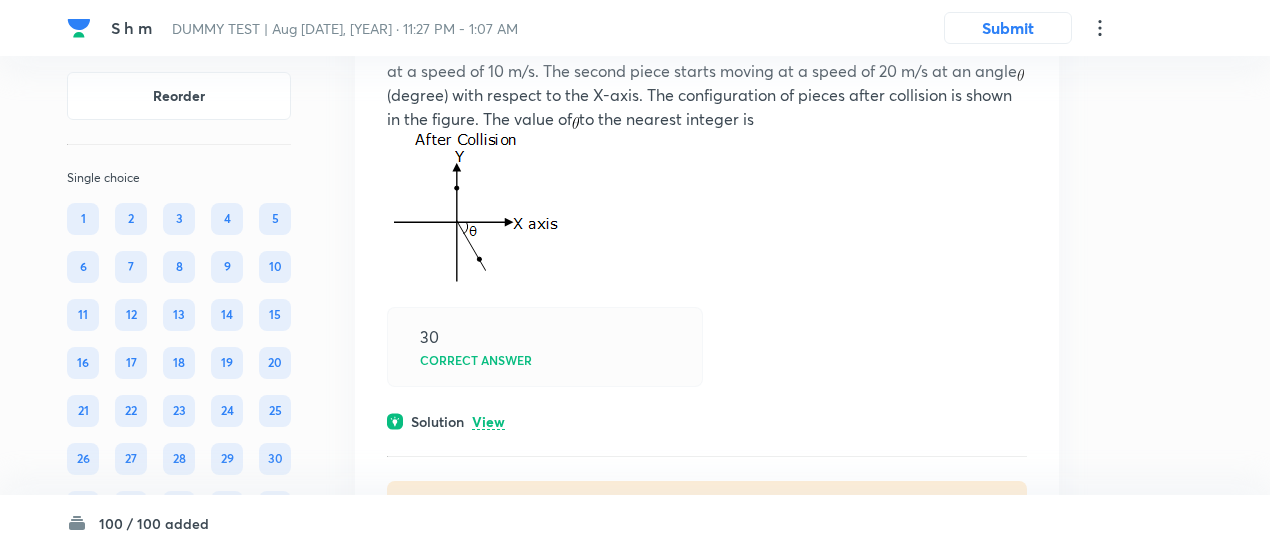 scroll, scrollTop: 66546, scrollLeft: 0, axis: vertical 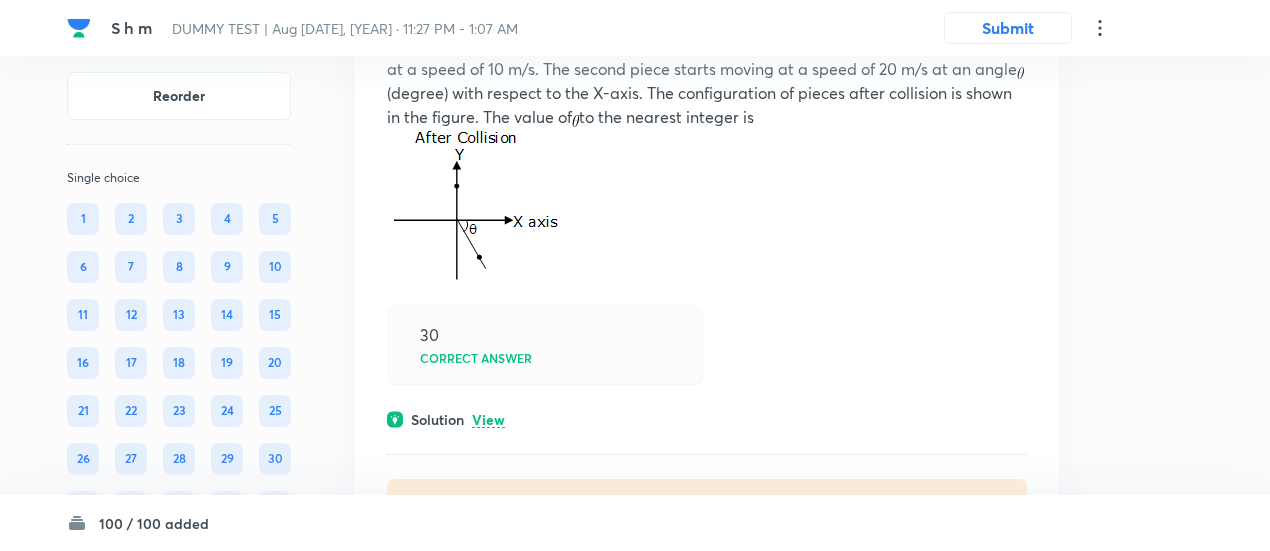 click on "View" at bounding box center [488, -271] 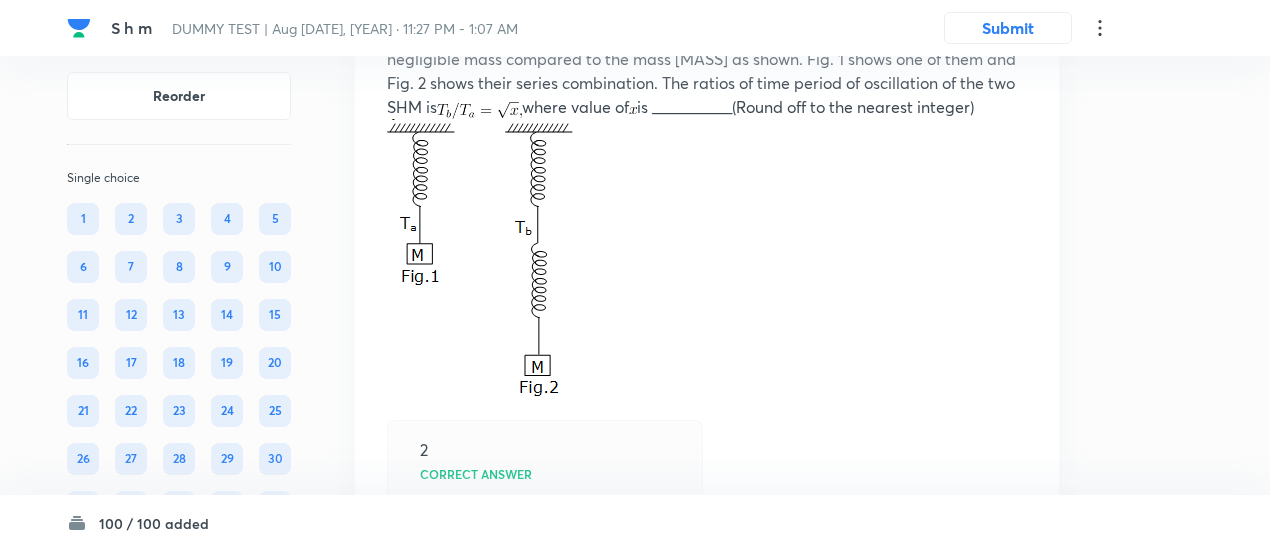 scroll, scrollTop: 67516, scrollLeft: 0, axis: vertical 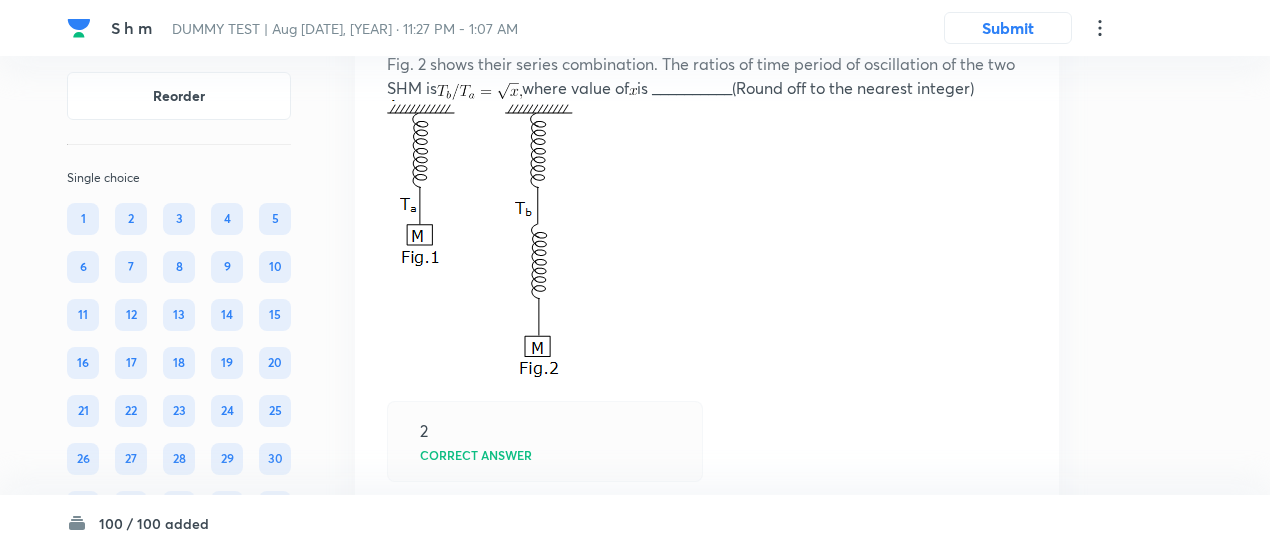 click on "View" at bounding box center (488, -252) 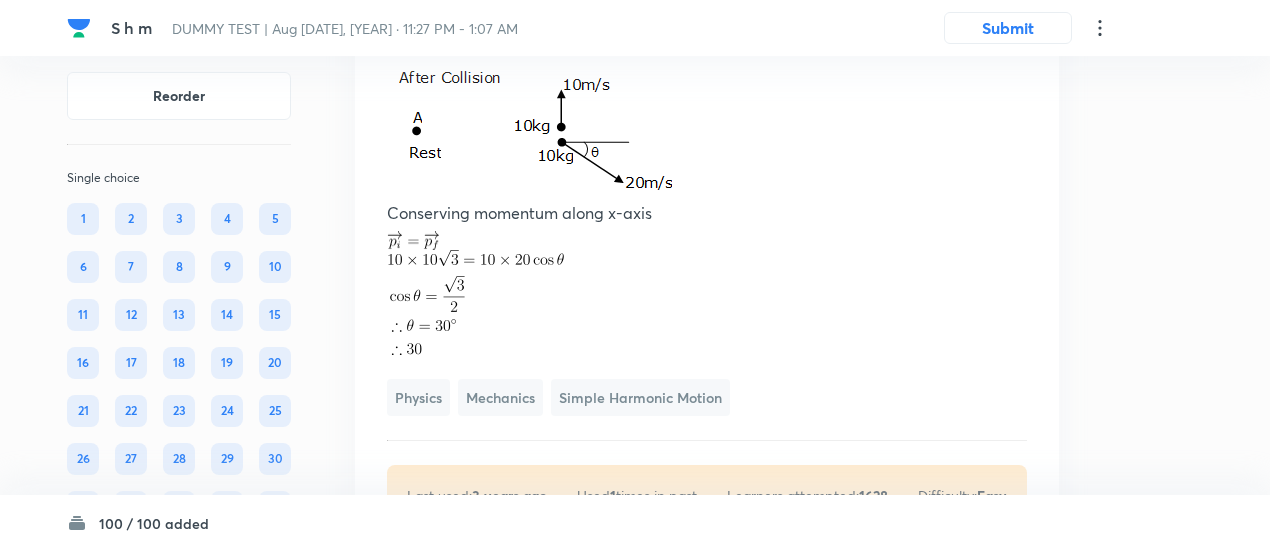 scroll, scrollTop: 67257, scrollLeft: 0, axis: vertical 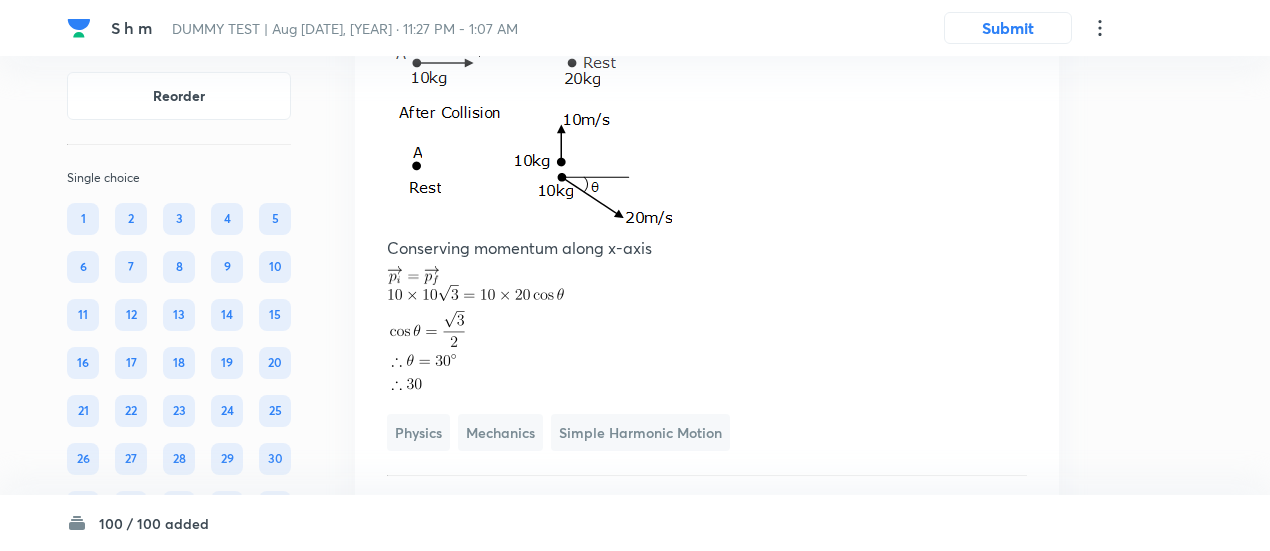 click 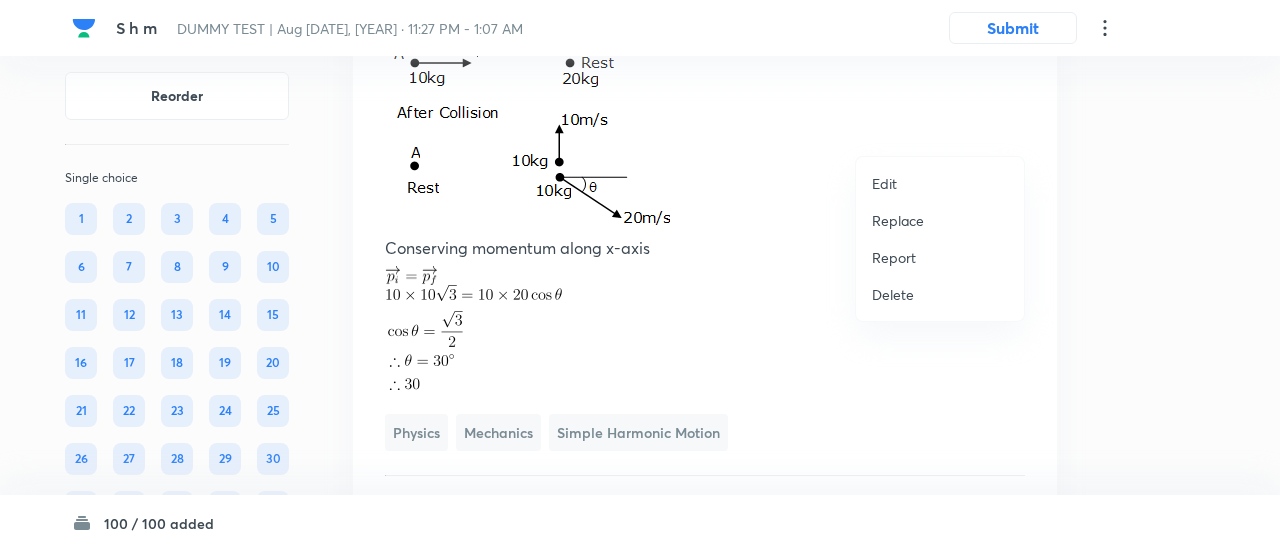 click at bounding box center [640, 275] 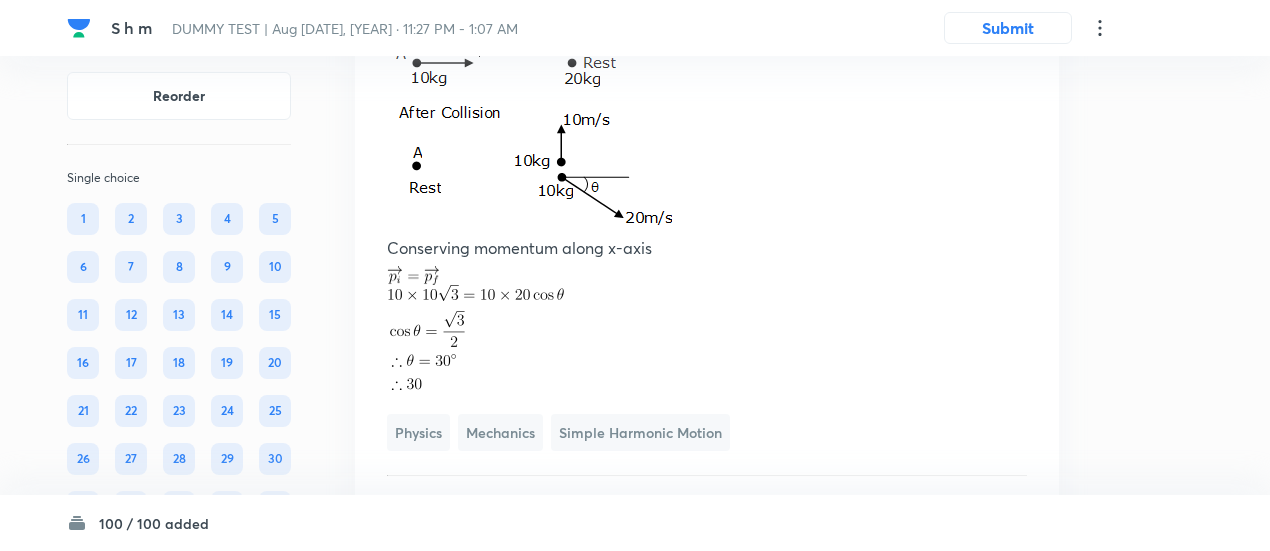 click 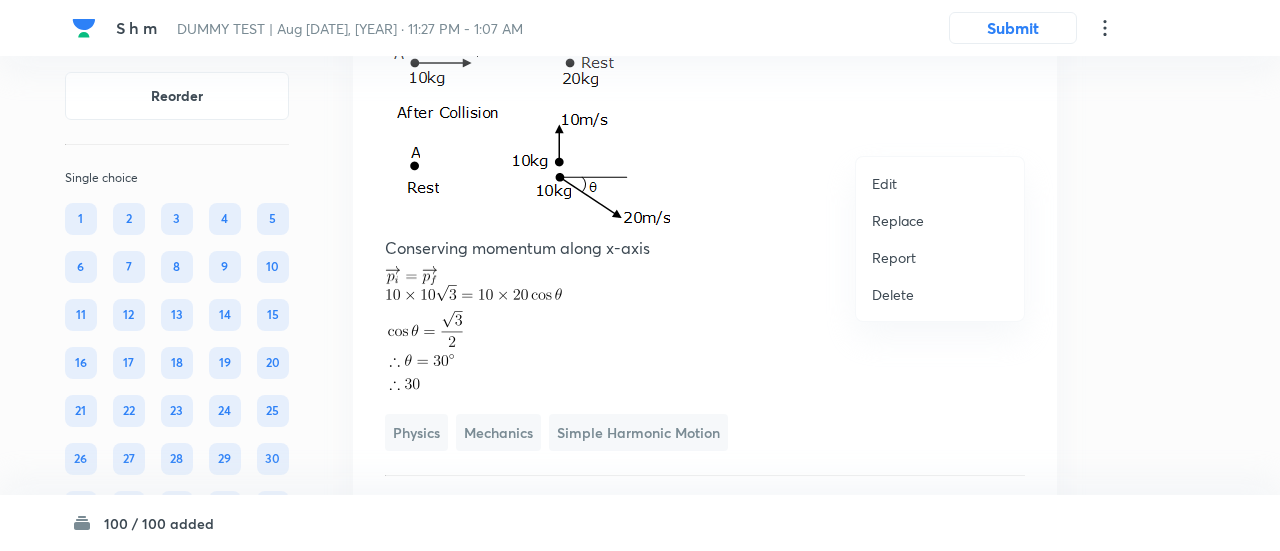 click on "Replace" at bounding box center [898, 220] 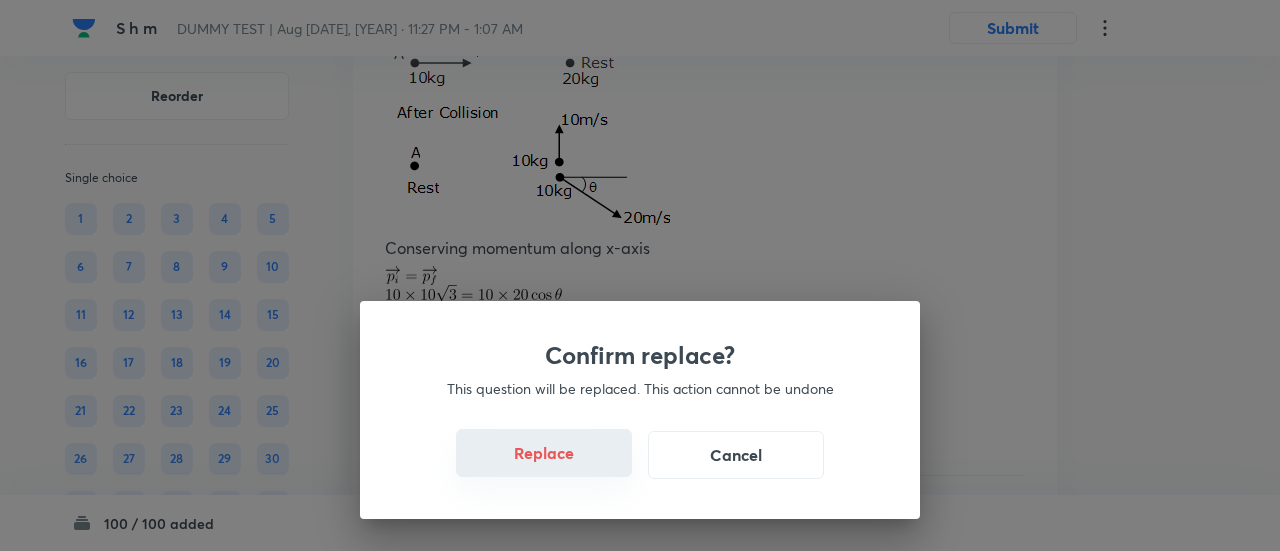 click on "Replace" at bounding box center (544, 453) 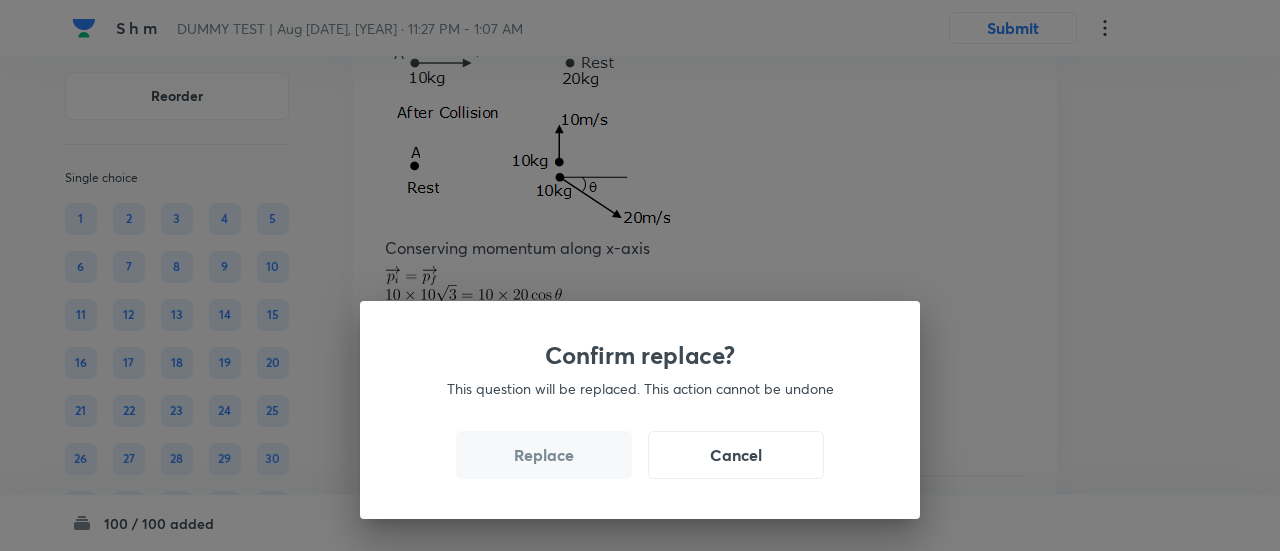 click on "Replace" at bounding box center (544, 455) 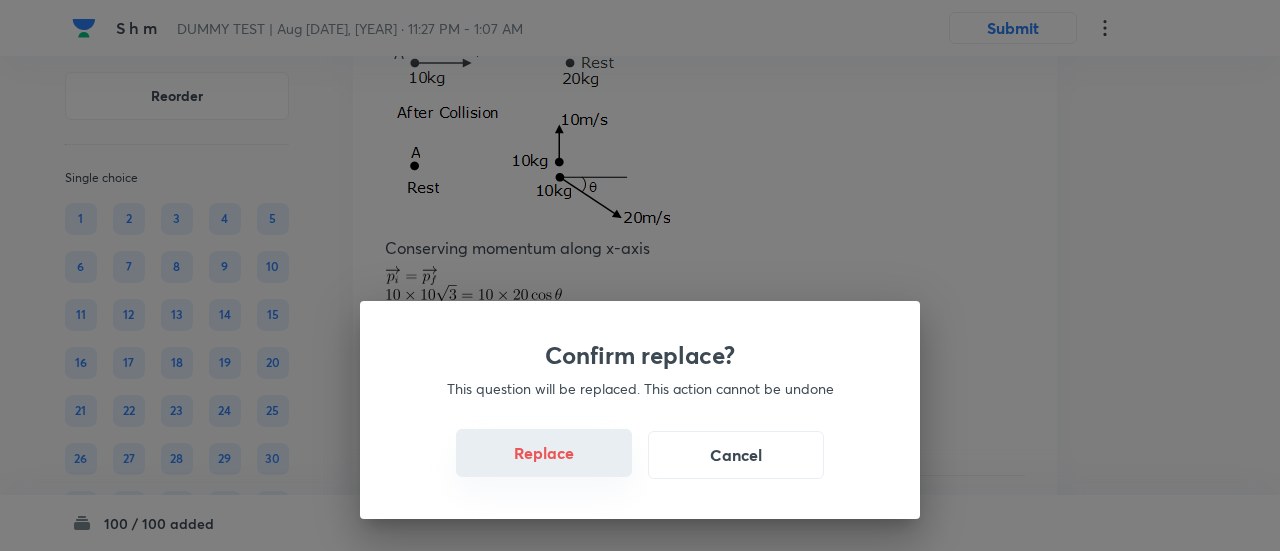 click on "Replace" at bounding box center [544, 453] 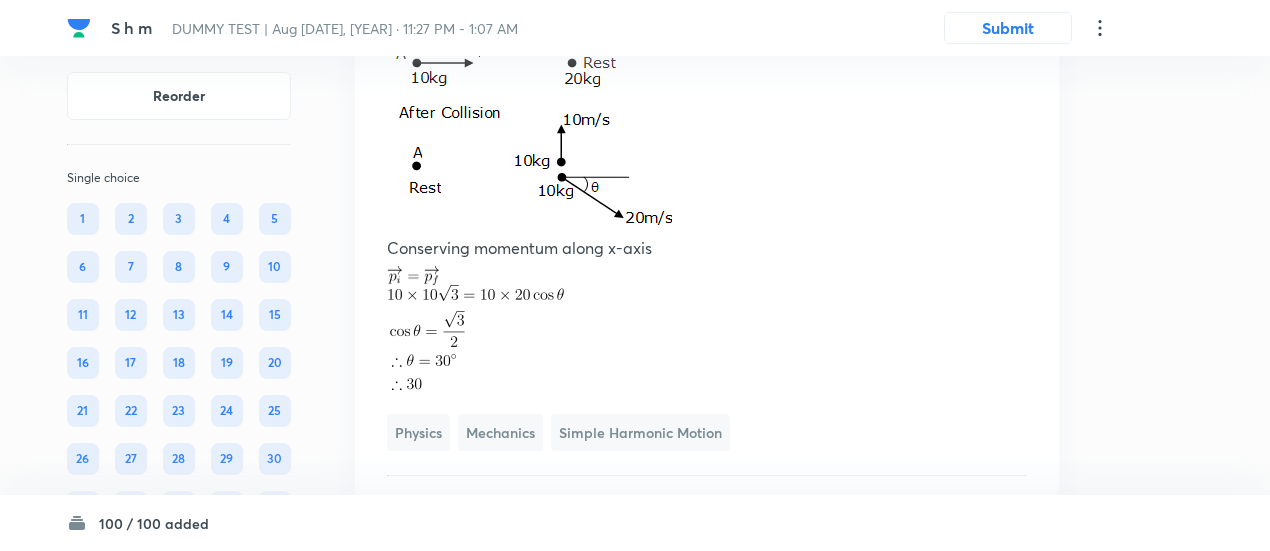 click at bounding box center (475, -208) 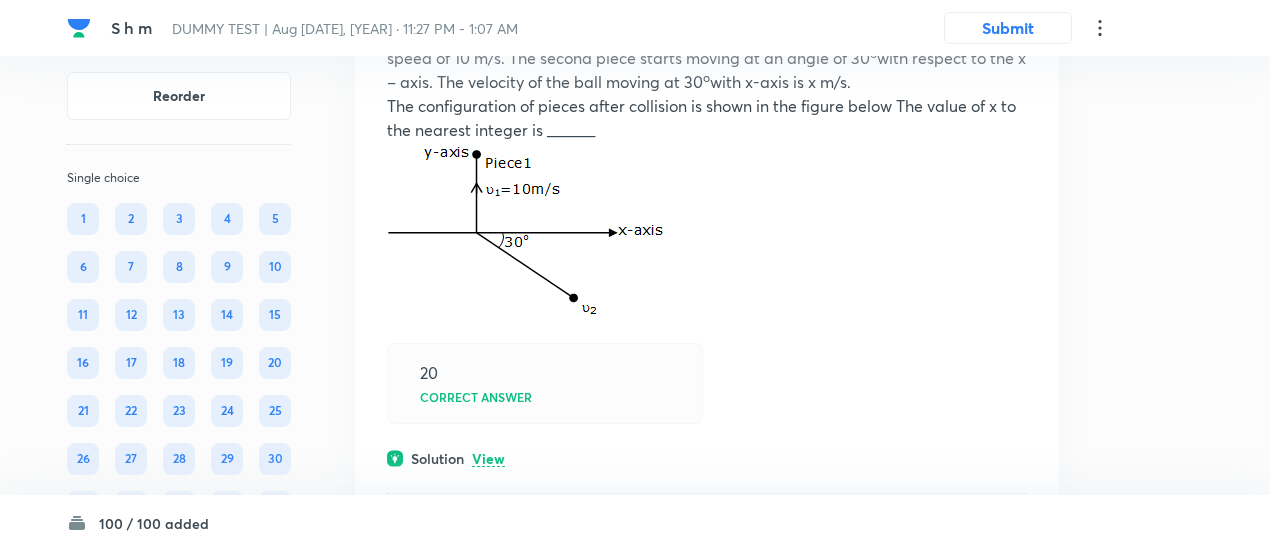 scroll, scrollTop: 69589, scrollLeft: 0, axis: vertical 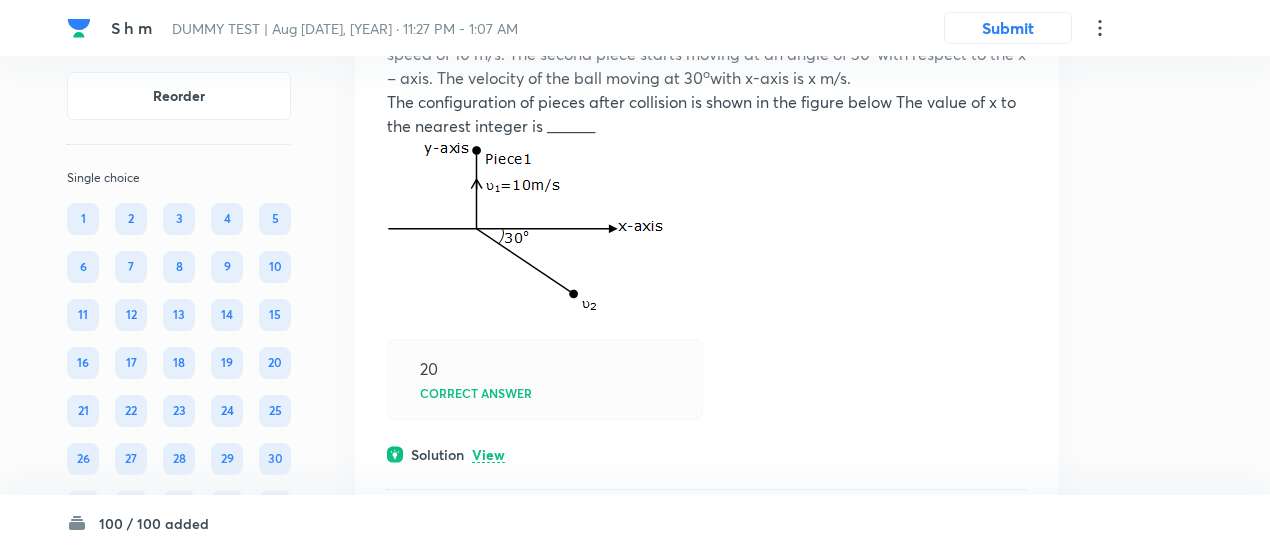 click on "View" at bounding box center (488, -287) 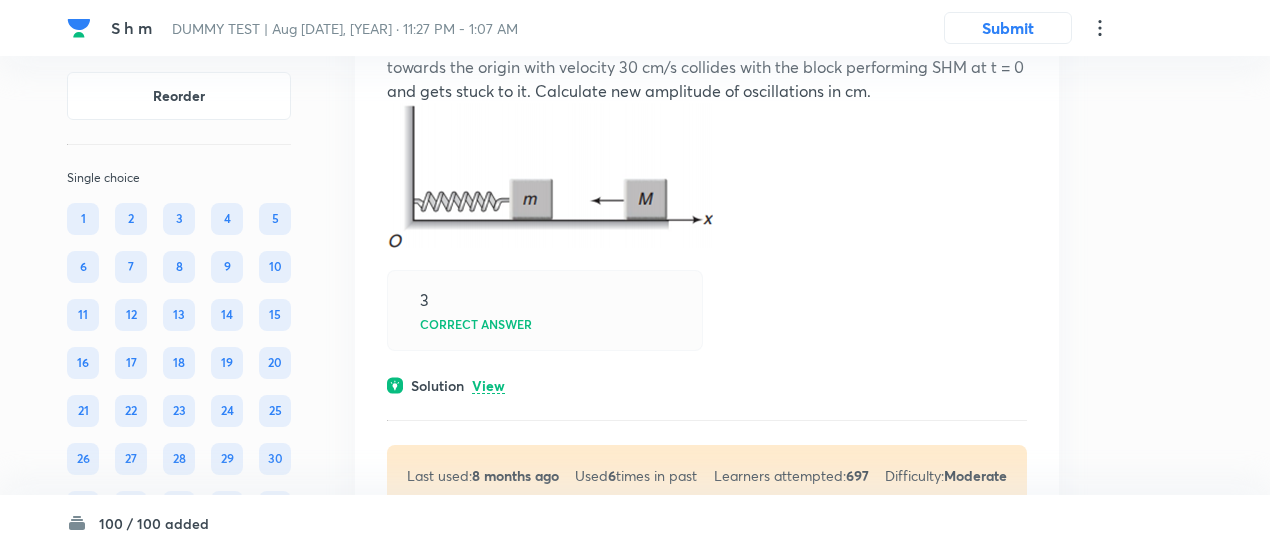 scroll, scrollTop: 70573, scrollLeft: 0, axis: vertical 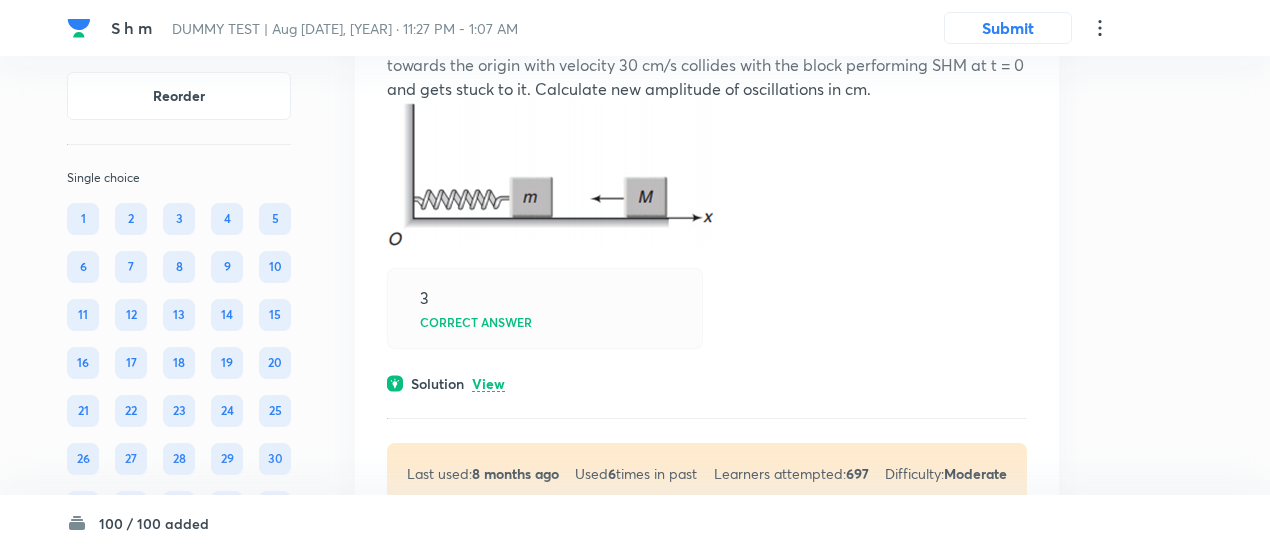click on "View" at bounding box center (488, -299) 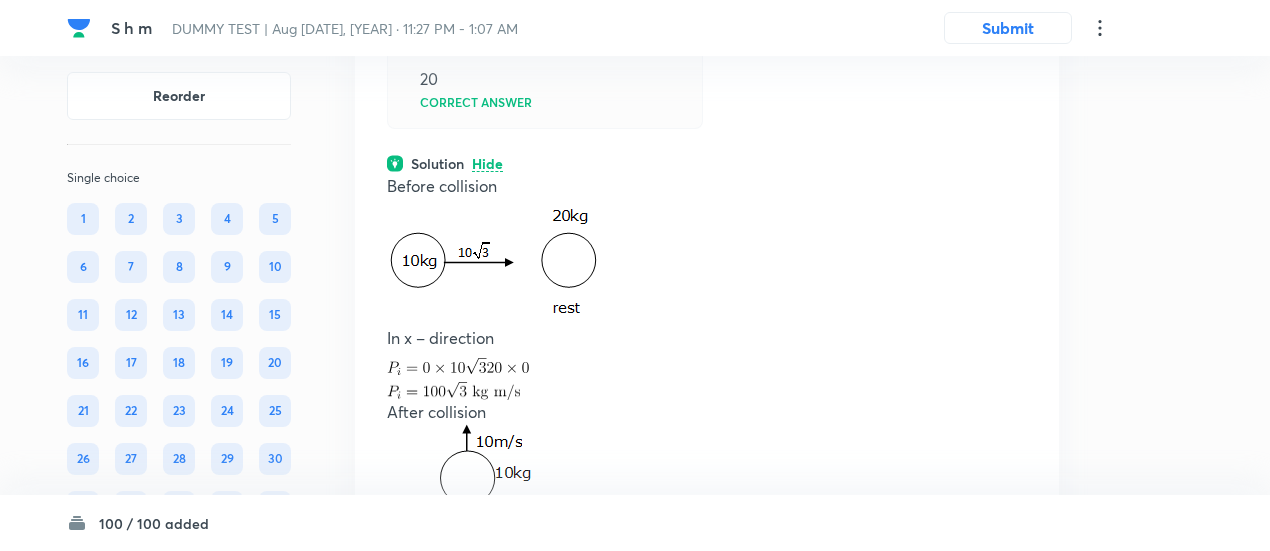 scroll, scrollTop: 70095, scrollLeft: 0, axis: vertical 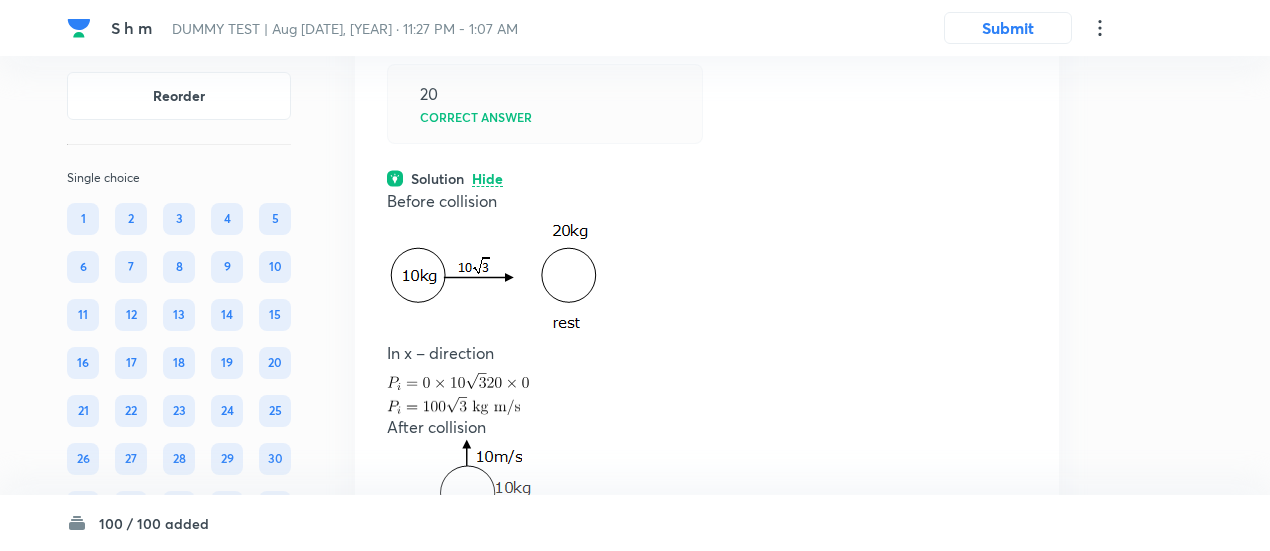 click 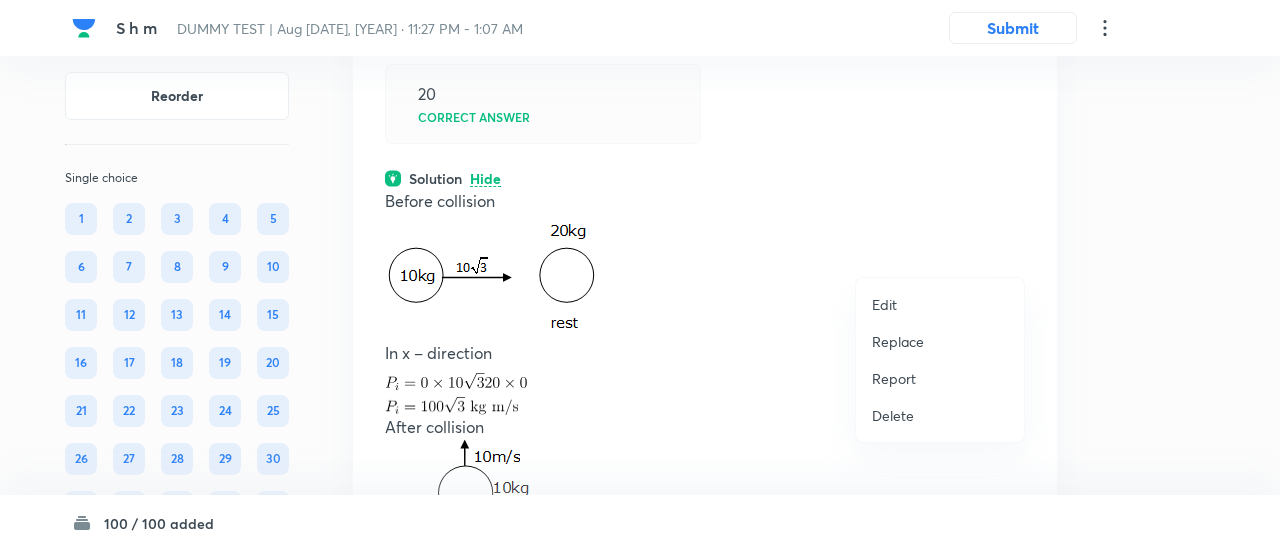 click on "Replace" at bounding box center [898, 341] 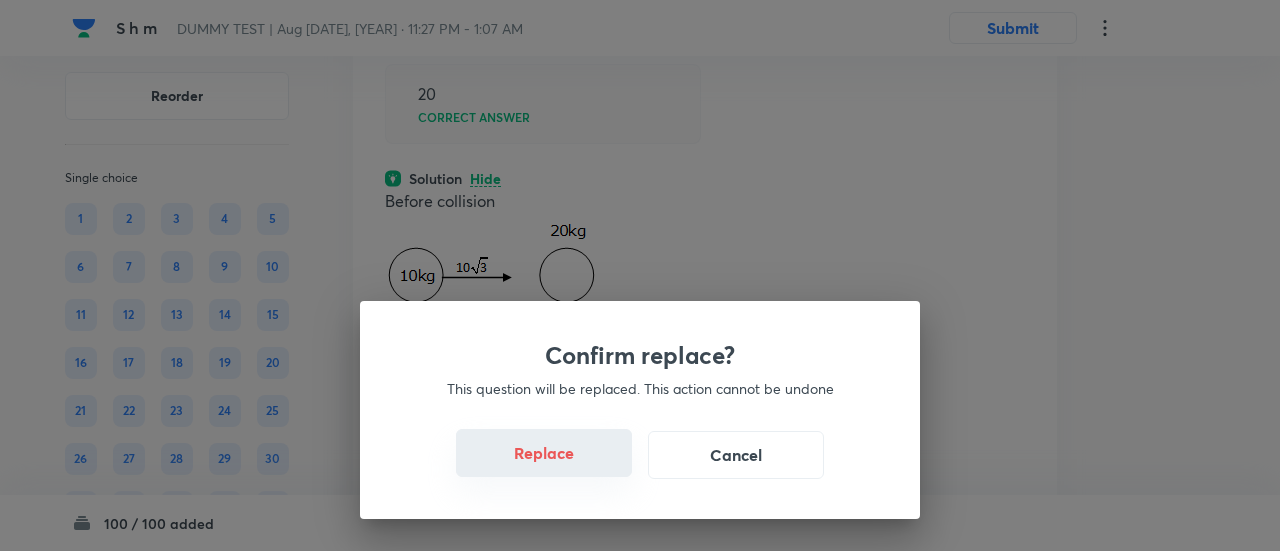 click on "Replace" at bounding box center (544, 453) 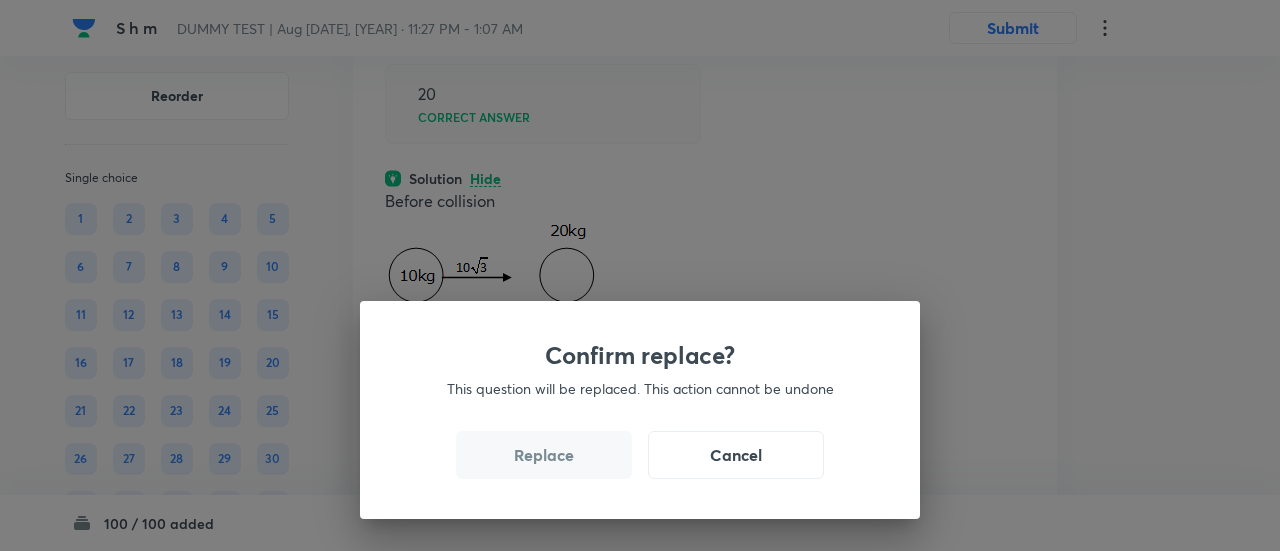 click on "Replace" at bounding box center [544, 455] 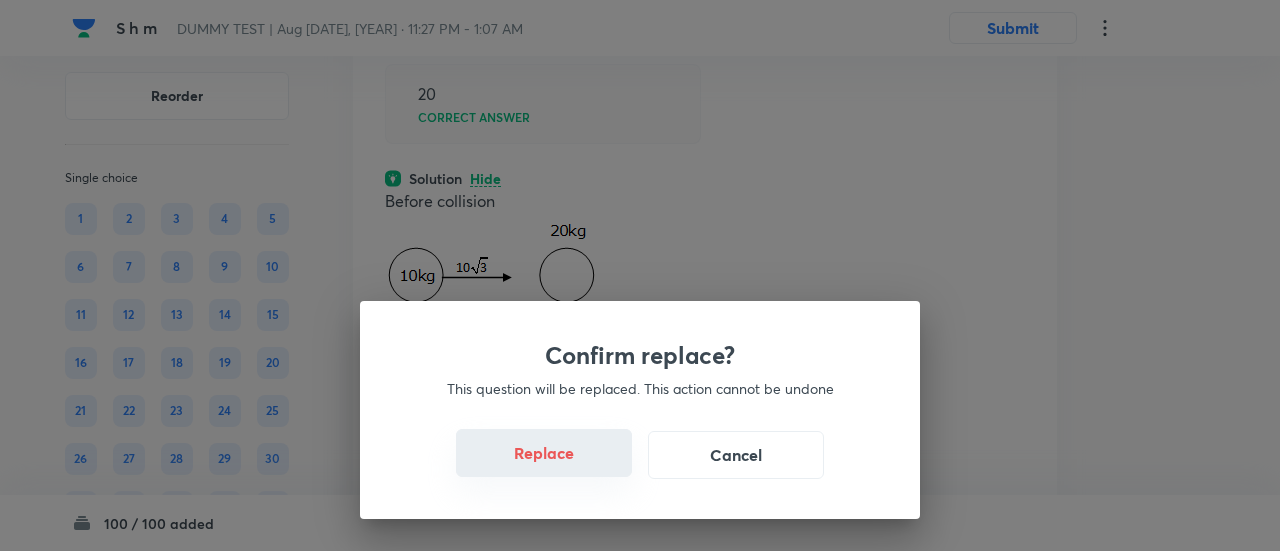 click on "Replace" at bounding box center [544, 453] 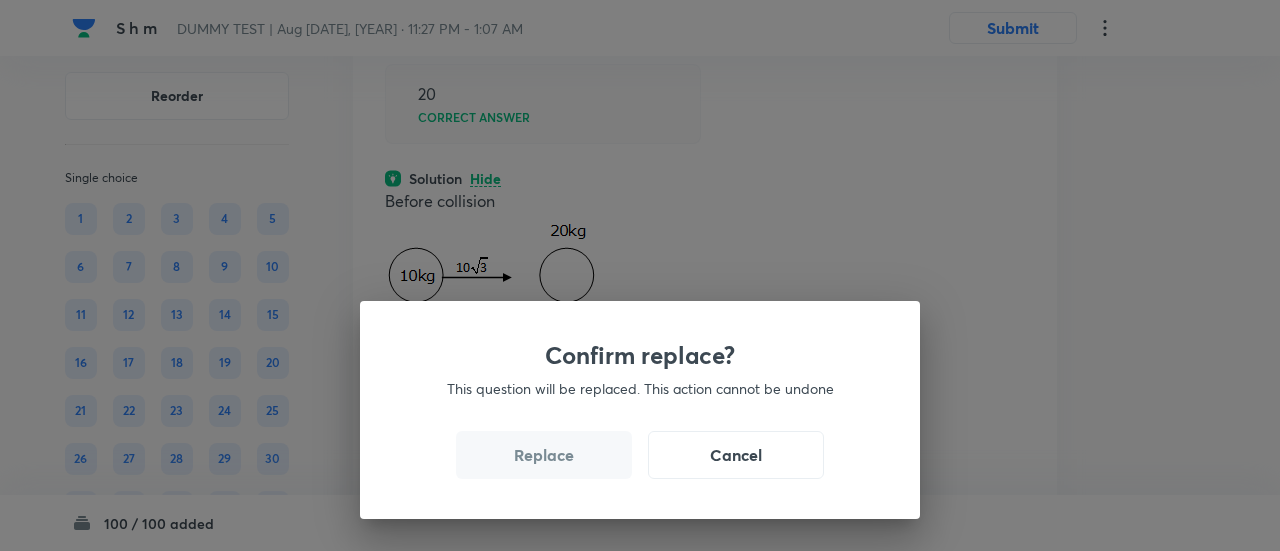 click on "Confirm replace? This question will be replaced. This action cannot be undone Replace Cancel" at bounding box center [640, 410] 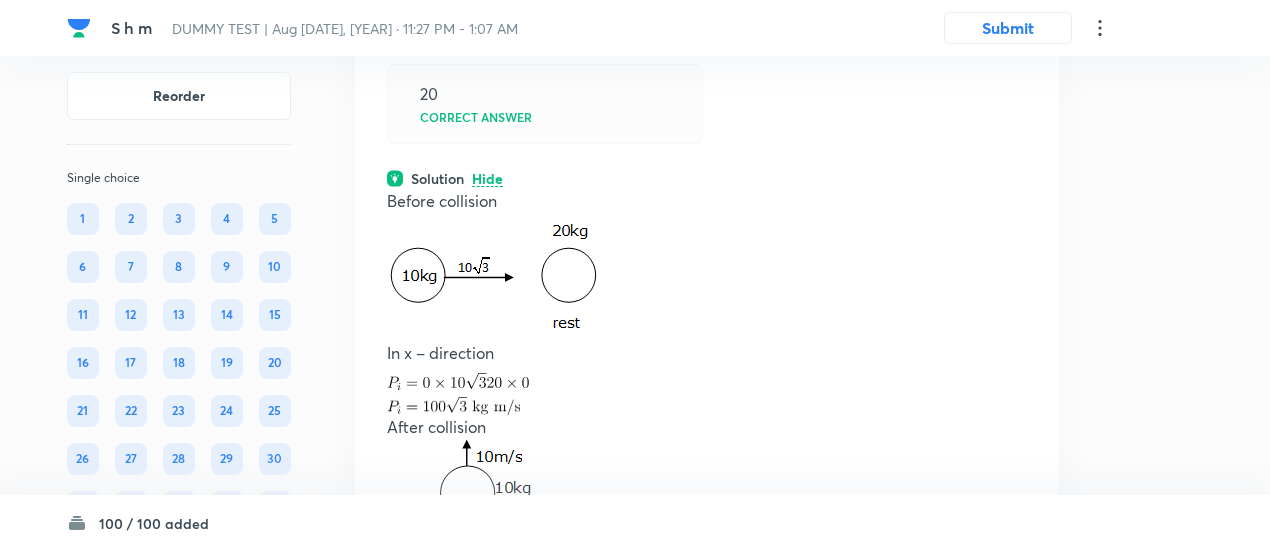 click at bounding box center (526, -48) 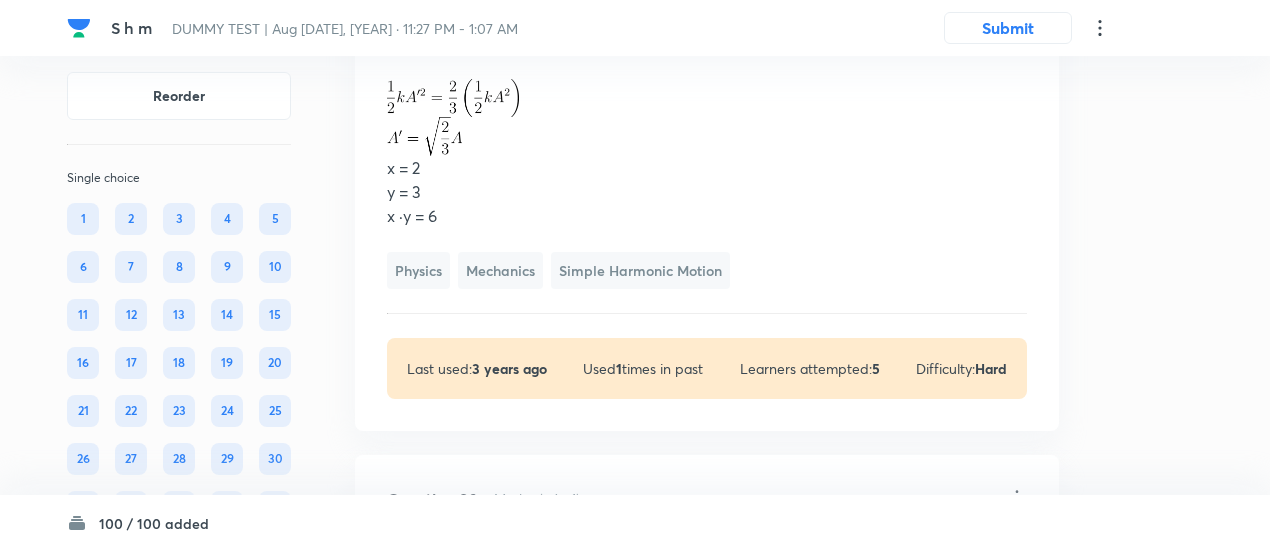 scroll, scrollTop: 70203, scrollLeft: 0, axis: vertical 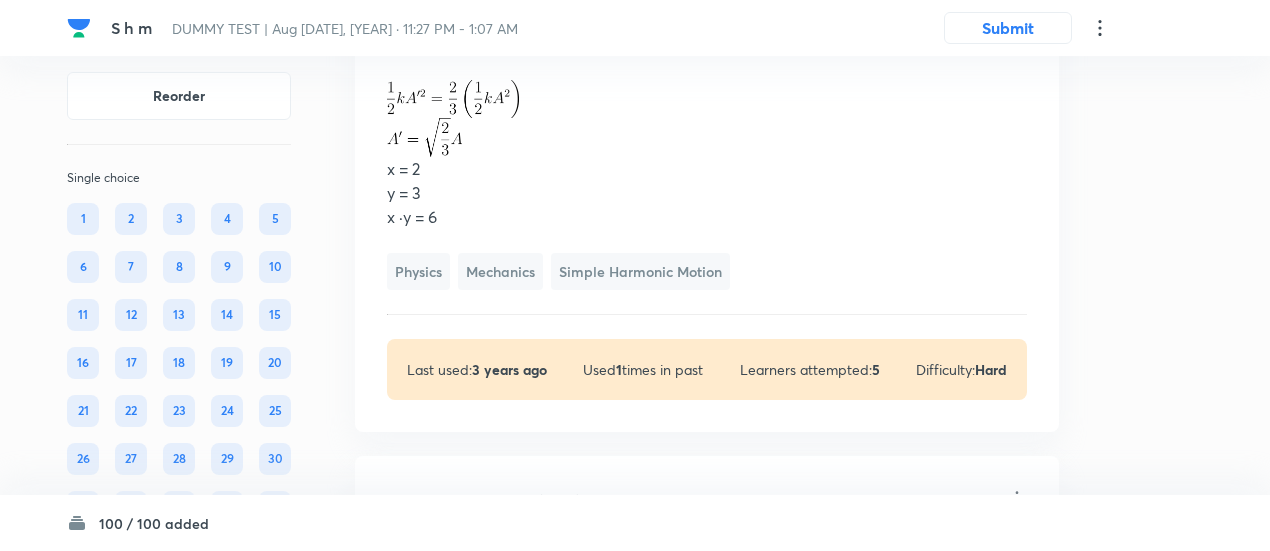 click 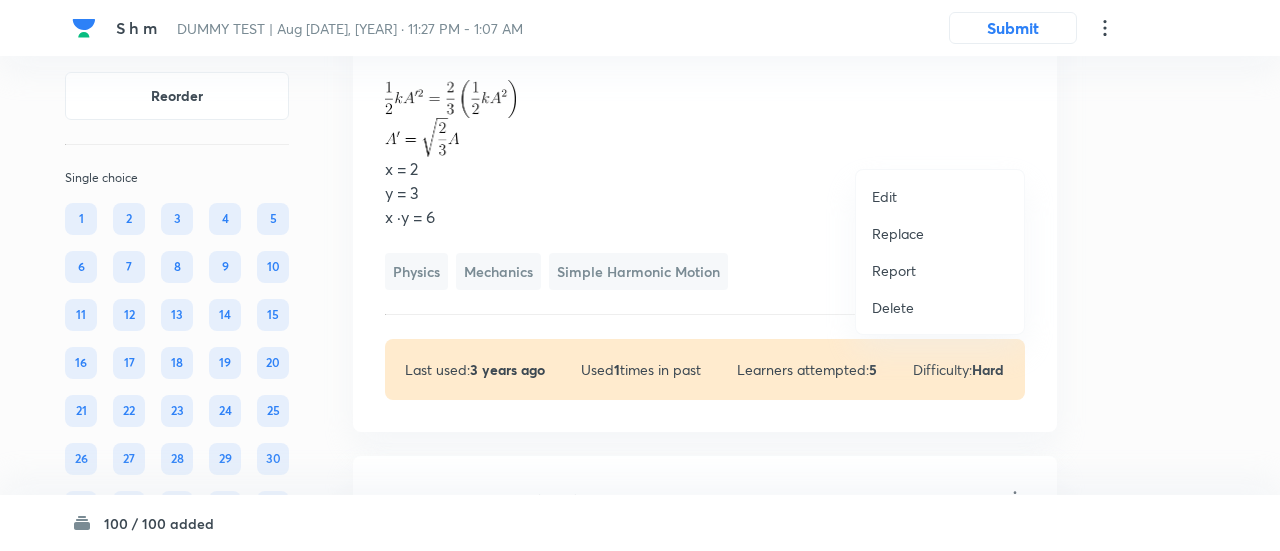 click on "Replace" at bounding box center [898, 233] 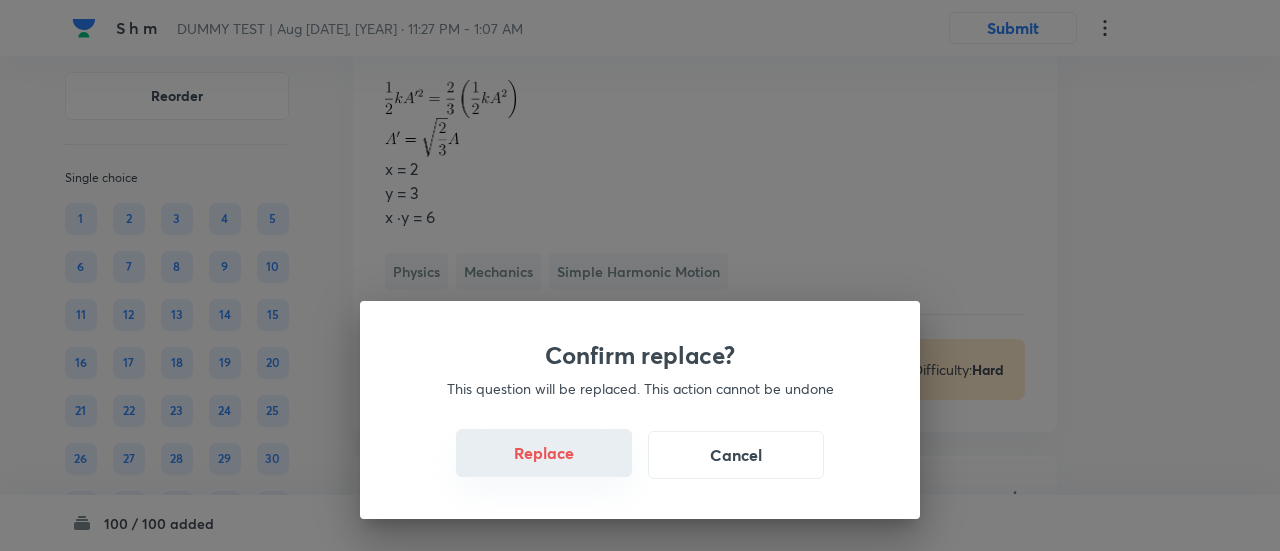 click on "Replace" at bounding box center (544, 453) 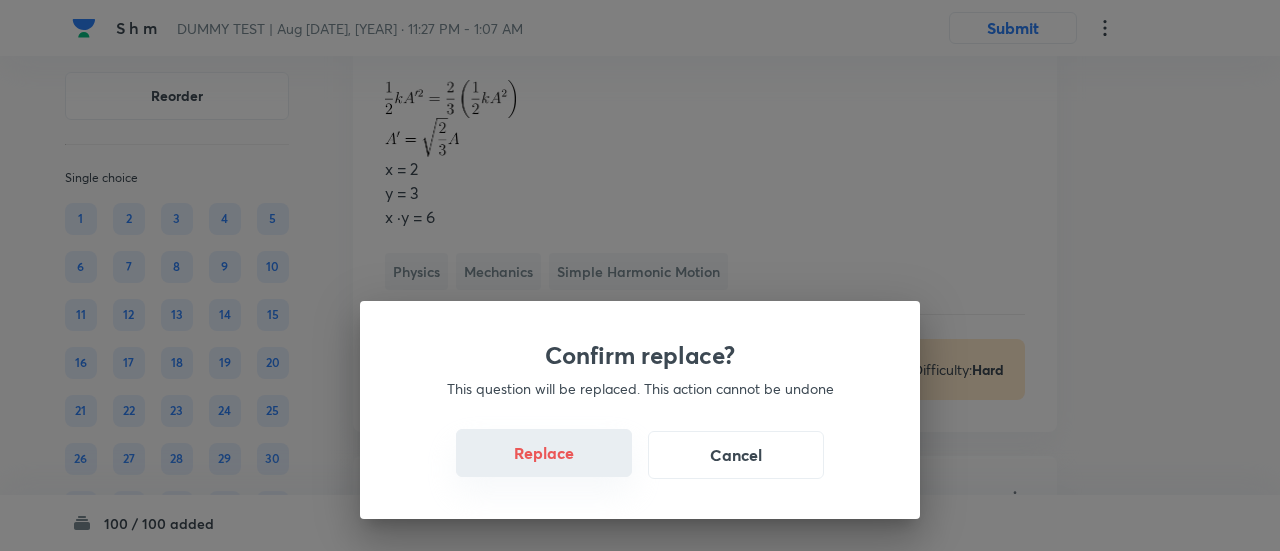 click on "Replace" at bounding box center (544, 453) 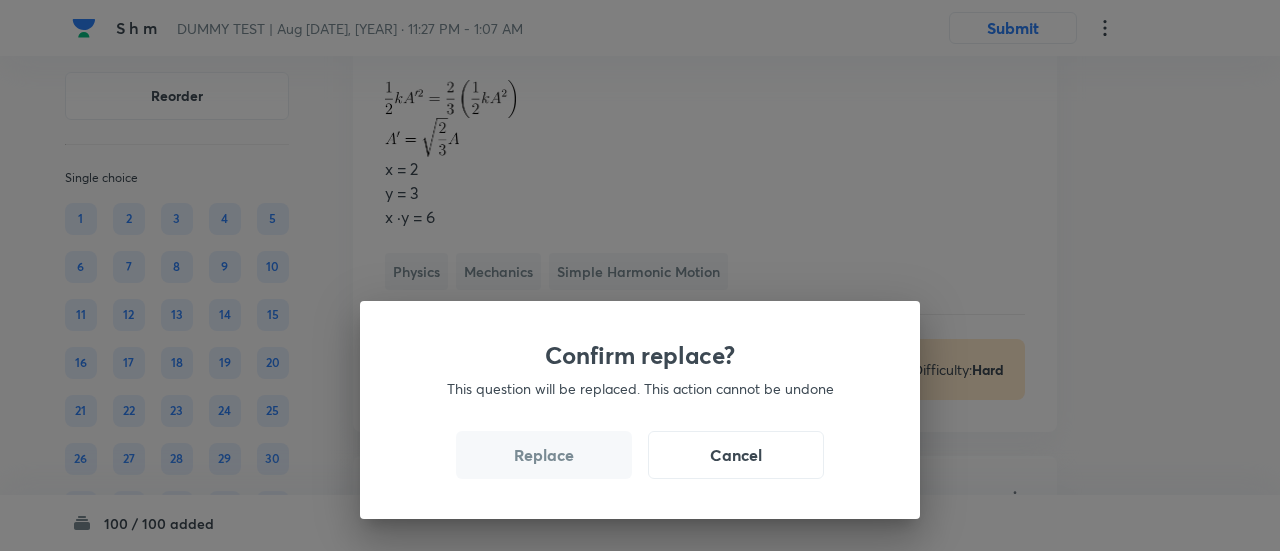 click on "Replace" at bounding box center (544, 455) 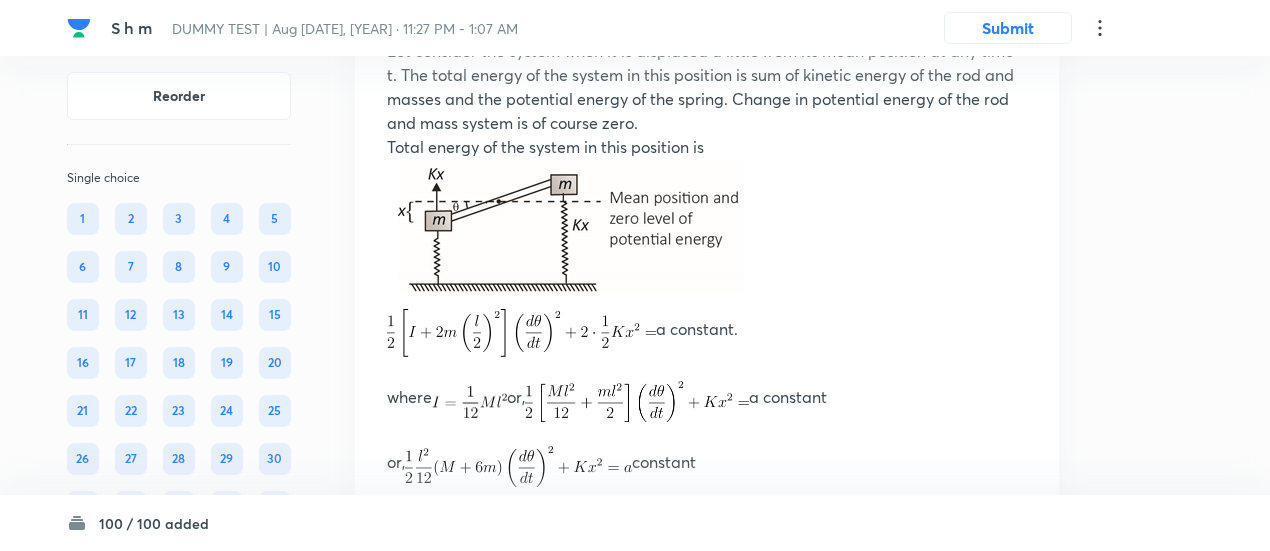 click on "Question 79 Marks: (+4, -1) The rod has mass M and length l and is free to rotate about a pin fixed at the centre as shown in figure. Both the ends of the rod carry equal masses m which are attached to the springs. One of the mass is pressed a little and the system is set in small oscillations. Spring constant of each spring is K. The time period of small oscillations of the arrangement is  , where x is _________ . 6 Correct answer Solution Hide Let consider the system when it is displaced a little from its mean position at any time t. The total energy of the system in this position is sum of kinetic energy of the rod and masses and the potential energy of the spring. Change in potential energy of the rod and mass system is of course zero. Total energy of the system in this position is  a constant. where   or,   a constant or,   constant Differentiating with respect to time, we get since x = (l/2)  ,  or,  which is of the form  Hence,    or   Physics Mechanics Simple Harmonic Motion Last used:  Used  1 48" at bounding box center [707, 270] 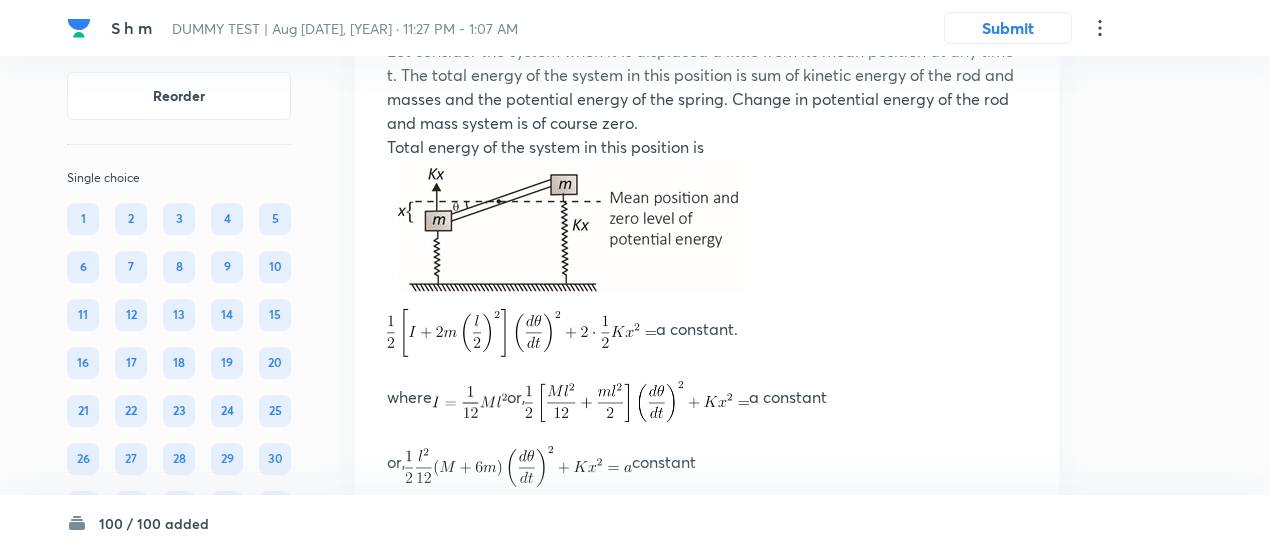 click on "The rod has mass M and length l and is free to rotate about a pin fixed at the centre as shown in figure. Both the ends of the rod carry equal masses m which are attached to the springs. One of the mass is pressed a little and the system is set in small oscillations. Spring constant of each spring is K. The time period of small oscillations of the arrangement is  , where x is _________ ." at bounding box center (707, -347) 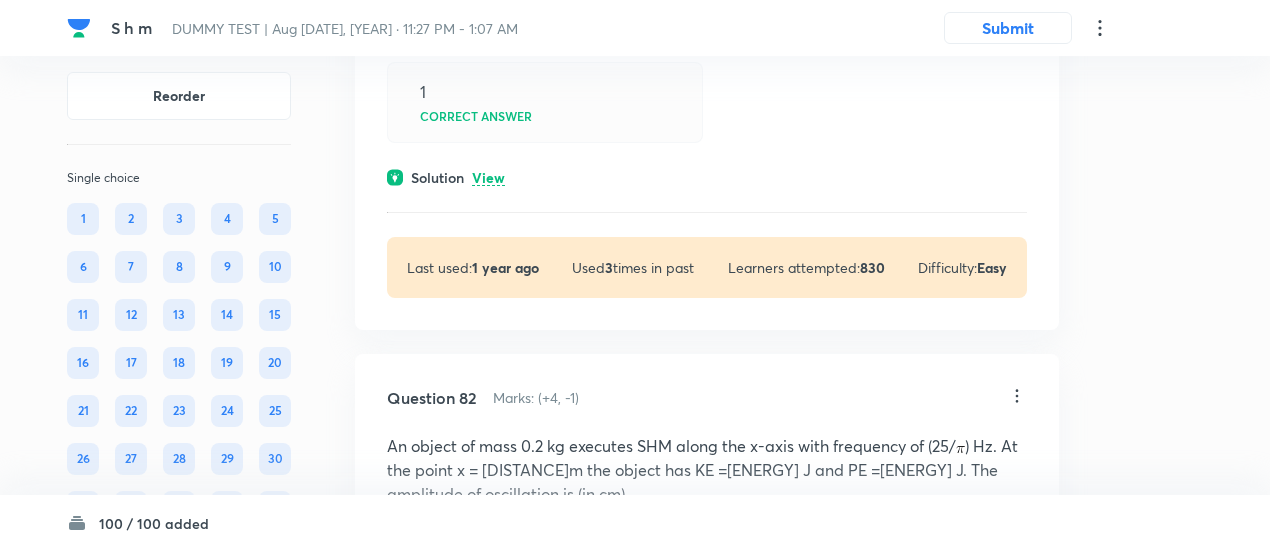 scroll, scrollTop: 72076, scrollLeft: 0, axis: vertical 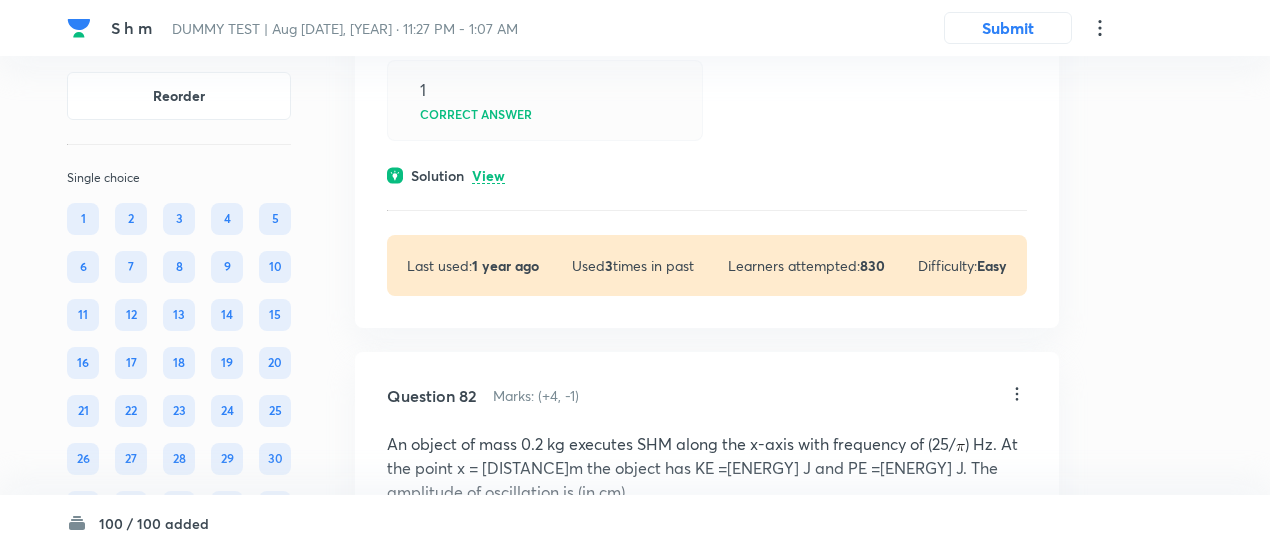 click on "Solution View" at bounding box center [707, -310] 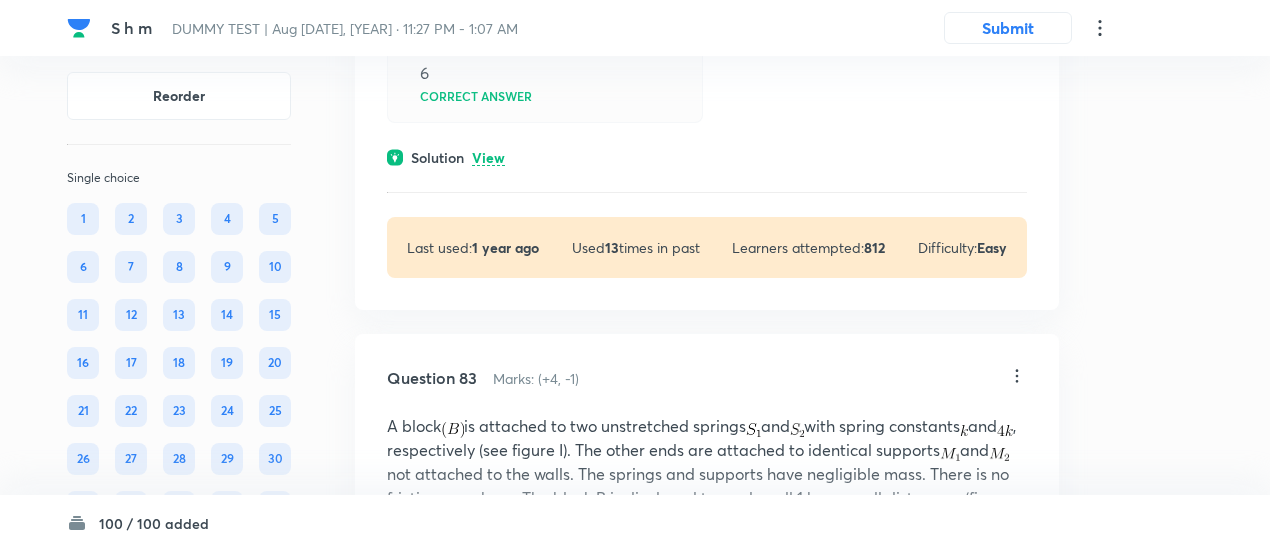 scroll, scrollTop: 73162, scrollLeft: 0, axis: vertical 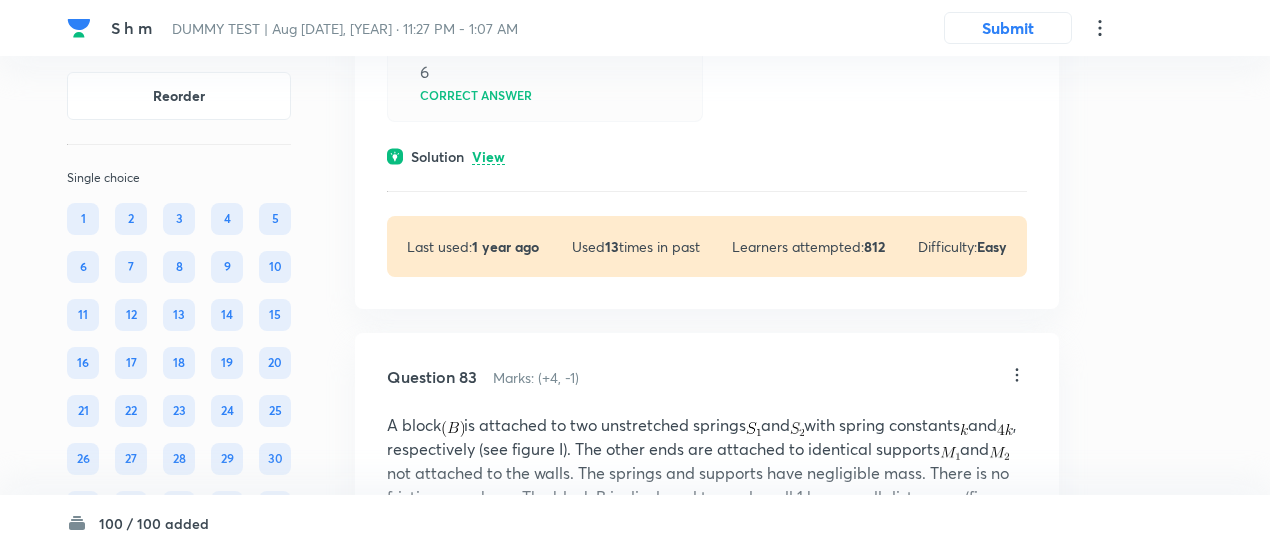 click on "View" at bounding box center (488, -302) 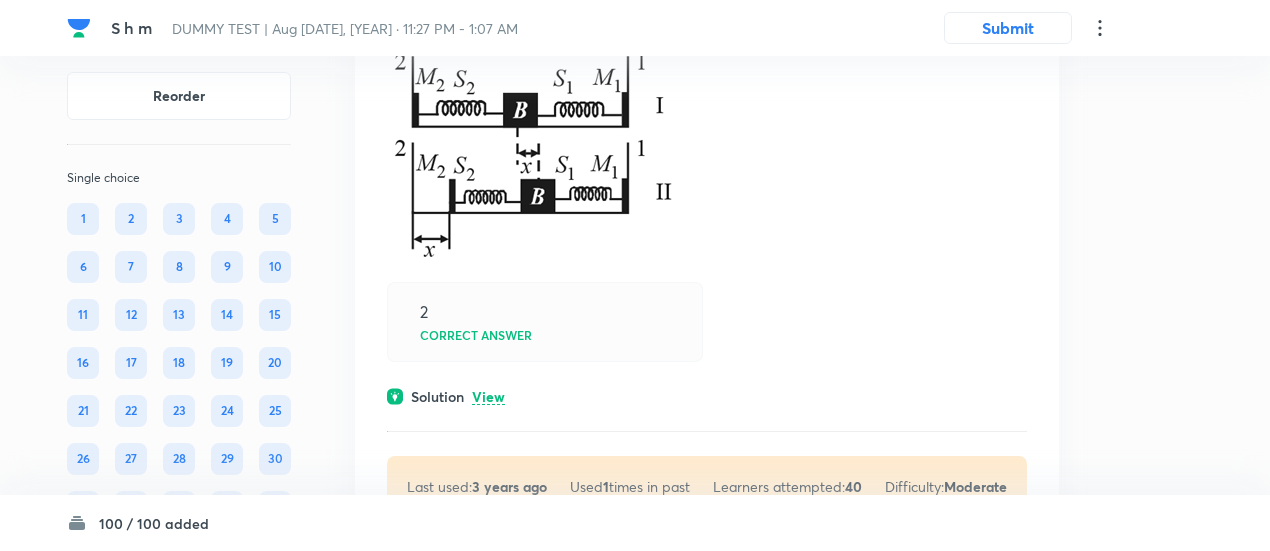 scroll, scrollTop: 73972, scrollLeft: 0, axis: vertical 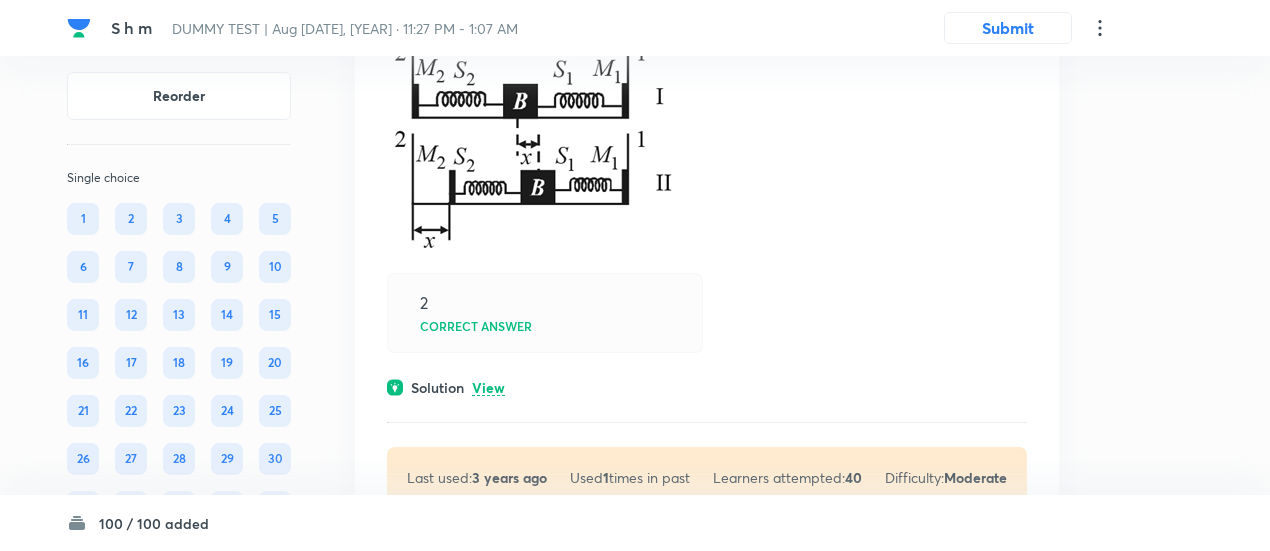 click on "View" at bounding box center (488, -390) 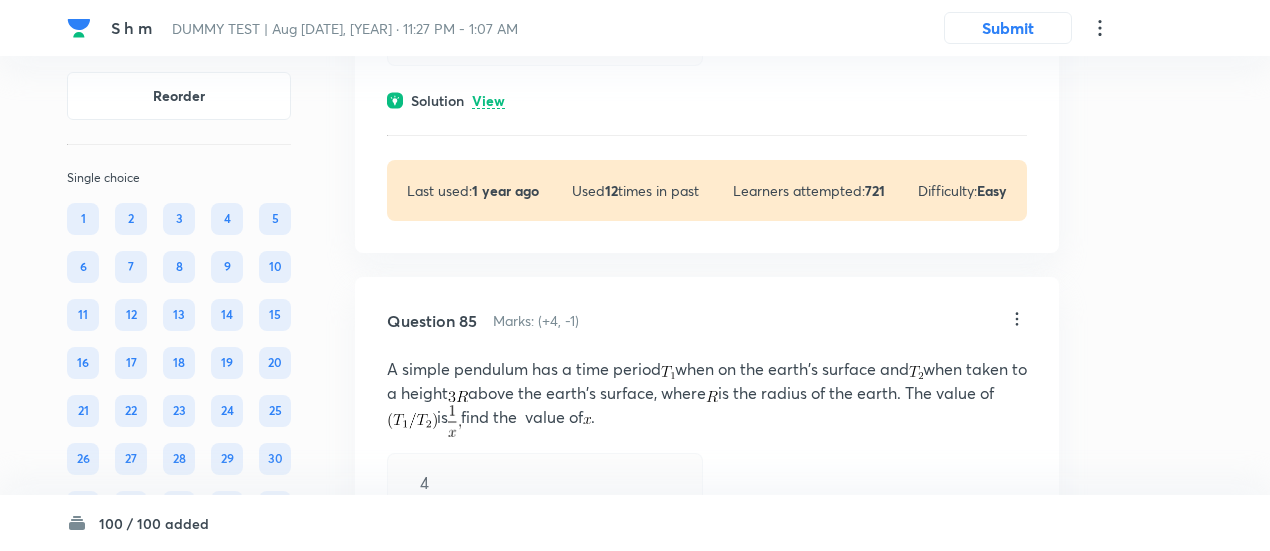 scroll, scrollTop: 75024, scrollLeft: 0, axis: vertical 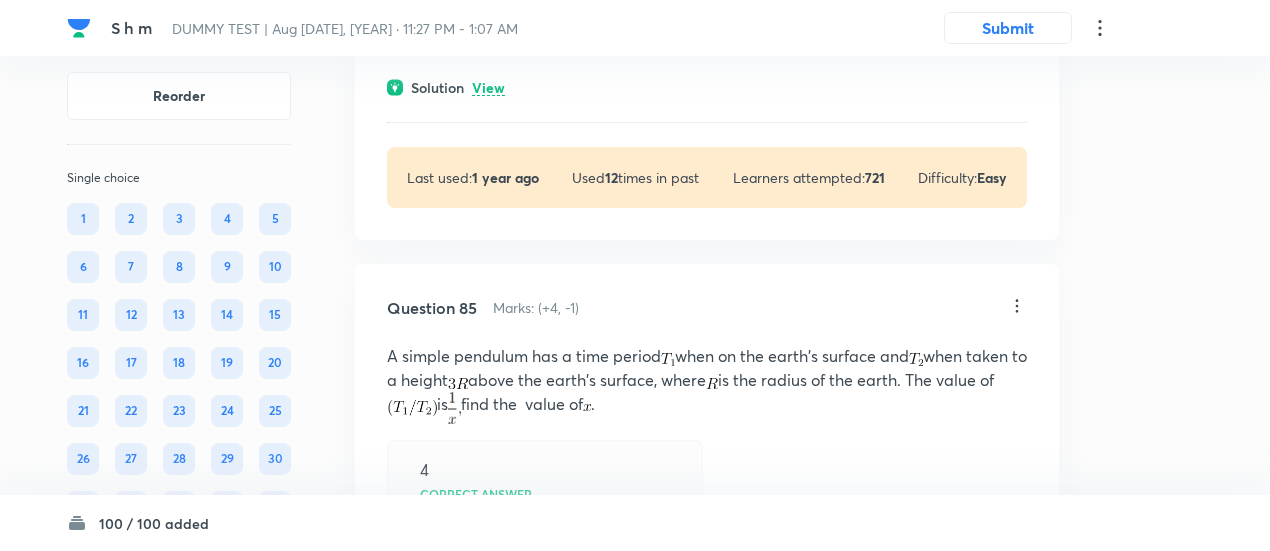 click on "View" at bounding box center (488, -372) 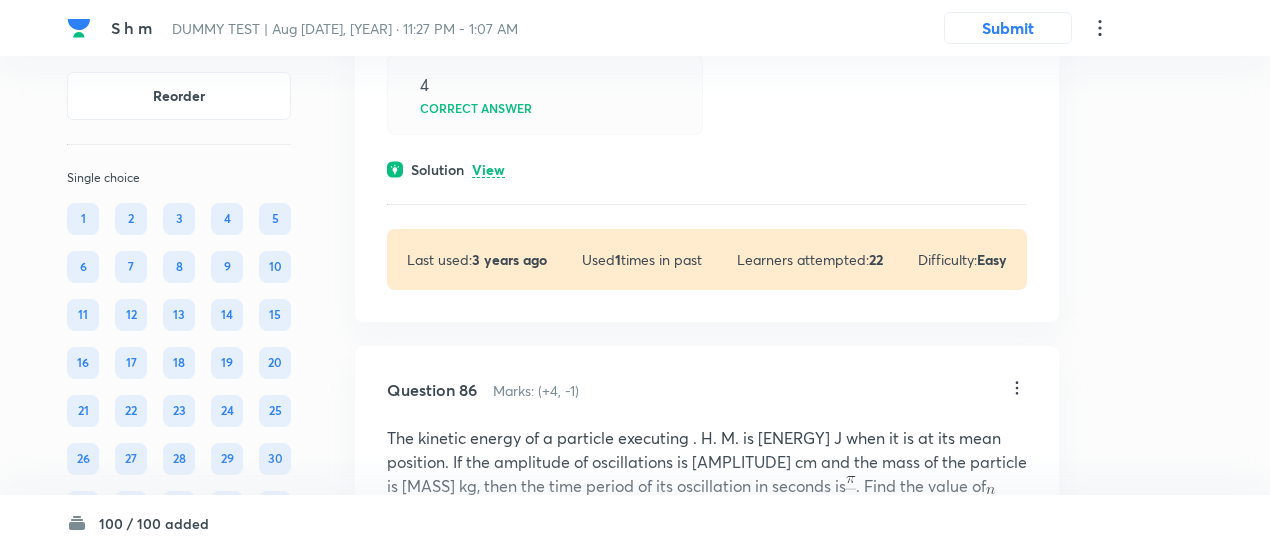 scroll, scrollTop: 75858, scrollLeft: 0, axis: vertical 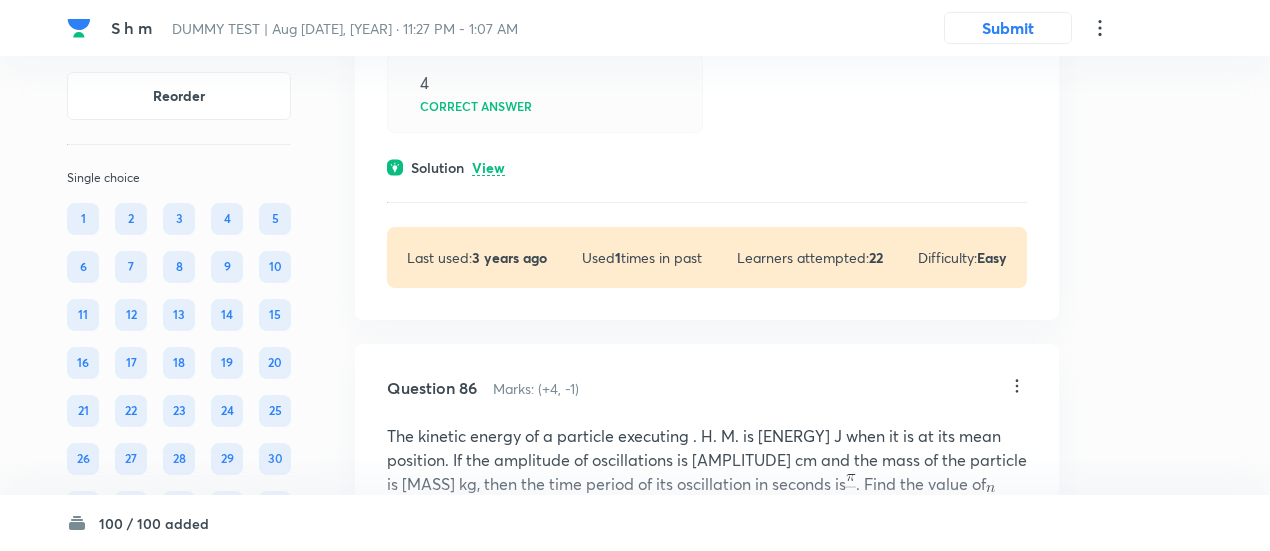 click on "View" at bounding box center [488, -300] 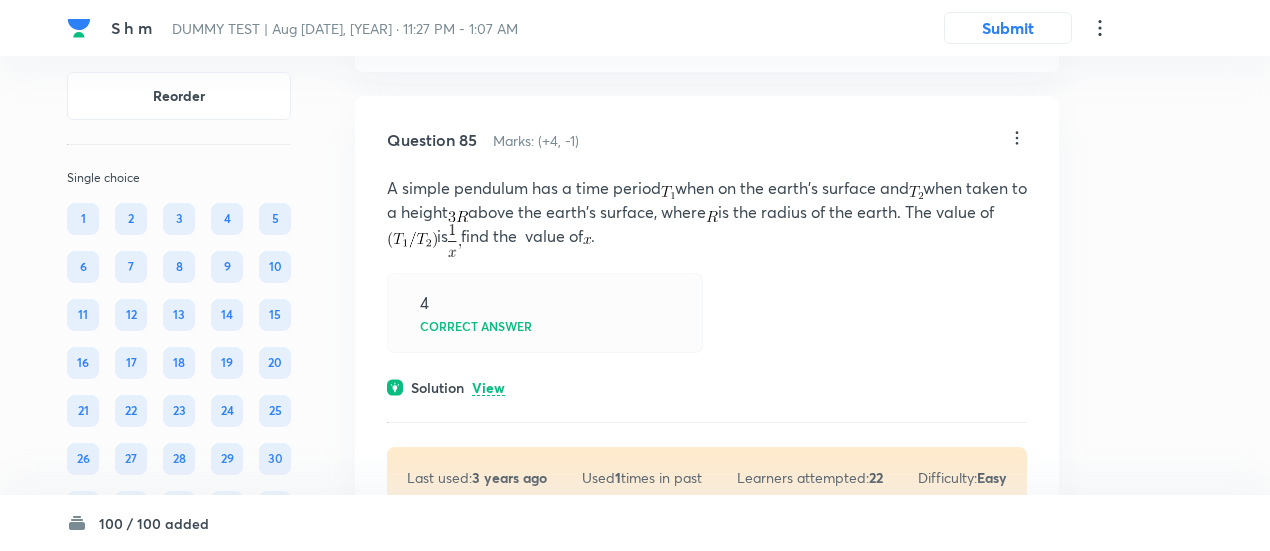 scroll, scrollTop: 75784, scrollLeft: 0, axis: vertical 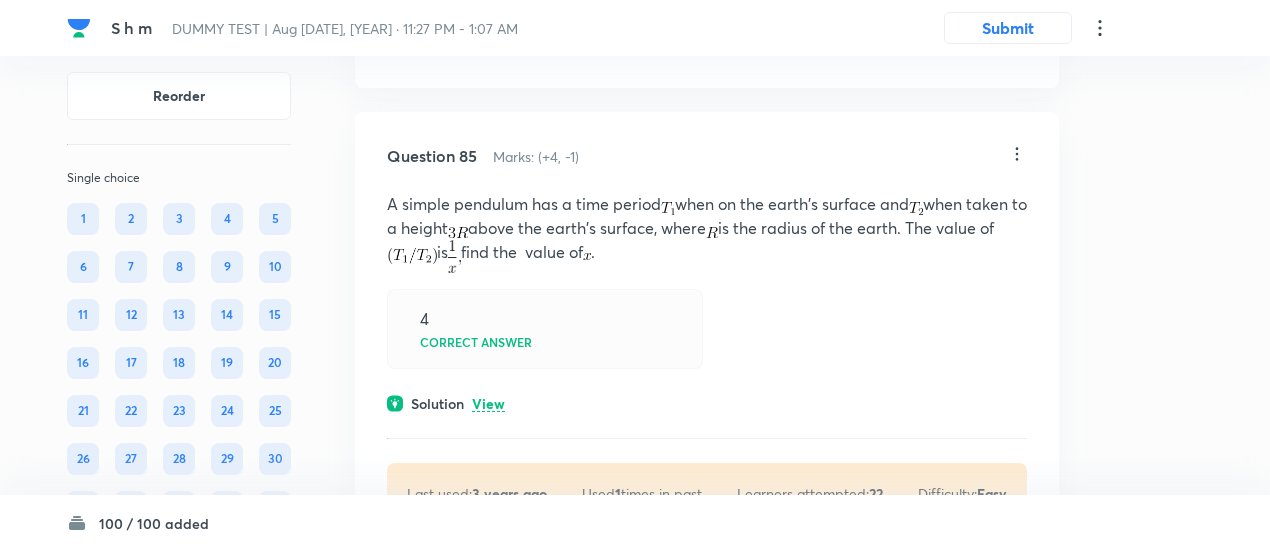 click 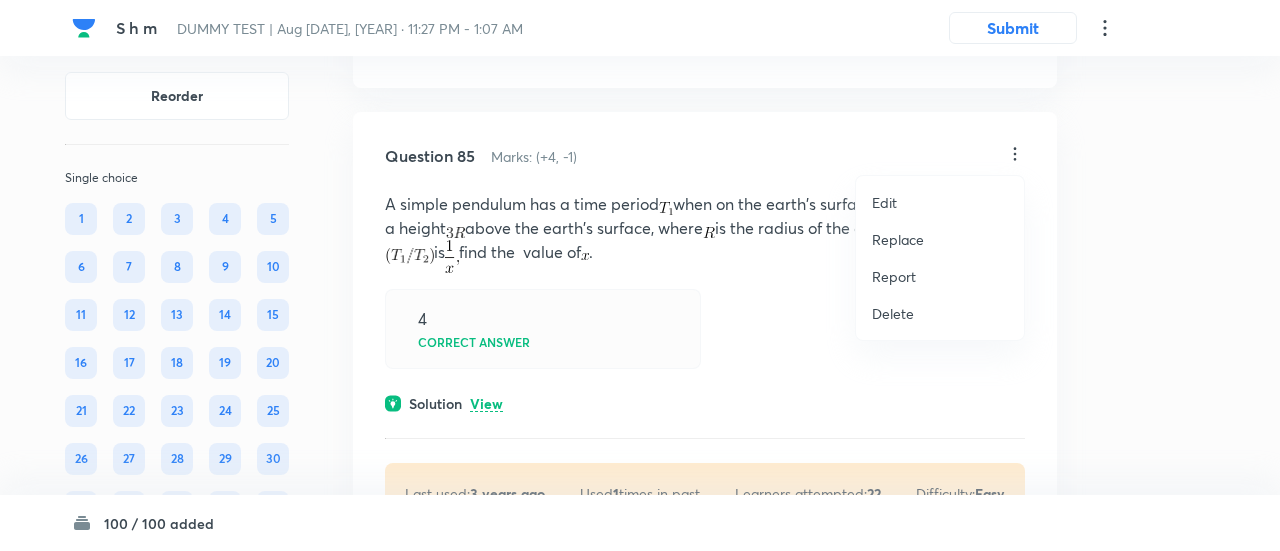 click on "Replace" at bounding box center [898, 239] 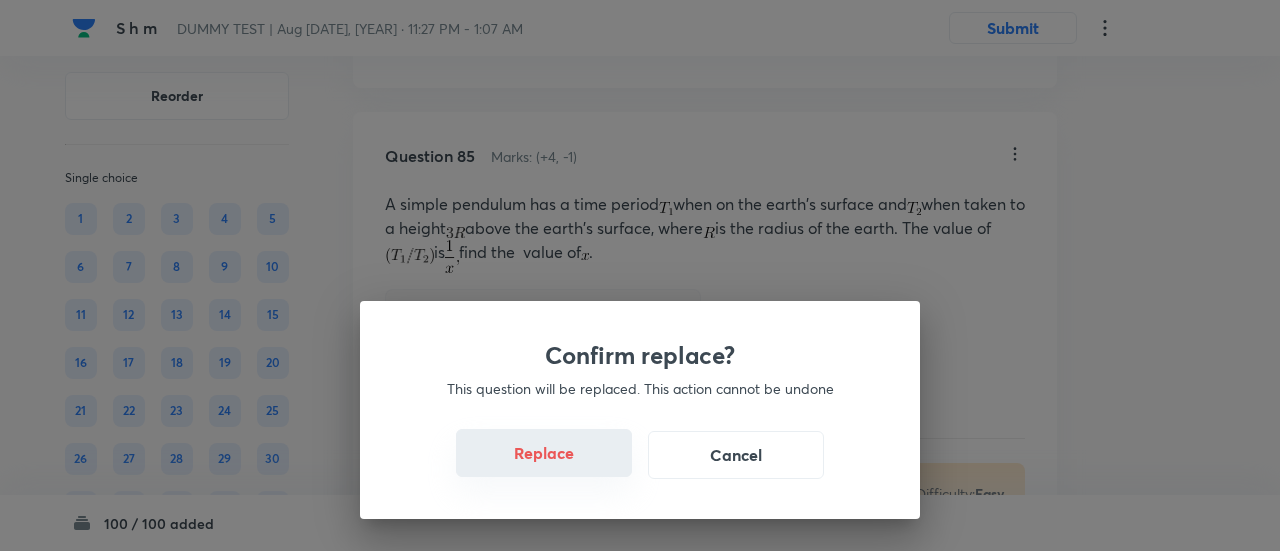 click on "Replace" at bounding box center [544, 453] 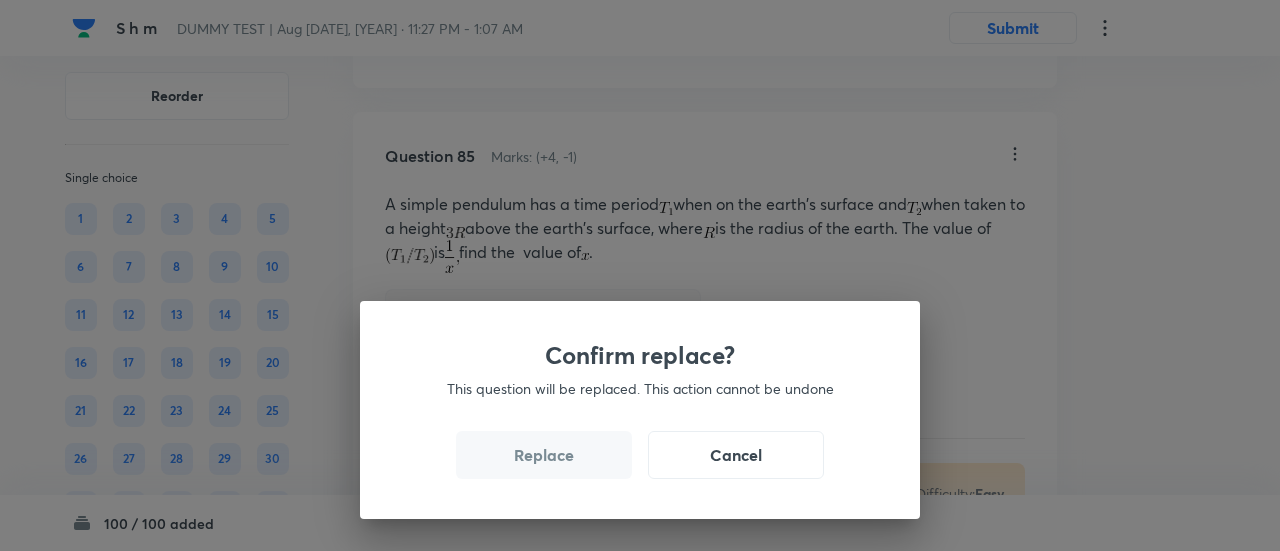 click on "Replace" at bounding box center (544, 455) 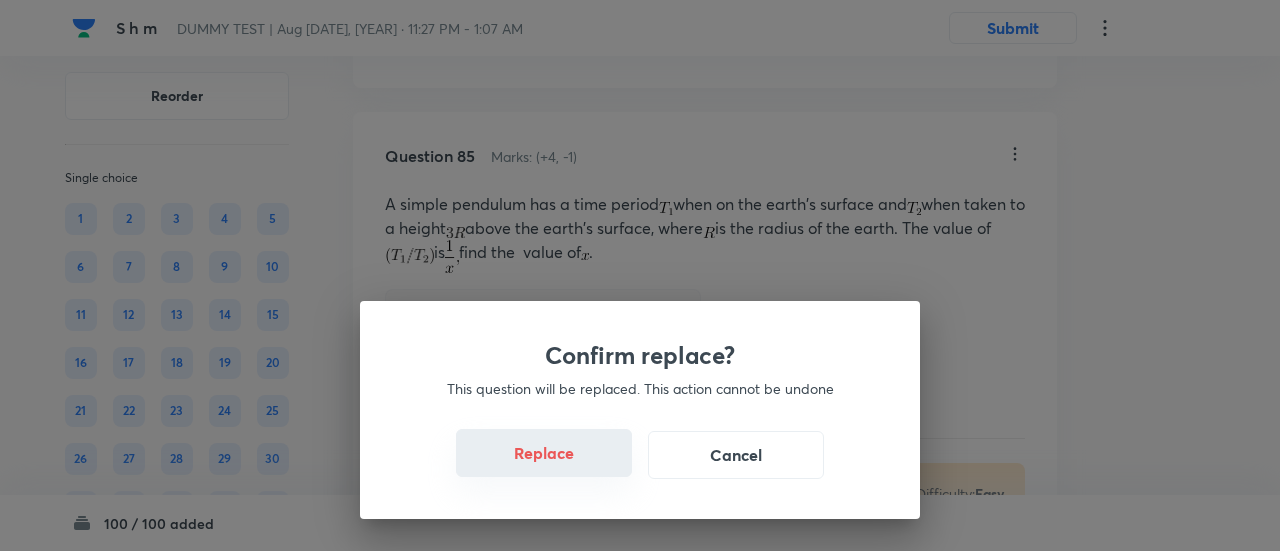 click on "Replace" at bounding box center (544, 453) 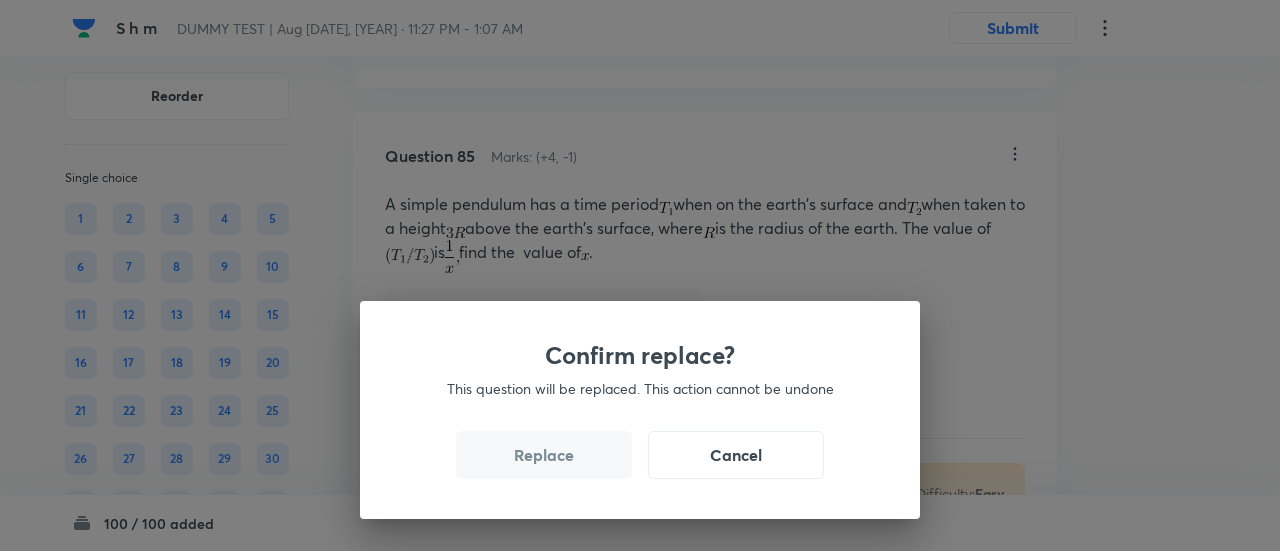 click on "Replace" at bounding box center (544, 455) 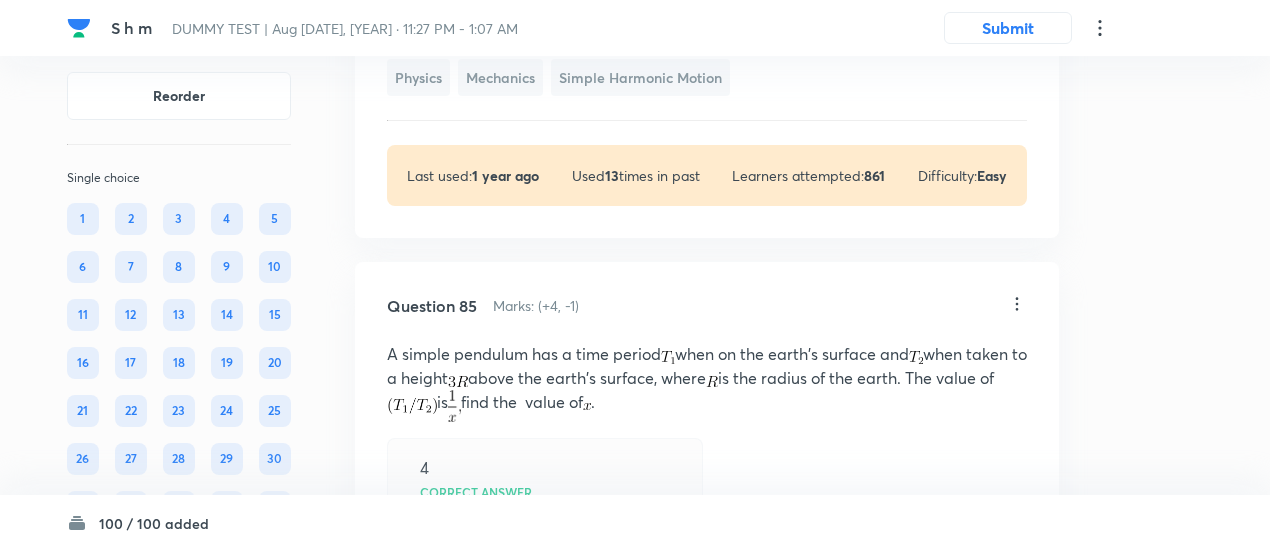 click on ".....(ii)" at bounding box center [707, -155] 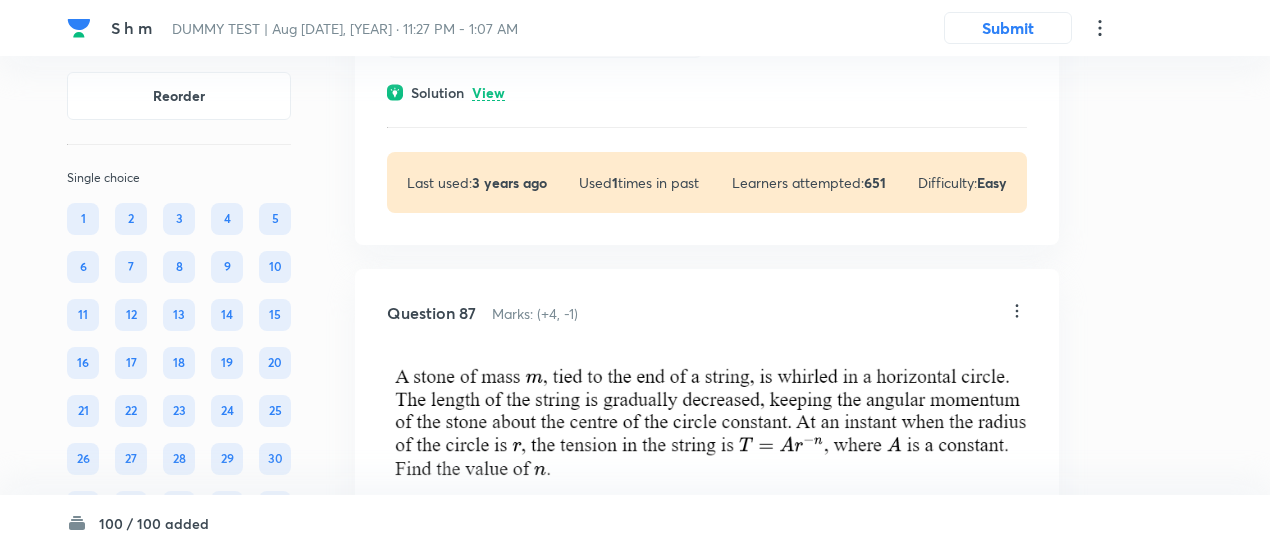 scroll, scrollTop: 76723, scrollLeft: 0, axis: vertical 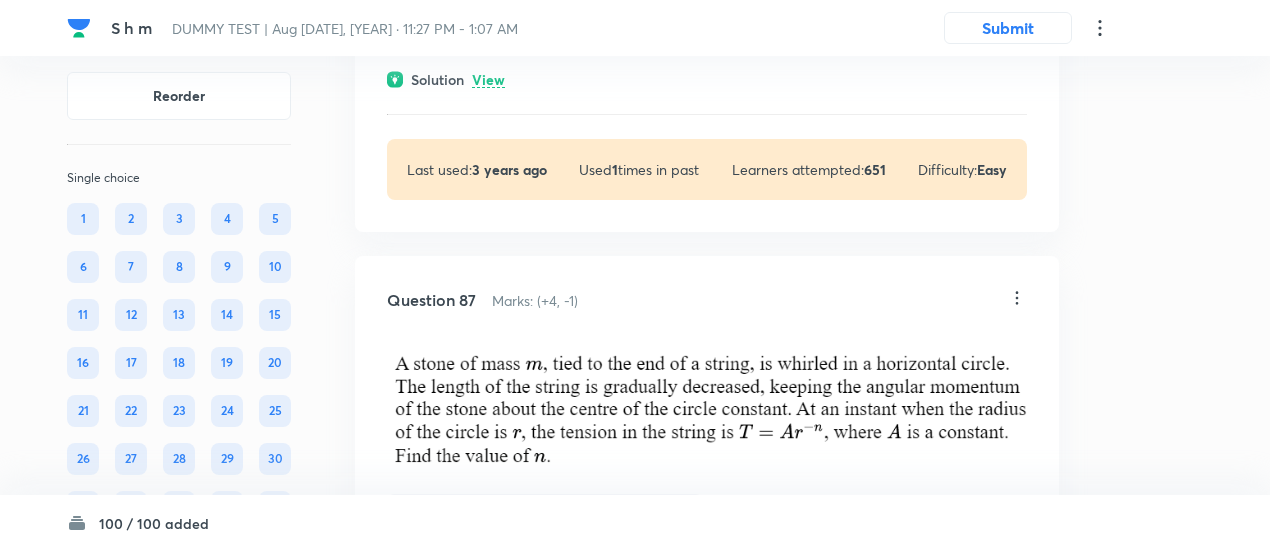 click on "View" at bounding box center [488, -385] 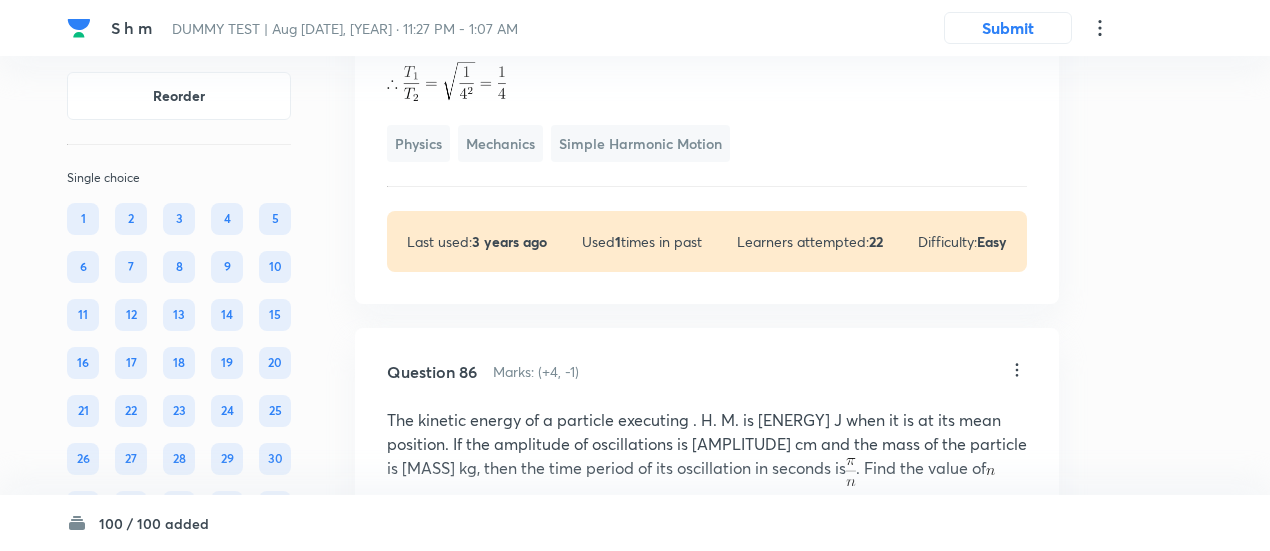 scroll, scrollTop: 76470, scrollLeft: 0, axis: vertical 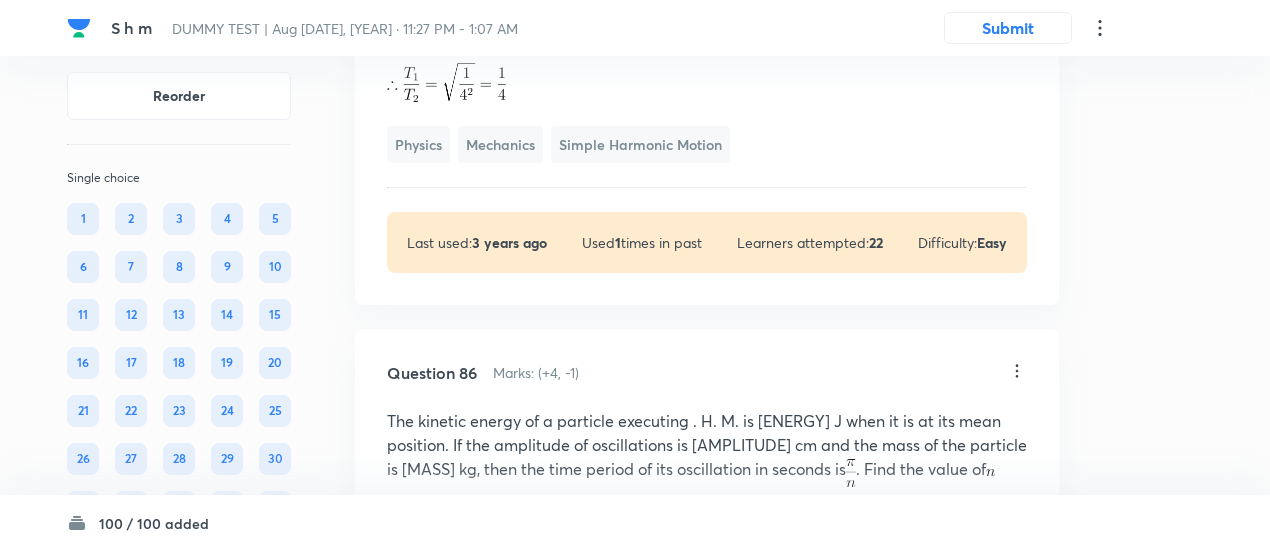 click at bounding box center (1017, -381) 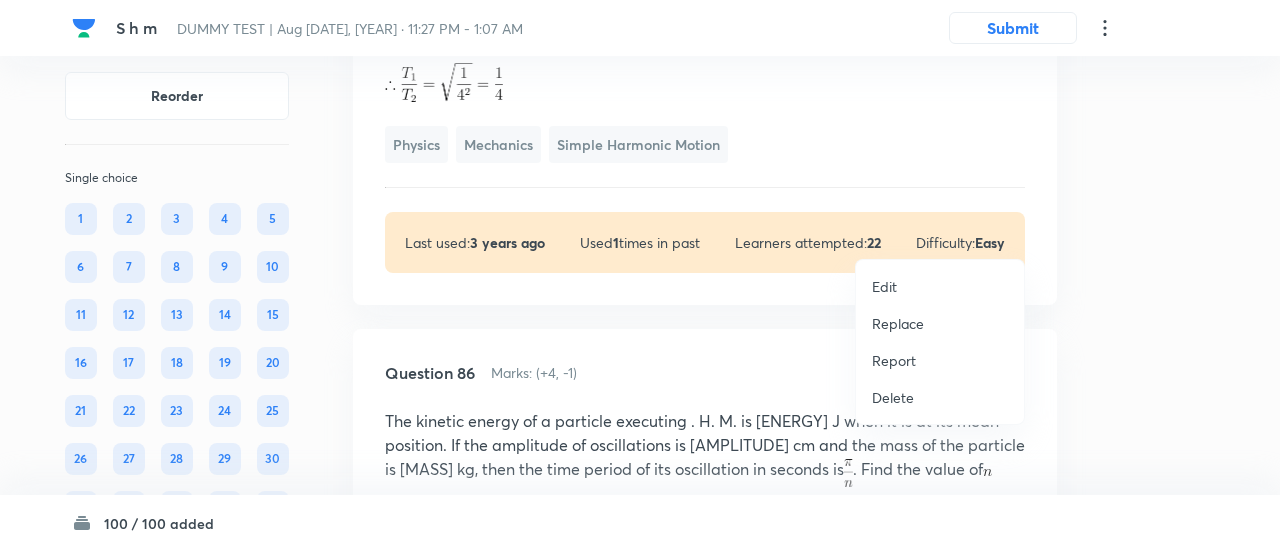 click on "Replace" at bounding box center (898, 323) 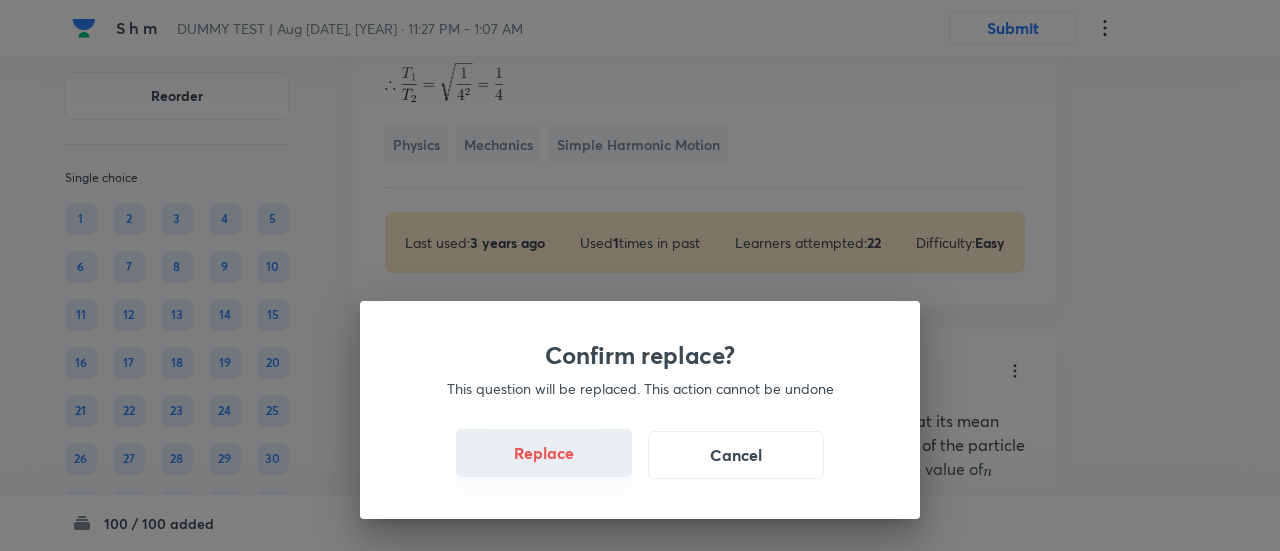 click on "Replace" at bounding box center (544, 453) 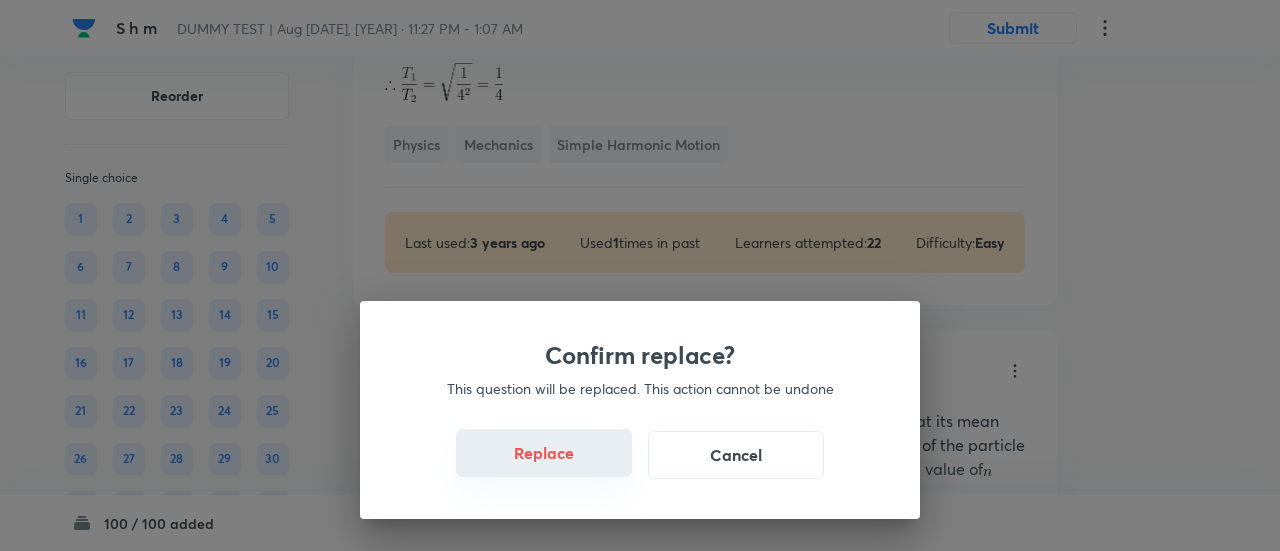 click on "Replace" at bounding box center [544, 453] 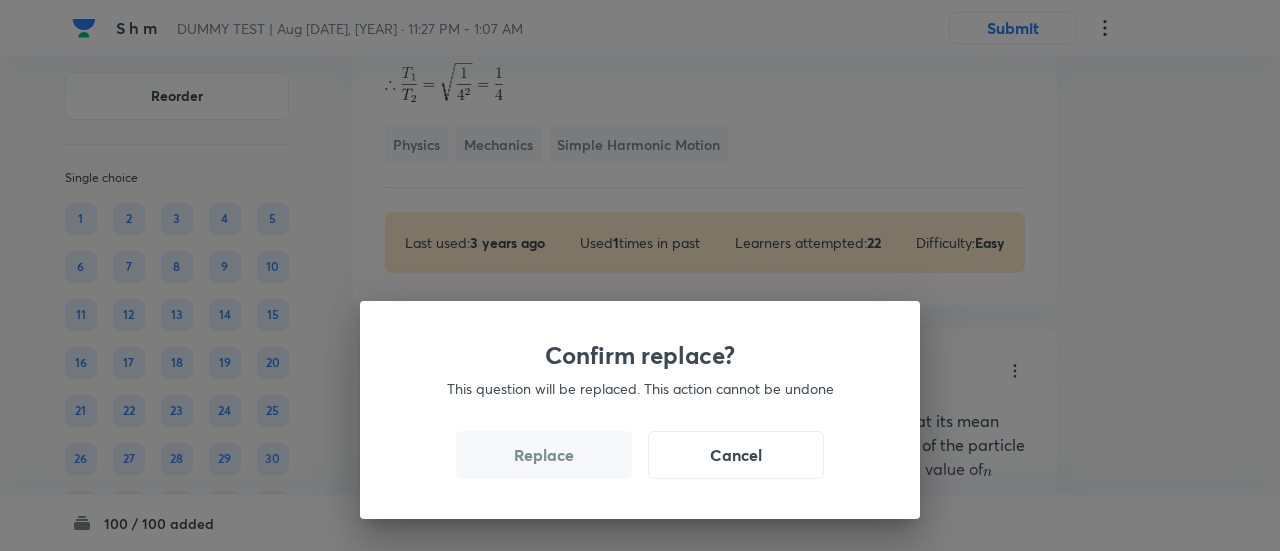 click on "Replace" at bounding box center (544, 455) 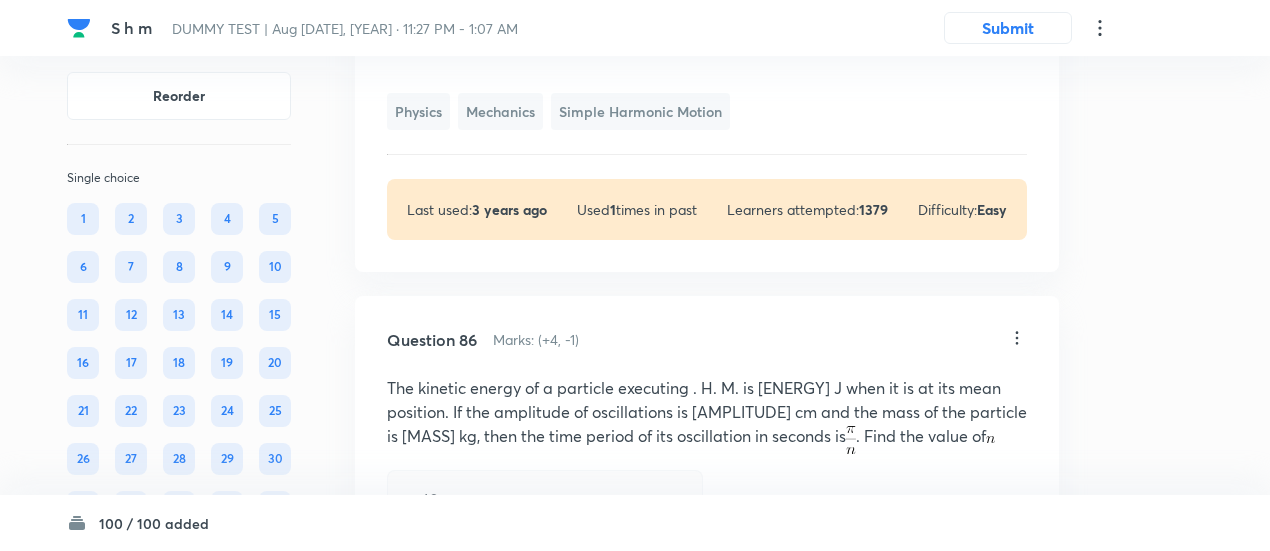 scroll, scrollTop: 76521, scrollLeft: 0, axis: vertical 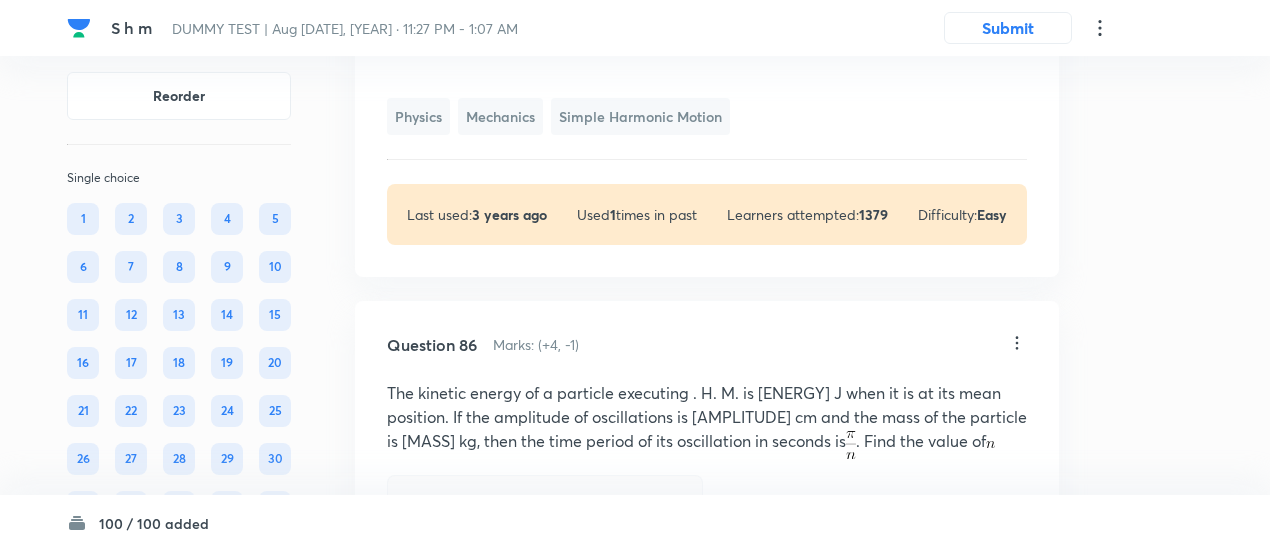 click 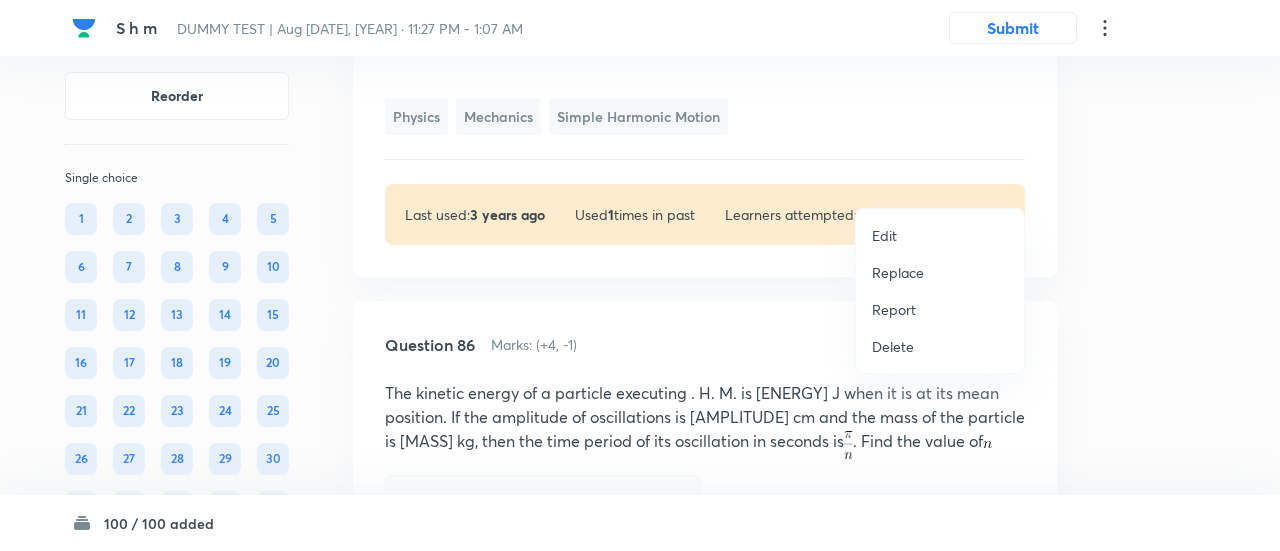 click on "Replace" at bounding box center (898, 272) 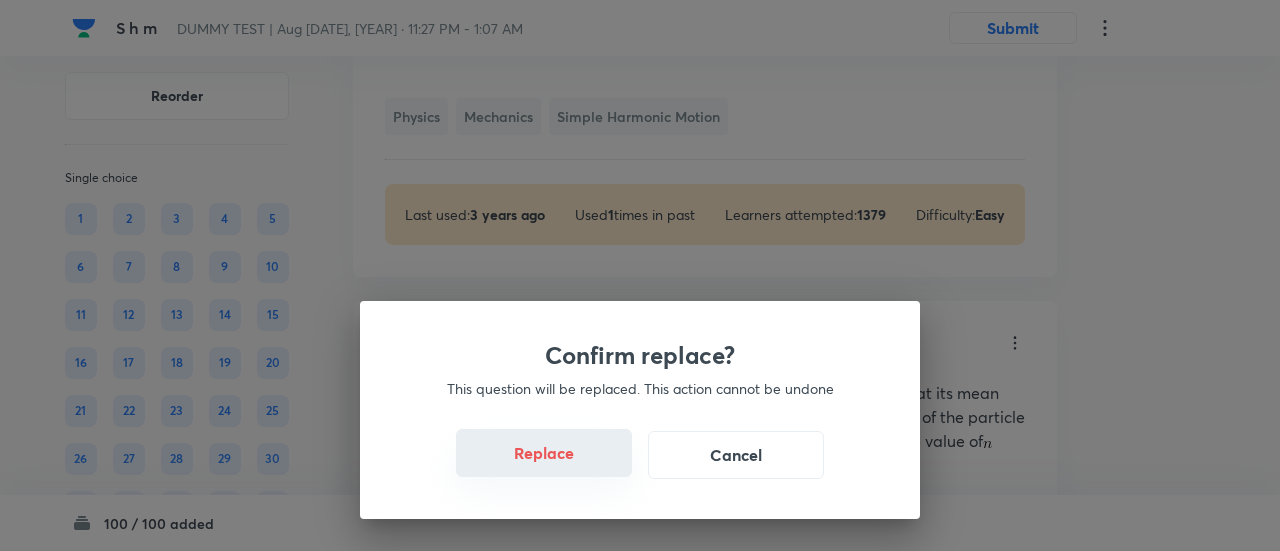 click on "Replace" at bounding box center [544, 453] 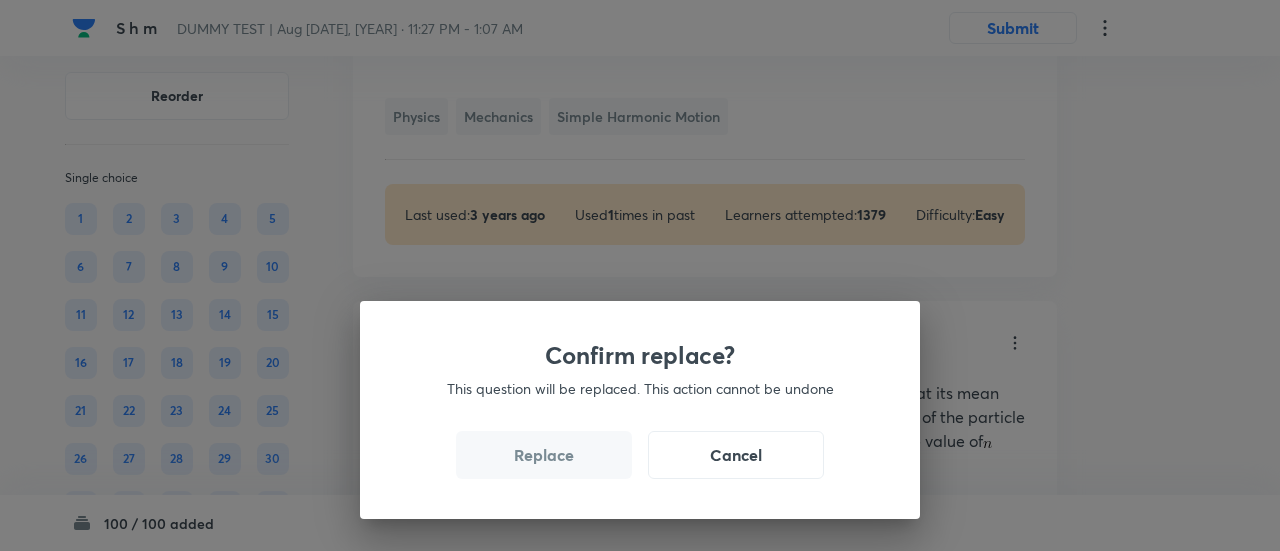 click on "Replace" at bounding box center [544, 455] 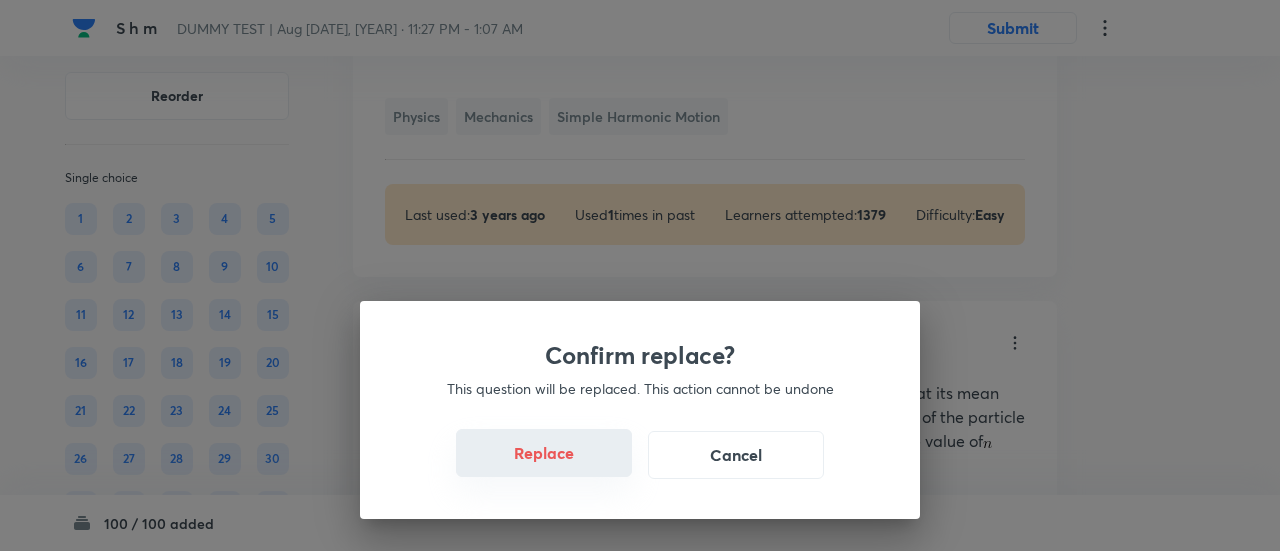 click on "Replace" at bounding box center (544, 453) 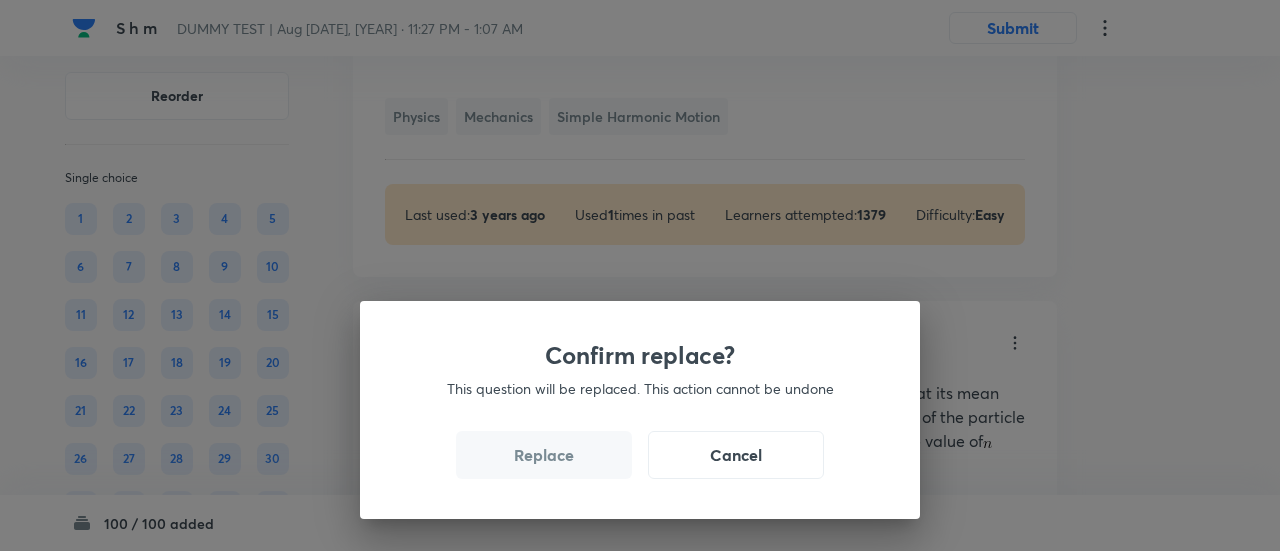 click on "Replace" at bounding box center (544, 455) 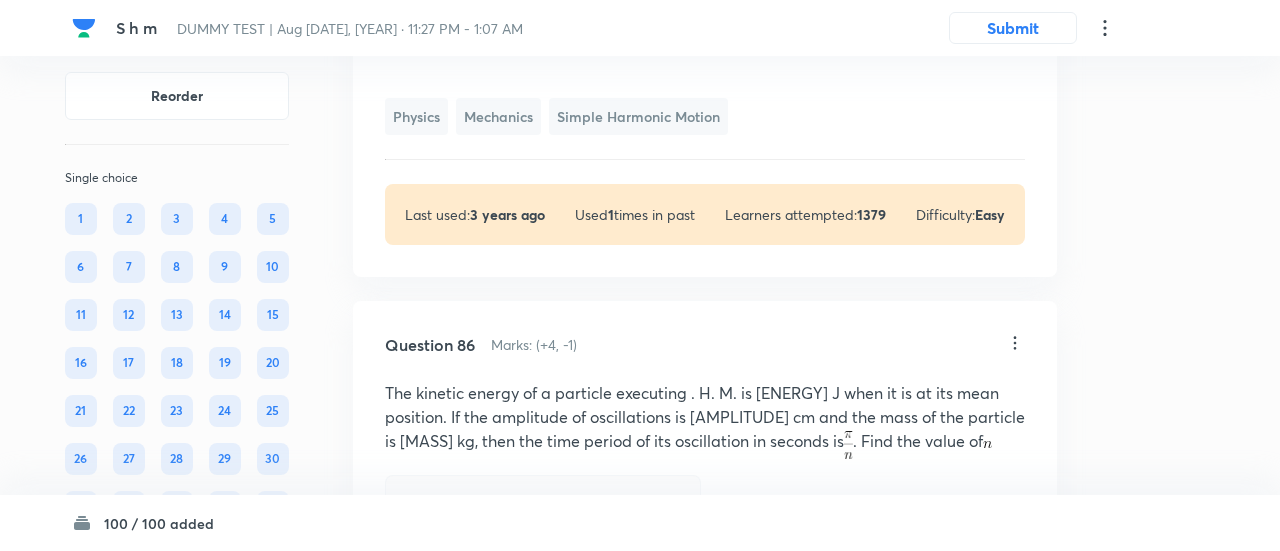 click on "Confirm replace? This question will be replaced. This action cannot be undone Replace Cancel" at bounding box center (640, 275) 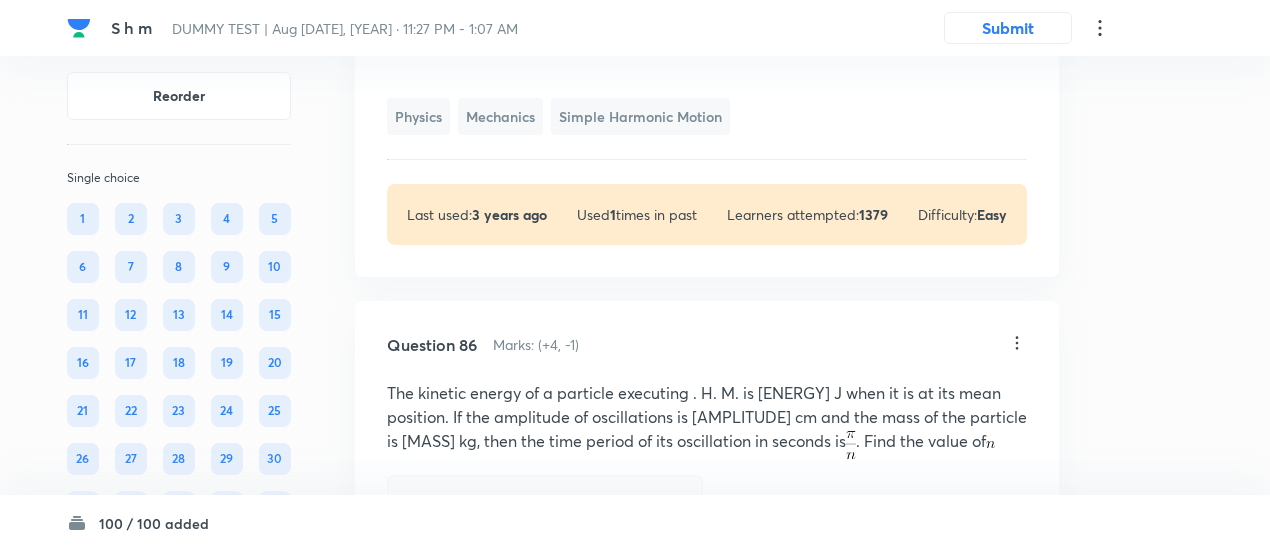 click on "Question 85 Marks: (+4, -1) A freely suspended thin rectangular magnet oscillates in a horizontal magnetic field with a time period T. On breaking the given magnet into 3 equal parts along its length, one broken piece is made to oscillate in the same magnetic field. The time period of oscillation of this broken piece of the magnet is  , where n is an integer. Find the value of n. 3 Correct answer Solution Hide When magnet is divided into three equal parts, the magnetic dipole moment of each part becomes,   pole strength   (Pole strength remains same). Also, the mass of the magnet becomes one third,  Moment of inertia,   Now,   and  Physics Mechanics Simple Harmonic Motion Last used:  3 years ago Used  1  times in past Learners attempted:  1379 Difficulty: Easy" at bounding box center [707, -99] 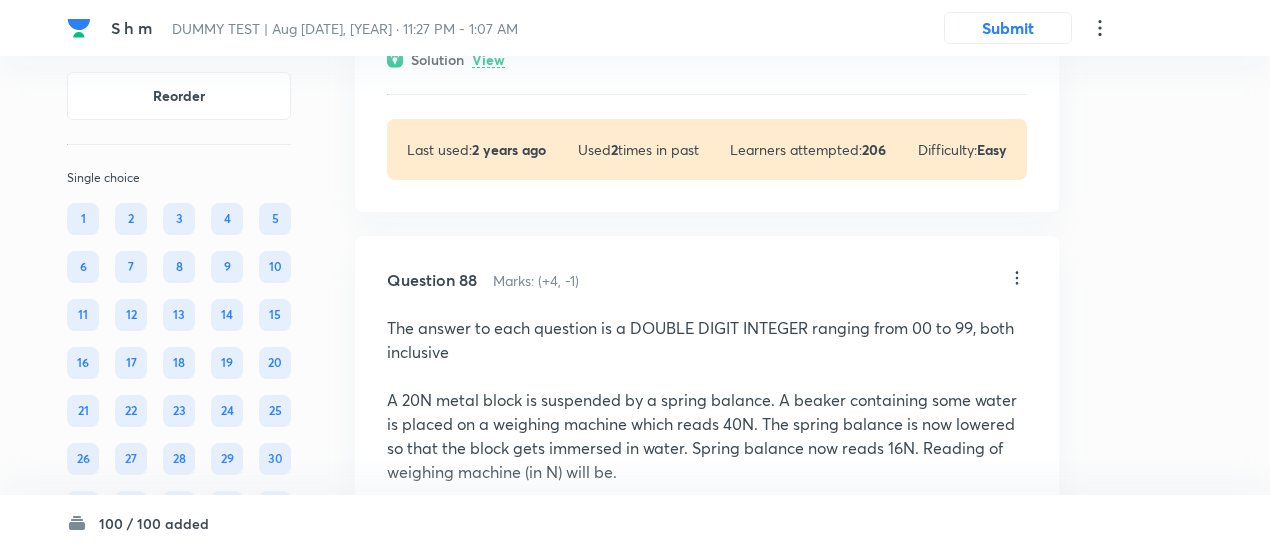 scroll, scrollTop: 78511, scrollLeft: 0, axis: vertical 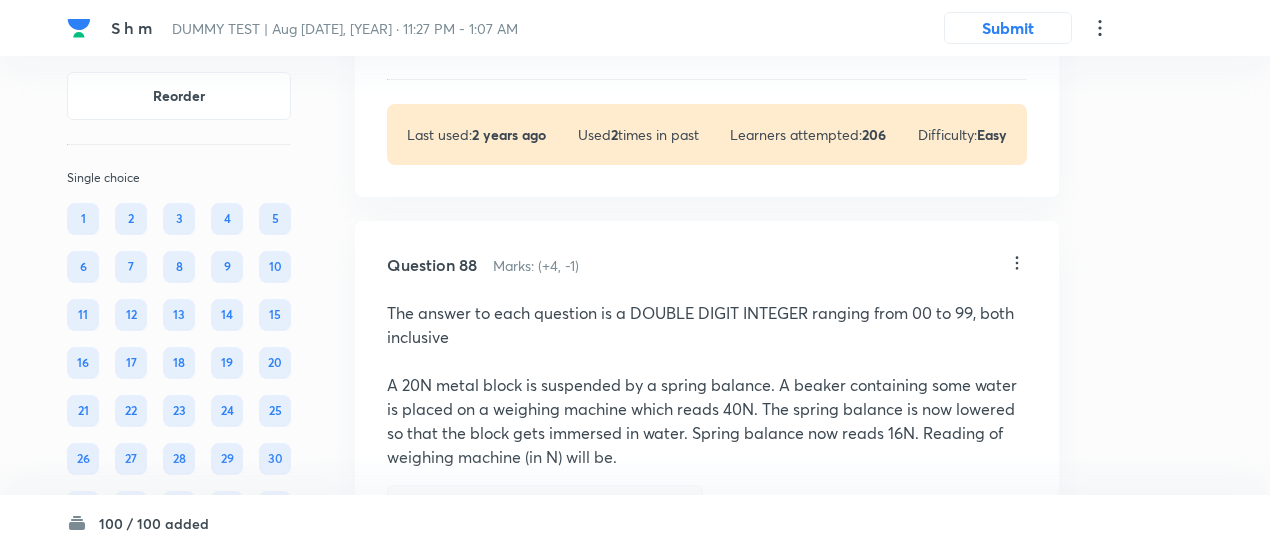click on "View" at bounding box center (488, -483) 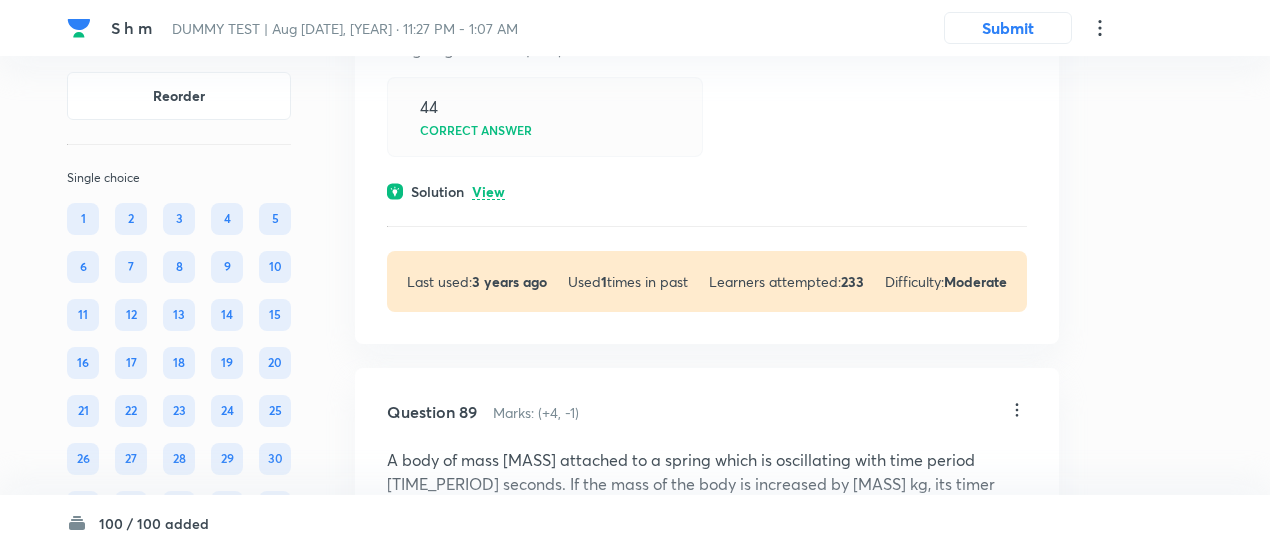 scroll, scrollTop: 79128, scrollLeft: 0, axis: vertical 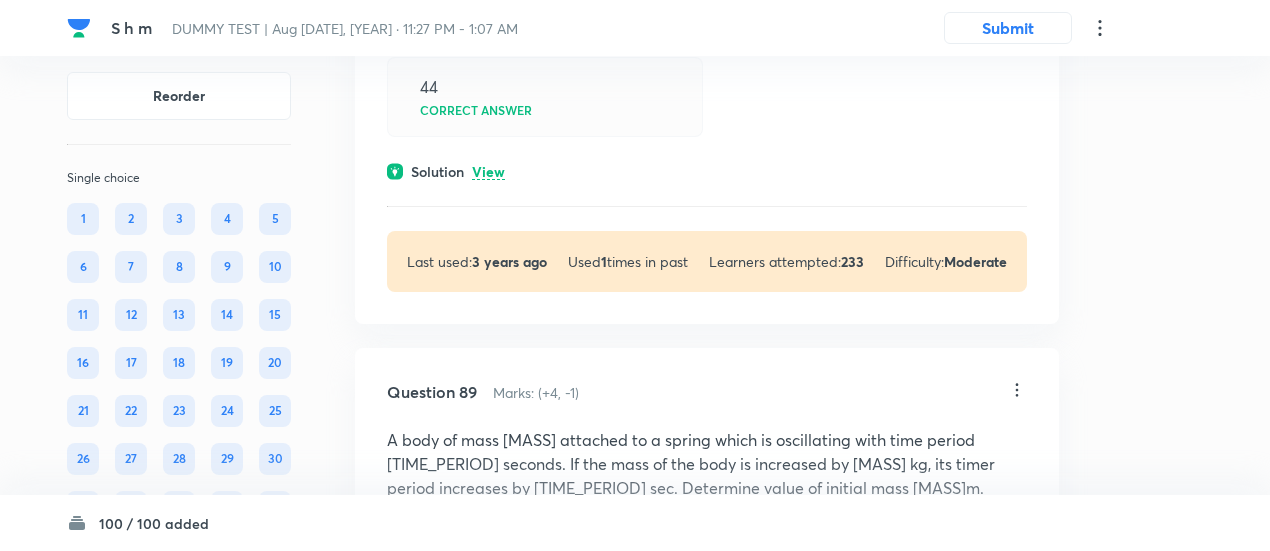 click on "View" at bounding box center (488, -383) 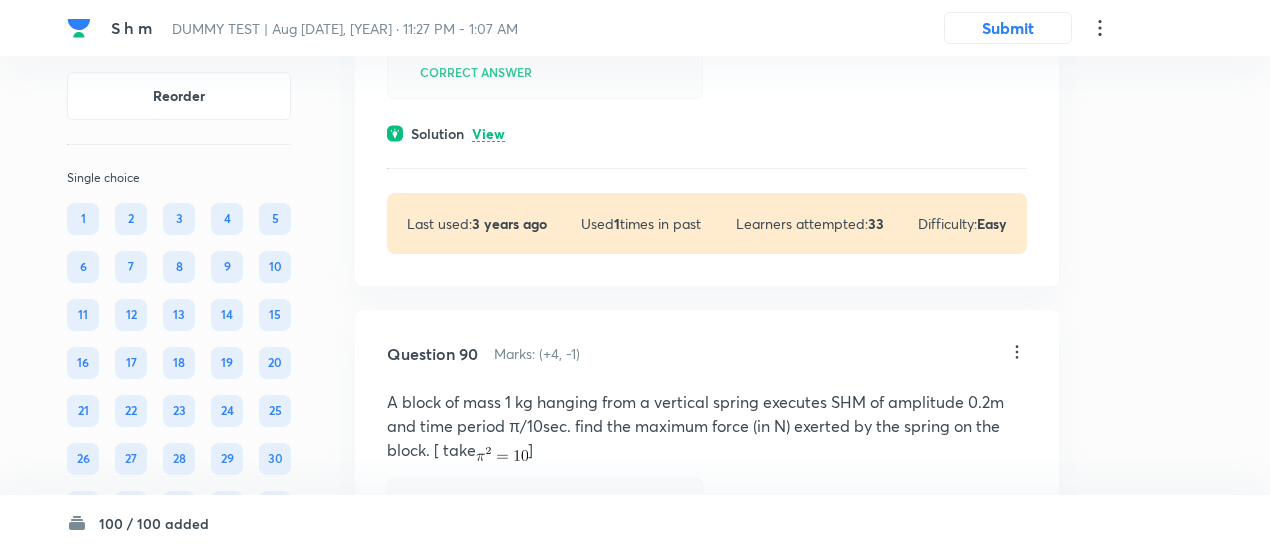 scroll, scrollTop: 79862, scrollLeft: 0, axis: vertical 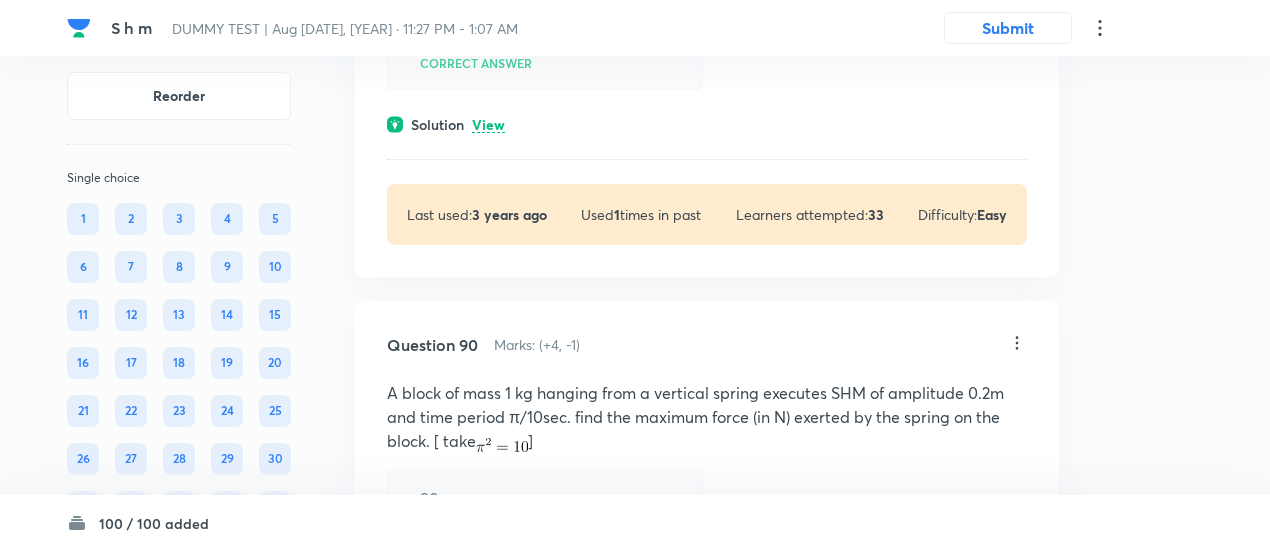 click on "View" at bounding box center [488, -335] 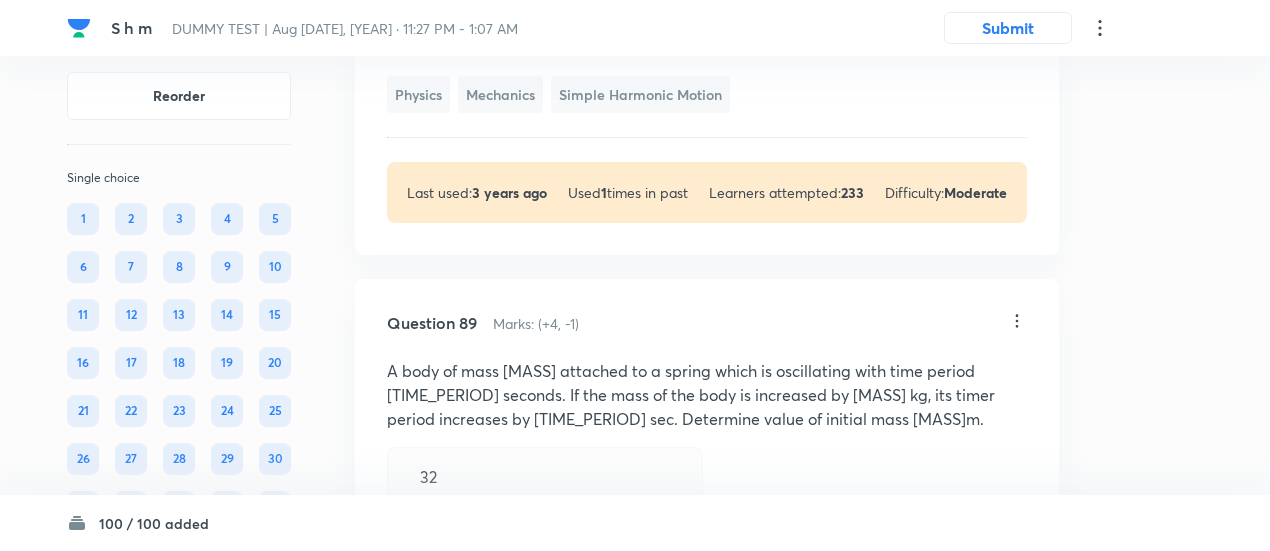 scroll, scrollTop: 79546, scrollLeft: 0, axis: vertical 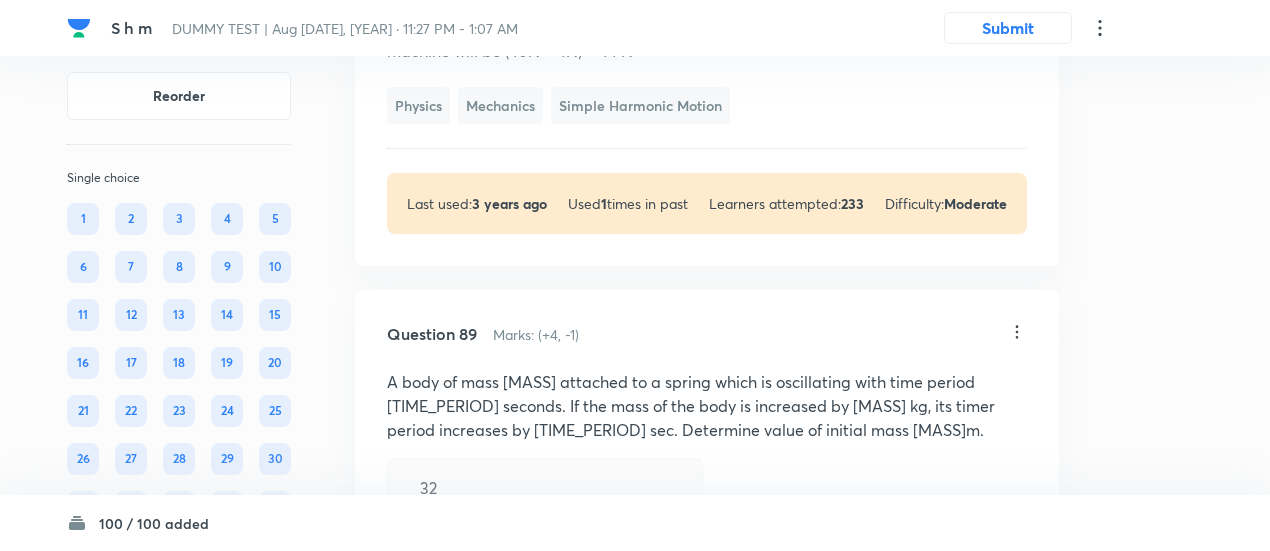 click 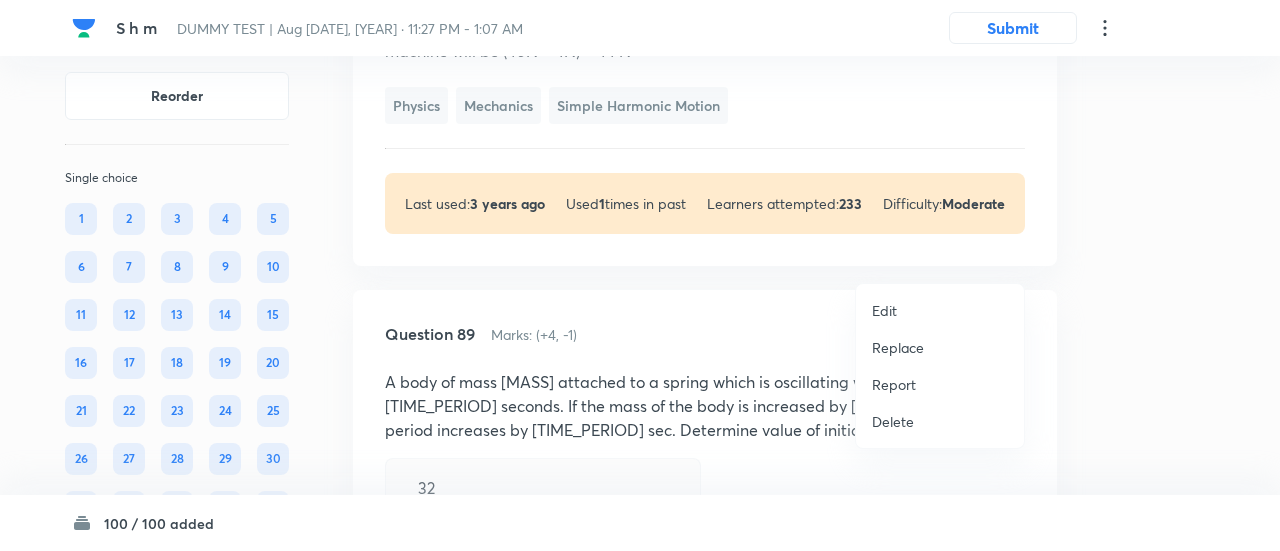click on "Replace" at bounding box center [898, 347] 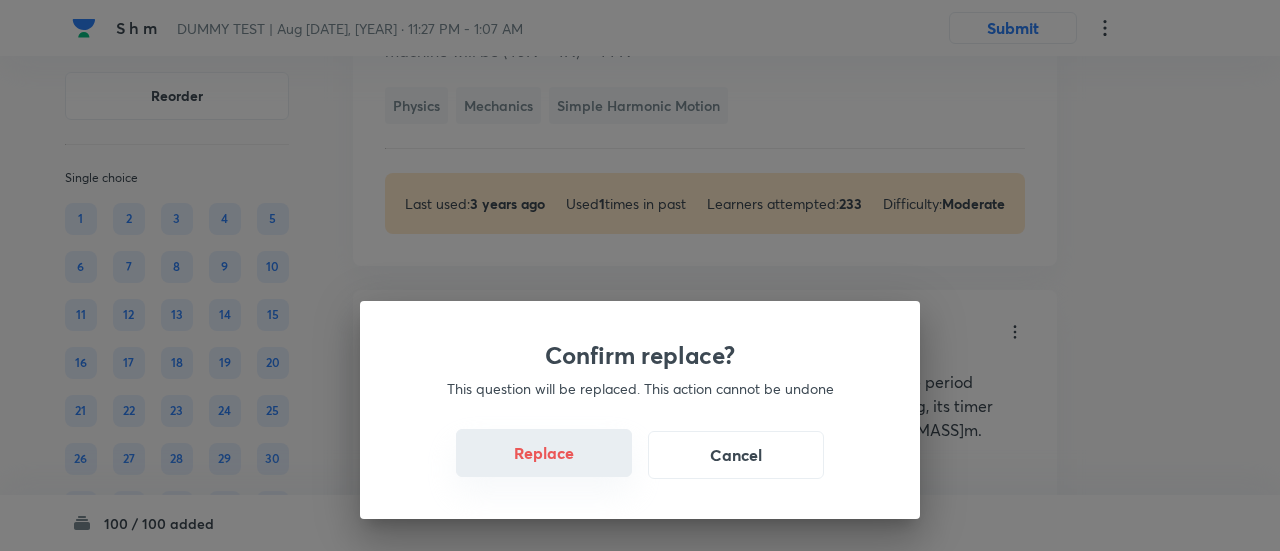click on "Replace" at bounding box center [544, 453] 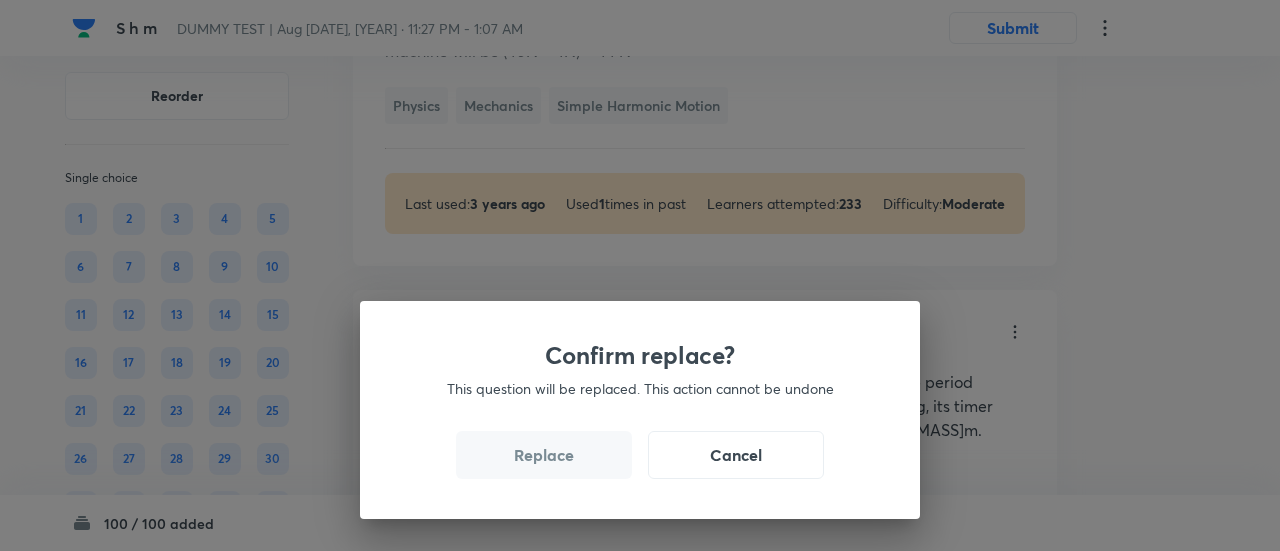 click on "Replace" at bounding box center (544, 455) 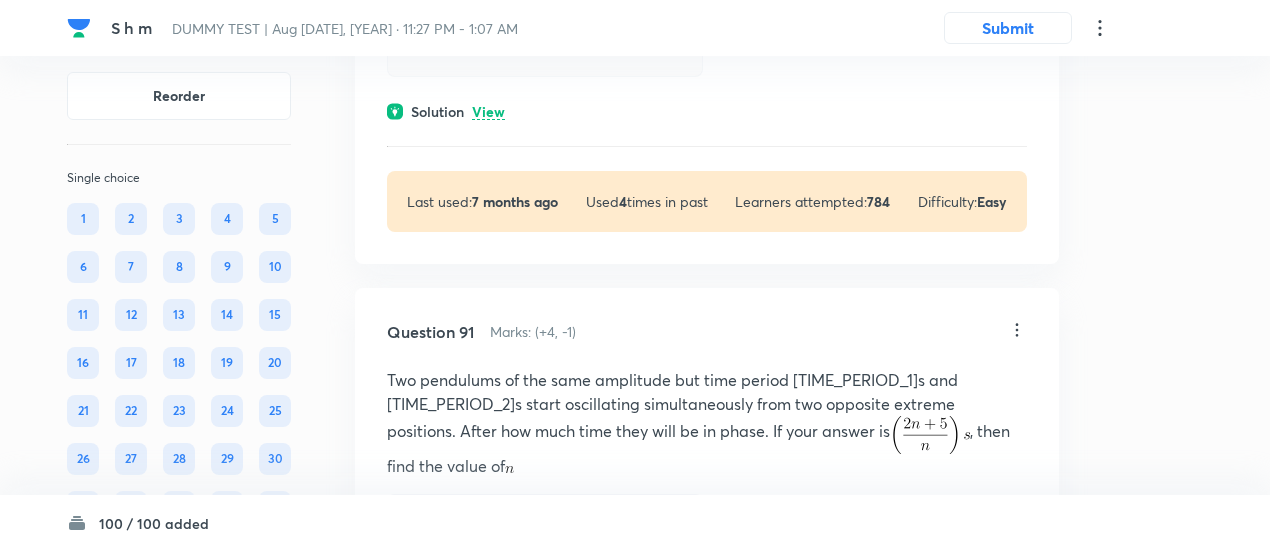 scroll, scrollTop: 81263, scrollLeft: 0, axis: vertical 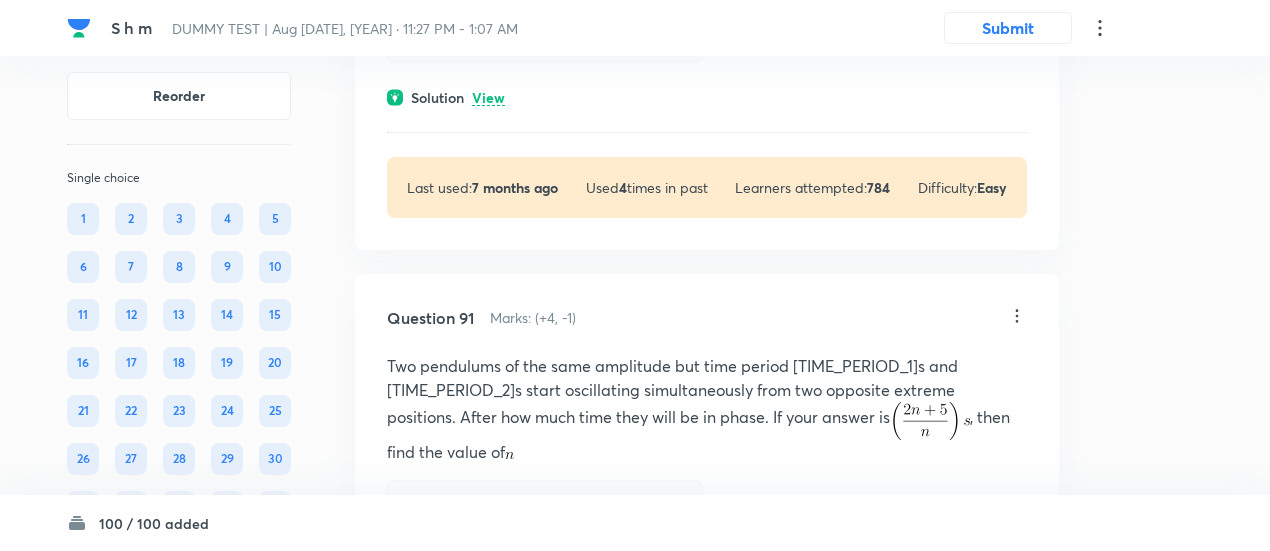 click on "View" at bounding box center (488, -361) 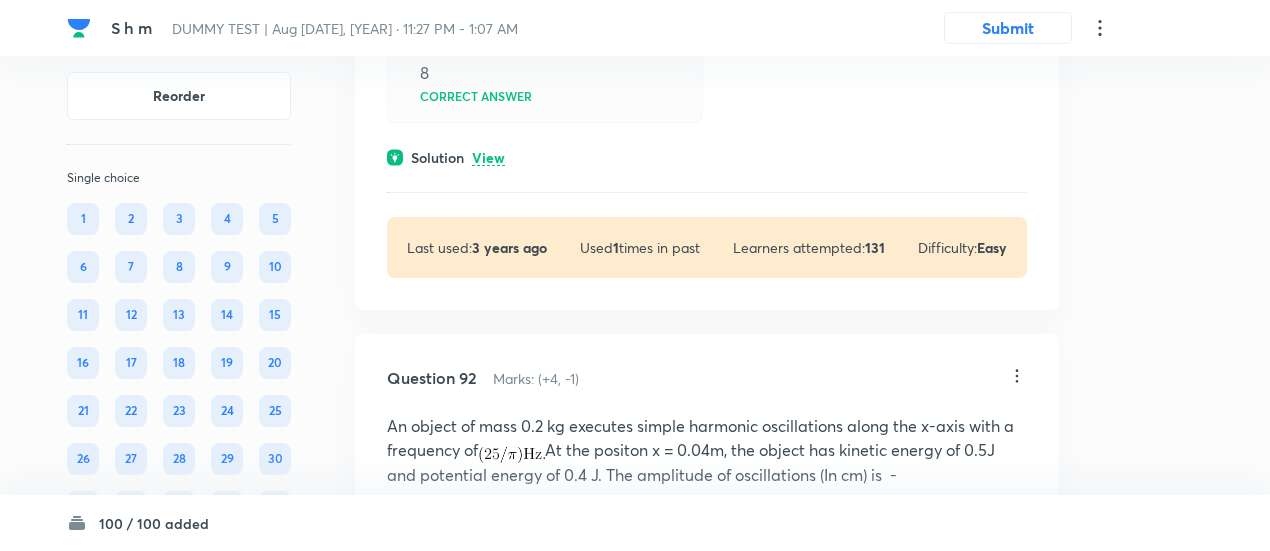 scroll, scrollTop: 81925, scrollLeft: 0, axis: vertical 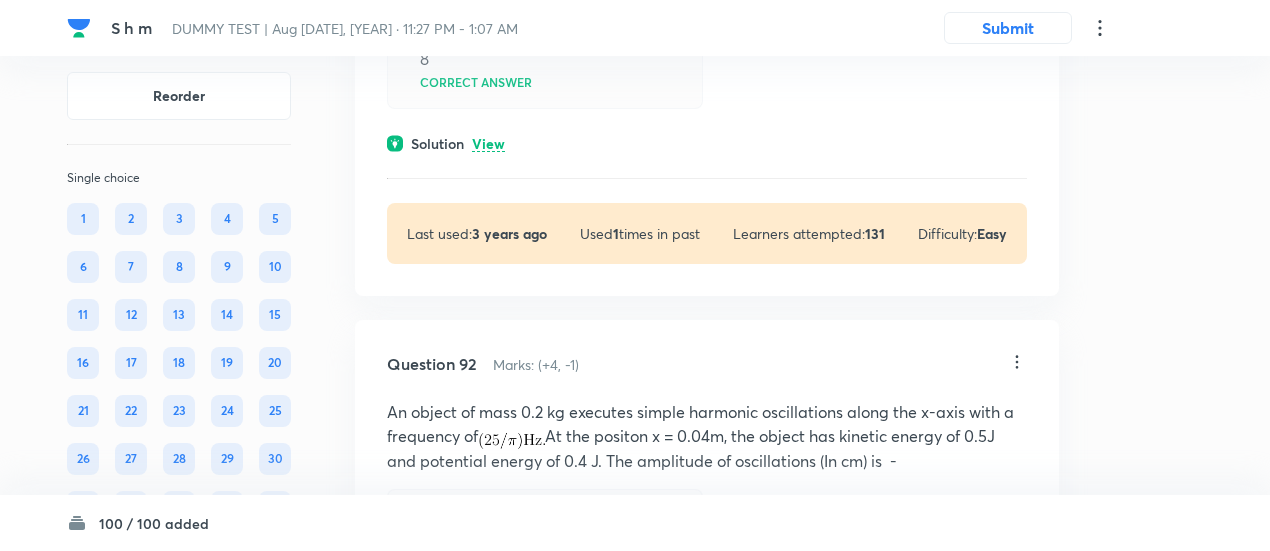 click on "View" at bounding box center [488, -353] 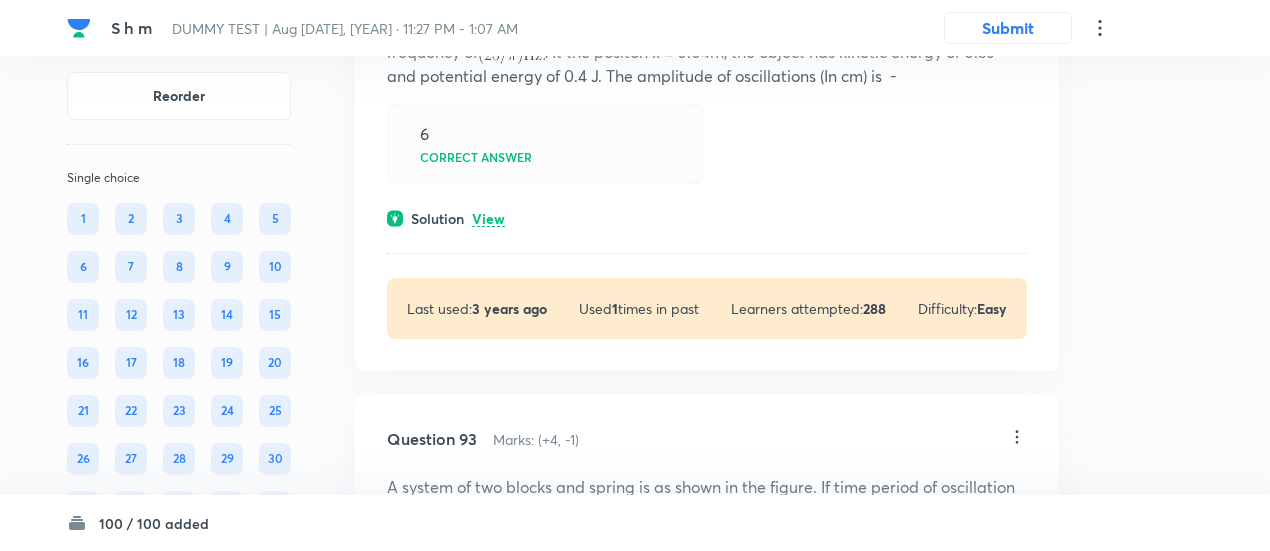 scroll, scrollTop: 82997, scrollLeft: 0, axis: vertical 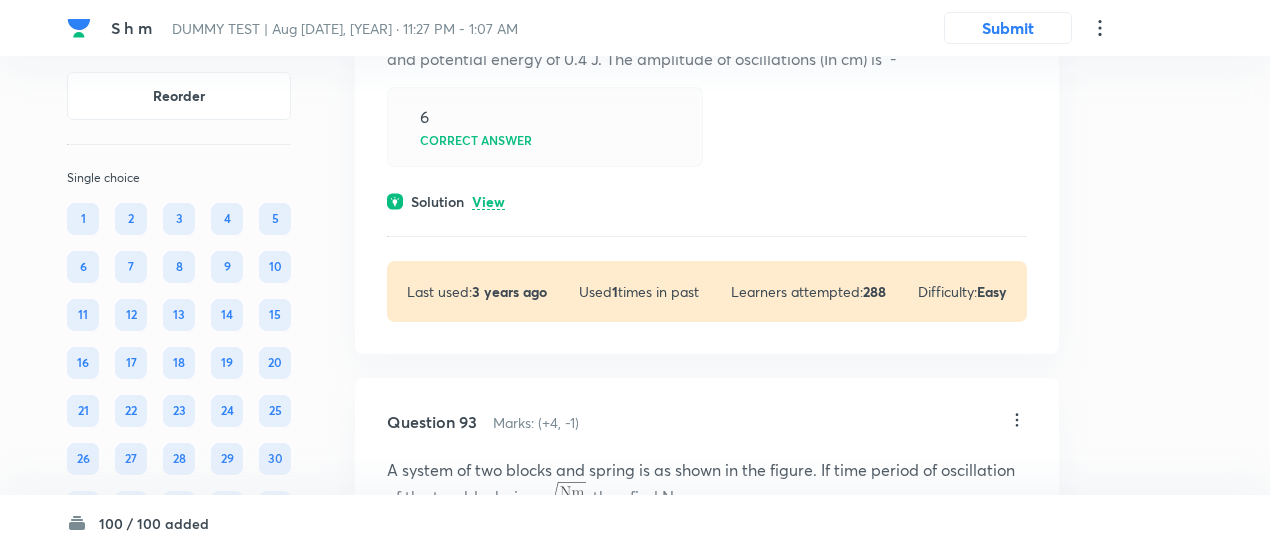 click on "View" at bounding box center [488, -257] 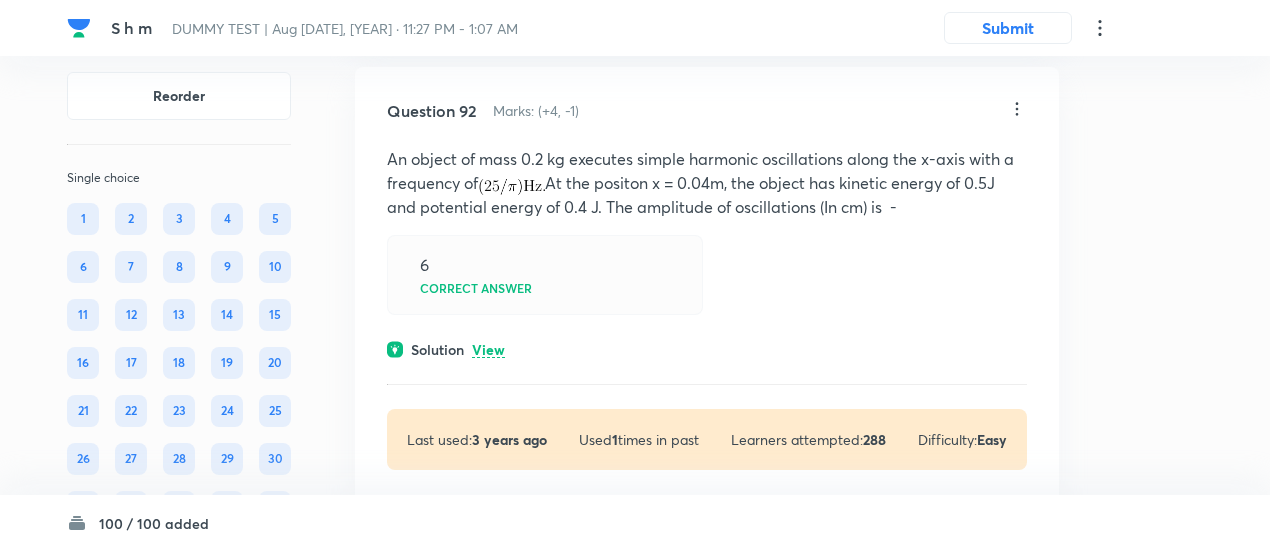 click 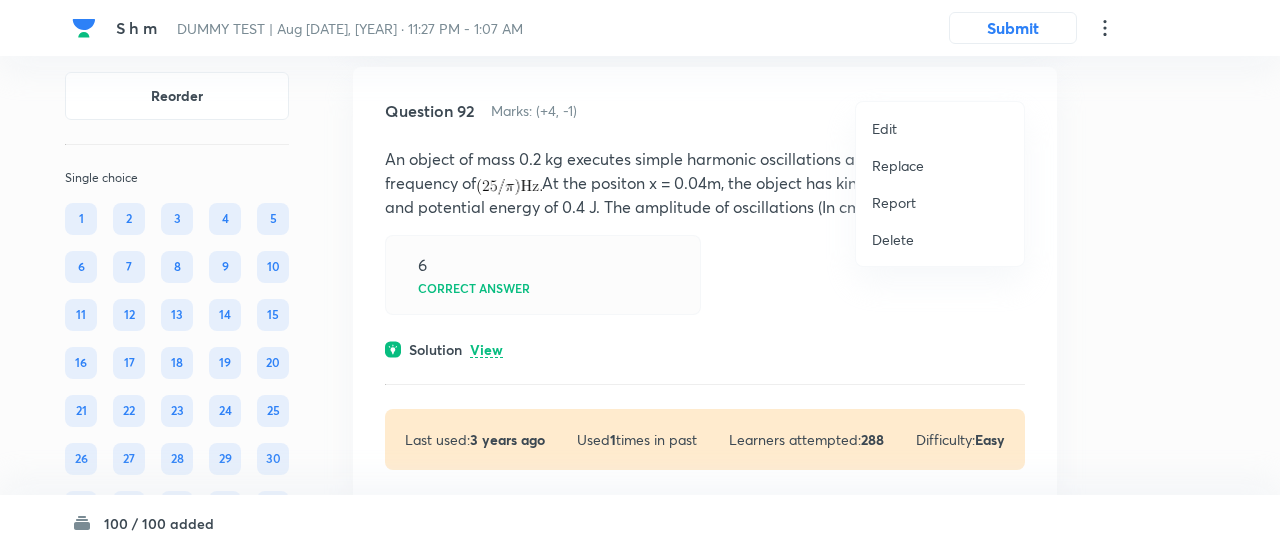 click on "Replace" at bounding box center [898, 165] 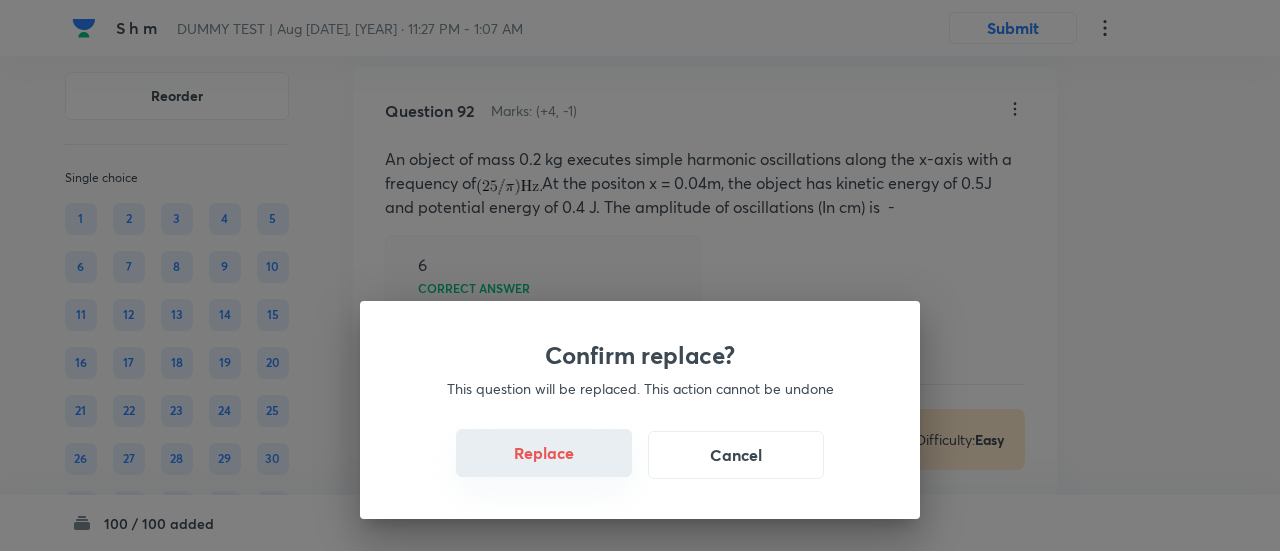 click on "Replace" at bounding box center [544, 453] 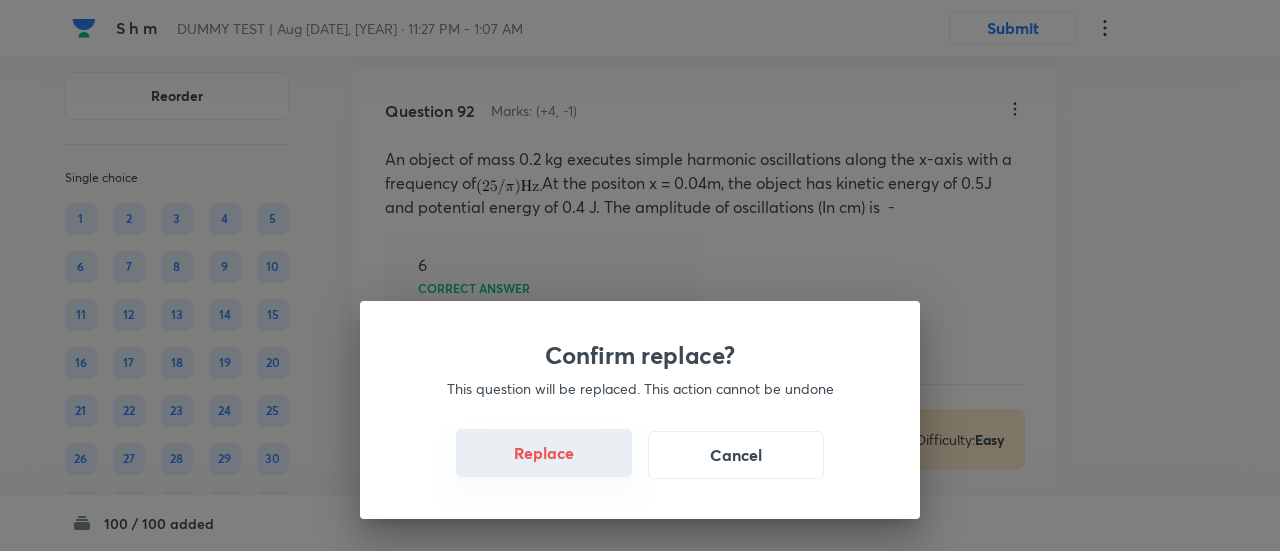 drag, startPoint x: 552, startPoint y: 467, endPoint x: 550, endPoint y: 449, distance: 18.110771 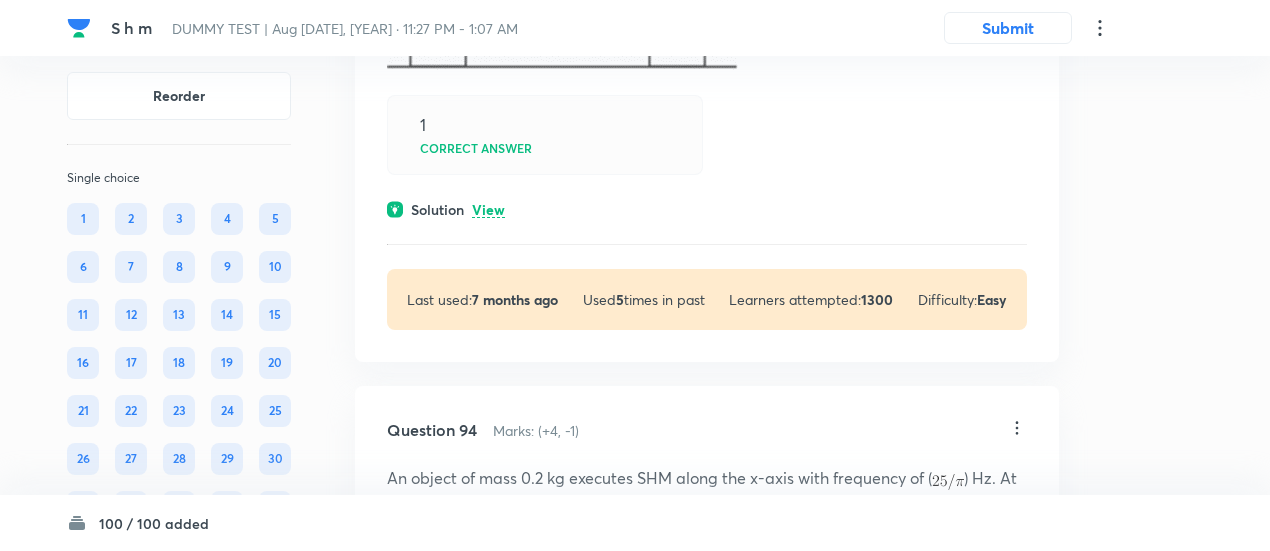 scroll, scrollTop: 83680, scrollLeft: 0, axis: vertical 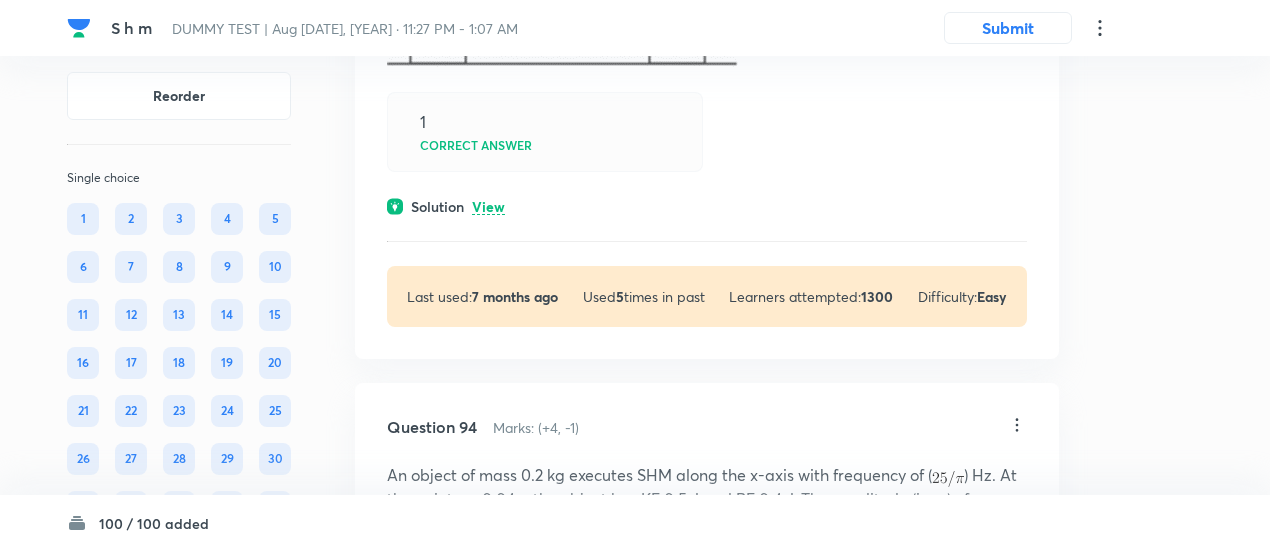 click on "View" at bounding box center [488, -328] 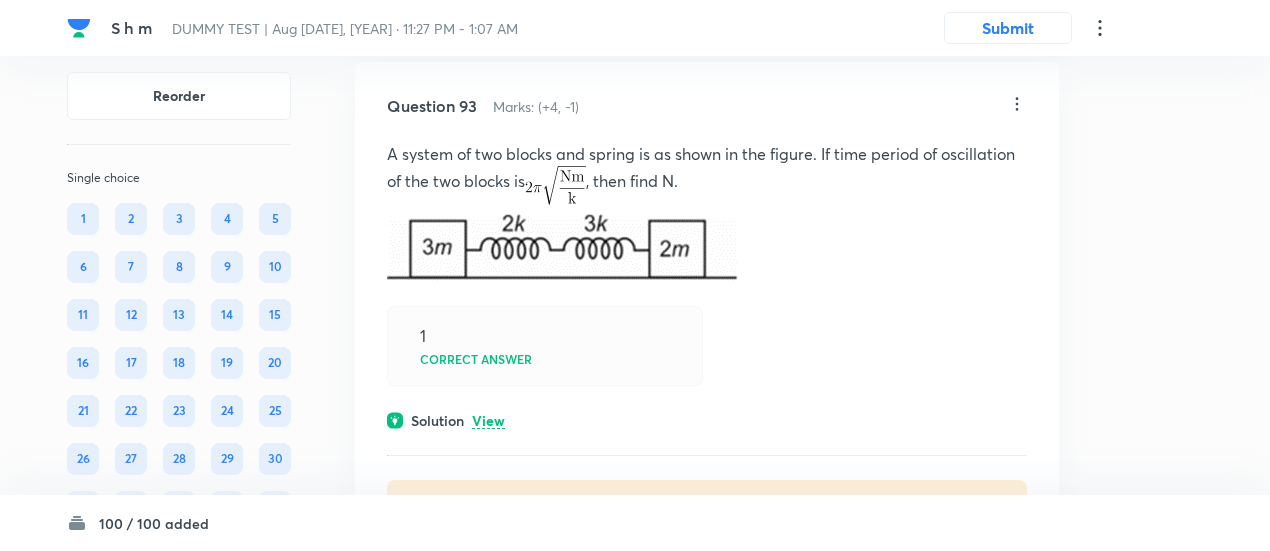 scroll, scrollTop: 83547, scrollLeft: 0, axis: vertical 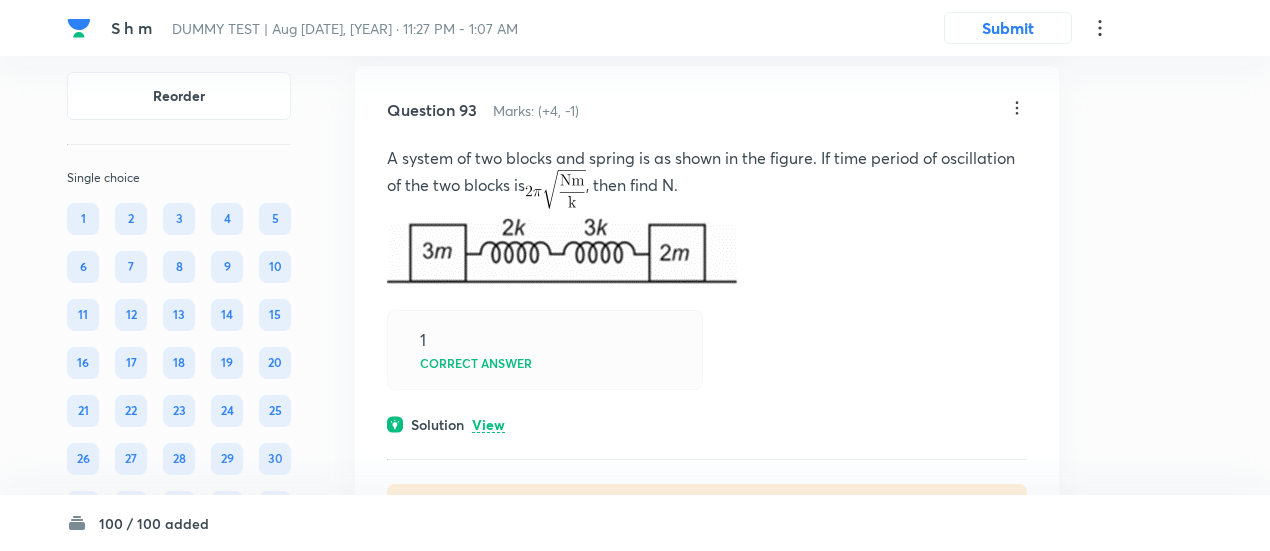 click 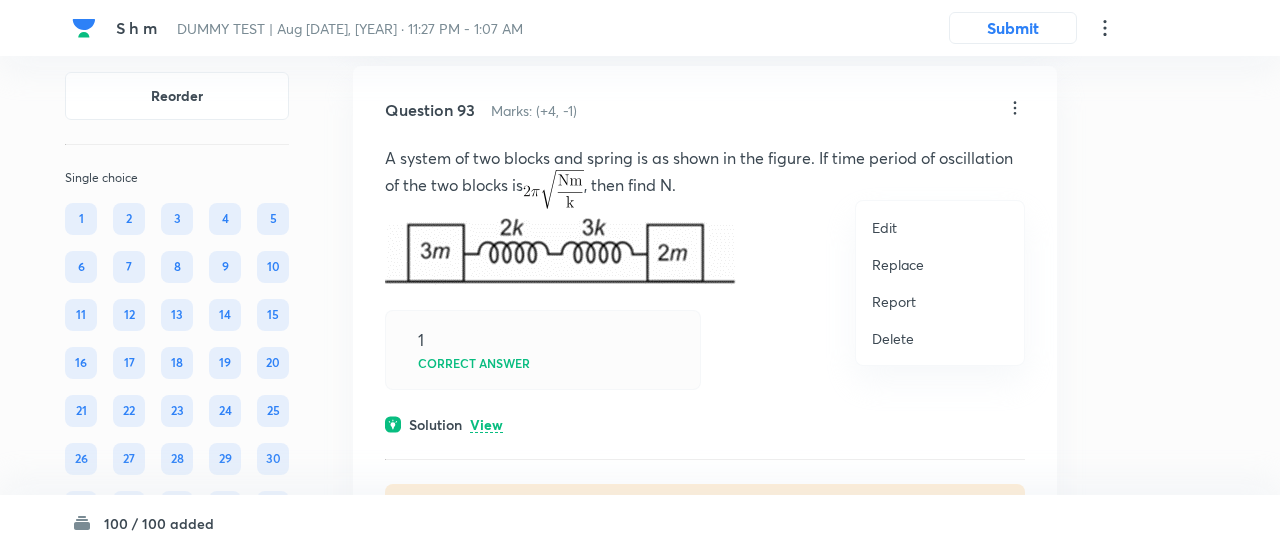 click on "Replace" at bounding box center (898, 264) 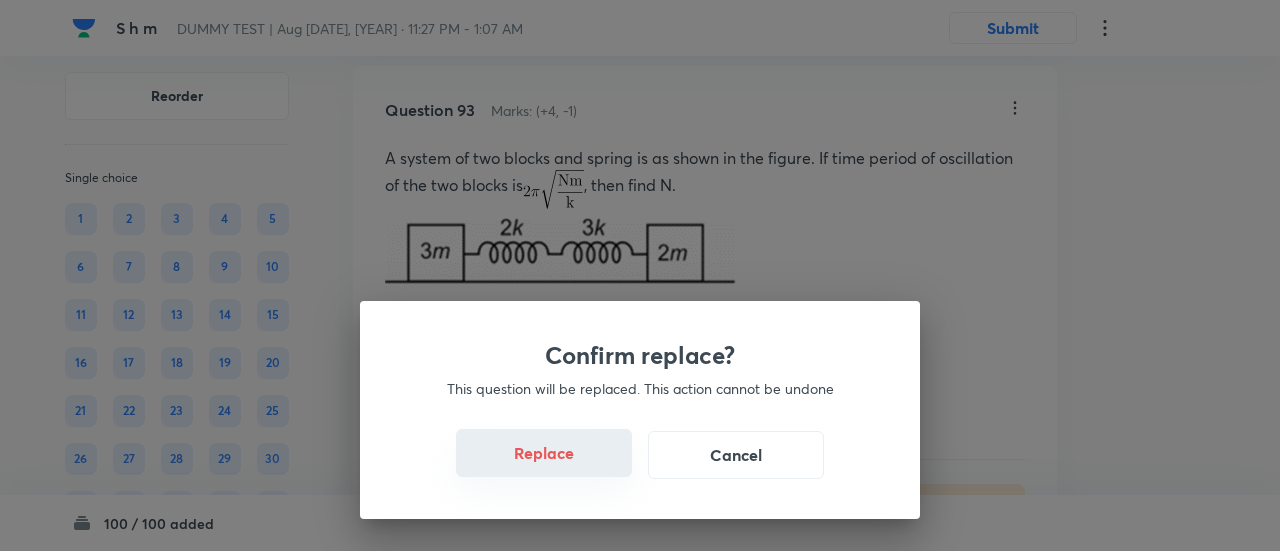 click on "Replace" at bounding box center (544, 453) 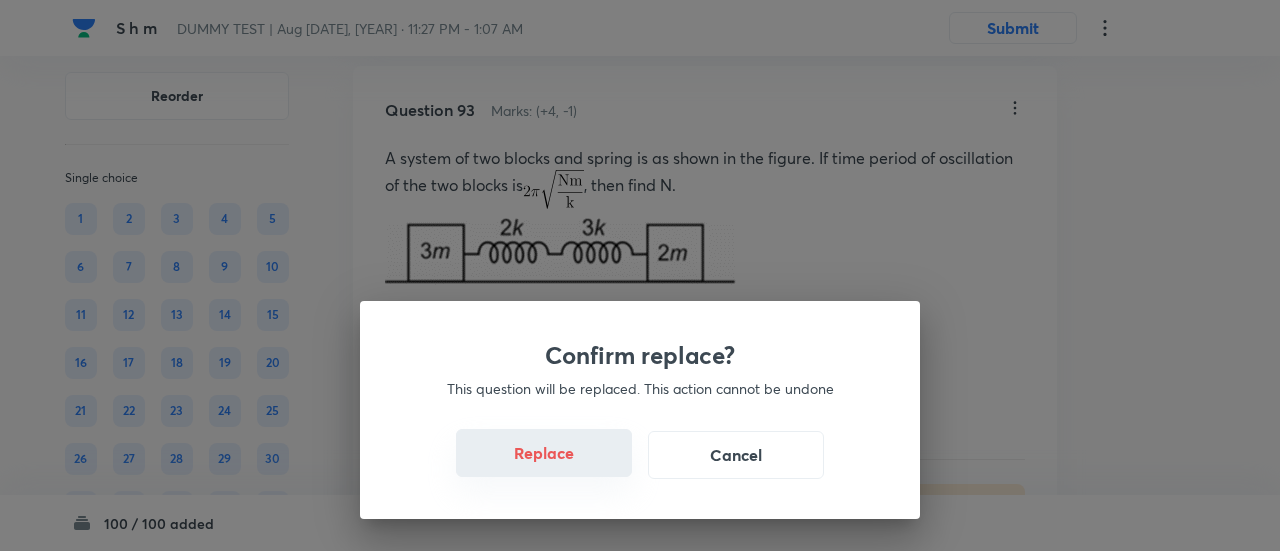 click on "Replace" at bounding box center (544, 453) 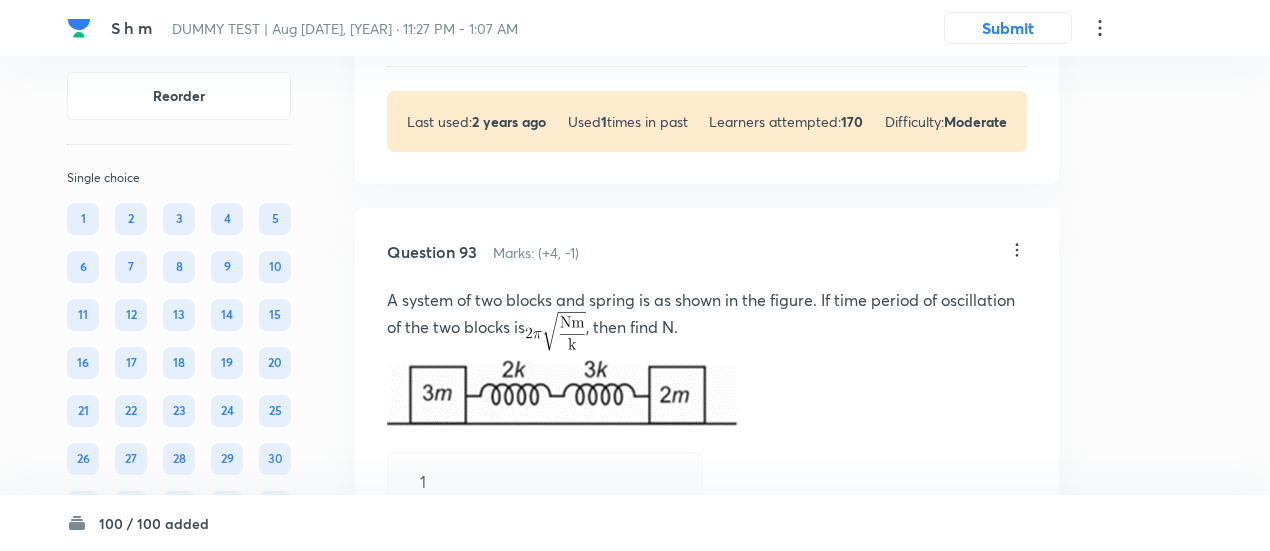 click at bounding box center (581, -186) 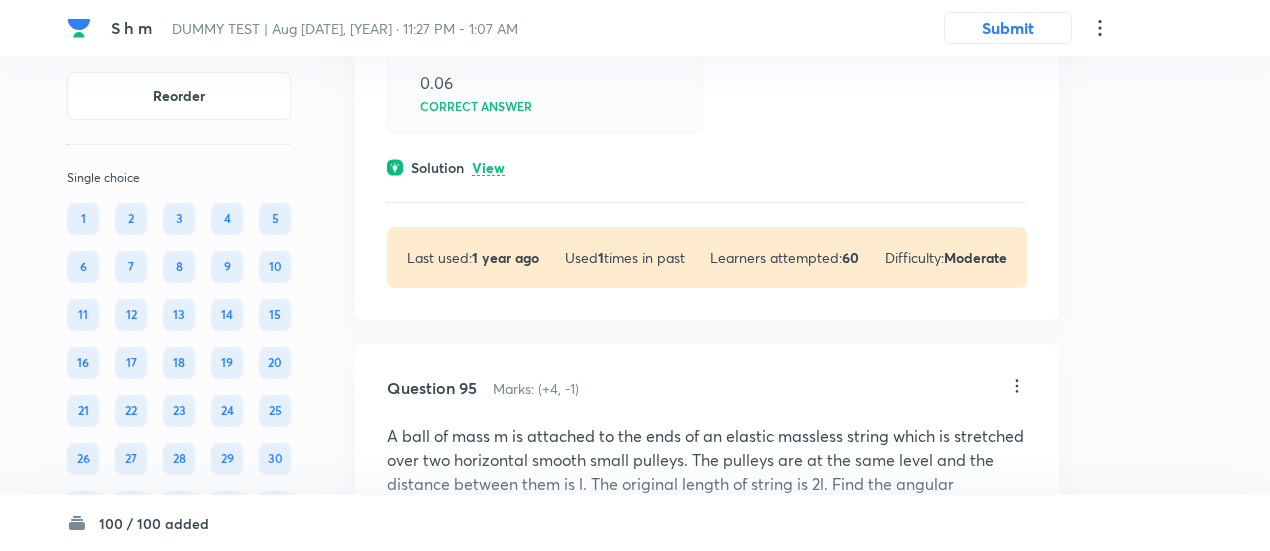 scroll, scrollTop: 84407, scrollLeft: 0, axis: vertical 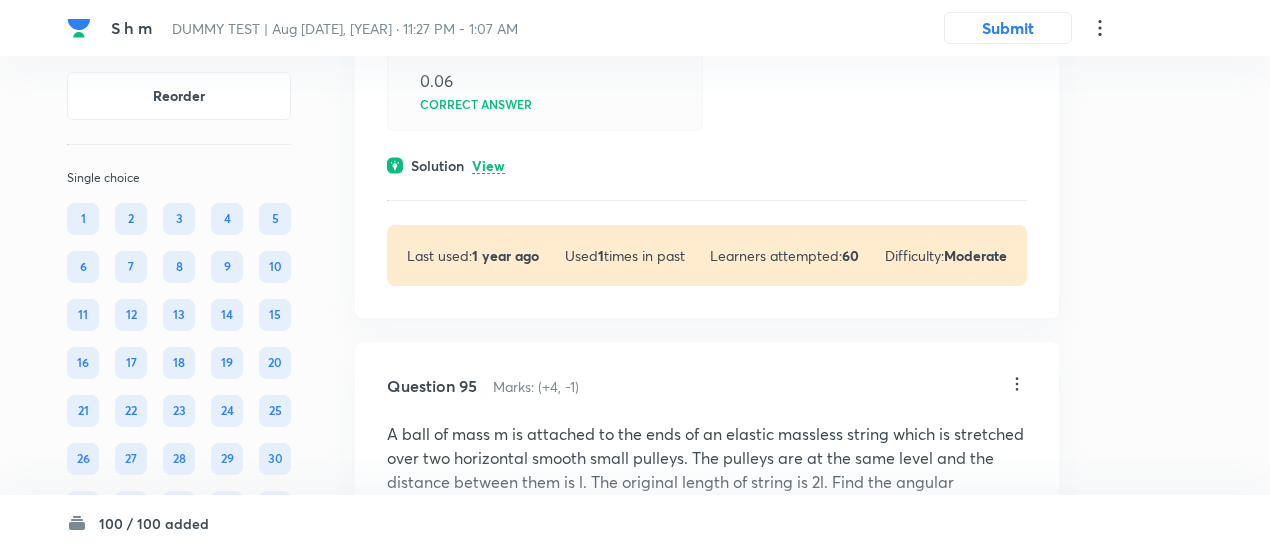 click on "View" at bounding box center [488, -293] 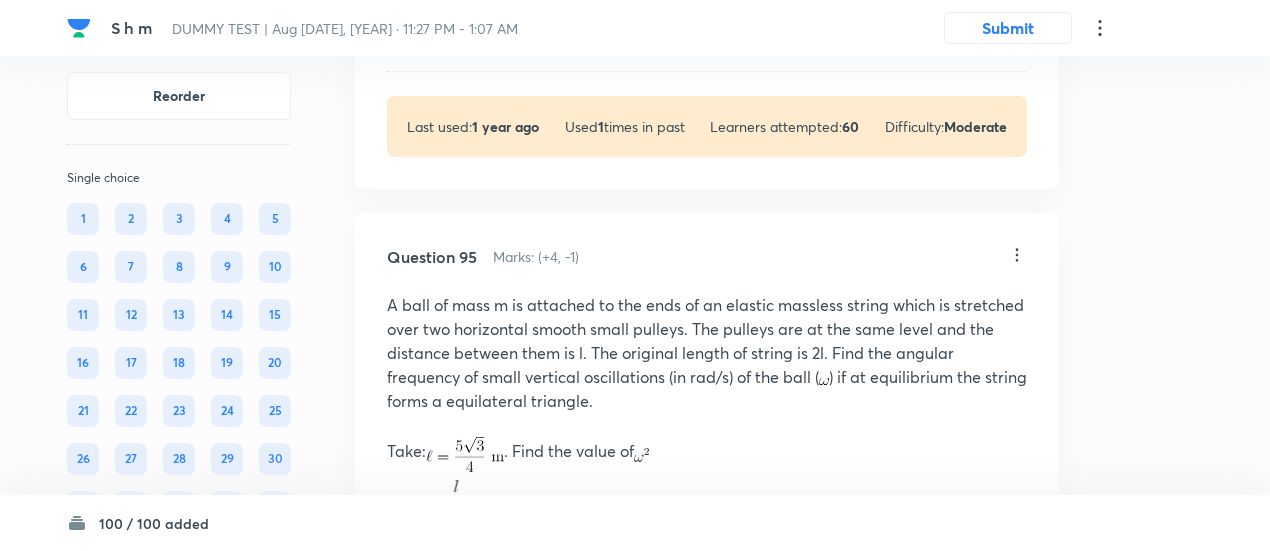 scroll, scrollTop: 84664, scrollLeft: 0, axis: vertical 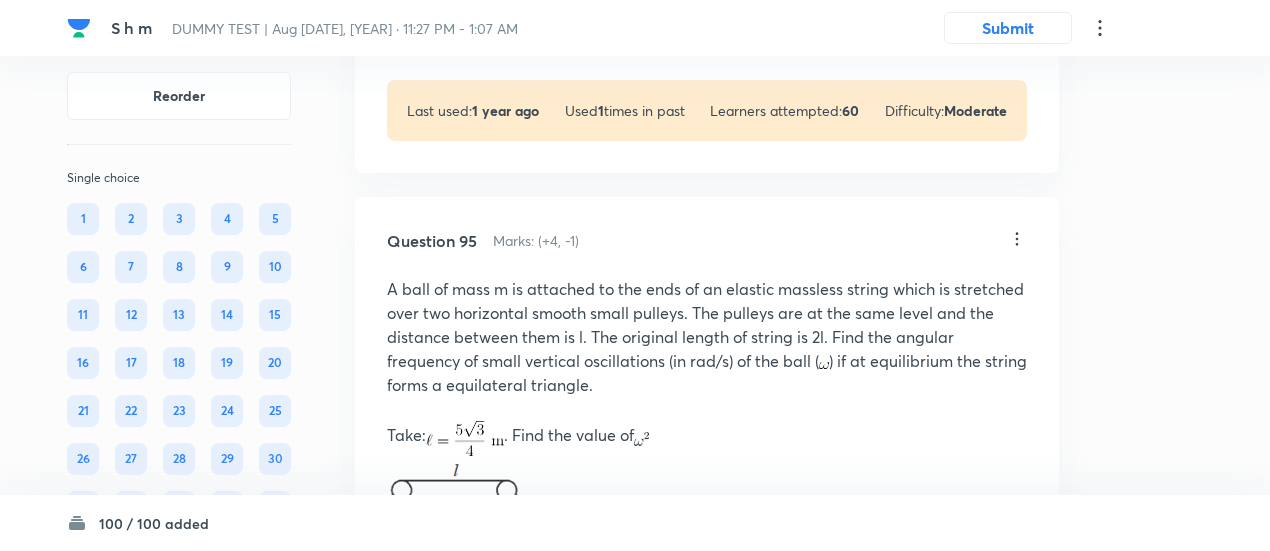 click at bounding box center (707, -515) 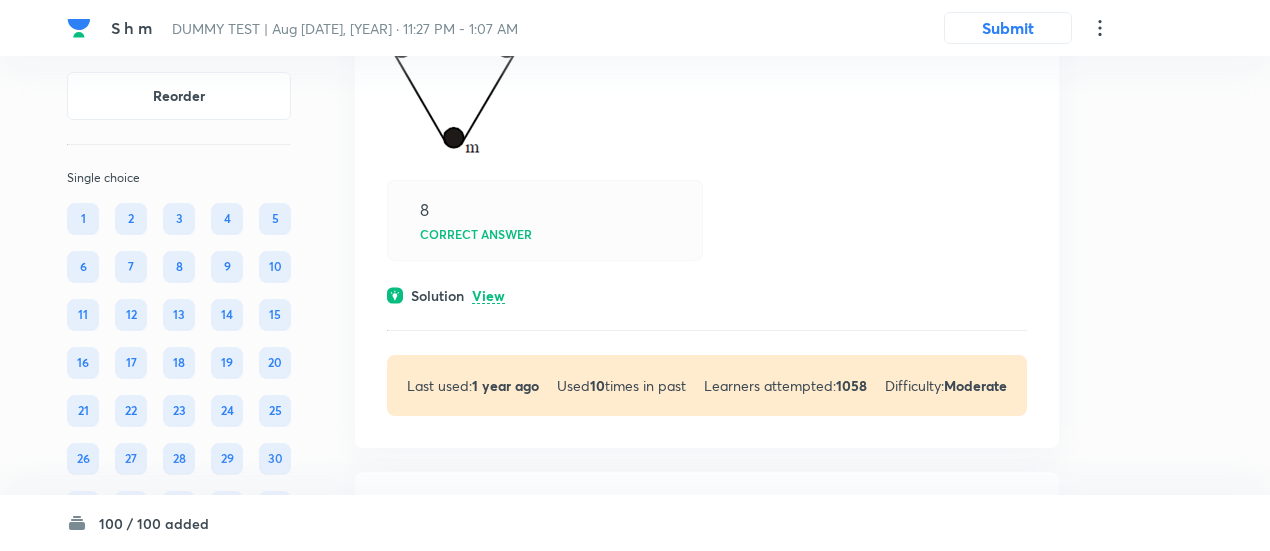 scroll, scrollTop: 85106, scrollLeft: 0, axis: vertical 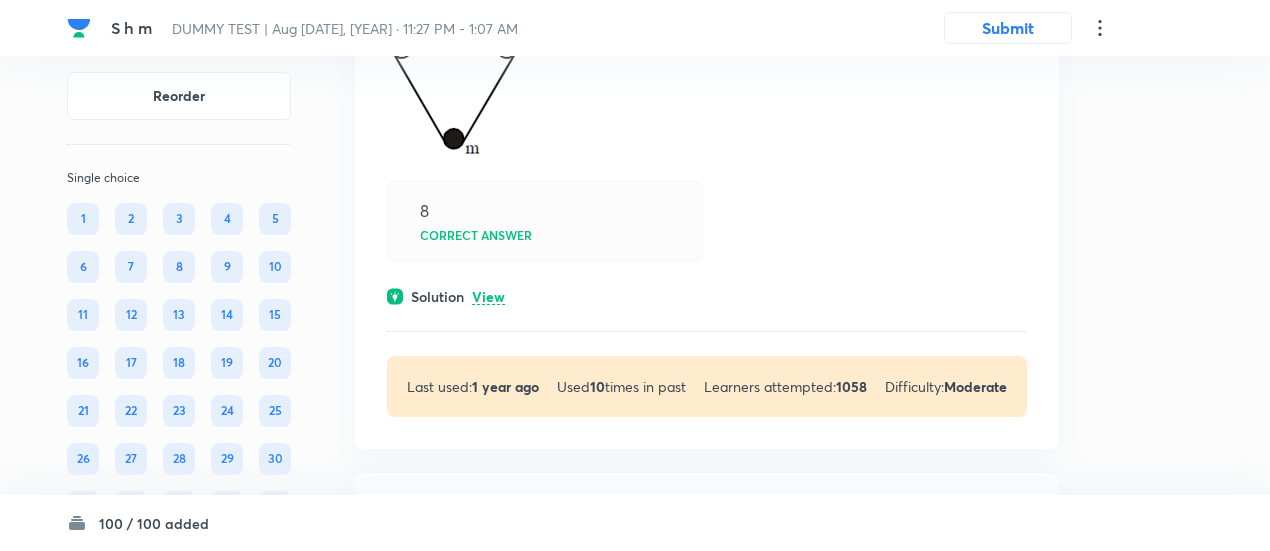 click on "View" at bounding box center [488, -421] 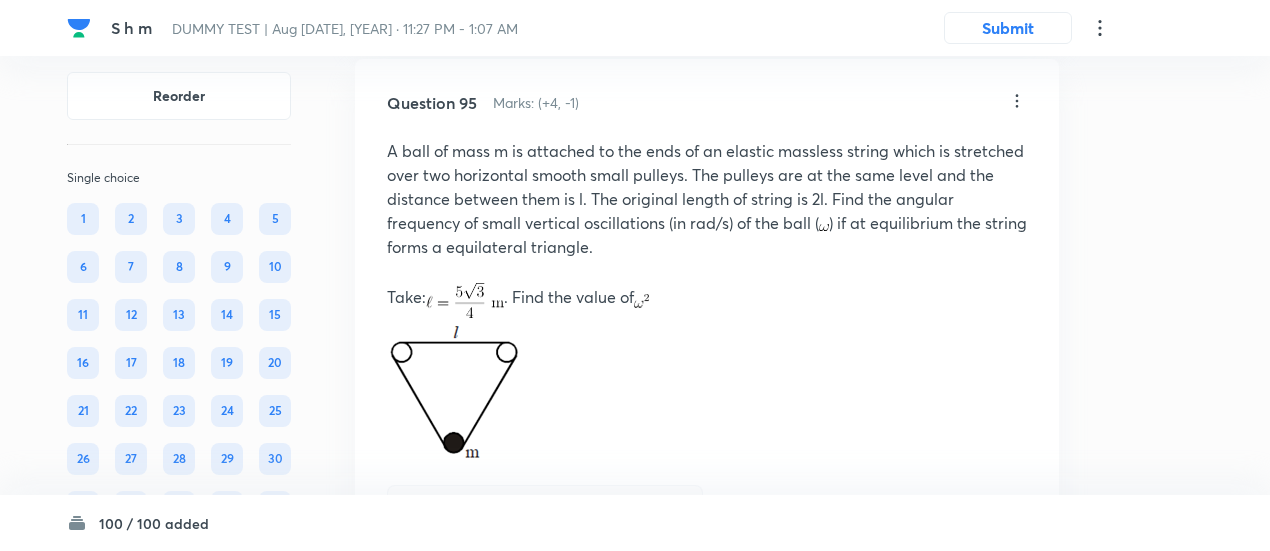 scroll, scrollTop: 84886, scrollLeft: 0, axis: vertical 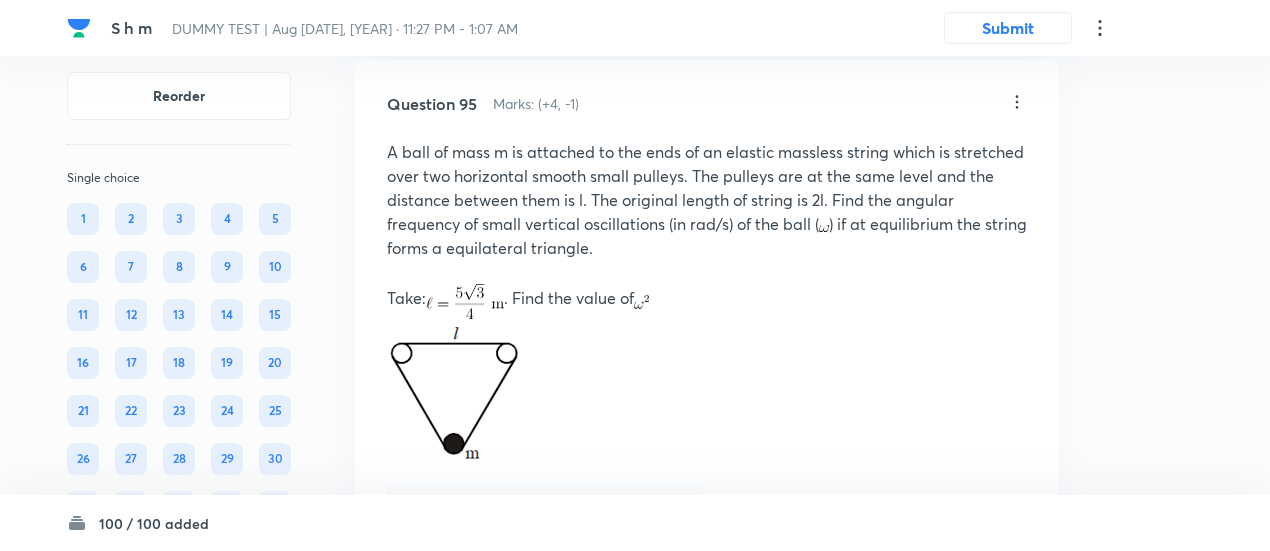 click on "Question 94 Marks: (+4, -1)" at bounding box center [697, -441] 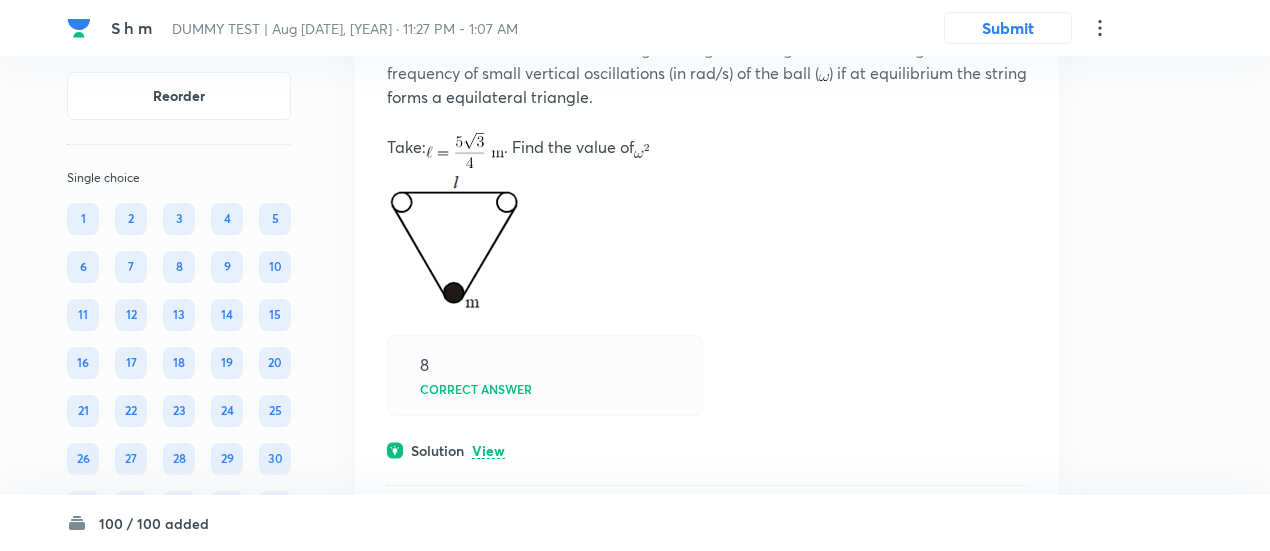 scroll, scrollTop: 85020, scrollLeft: 0, axis: vertical 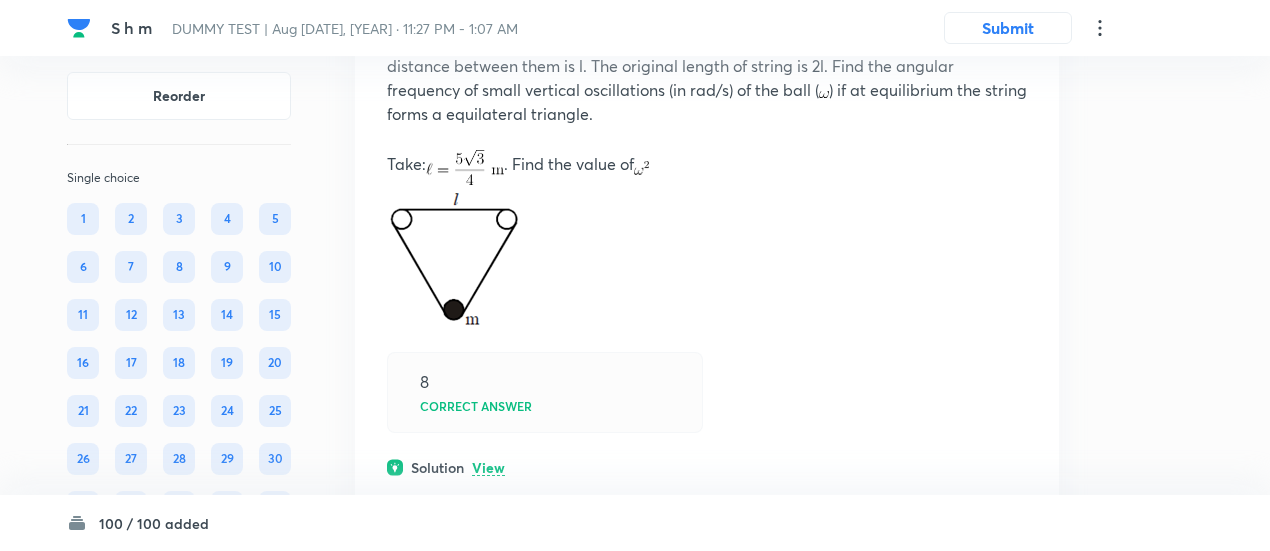 click on "S h m DUMMY TEST | Aug 10, 2025 · 11:27 PM - 1:07 AM" at bounding box center [519, 28] 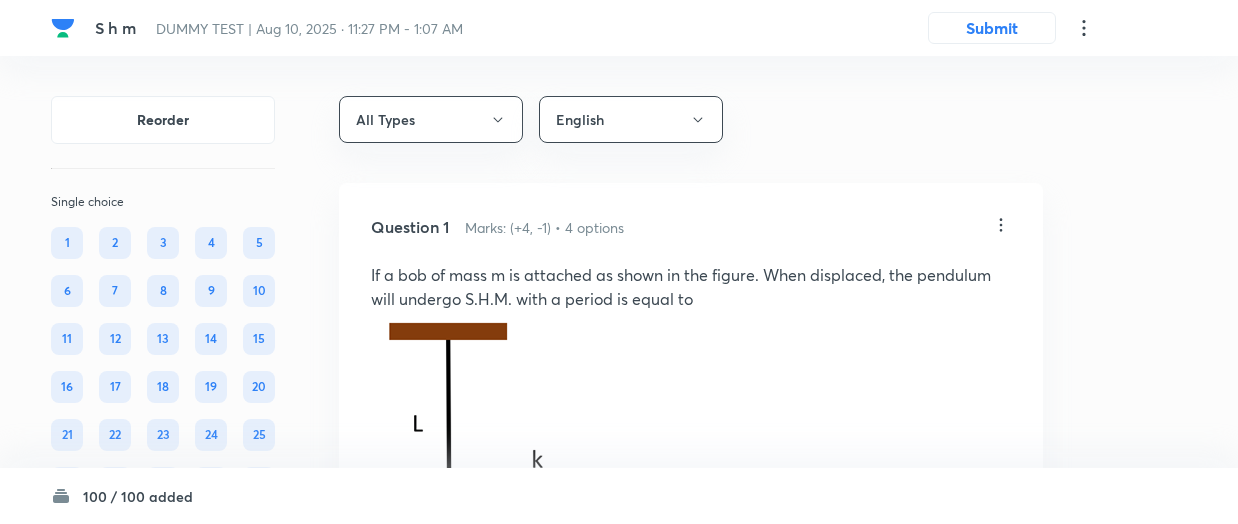 scroll, scrollTop: 63983, scrollLeft: 0, axis: vertical 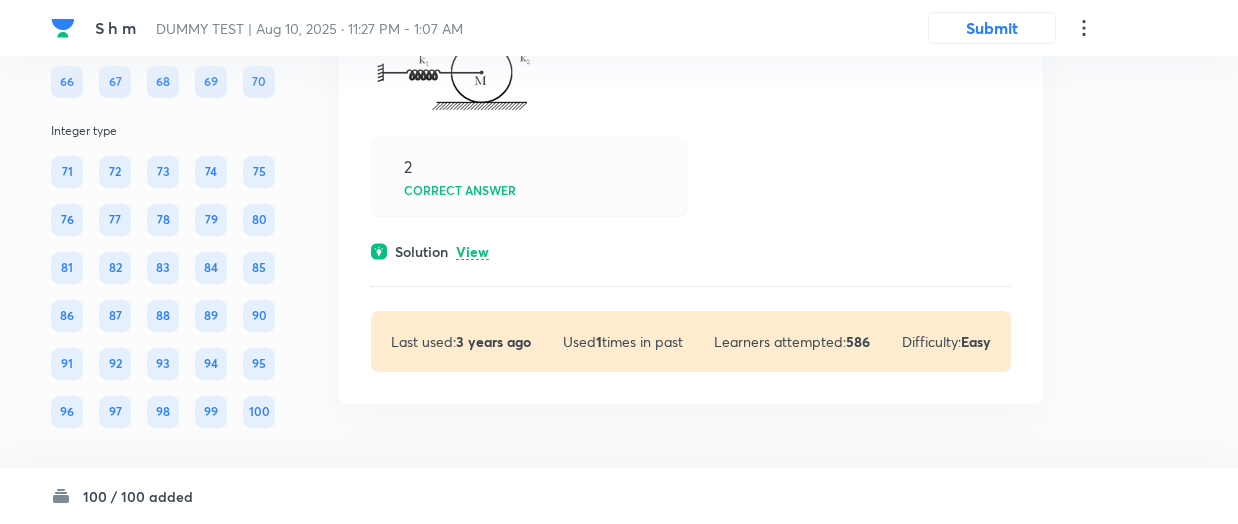 click on "View" at bounding box center [472, 252] 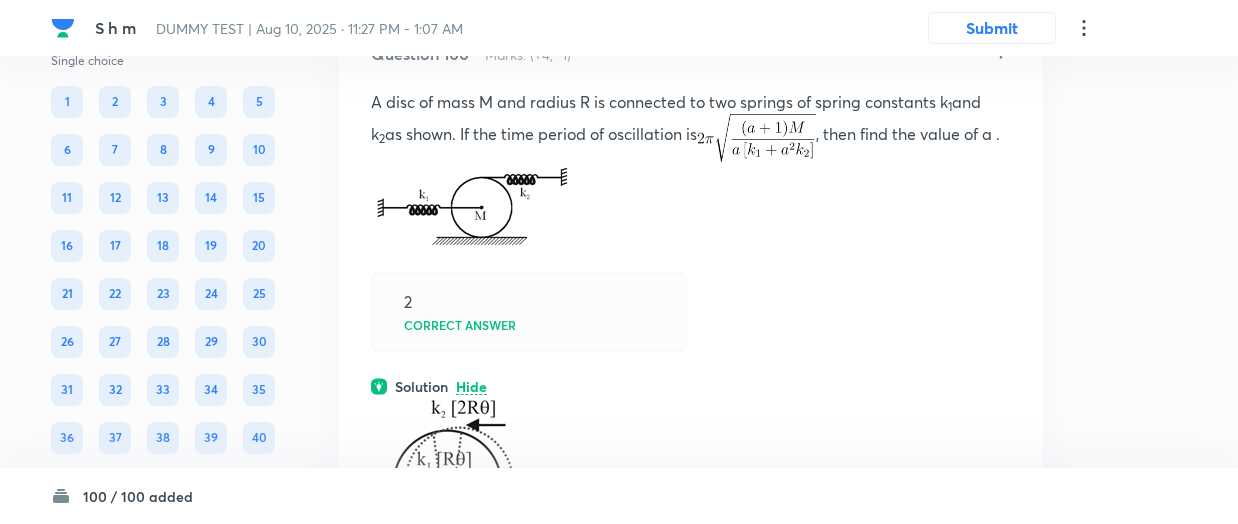 scroll, scrollTop: 63507, scrollLeft: 0, axis: vertical 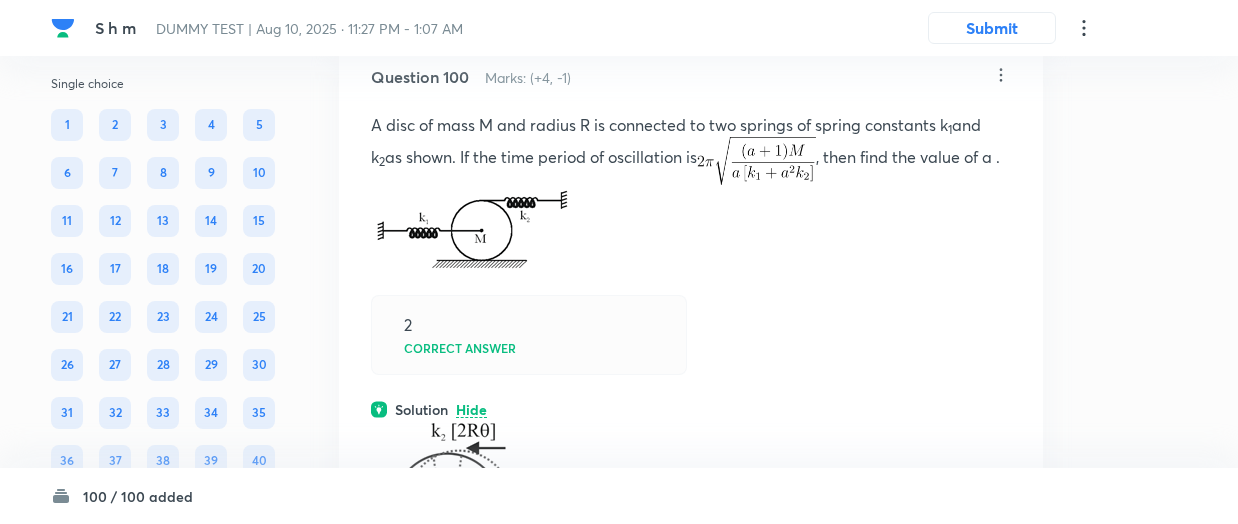 click on "View" at bounding box center (472, -143) 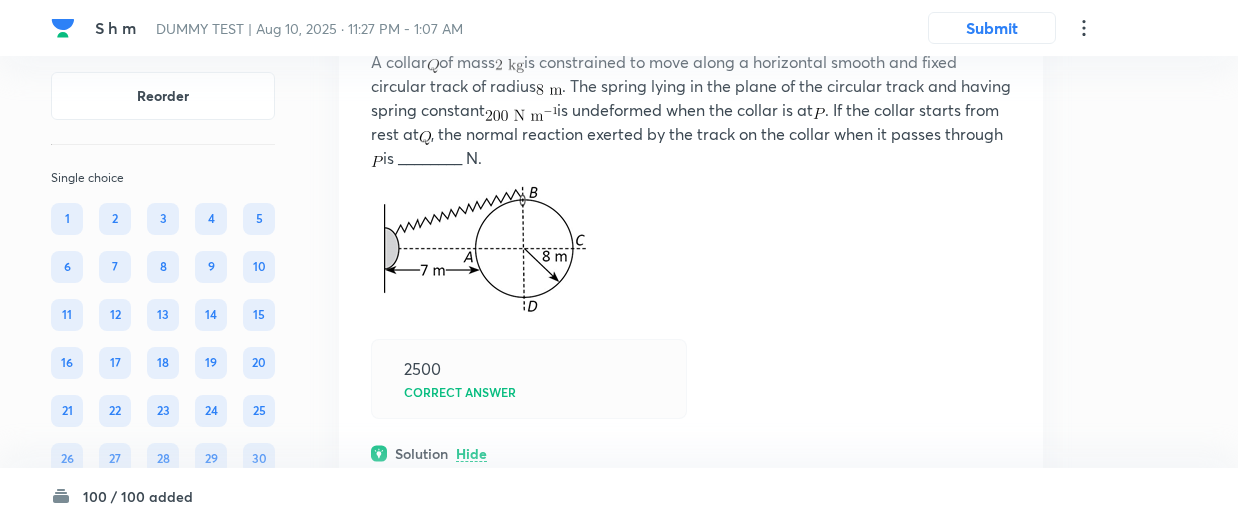 scroll, scrollTop: 62904, scrollLeft: 0, axis: vertical 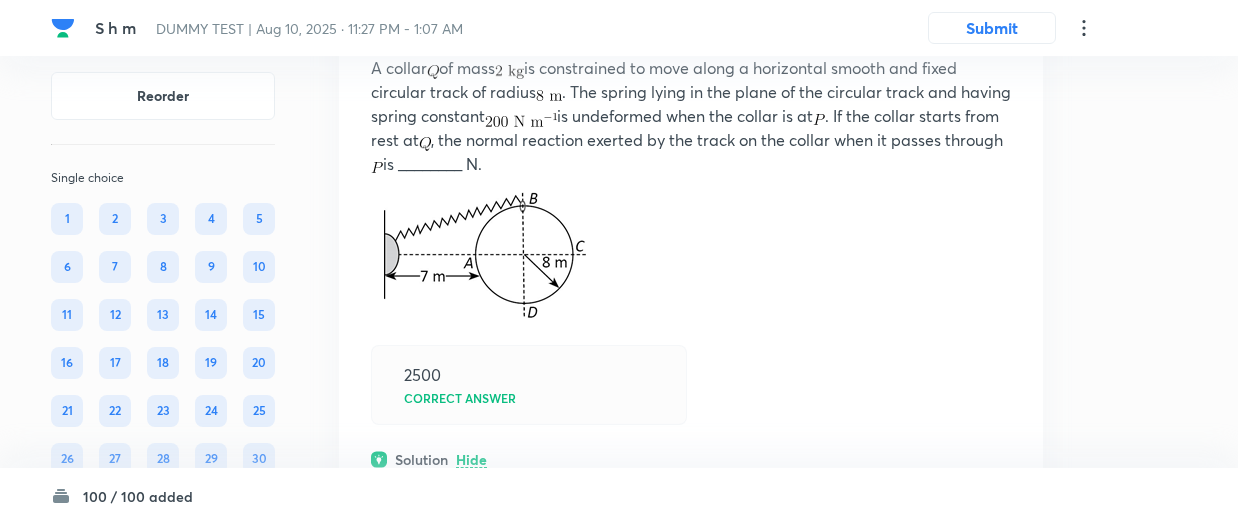 click on "View" at bounding box center (472, -200) 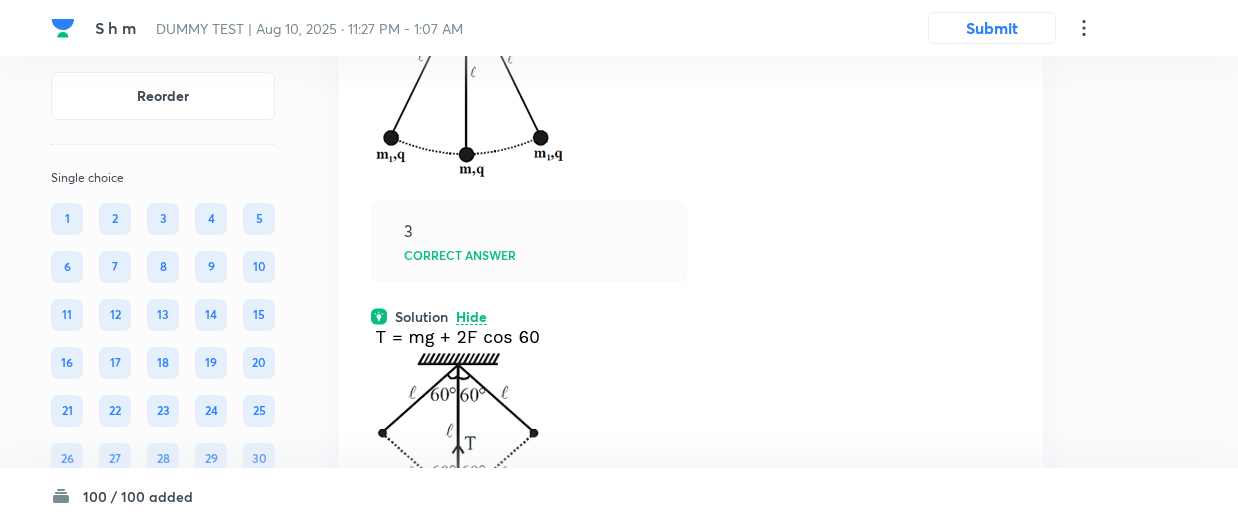 scroll, scrollTop: 62384, scrollLeft: 0, axis: vertical 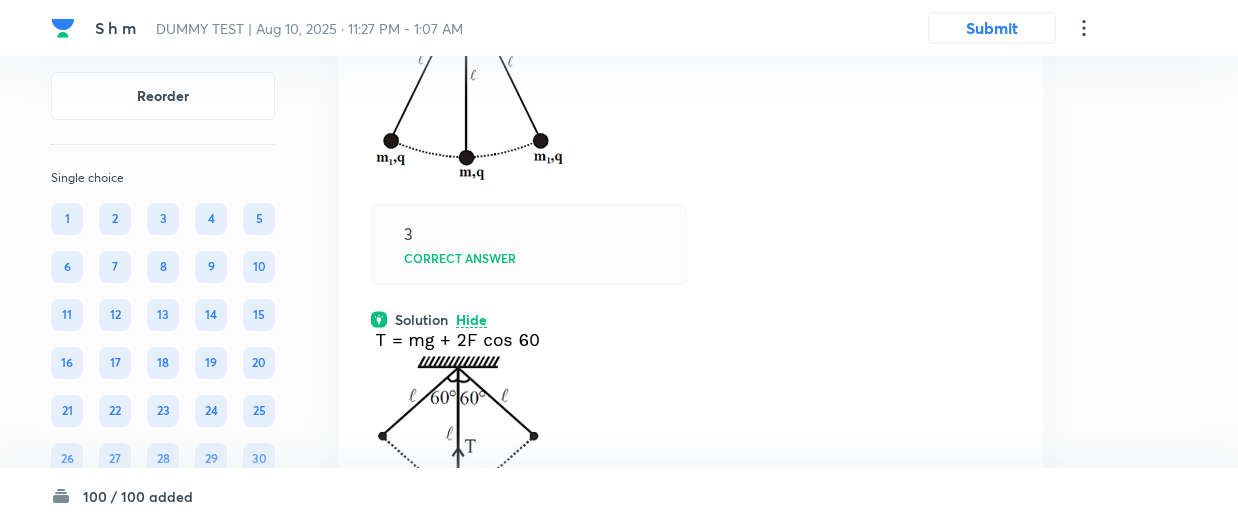 click 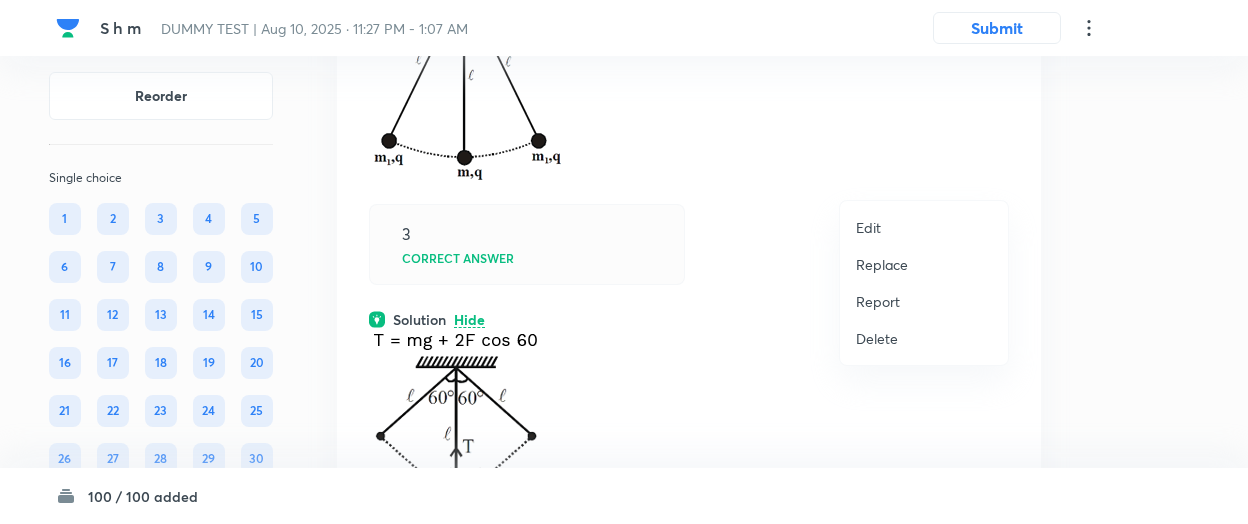 click at bounding box center (624, 262) 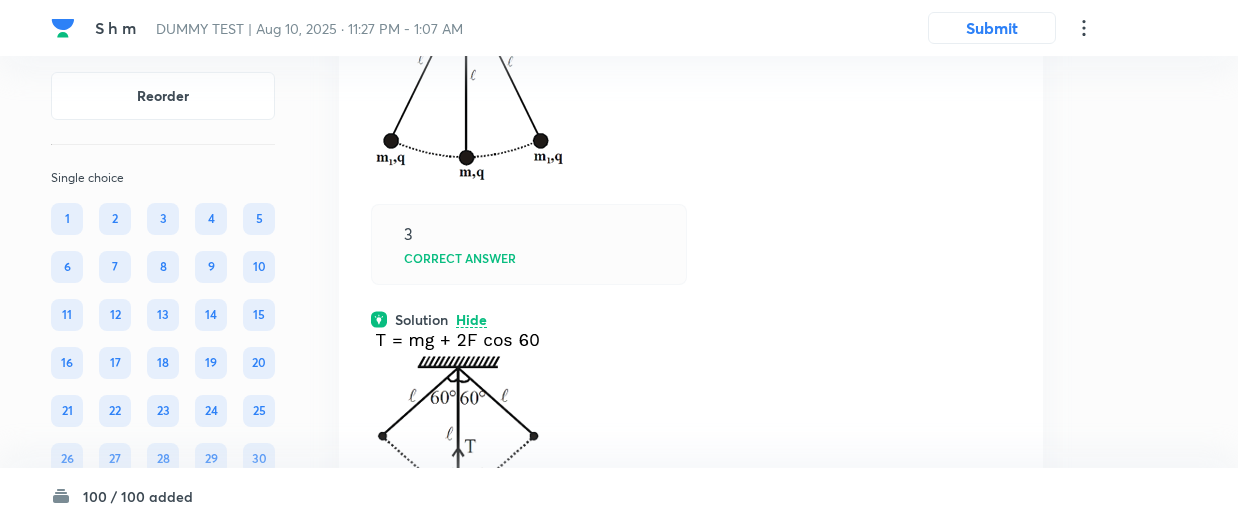 click 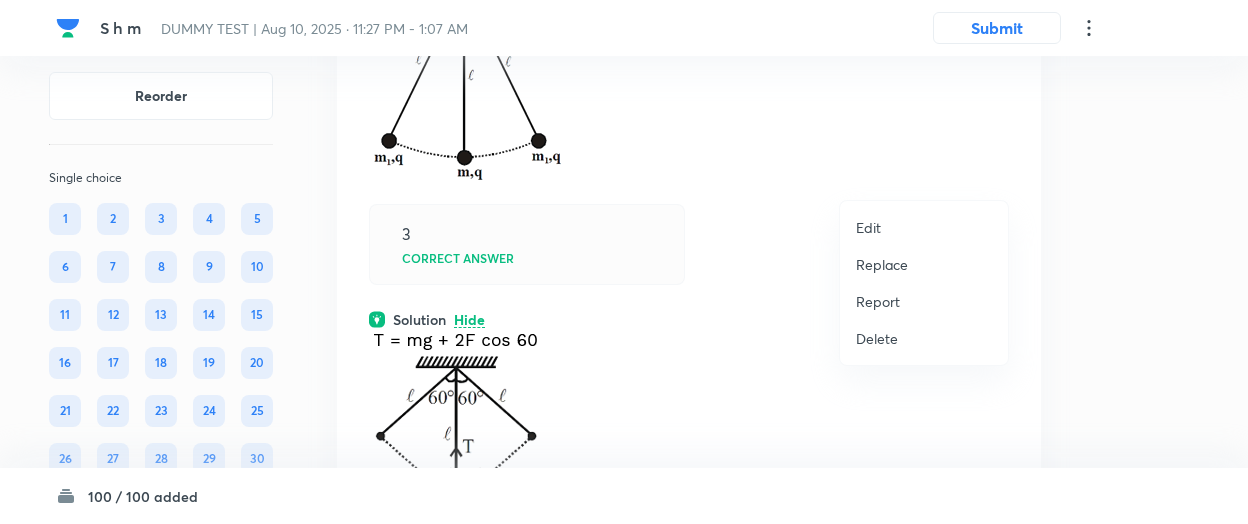 click on "Replace" at bounding box center (882, 264) 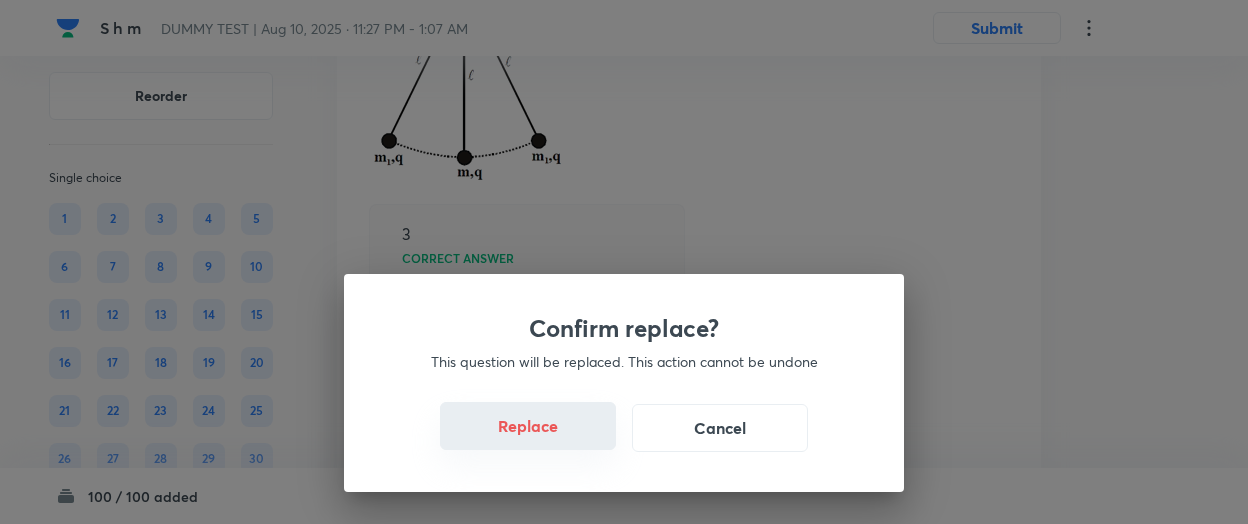 click on "Replace" at bounding box center (528, 426) 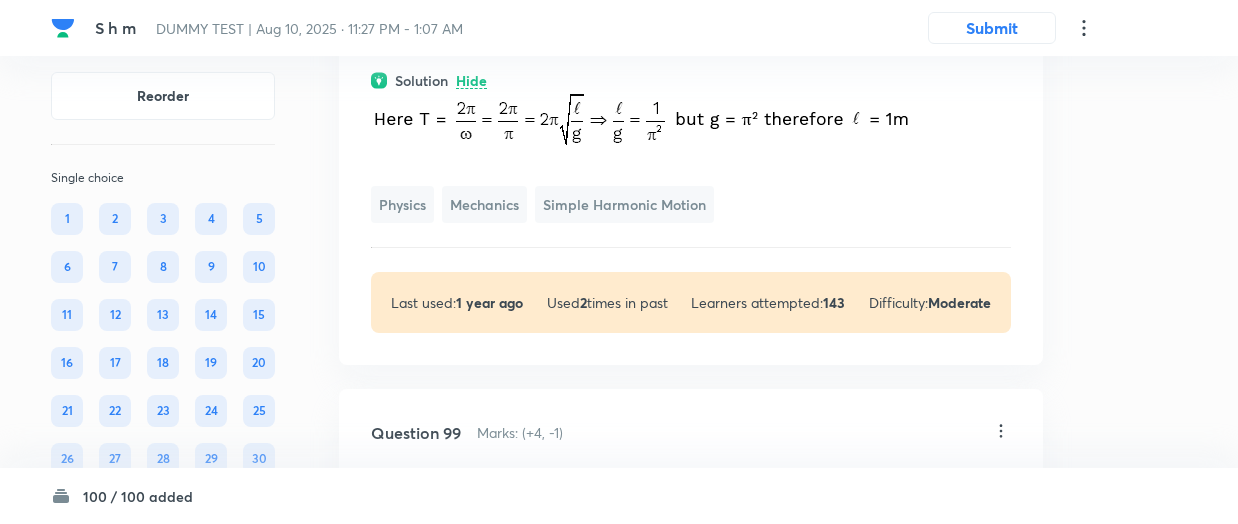 click on "1 Correct answer" at bounding box center (529, 5) 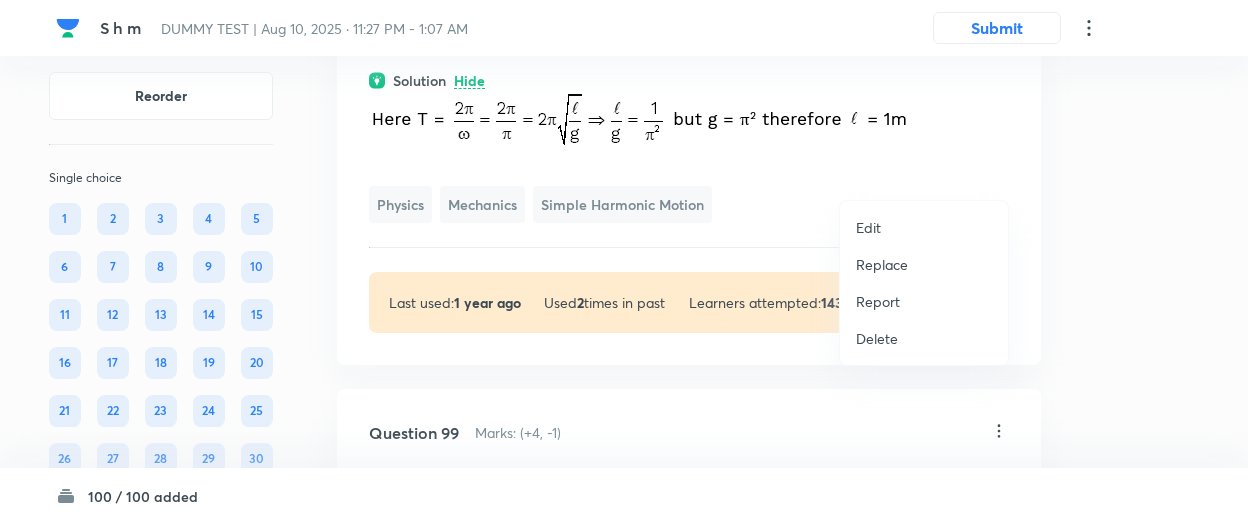 click on "Replace" at bounding box center (882, 264) 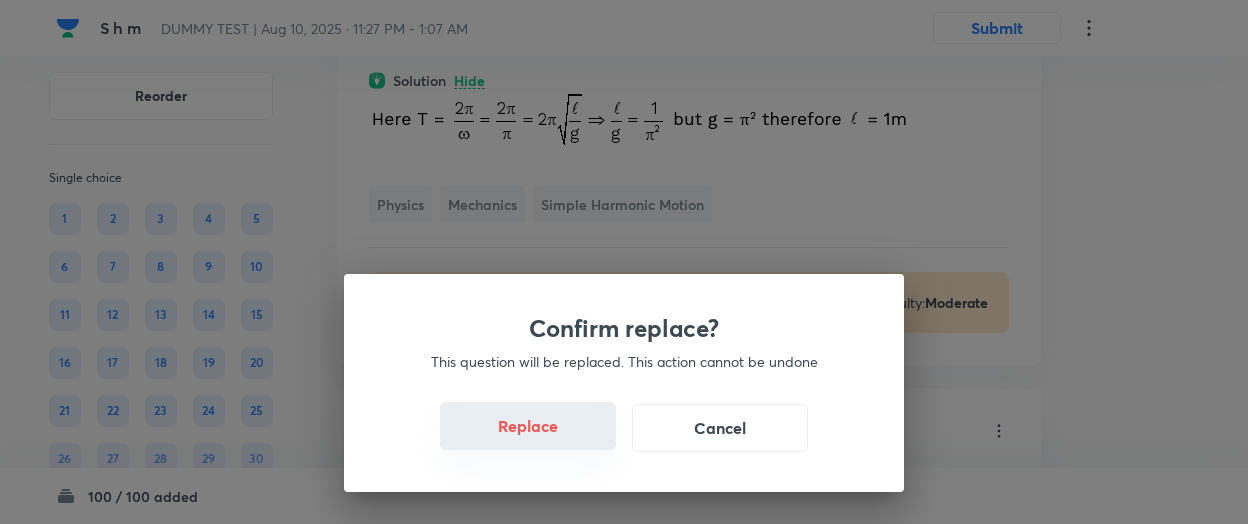 click on "Replace" at bounding box center (528, 426) 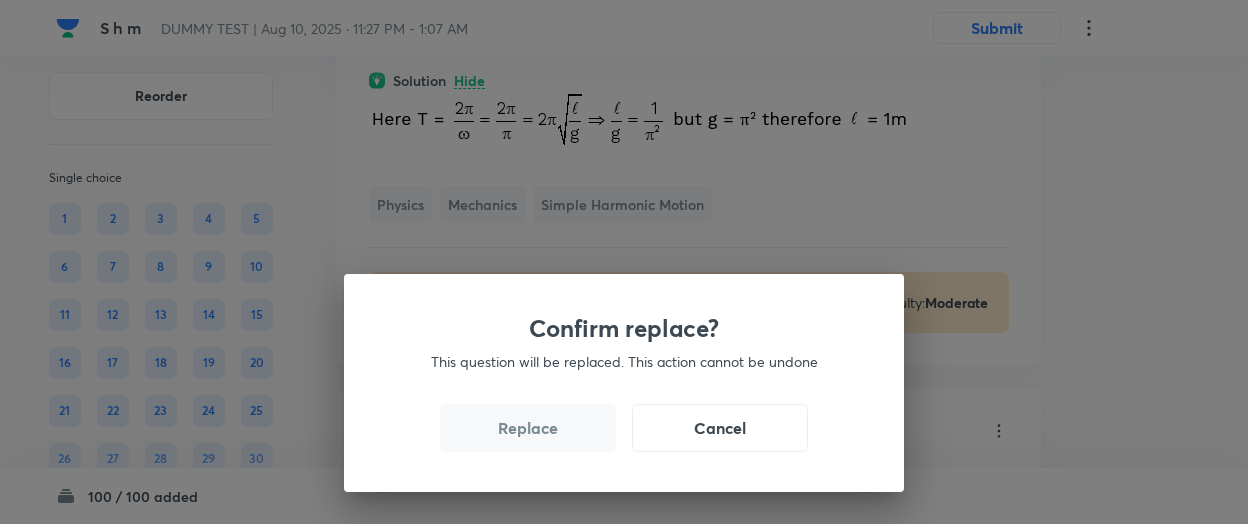 click on "Replace" at bounding box center (528, 428) 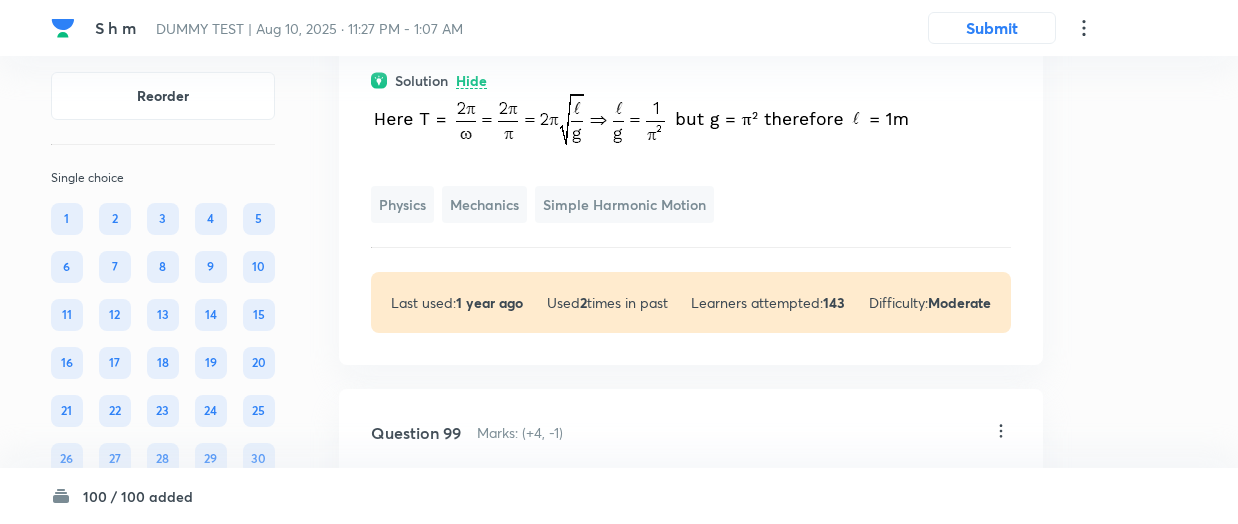 click at bounding box center (641, 123) 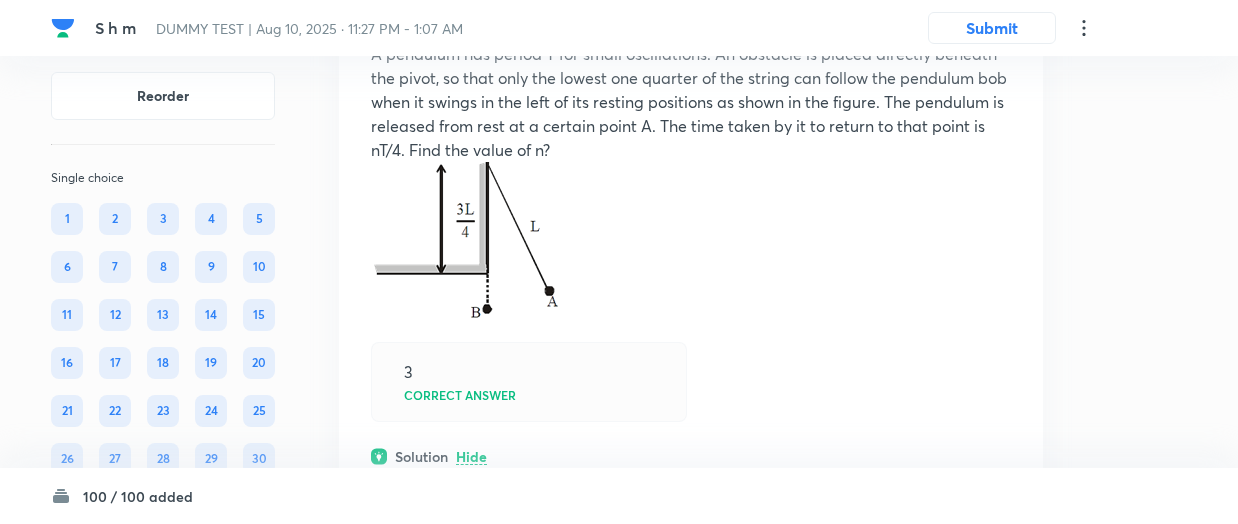 scroll, scrollTop: 62198, scrollLeft: 0, axis: vertical 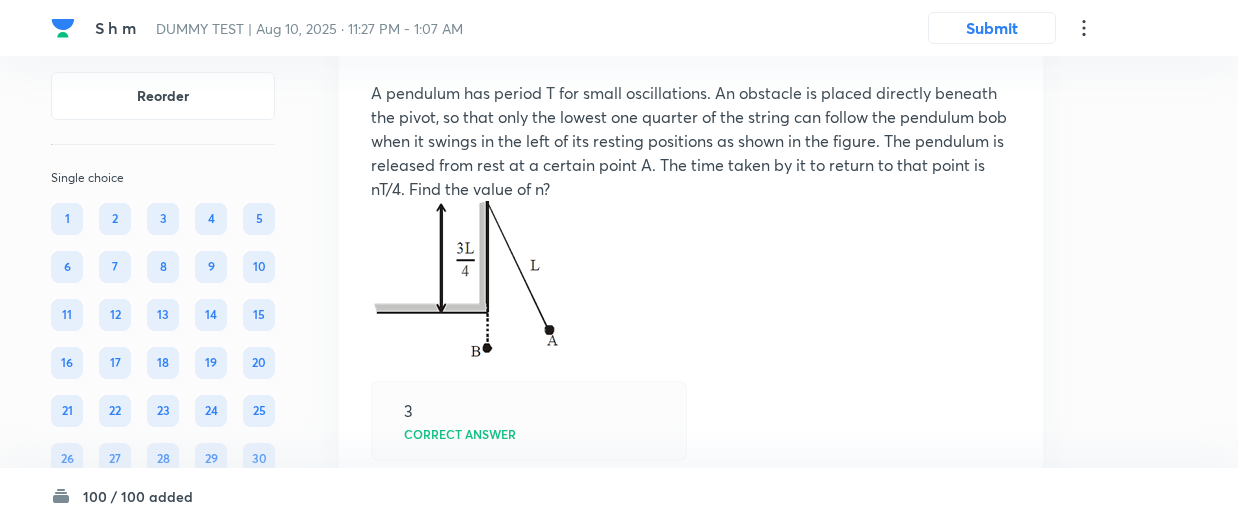 click on "View" at bounding box center [472, -175] 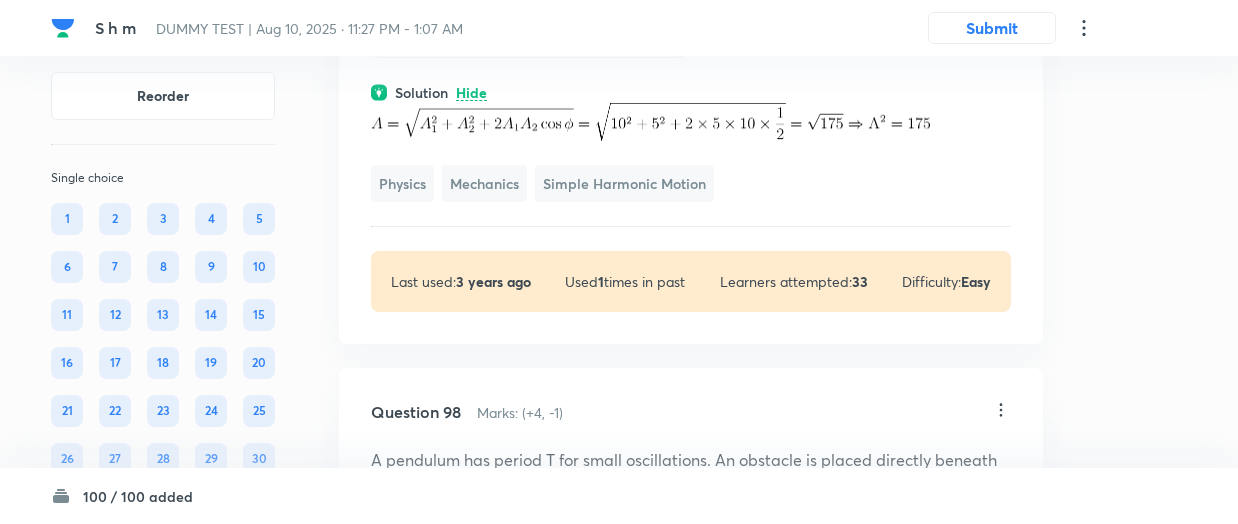 scroll, scrollTop: 61923, scrollLeft: 0, axis: vertical 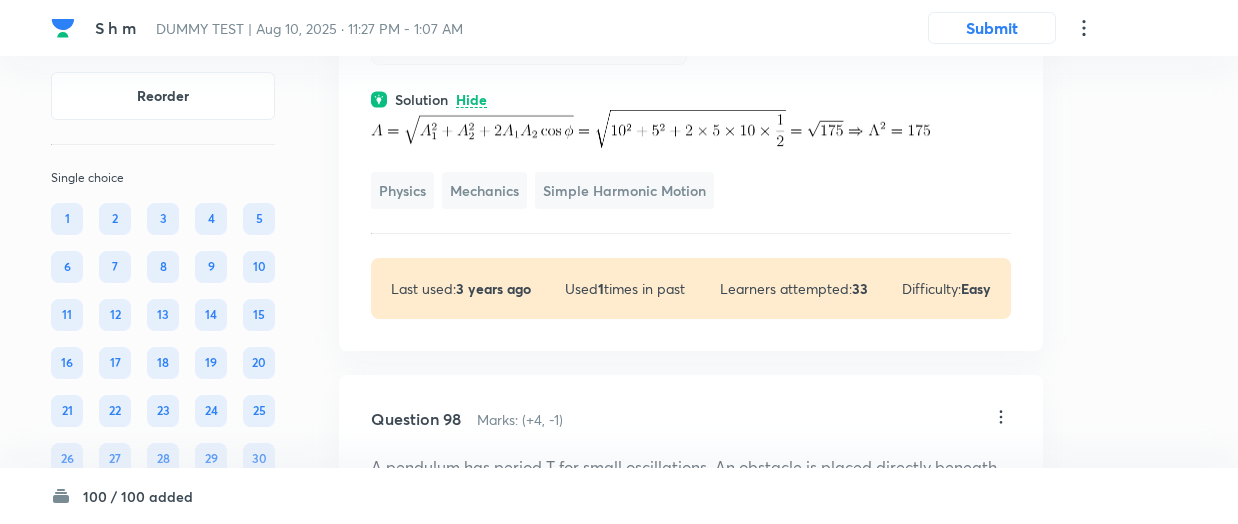 click 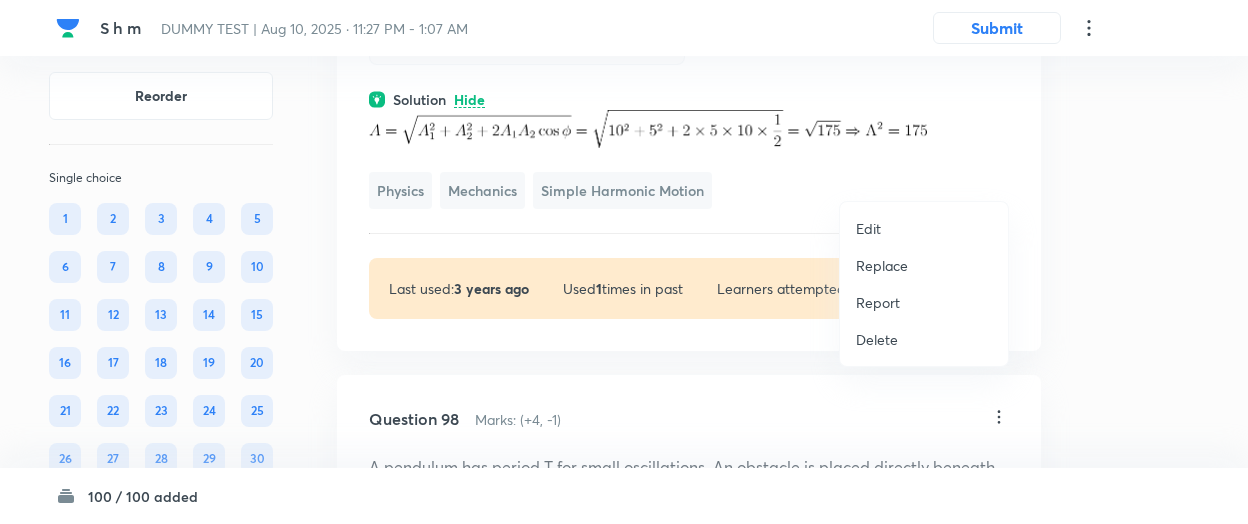 click on "Replace" at bounding box center (882, 265) 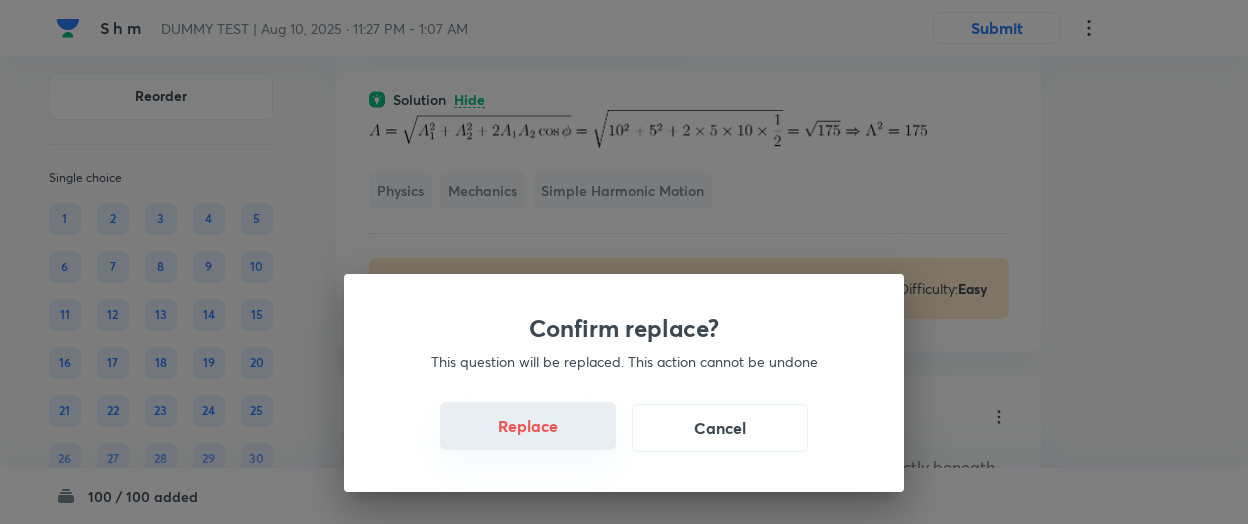 click on "Replace" at bounding box center [528, 426] 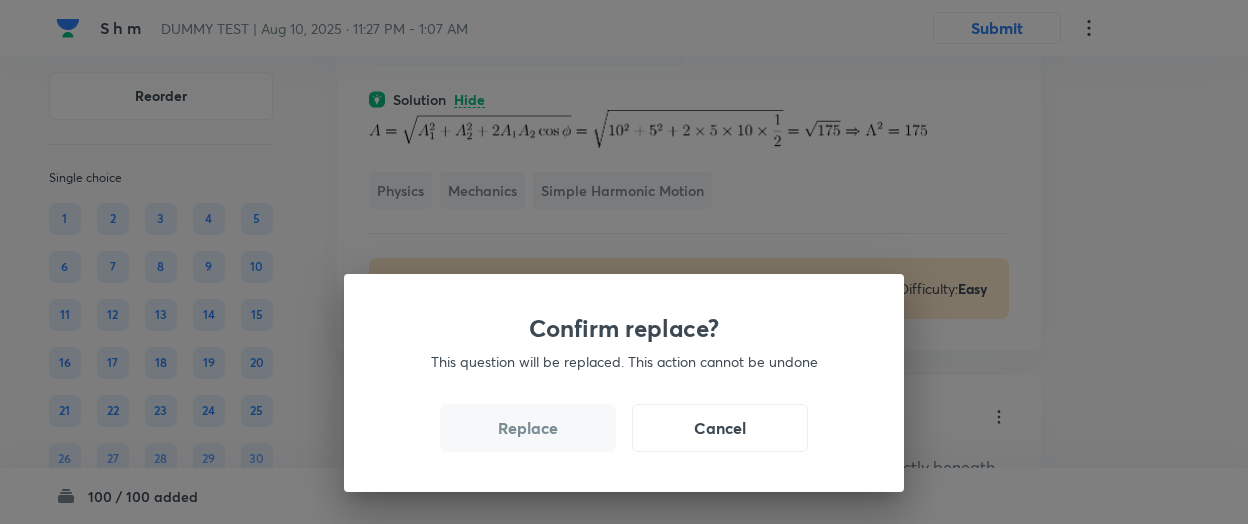 click on "Replace" at bounding box center [528, 428] 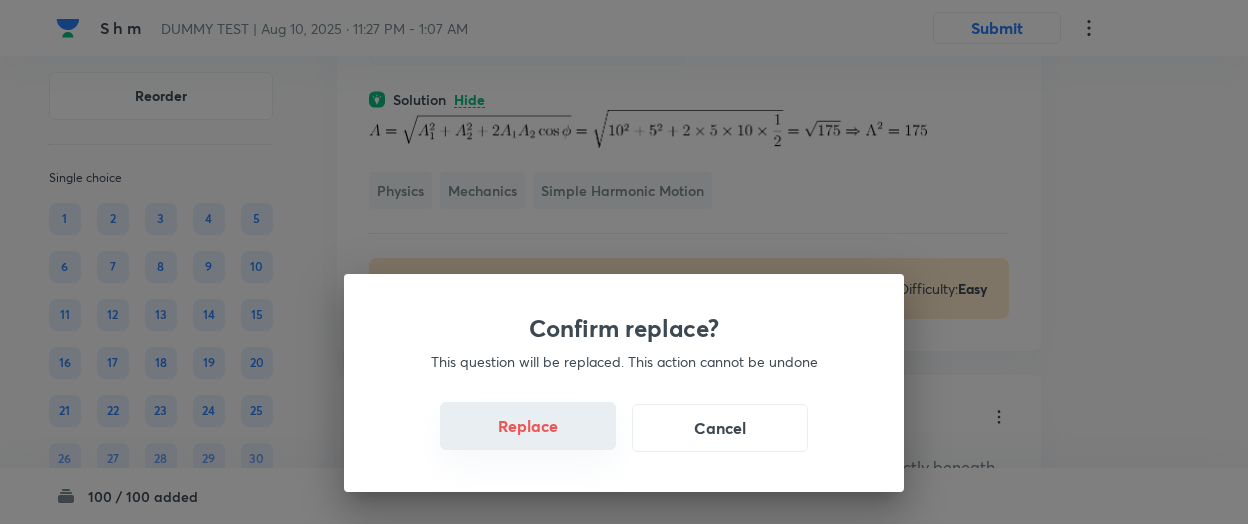 click on "Replace" at bounding box center (528, 426) 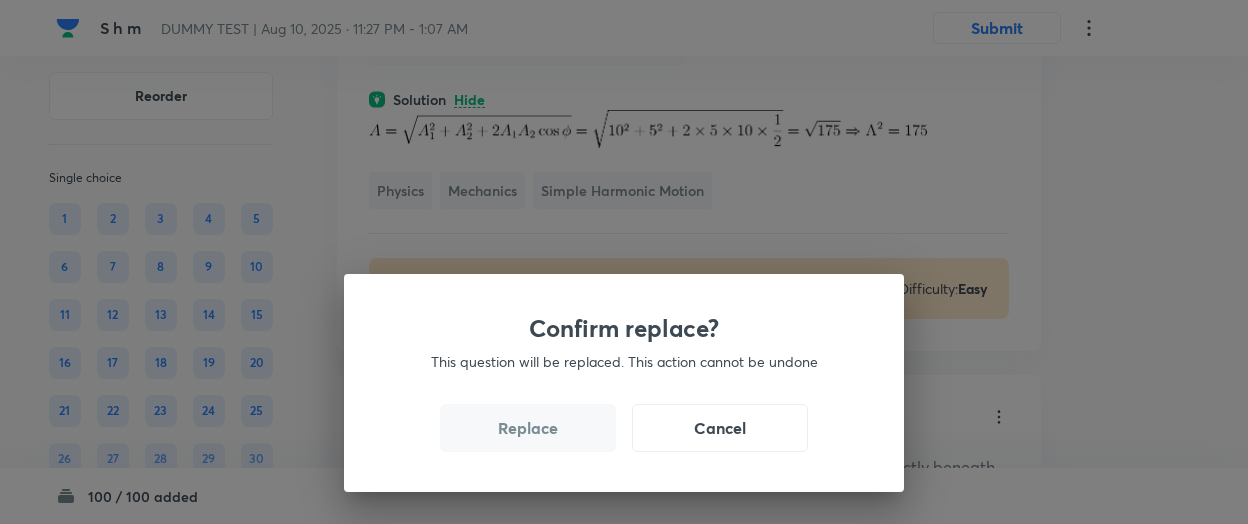 click on "Replace" at bounding box center [528, 428] 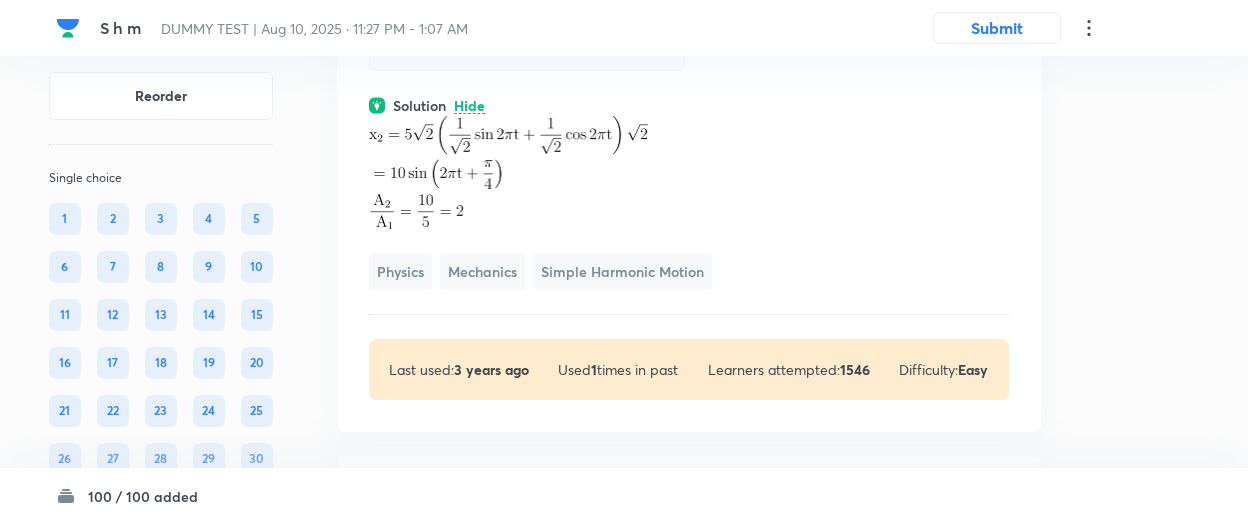 click on "Confirm replace? This question will be replaced. This action cannot be undone Replace Cancel" at bounding box center (624, 907) 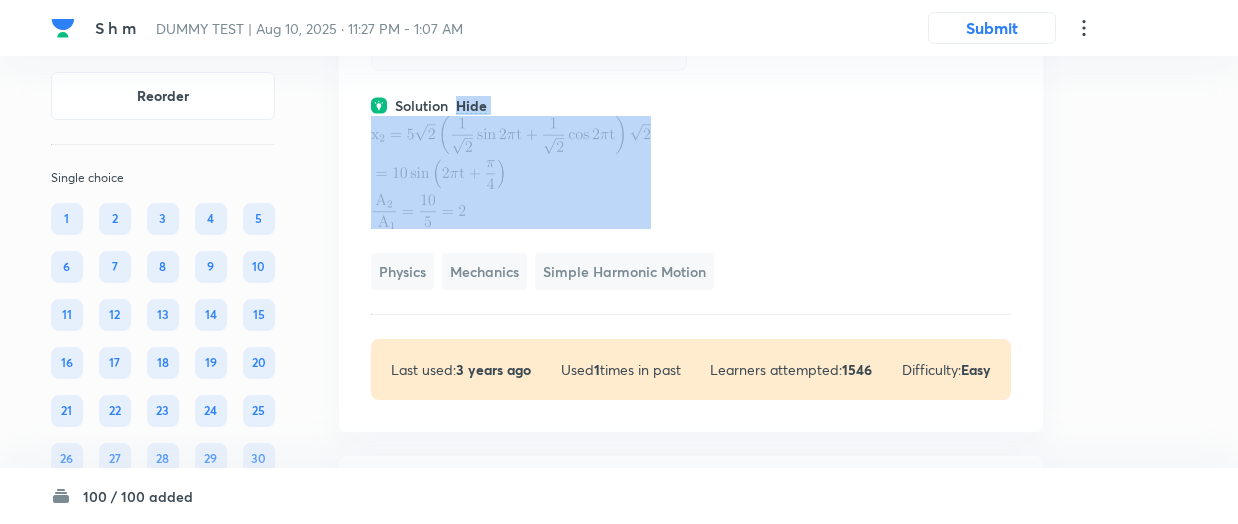 click on "Solution Hide" at bounding box center [691, 105] 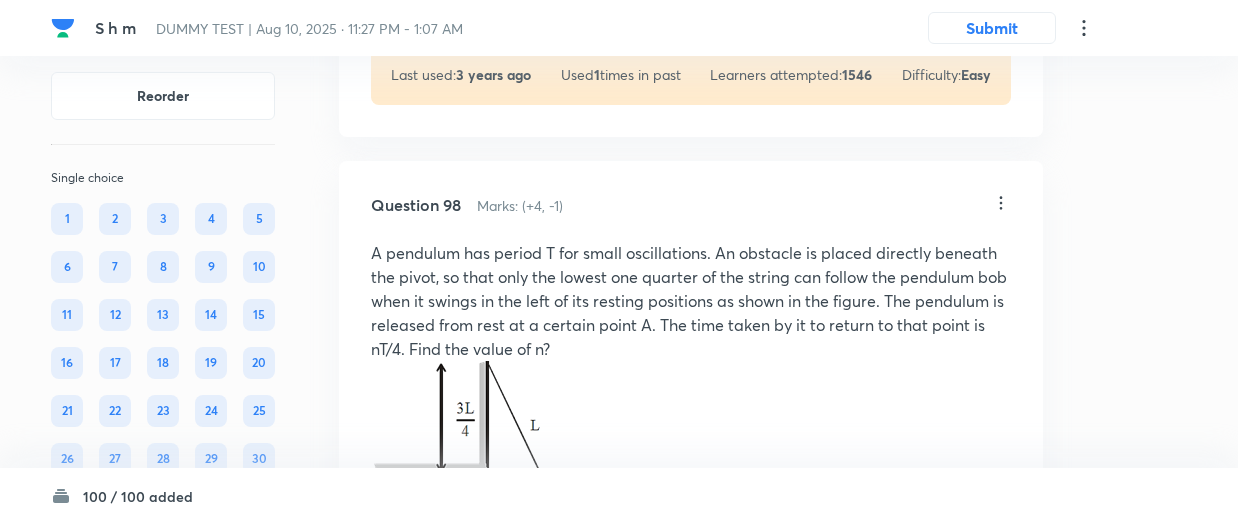 scroll, scrollTop: 62045, scrollLeft: 0, axis: vertical 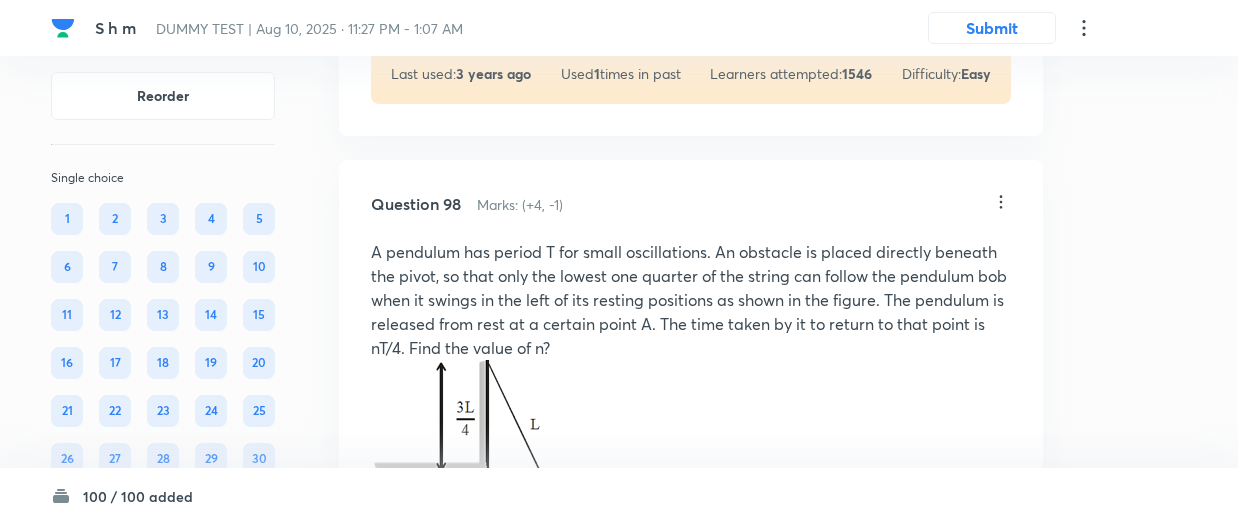 click on "View" at bounding box center [472, -16] 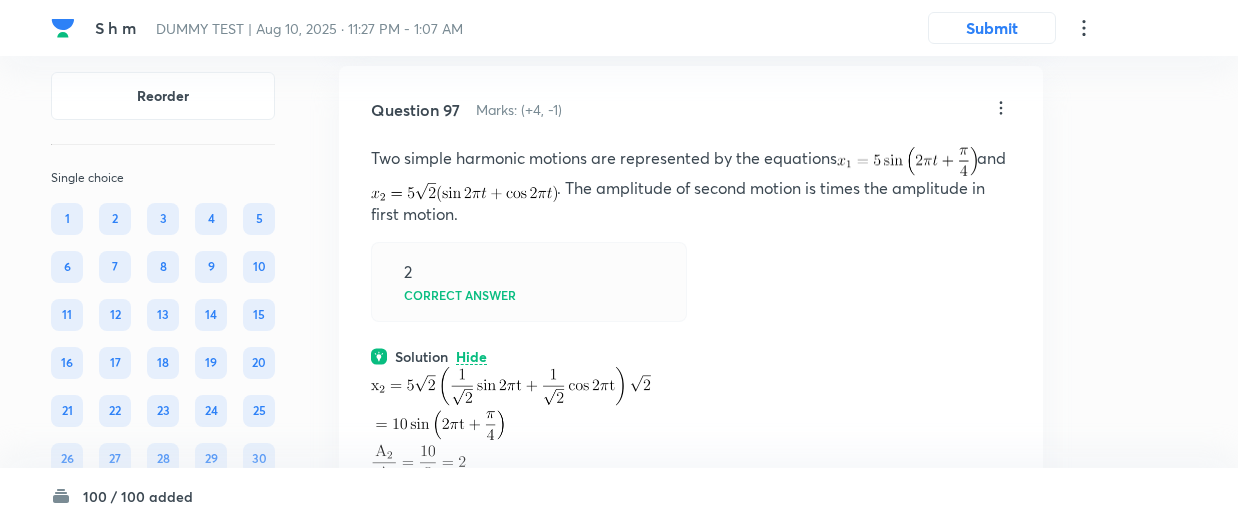 scroll, scrollTop: 61666, scrollLeft: 0, axis: vertical 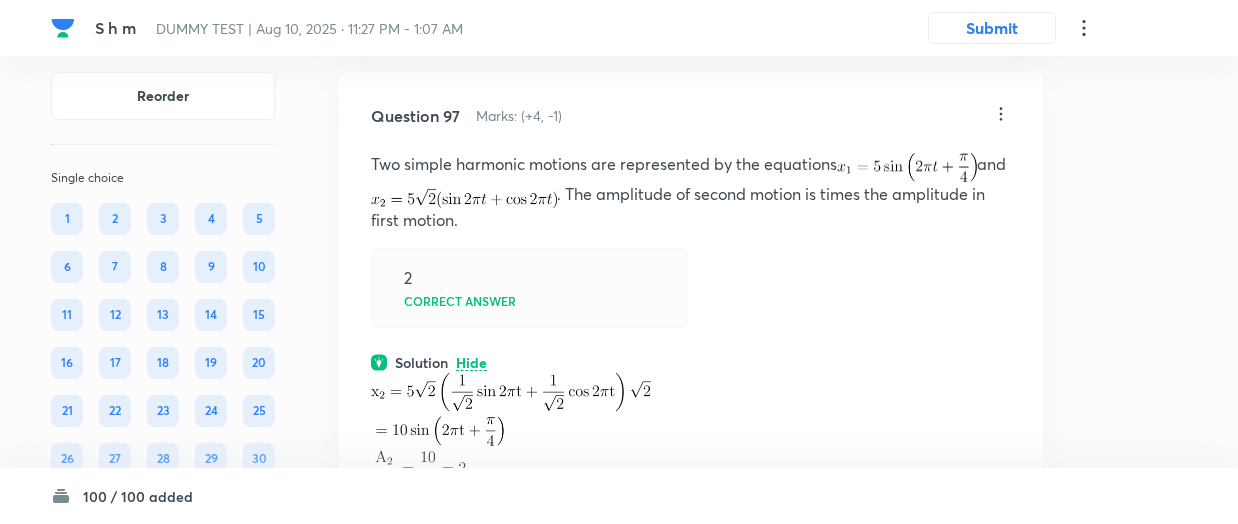 click on "View" at bounding box center (472, -104) 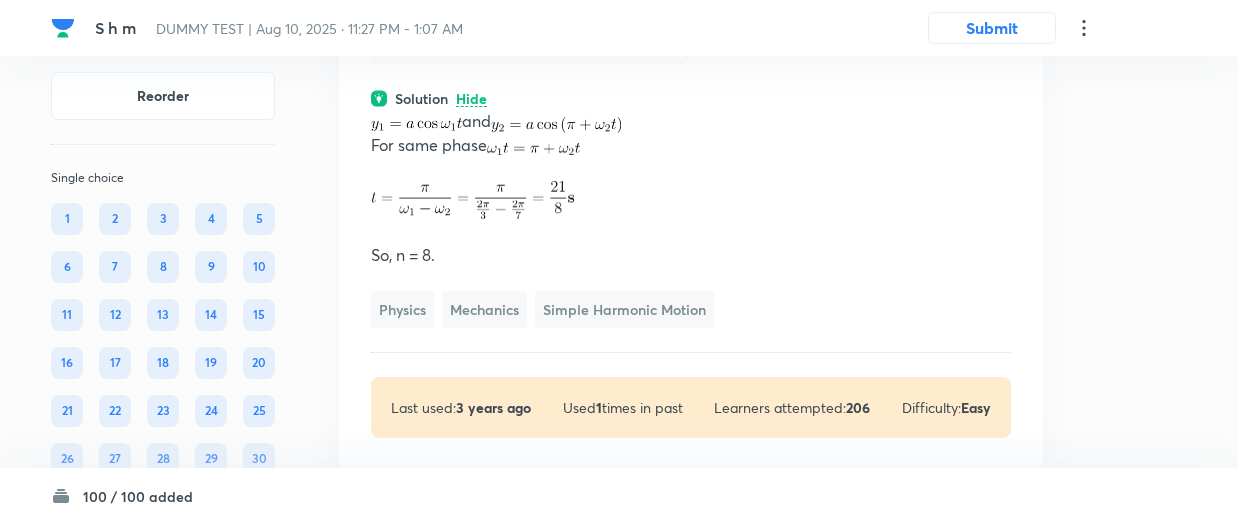 scroll, scrollTop: 61460, scrollLeft: 0, axis: vertical 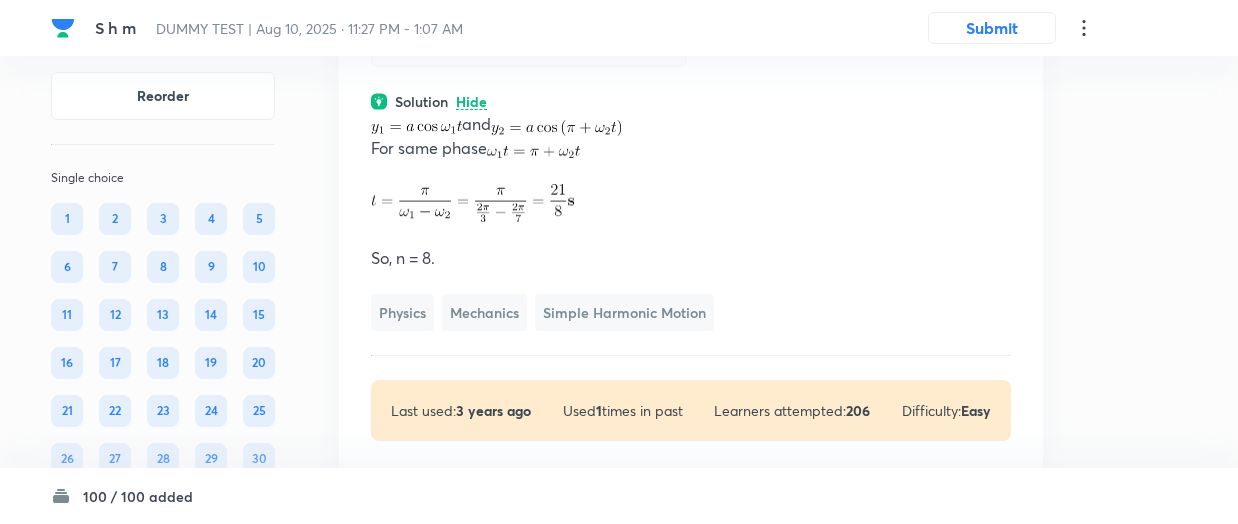 click 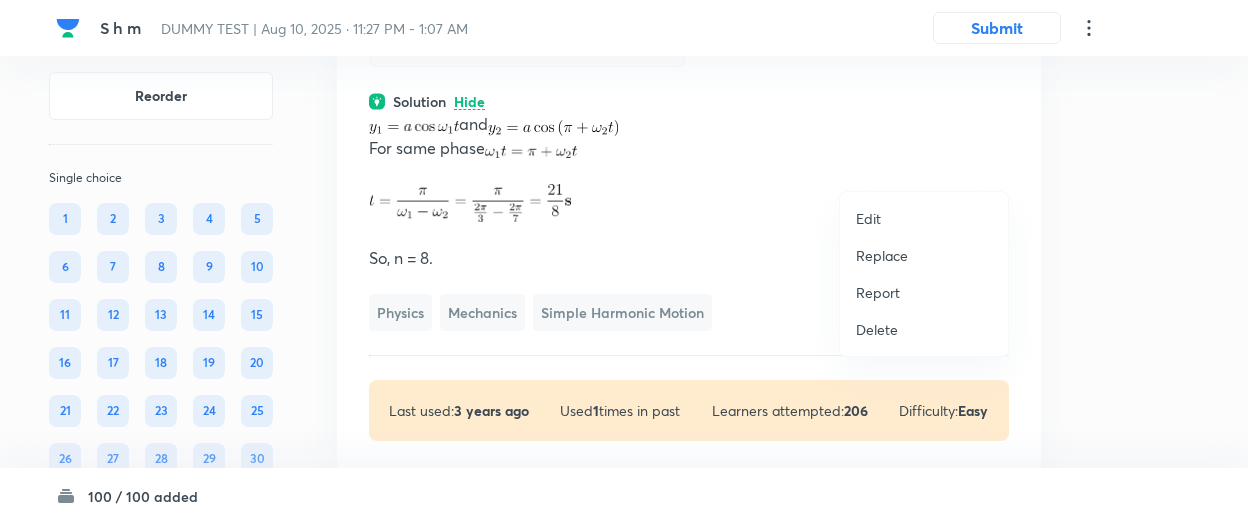 click on "Replace" at bounding box center [882, 255] 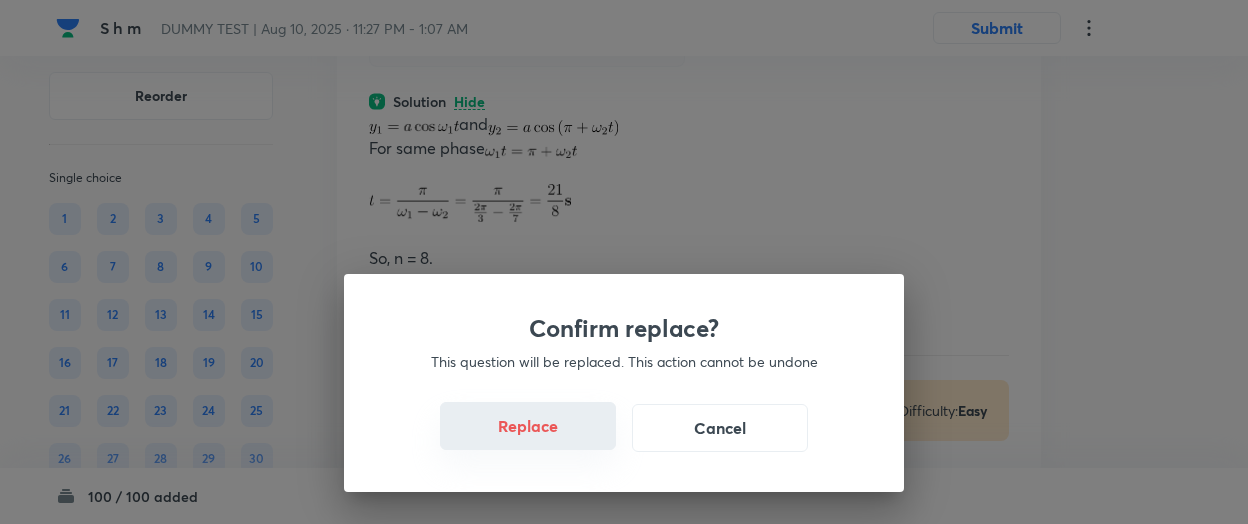 click on "Replace" at bounding box center [528, 426] 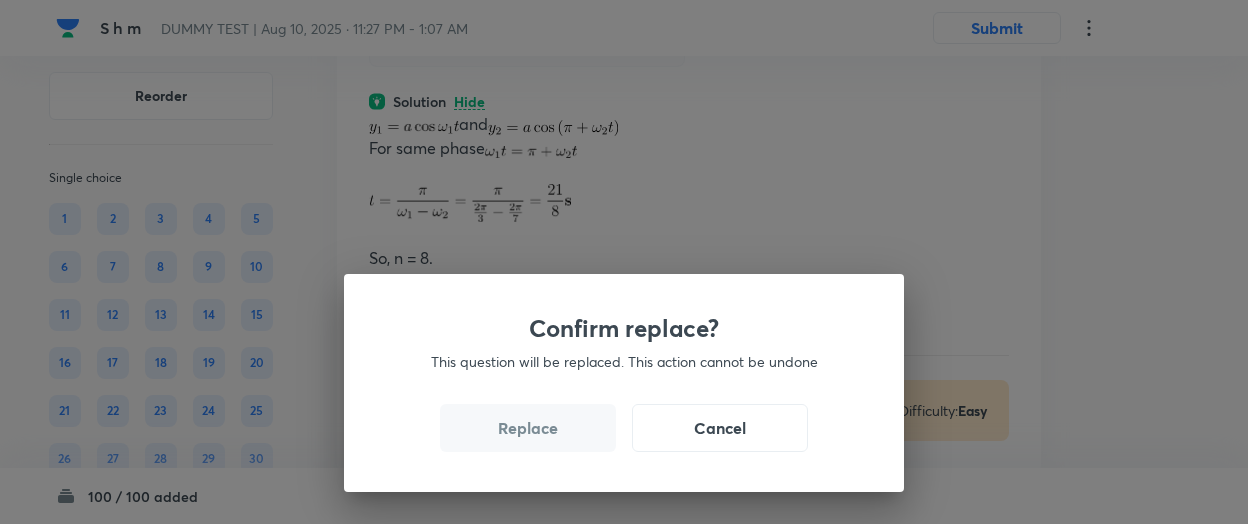 click on "Replace" at bounding box center (528, 428) 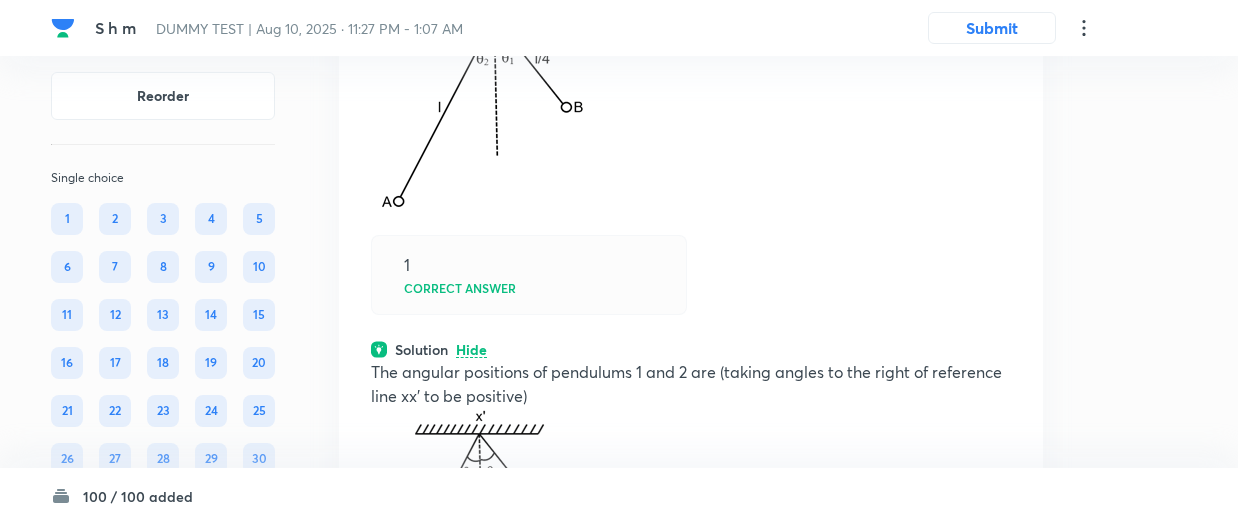 scroll, scrollTop: 61517, scrollLeft: 0, axis: vertical 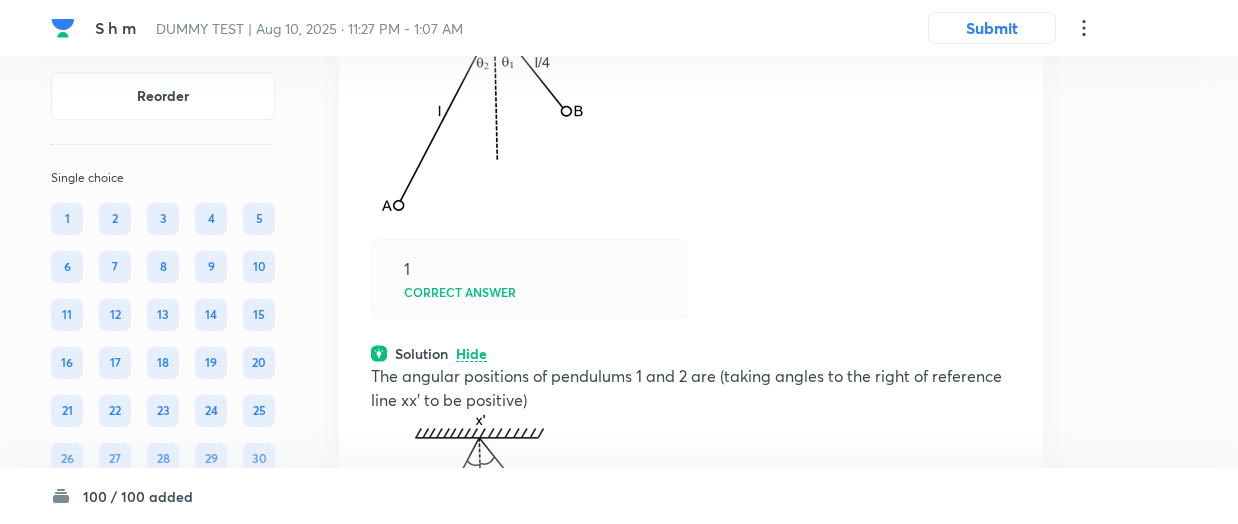 click 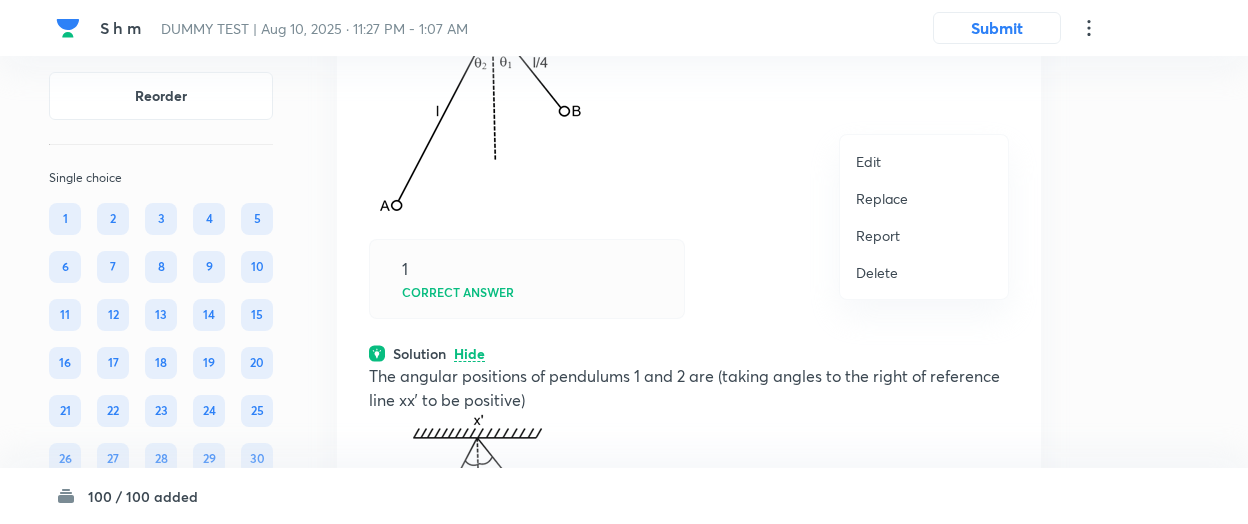 click on "Replace" at bounding box center (882, 198) 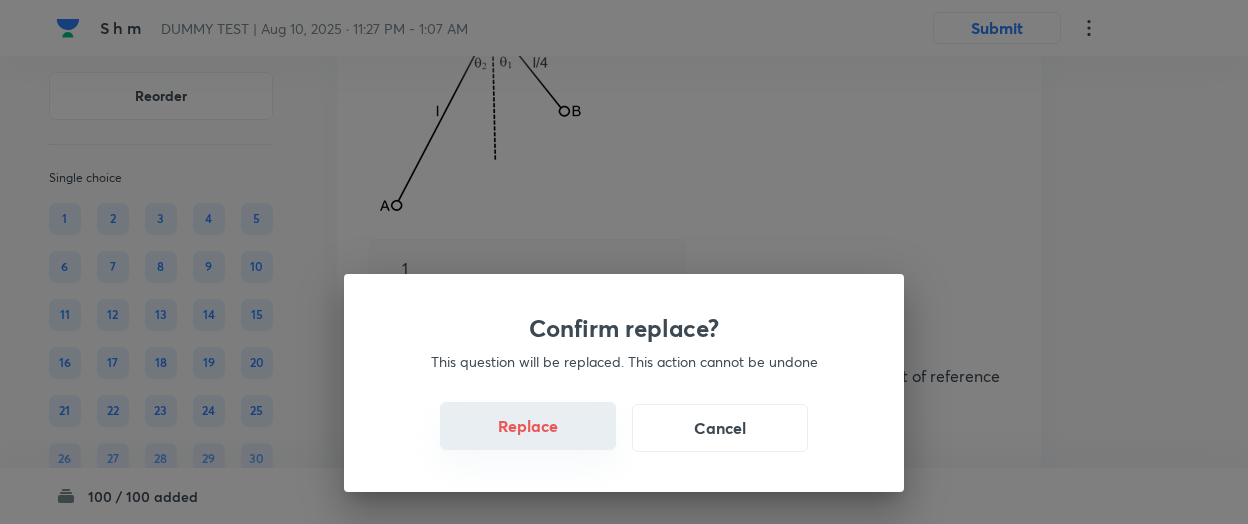 click on "Replace" at bounding box center [528, 426] 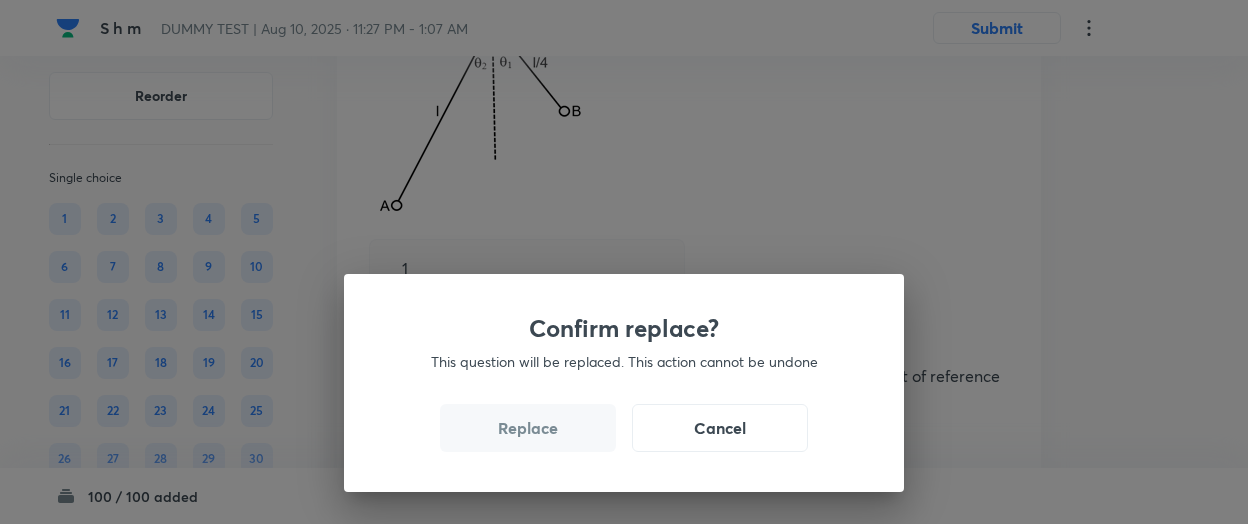 click on "Replace" at bounding box center [528, 428] 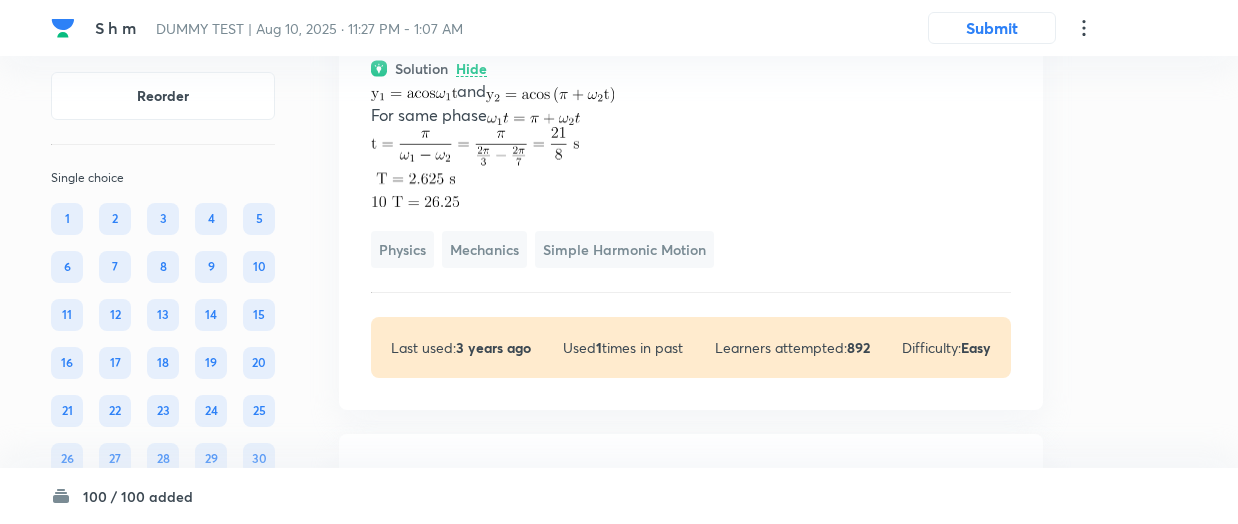 scroll, scrollTop: 61520, scrollLeft: 0, axis: vertical 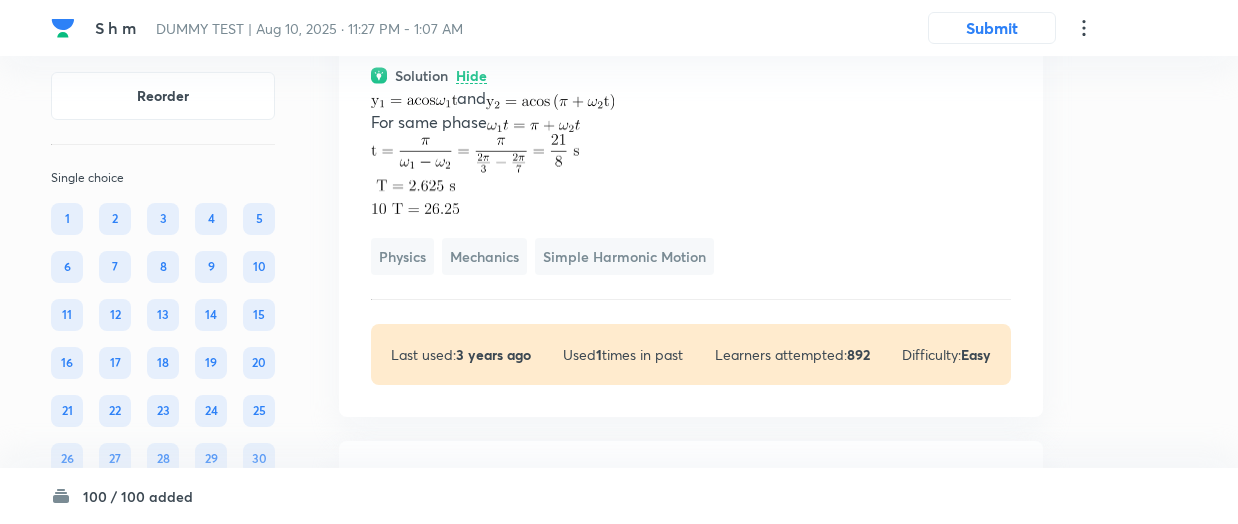 click 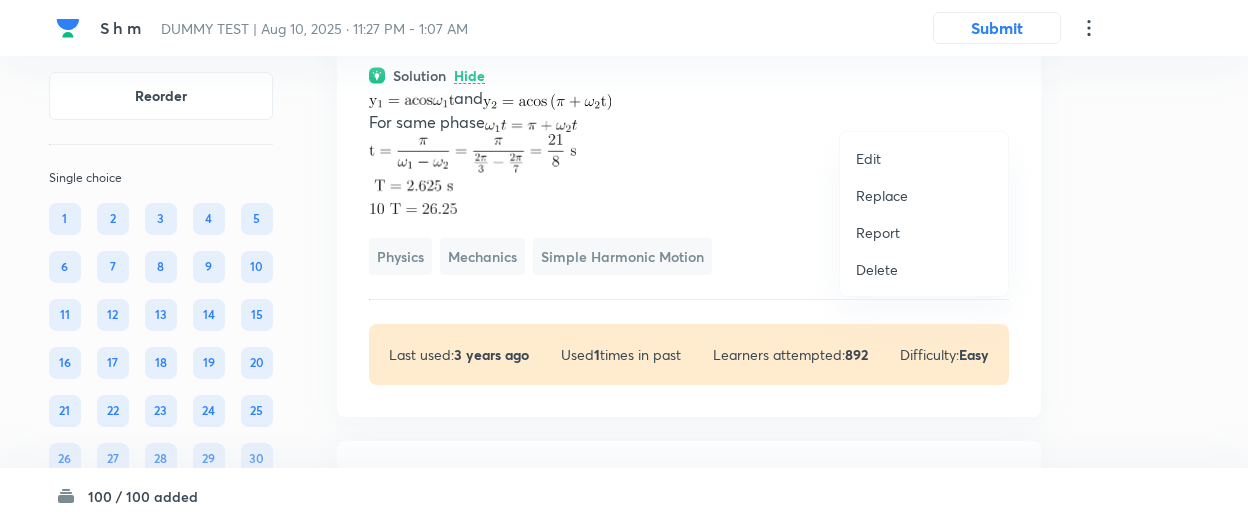 click on "Replace" at bounding box center (882, 195) 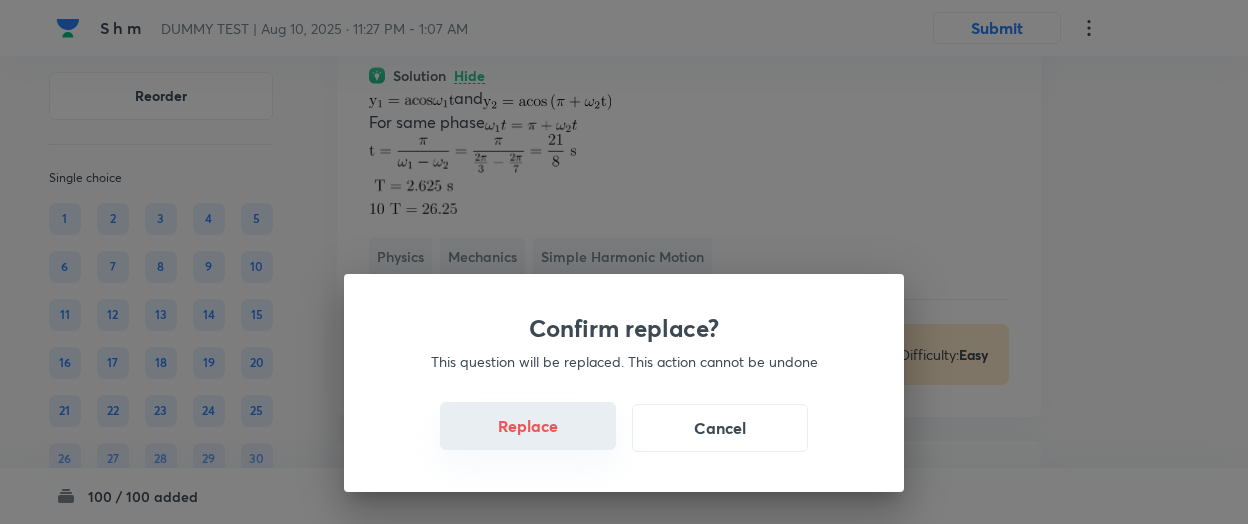 click on "Replace" at bounding box center (528, 426) 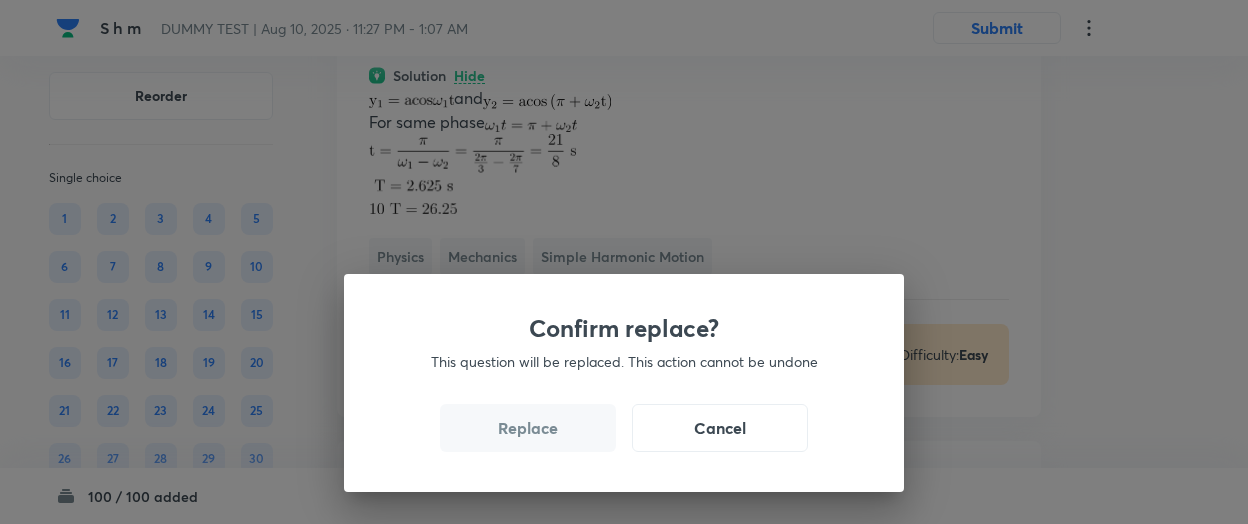 click on "Replace" at bounding box center (528, 428) 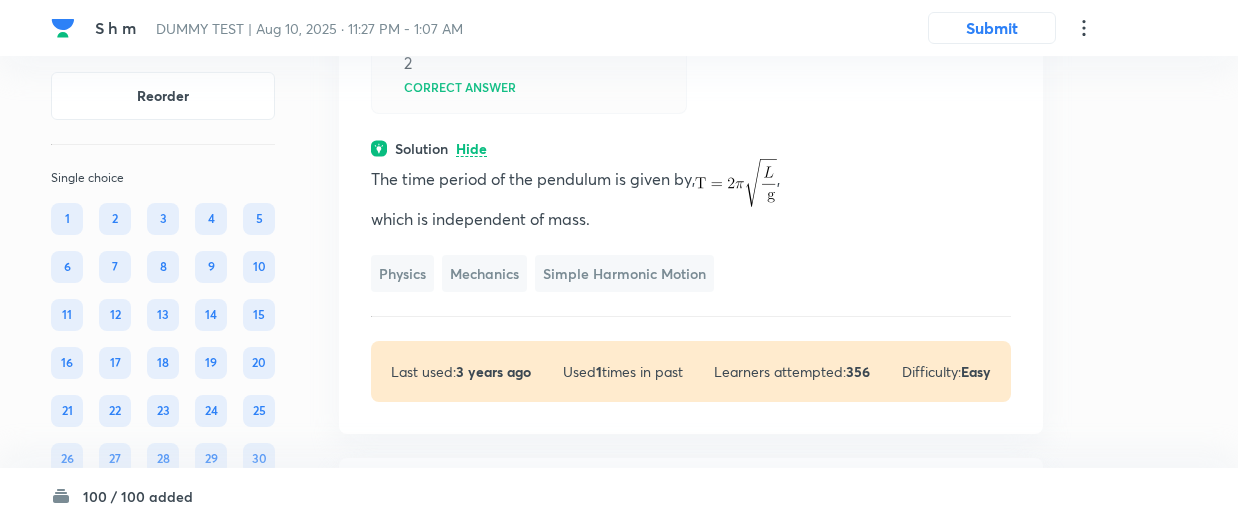 scroll, scrollTop: 61422, scrollLeft: 0, axis: vertical 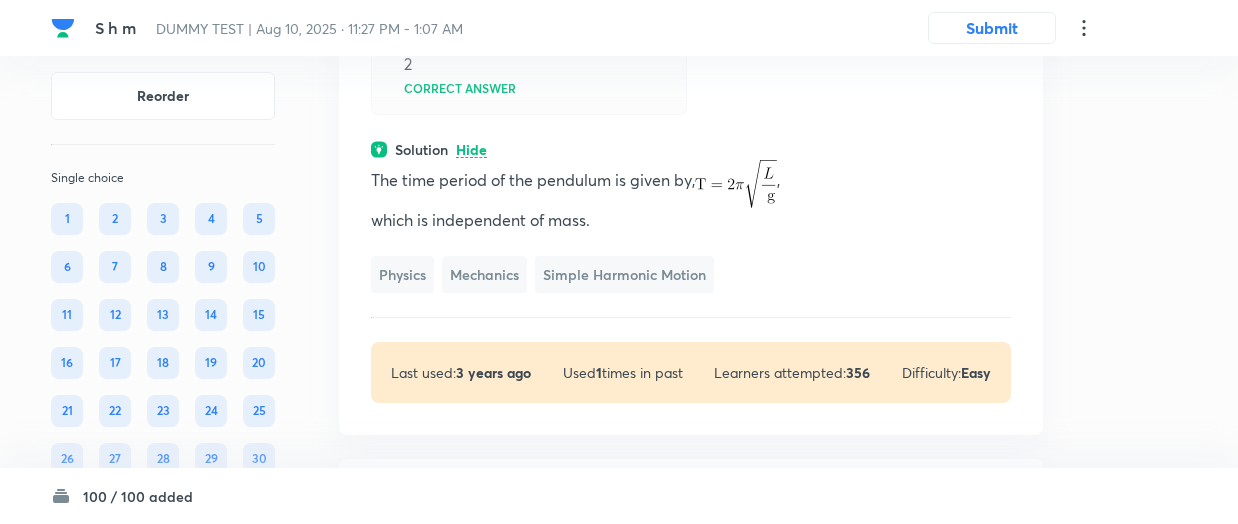 click 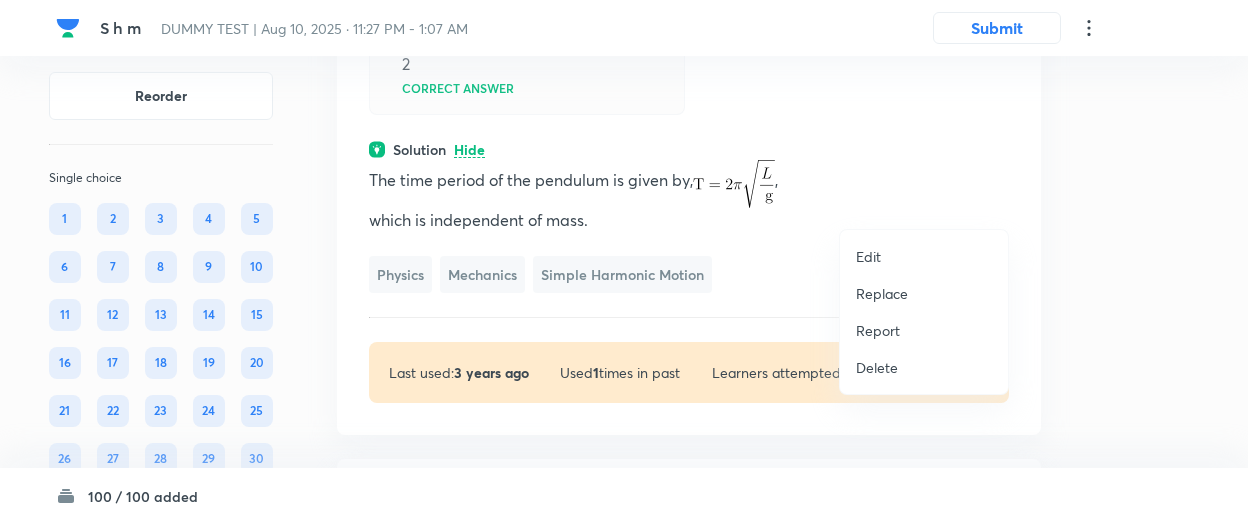 click on "Replace" at bounding box center [924, 293] 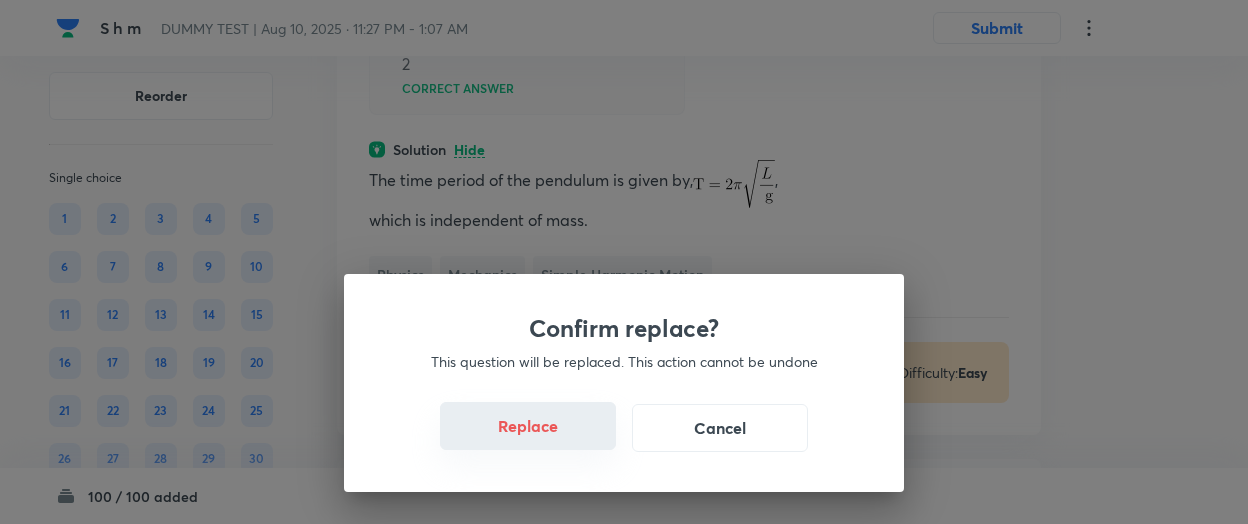 click on "Replace" at bounding box center (528, 426) 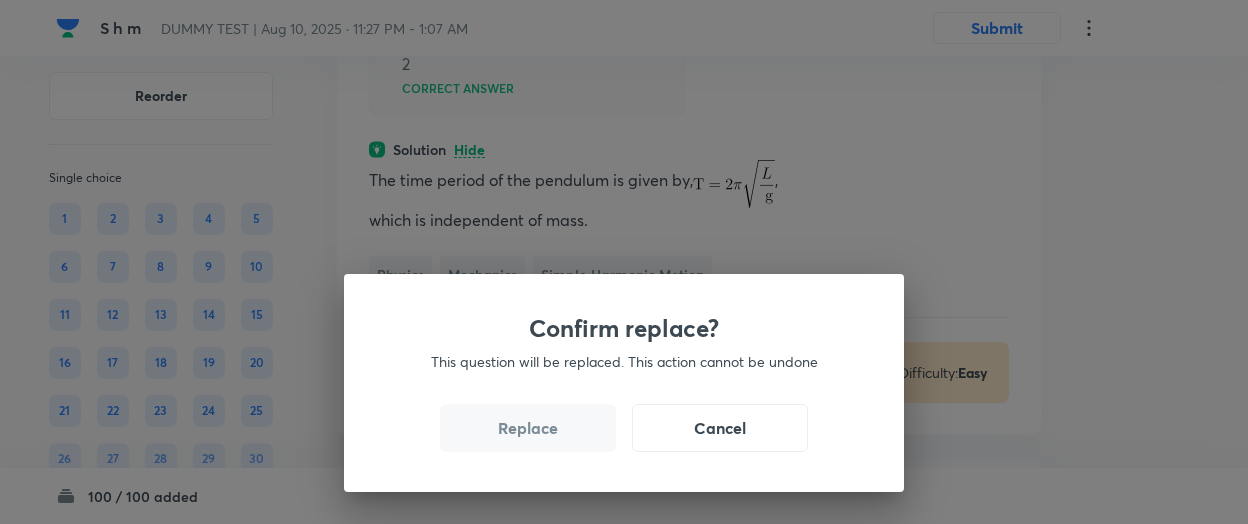 click on "Replace" at bounding box center (528, 428) 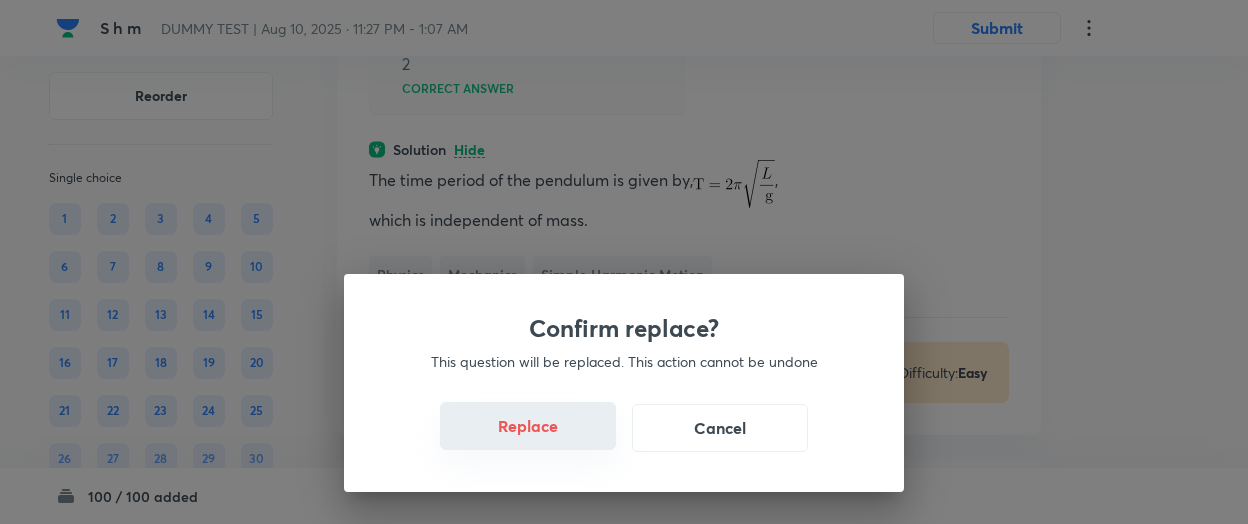 click on "Replace" at bounding box center [528, 426] 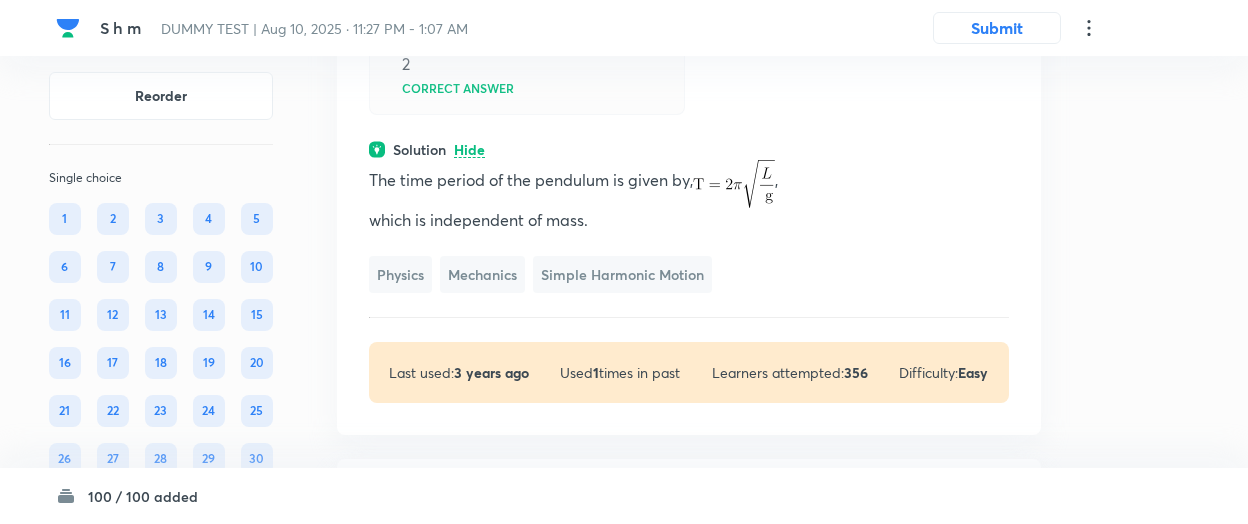 click on "Confirm replace? This question will be replaced. This action cannot be undone Replace Cancel" at bounding box center (624, 907) 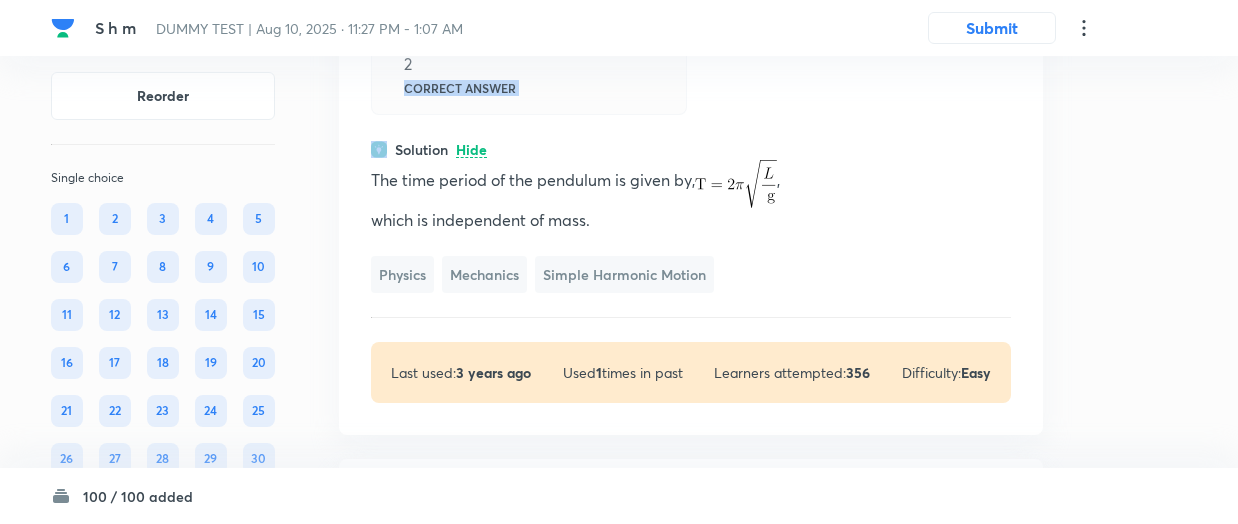 click on "2 Correct answer" at bounding box center (529, 74) 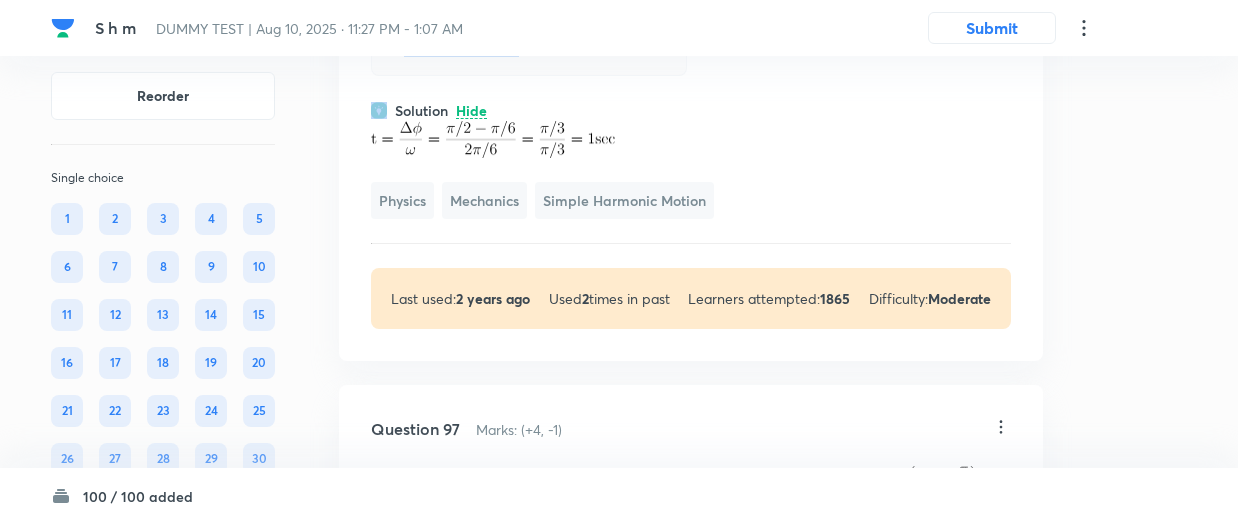 scroll, scrollTop: 61434, scrollLeft: 0, axis: vertical 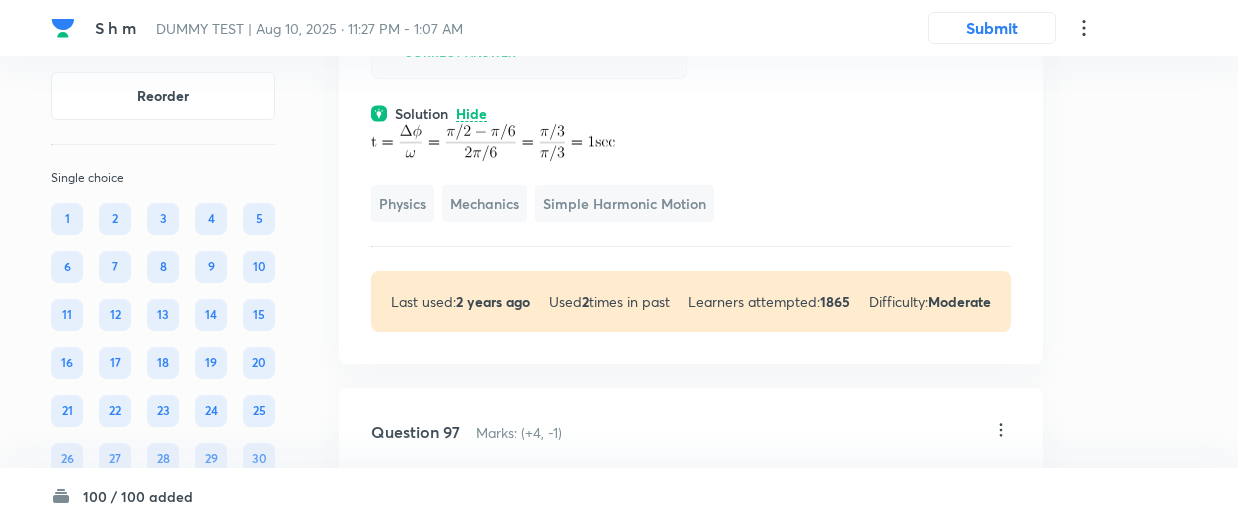 click 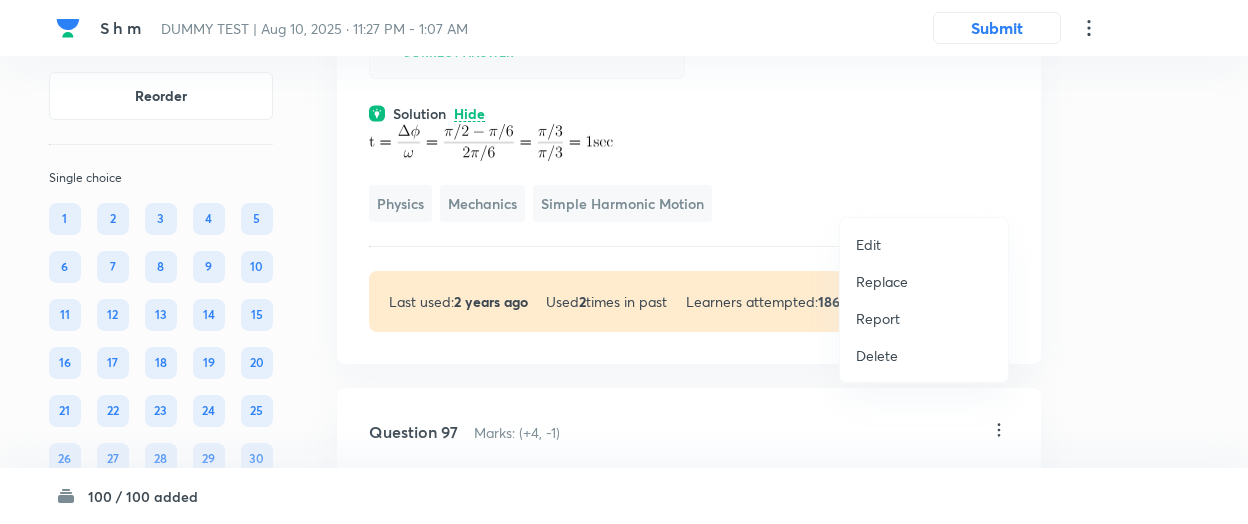 click on "Replace" at bounding box center (882, 281) 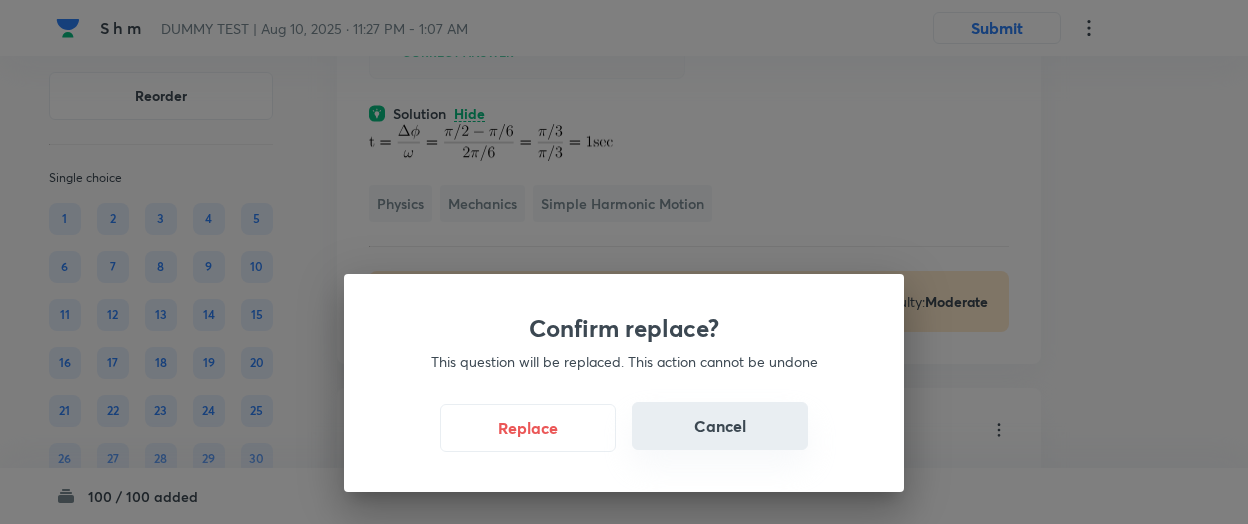 click on "Cancel" at bounding box center [720, 426] 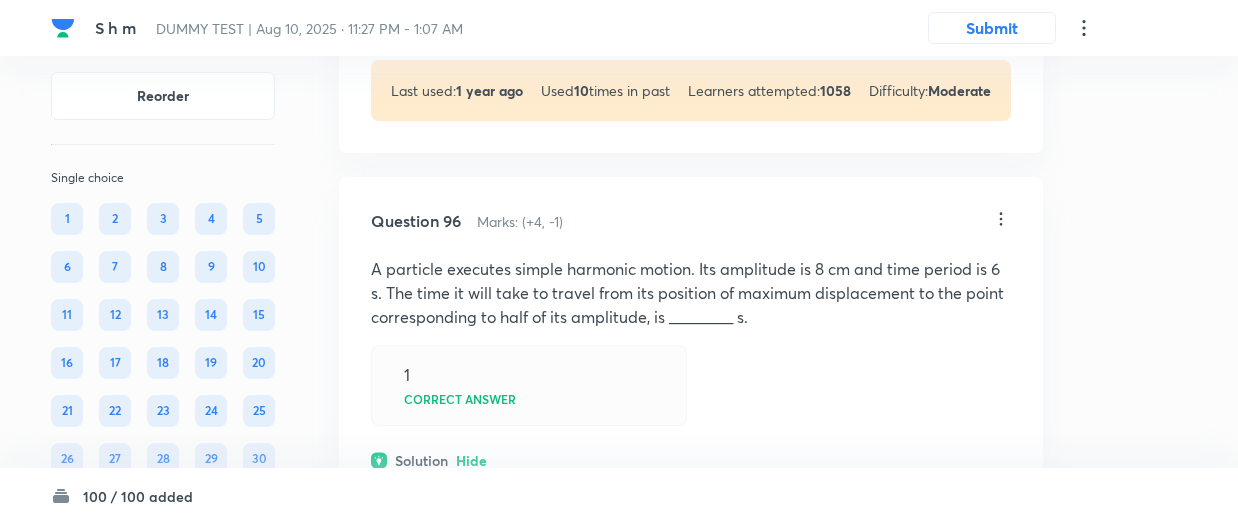 scroll, scrollTop: 61082, scrollLeft: 0, axis: vertical 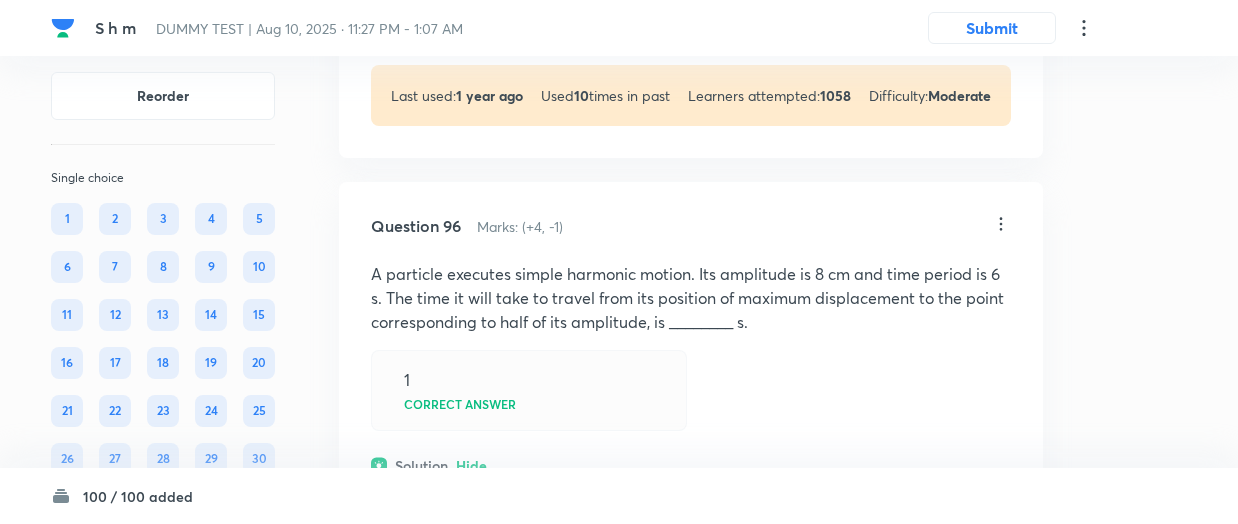 click on "View" at bounding box center [472, 6] 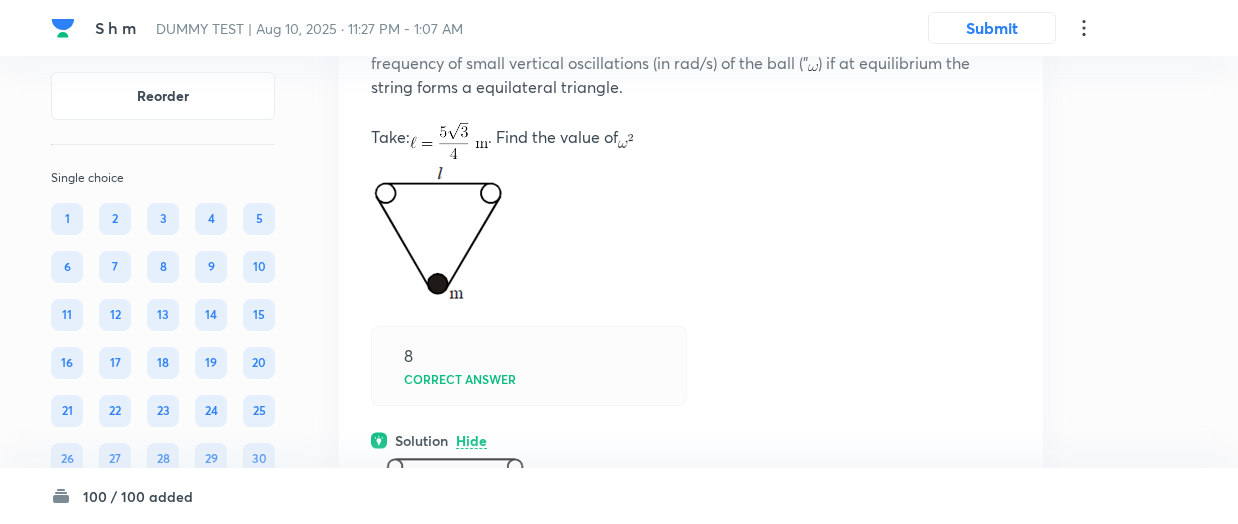 scroll, scrollTop: 60646, scrollLeft: 0, axis: vertical 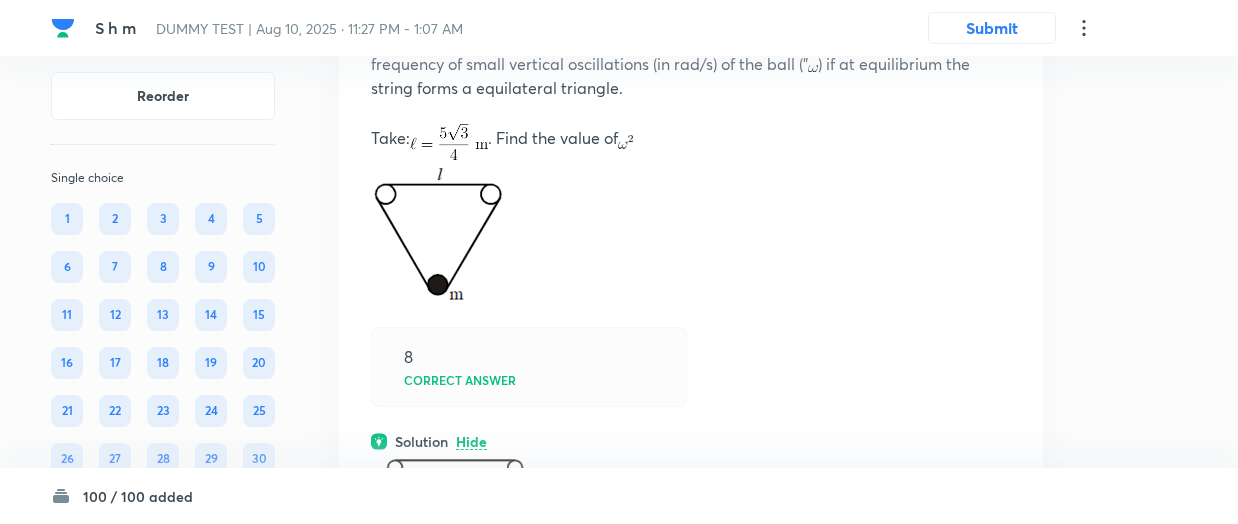 click 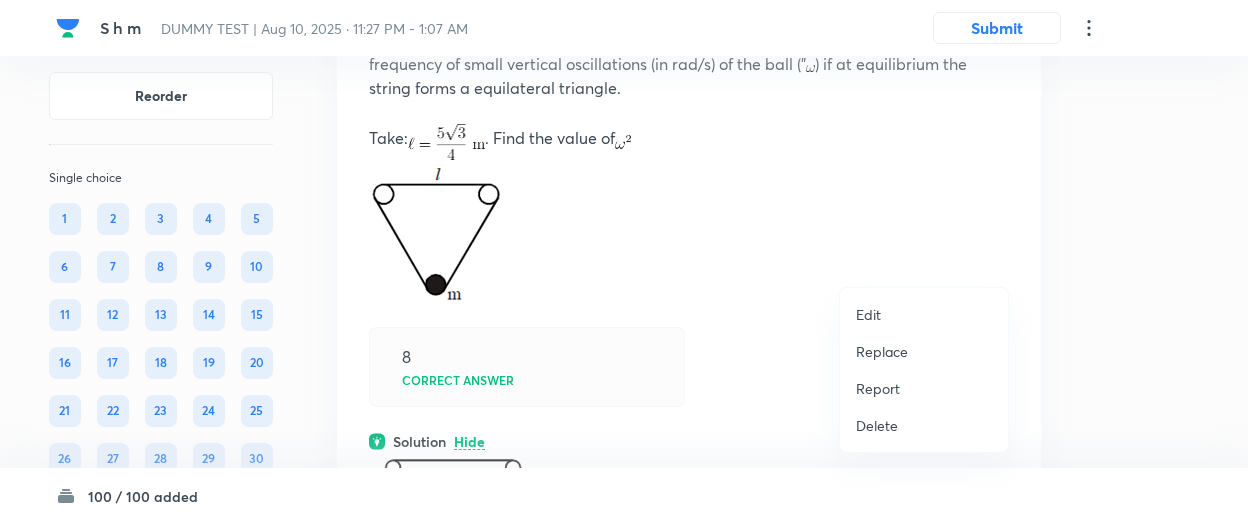 click on "Replace" at bounding box center (882, 351) 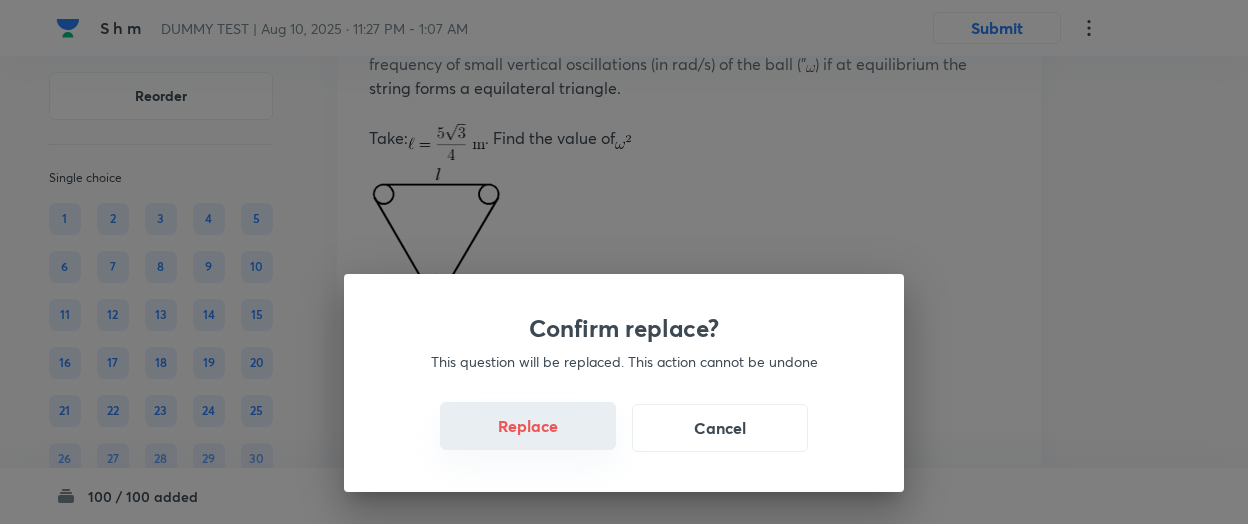 click on "Replace" at bounding box center [528, 426] 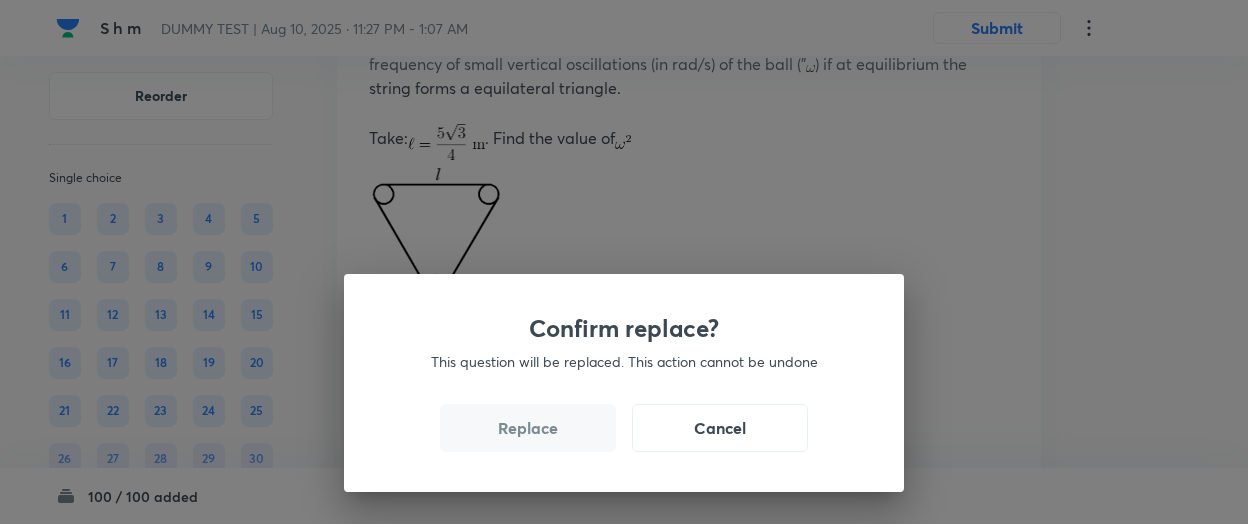 click on "Replace" at bounding box center [528, 428] 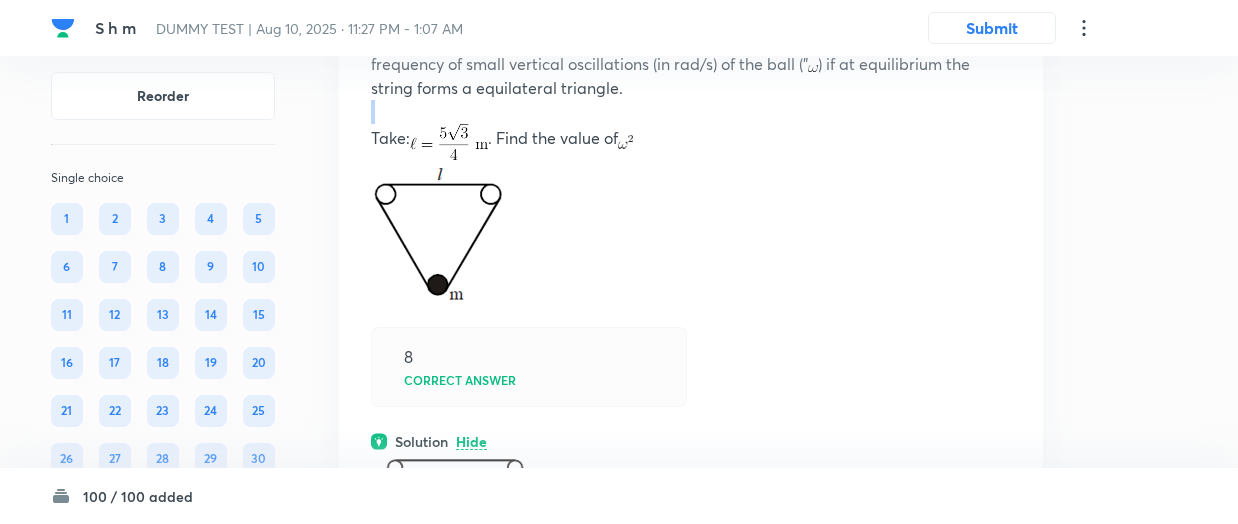 click at bounding box center [691, 112] 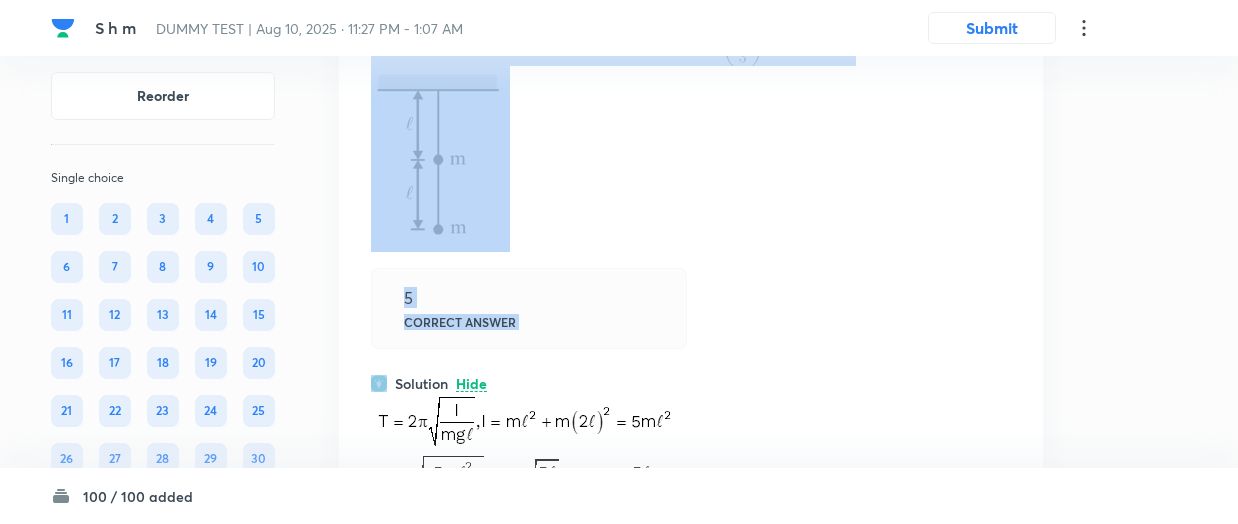 click at bounding box center (691, 159) 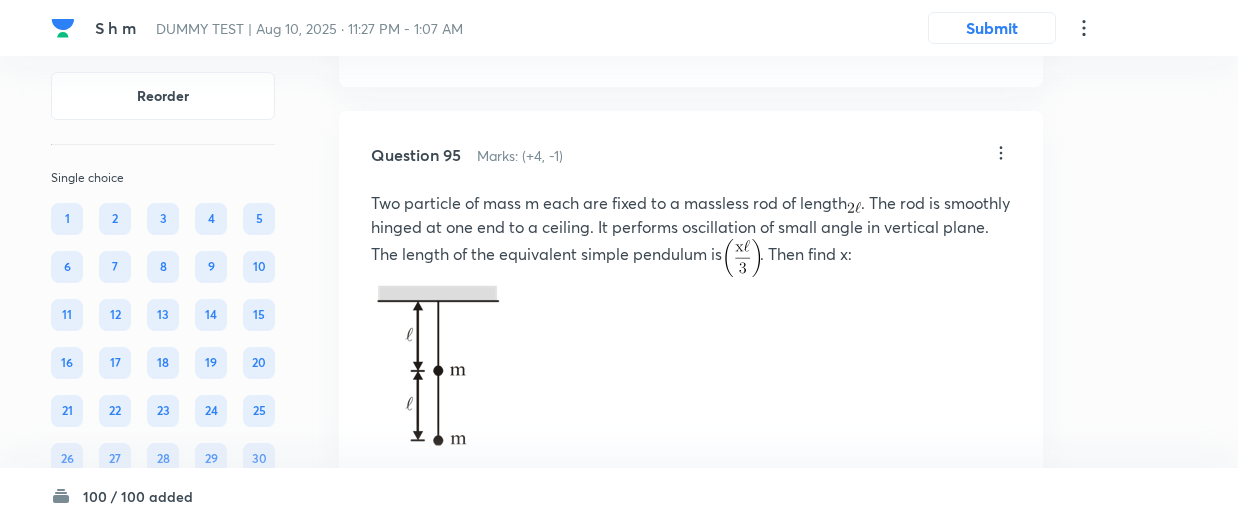 scroll, scrollTop: 60434, scrollLeft: 0, axis: vertical 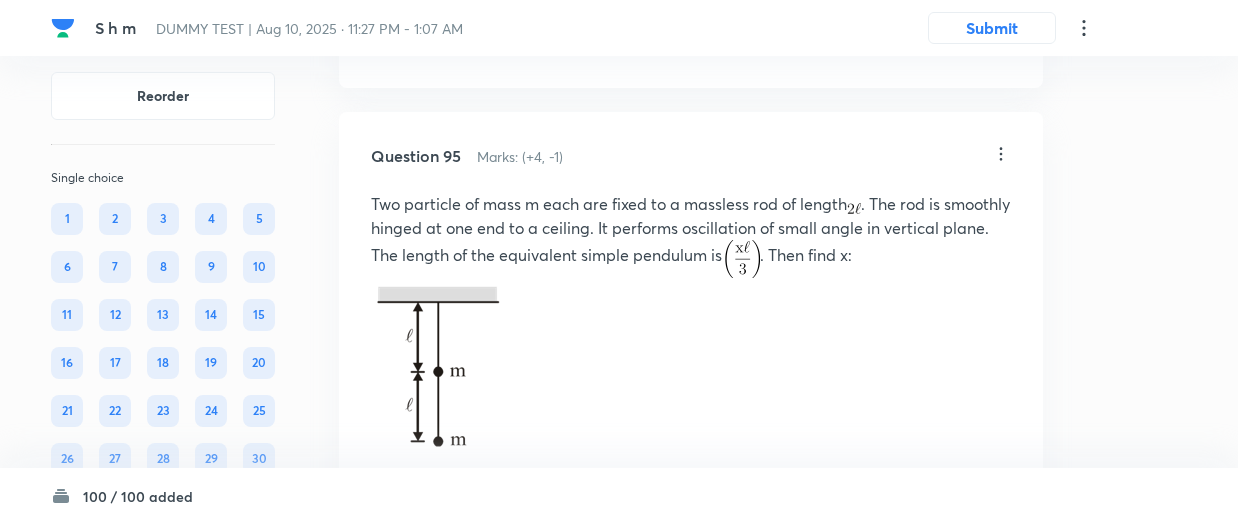 click on "View" at bounding box center [472, -64] 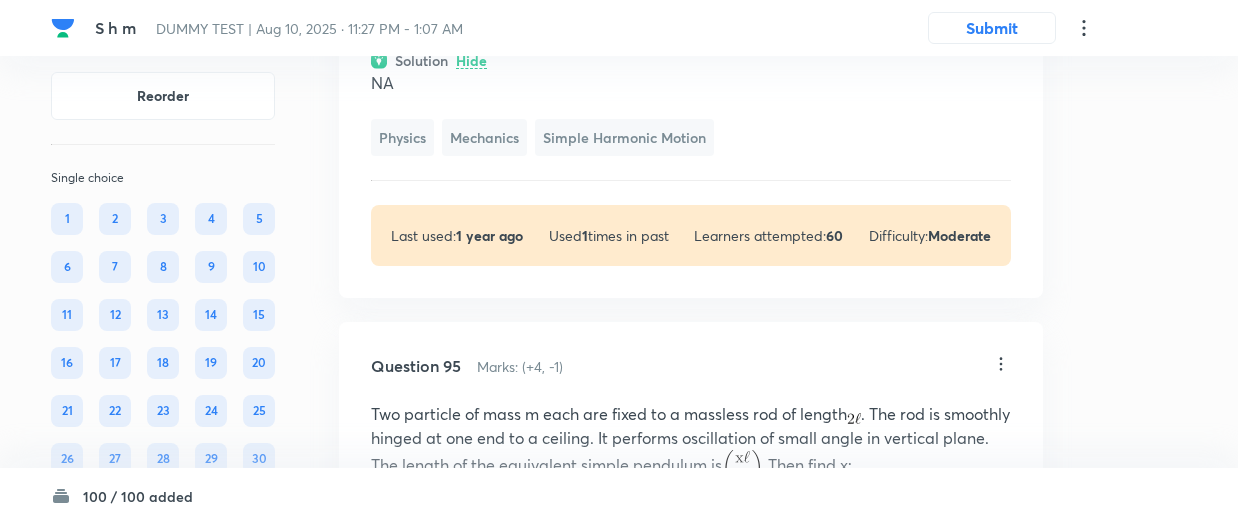 scroll, scrollTop: 60306, scrollLeft: 0, axis: vertical 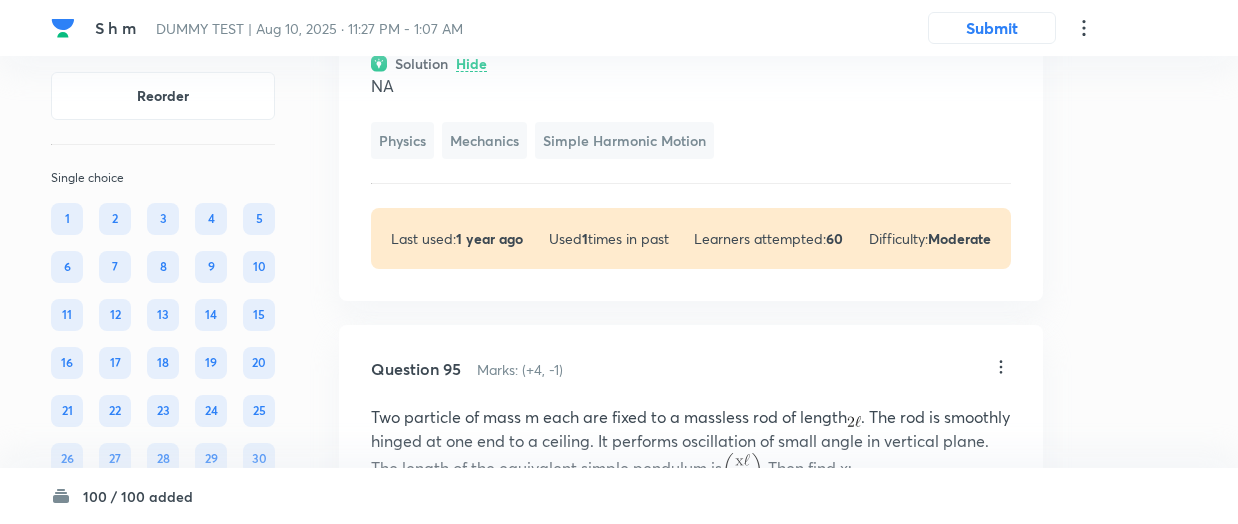 click 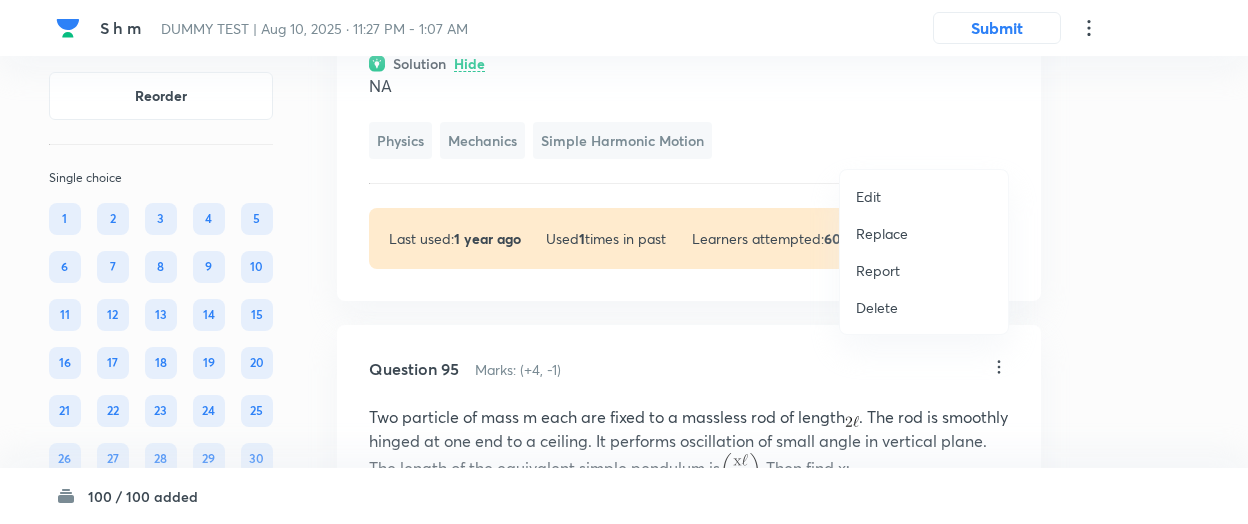 click on "Replace" at bounding box center (882, 233) 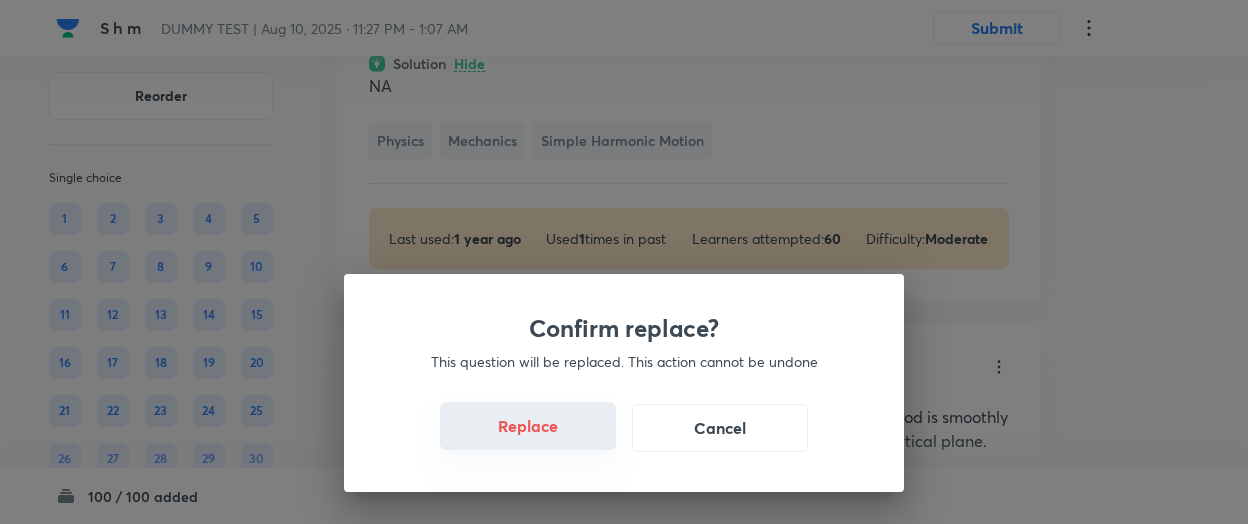 click on "Replace" at bounding box center (528, 426) 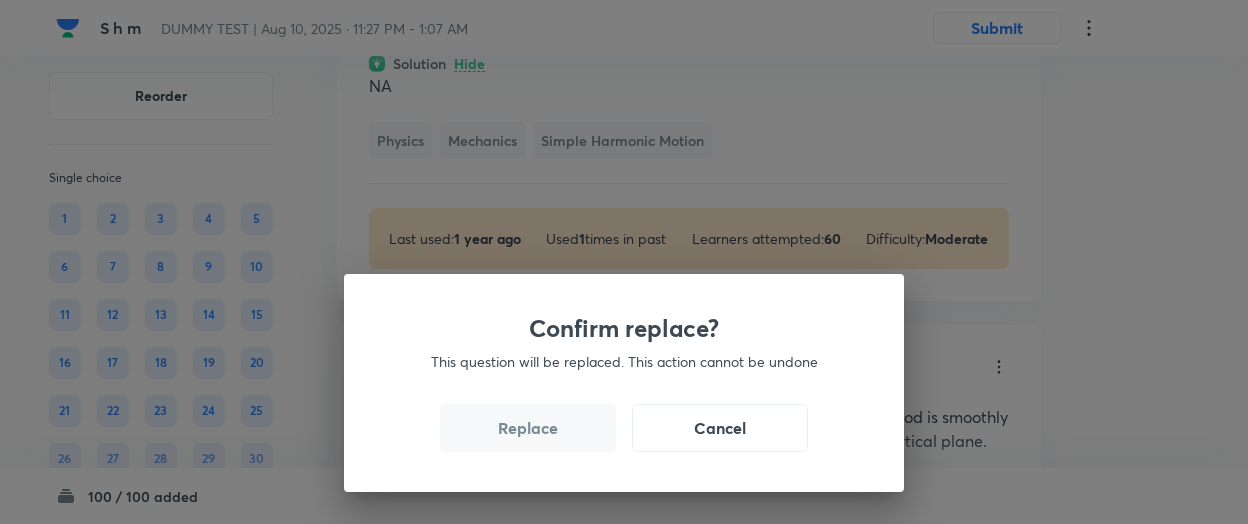 click on "Replace" at bounding box center (528, 428) 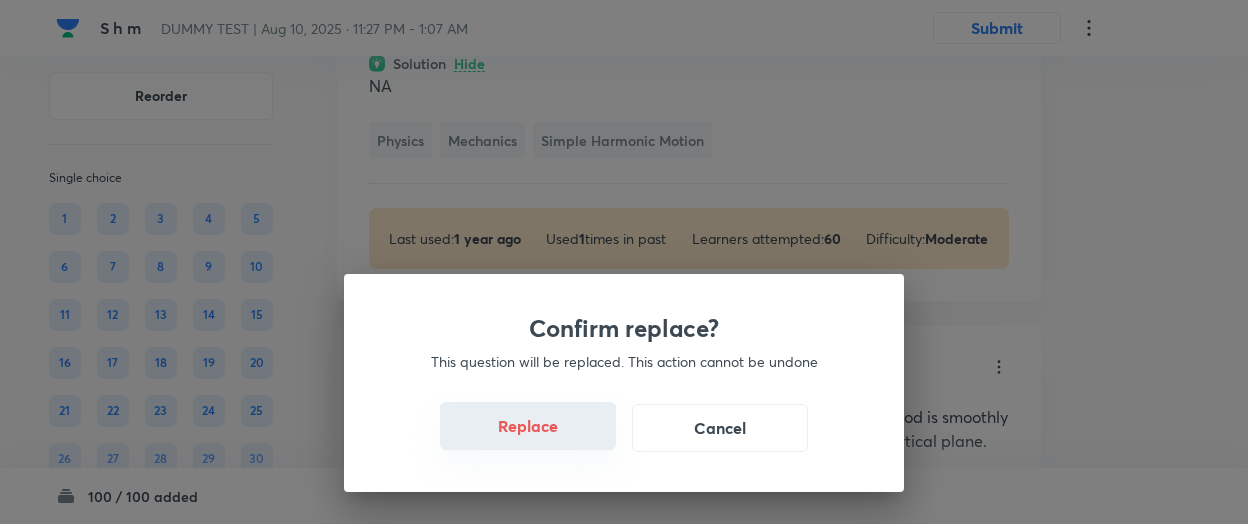 click on "Replace" at bounding box center (528, 426) 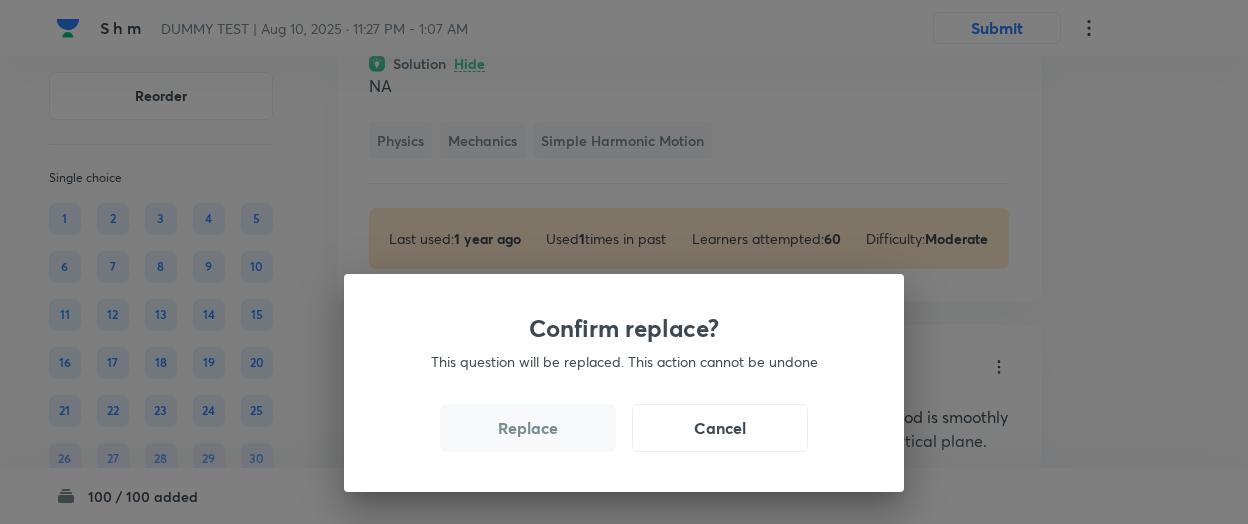 click on "Replace" at bounding box center [528, 428] 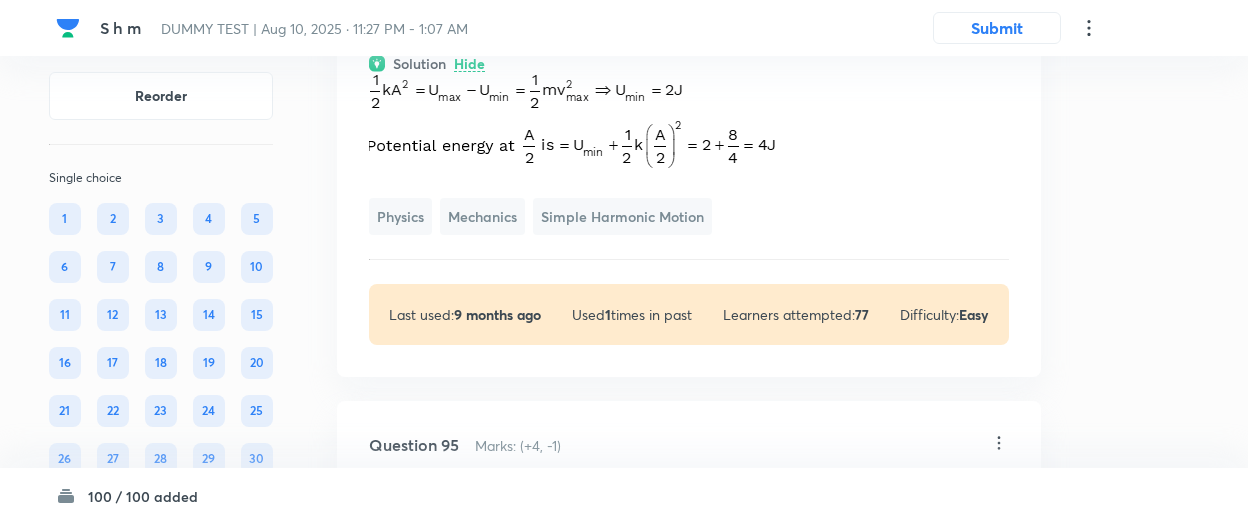 click on "Confirm replace? This question will be replaced. This action cannot be undone Replace Cancel" at bounding box center (624, 786) 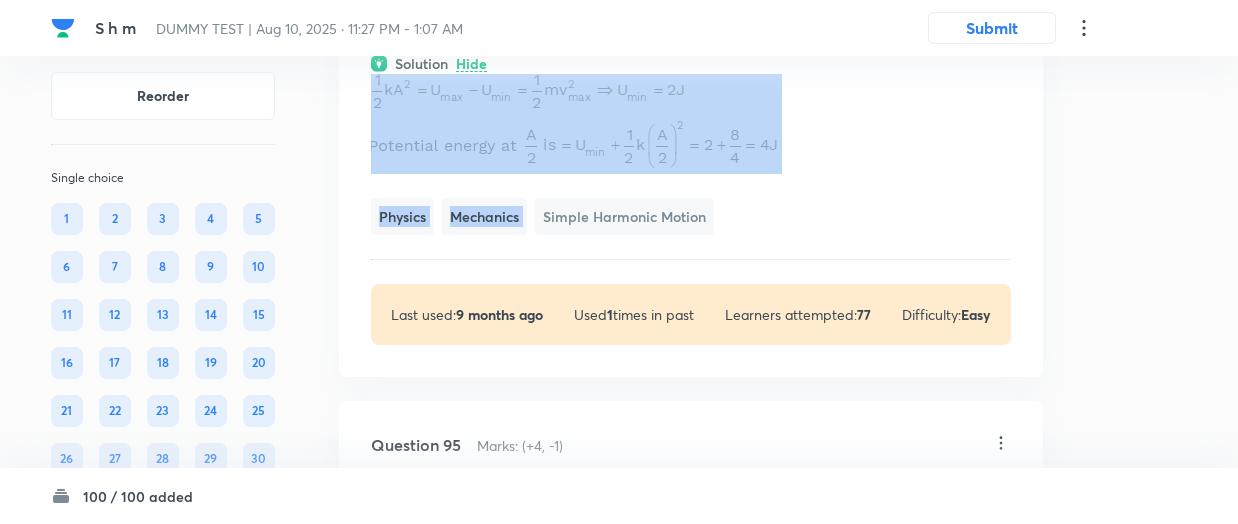 click on "Physics Mechanics Simple Harmonic Motion" at bounding box center (691, 154) 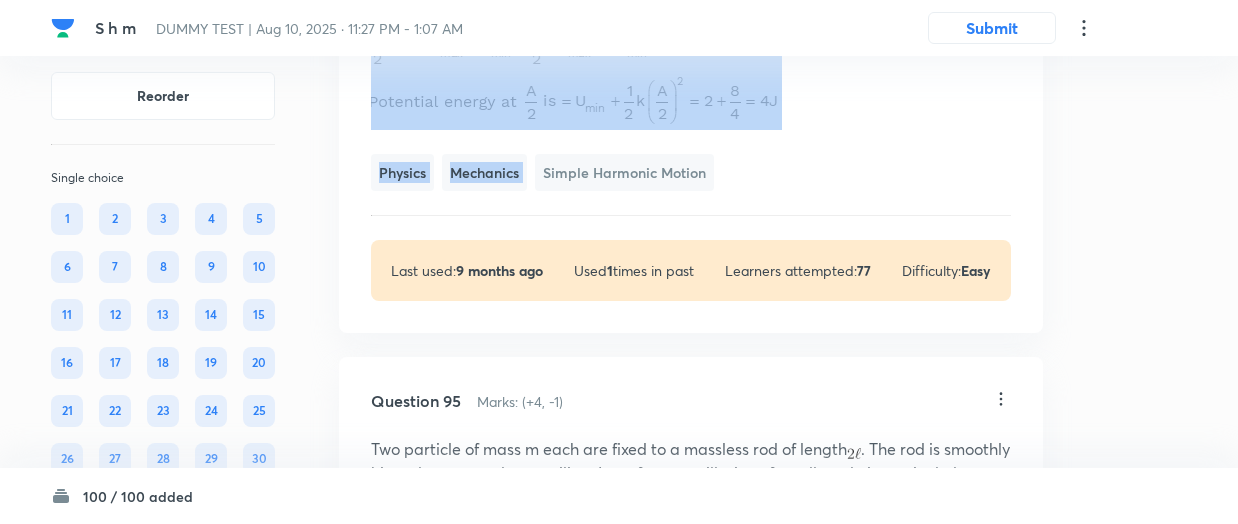 scroll, scrollTop: 60342, scrollLeft: 0, axis: vertical 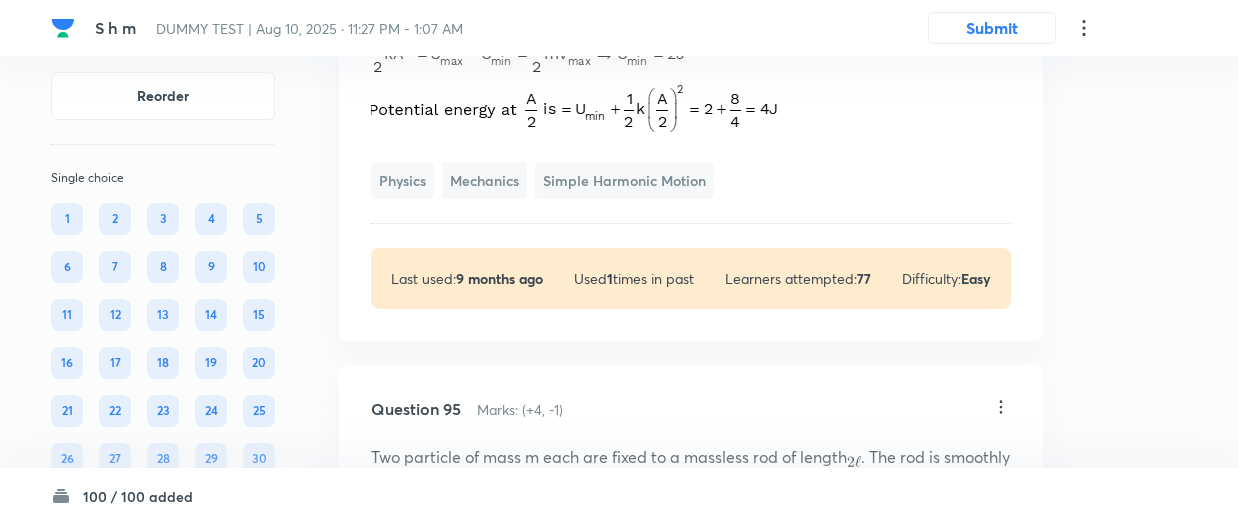 click 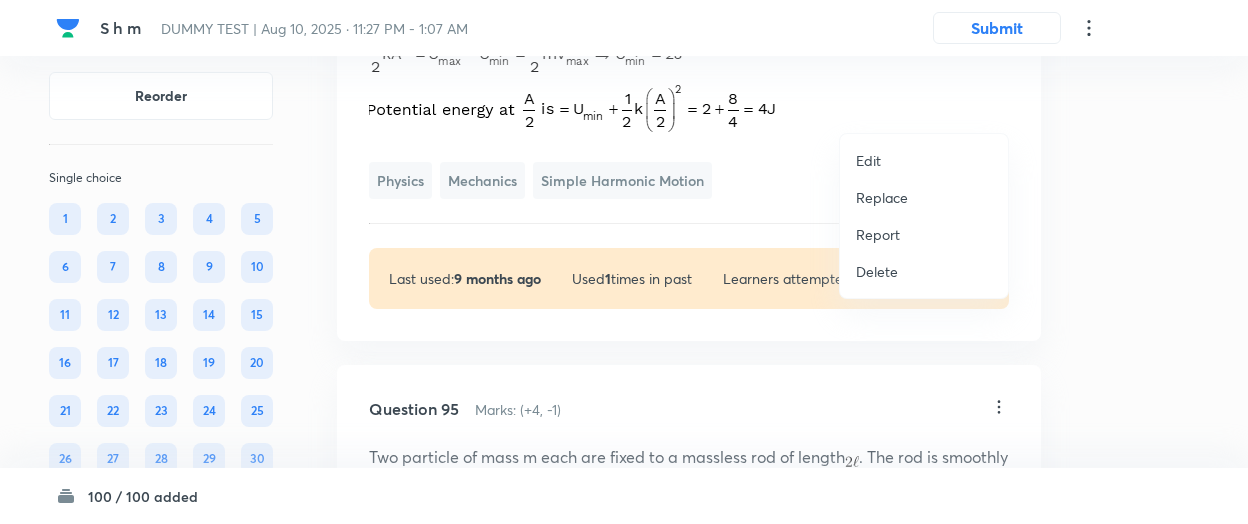 click on "Replace" at bounding box center [882, 197] 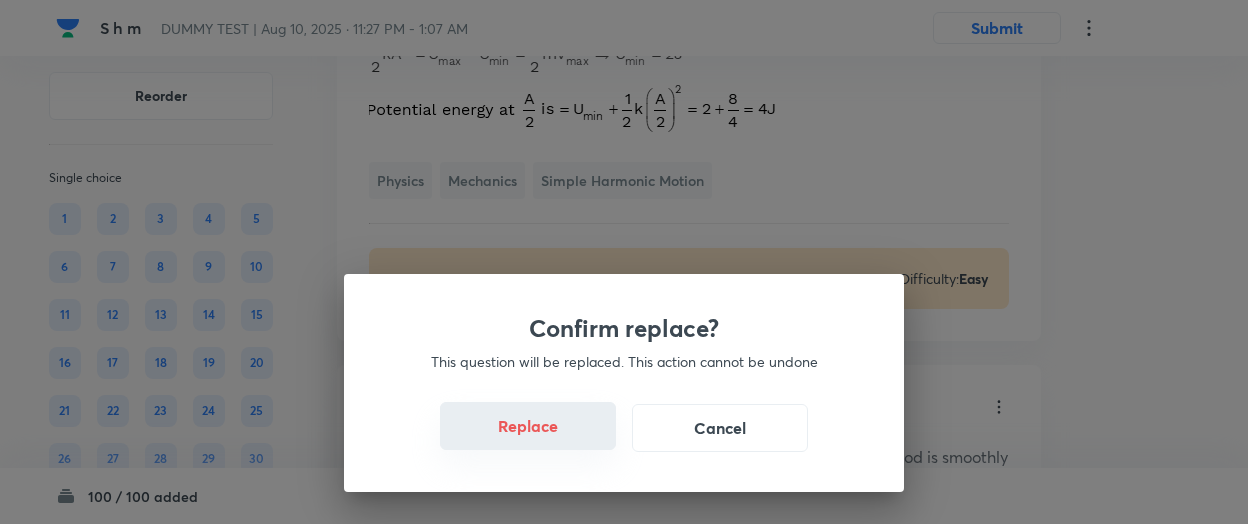 click on "Replace" at bounding box center [528, 426] 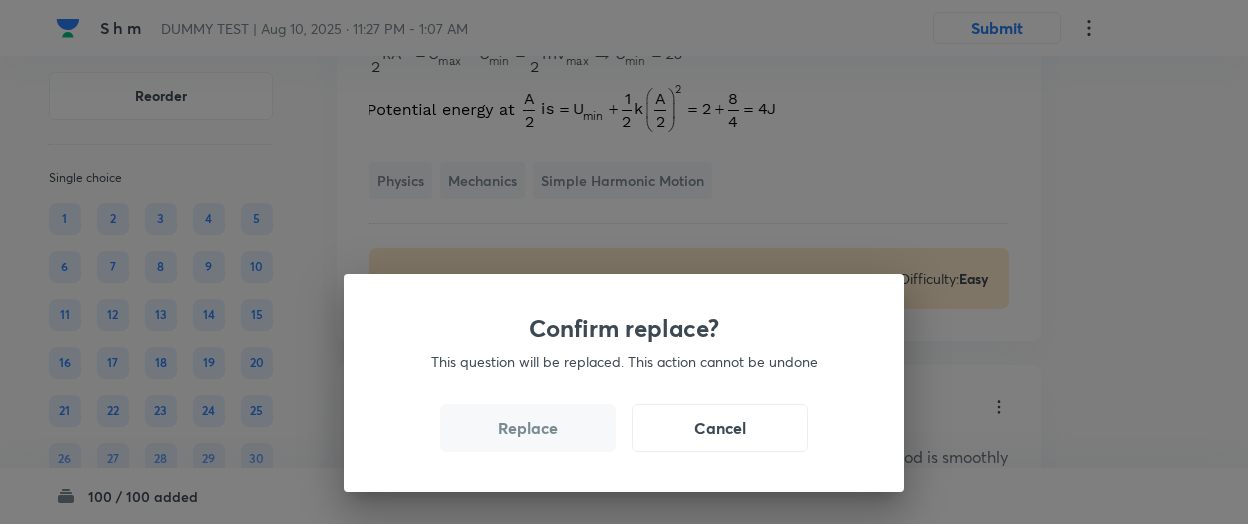 click on "Replace" at bounding box center (528, 428) 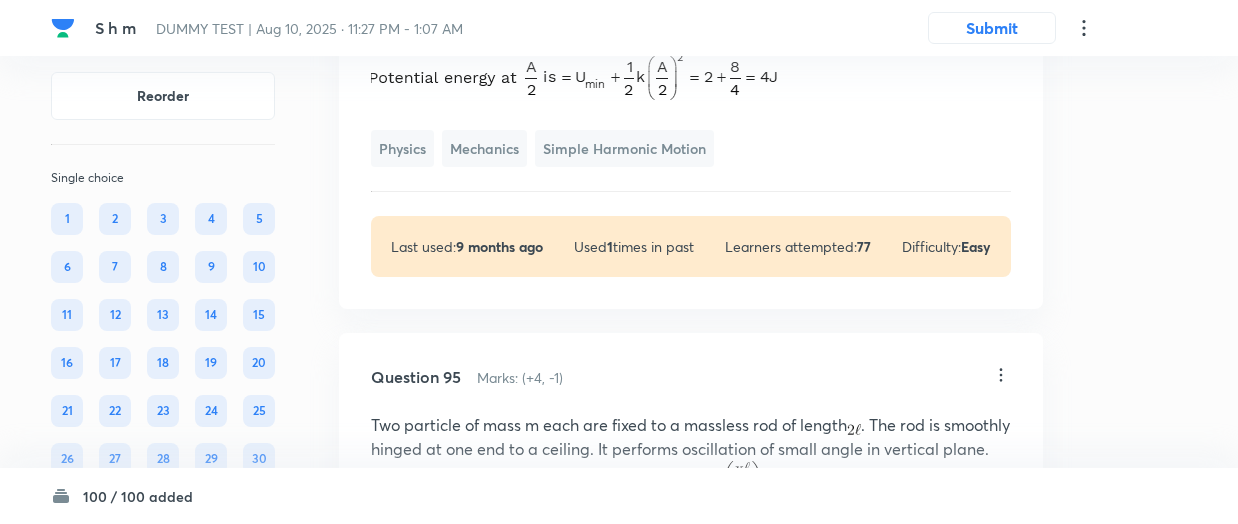 scroll, scrollTop: 60378, scrollLeft: 0, axis: vertical 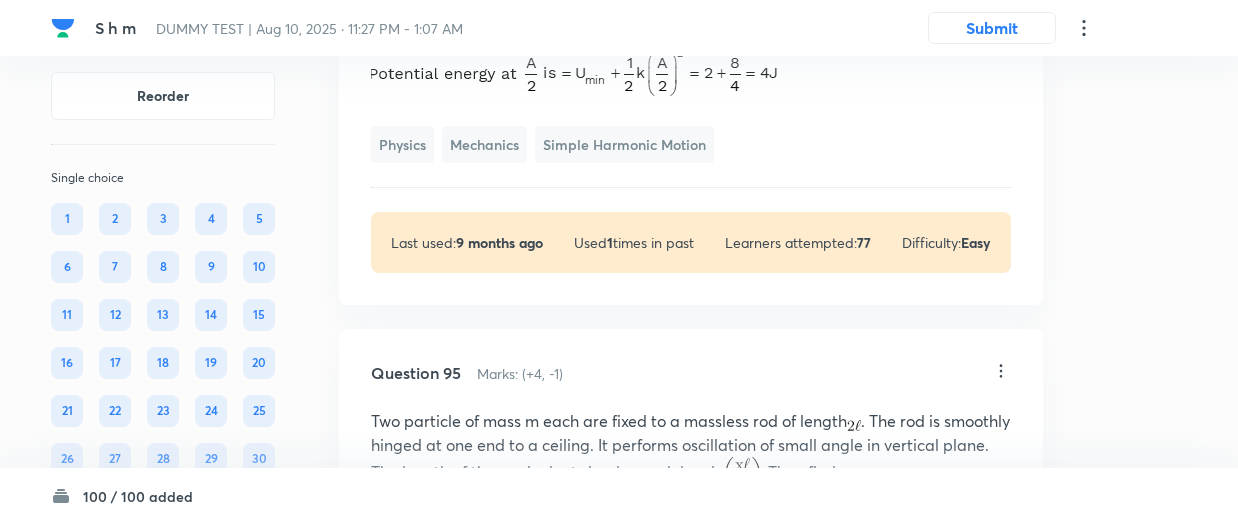 click 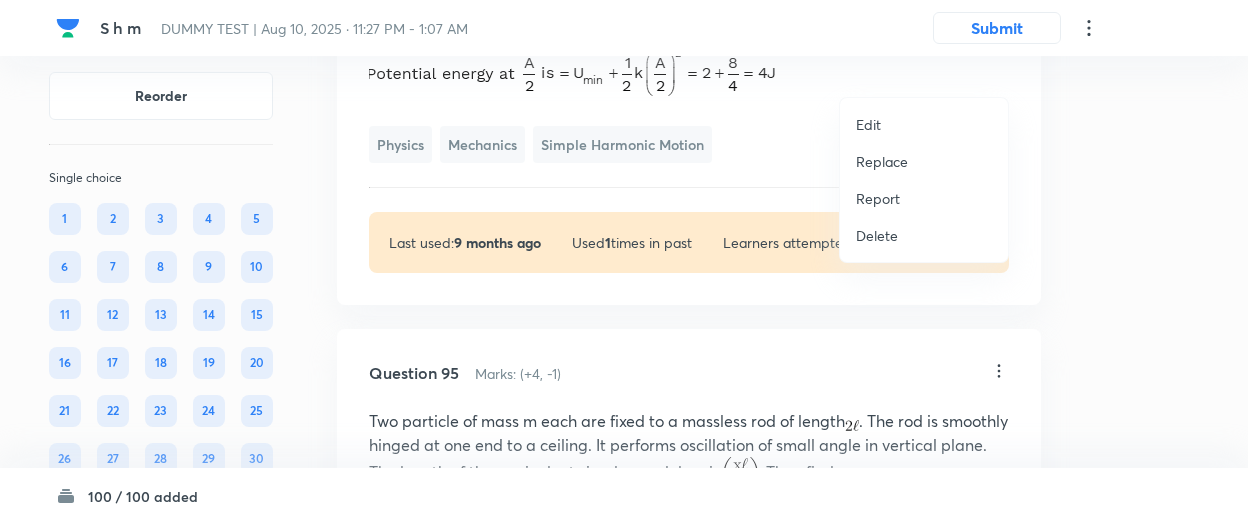 click on "Replace" at bounding box center (924, 161) 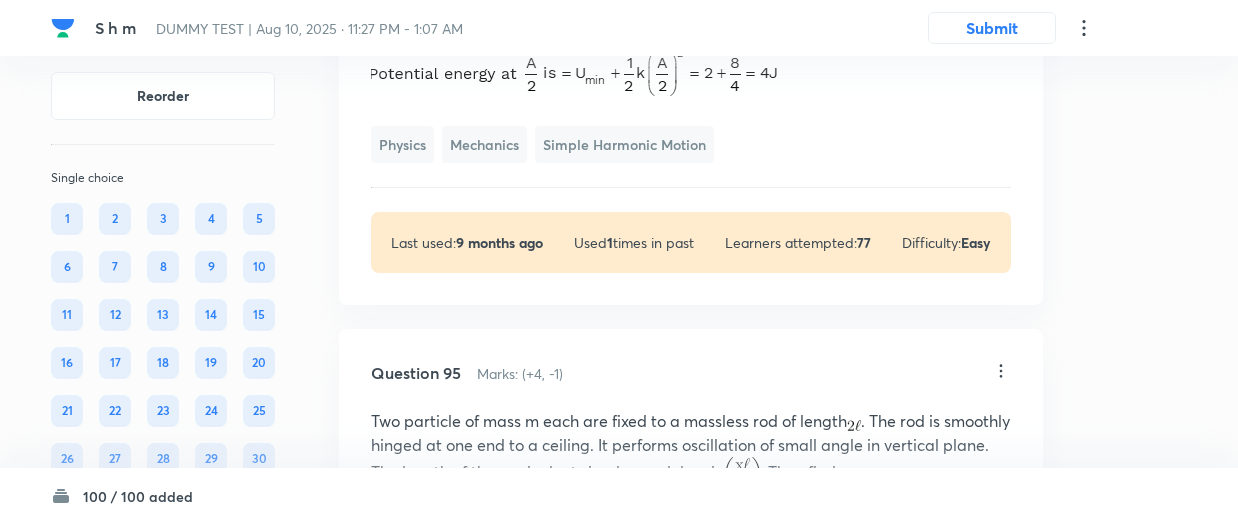 drag, startPoint x: 893, startPoint y: 205, endPoint x: 727, endPoint y: 207, distance: 166.01205 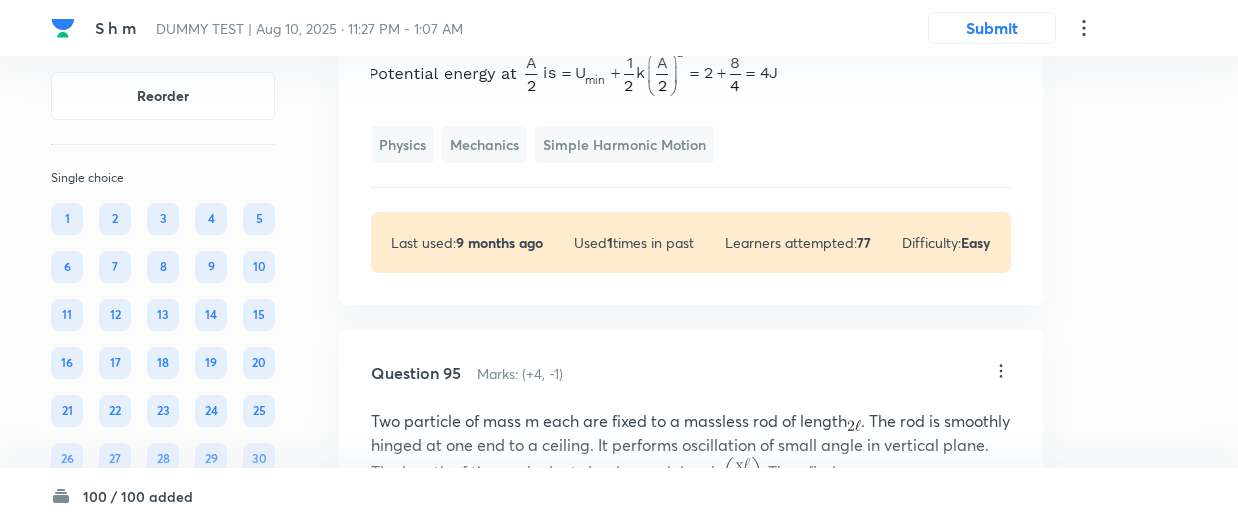 click 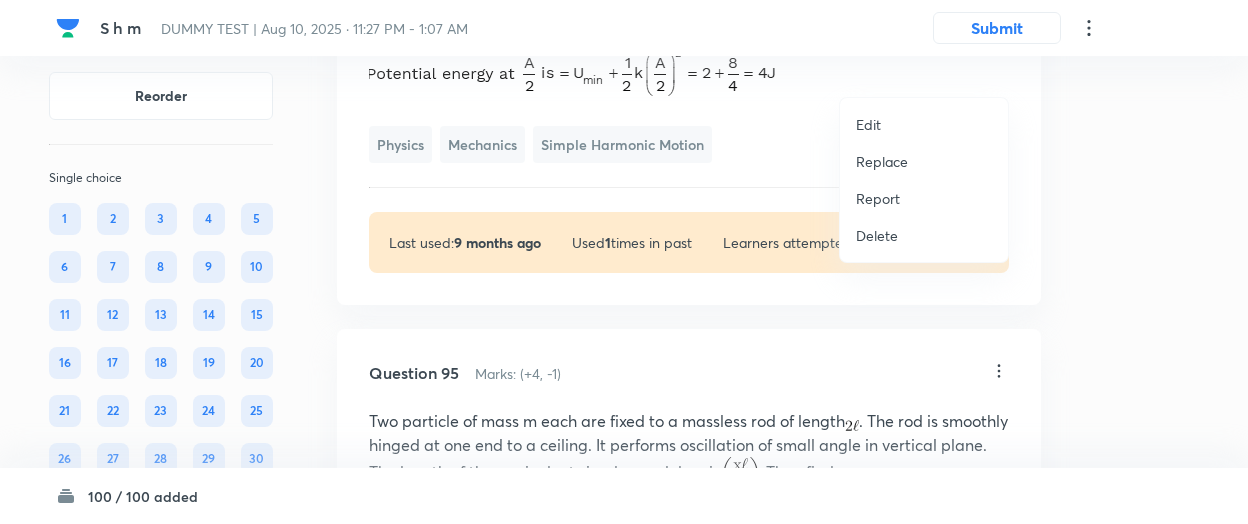 click on "Replace" at bounding box center [882, 161] 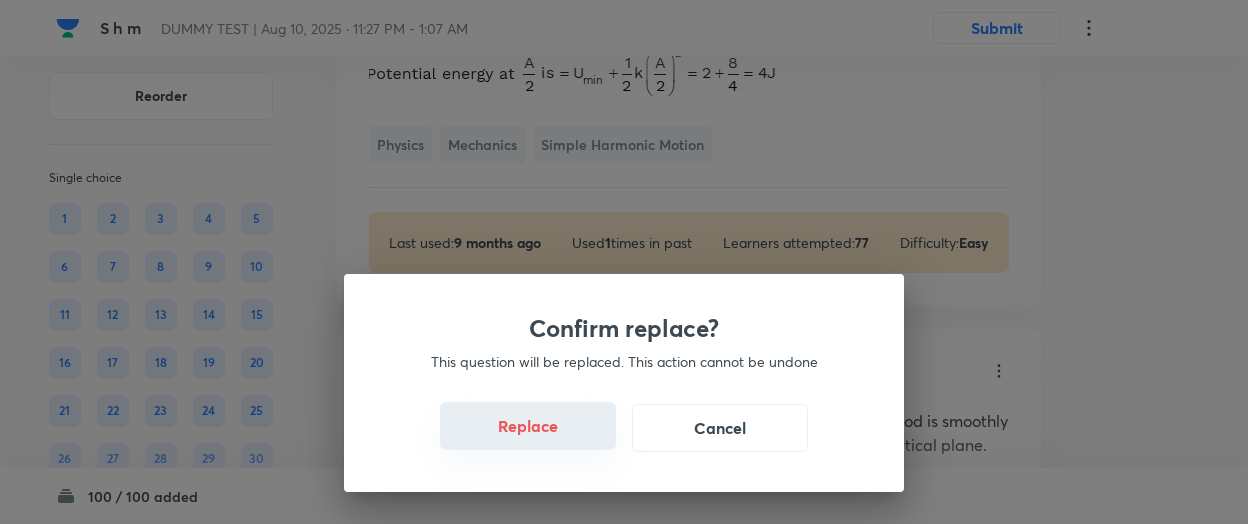 click on "Replace" at bounding box center (528, 426) 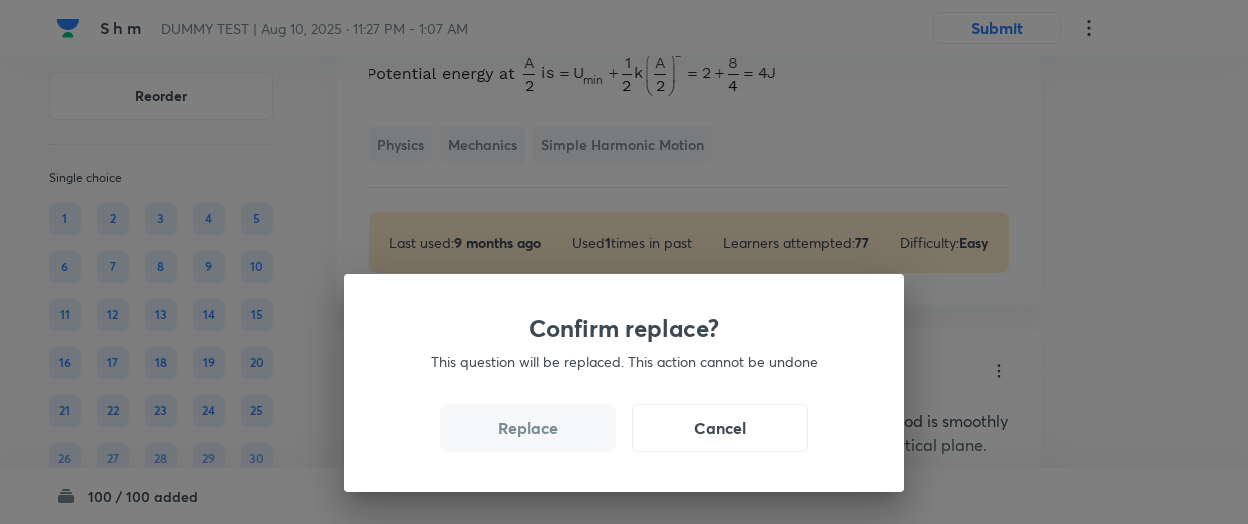 click on "Replace" at bounding box center (528, 428) 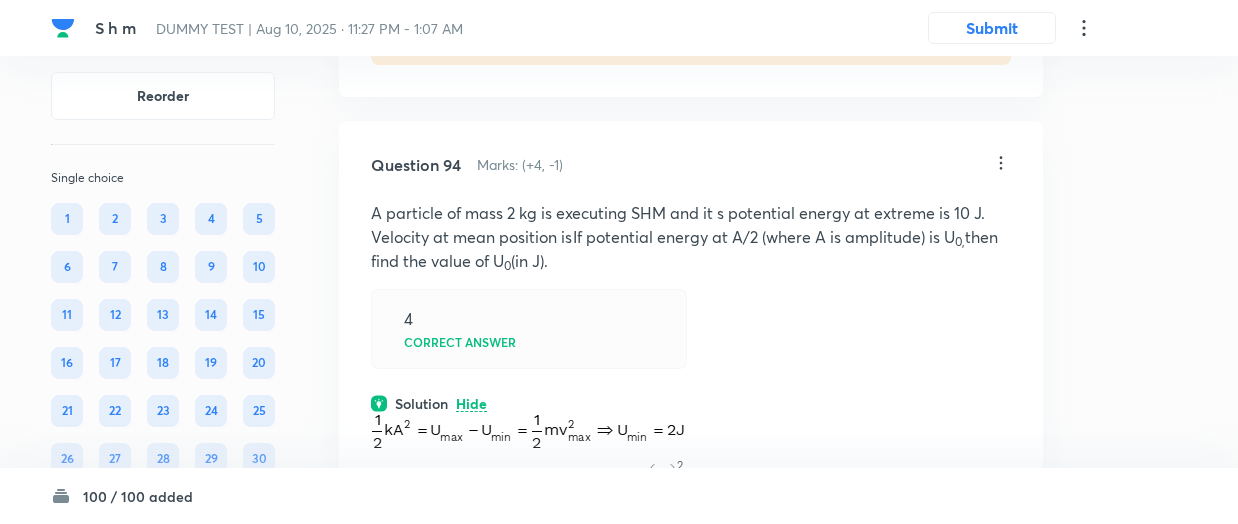 scroll, scrollTop: 59965, scrollLeft: 0, axis: vertical 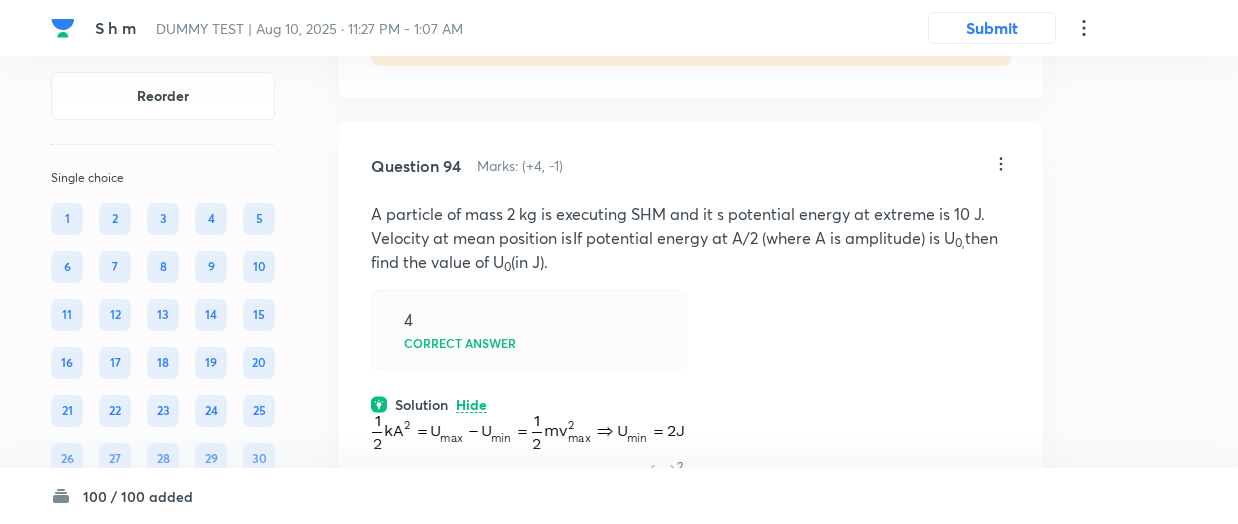 click on "View" at bounding box center (472, -54) 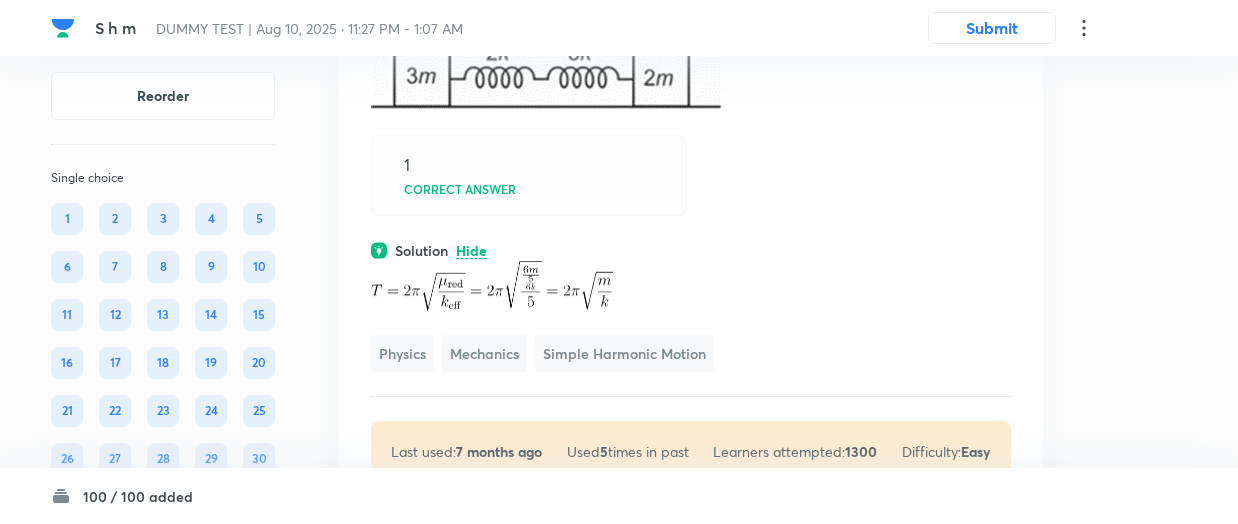 scroll, scrollTop: 59717, scrollLeft: 0, axis: vertical 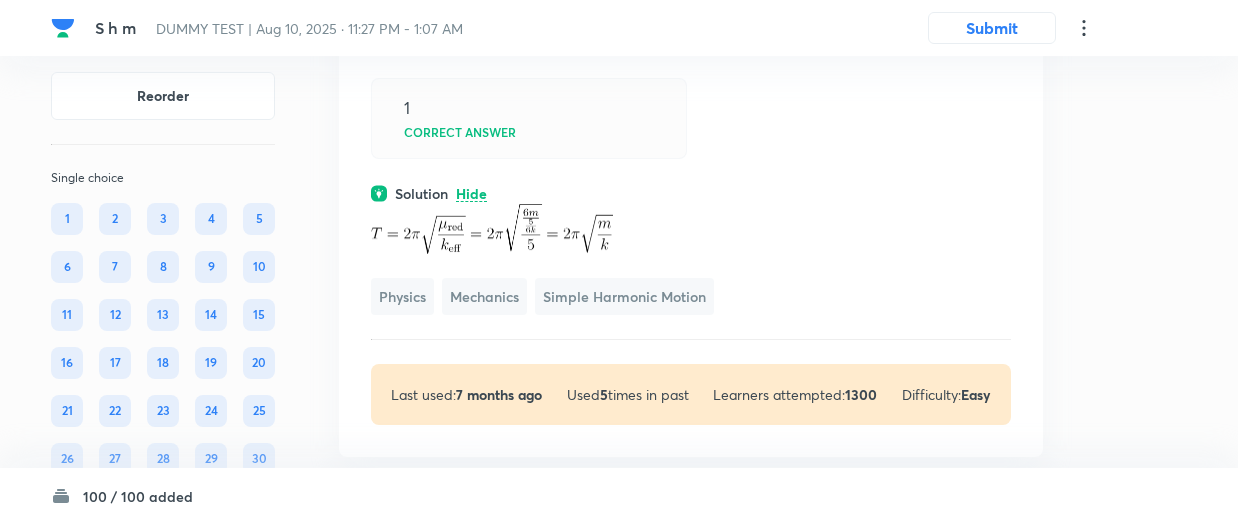 click 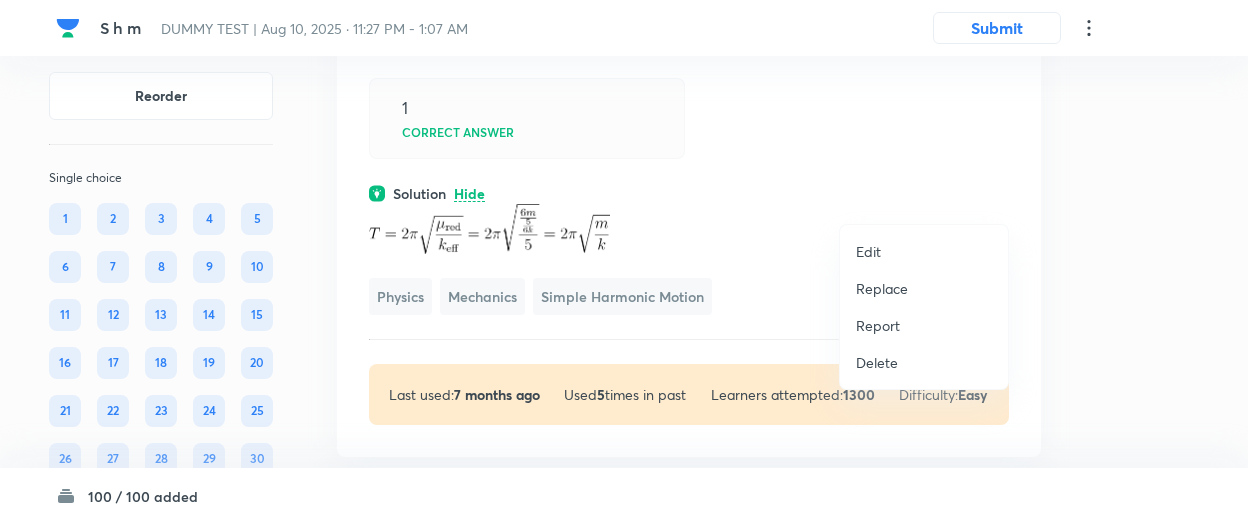 click on "Replace" at bounding box center [882, 288] 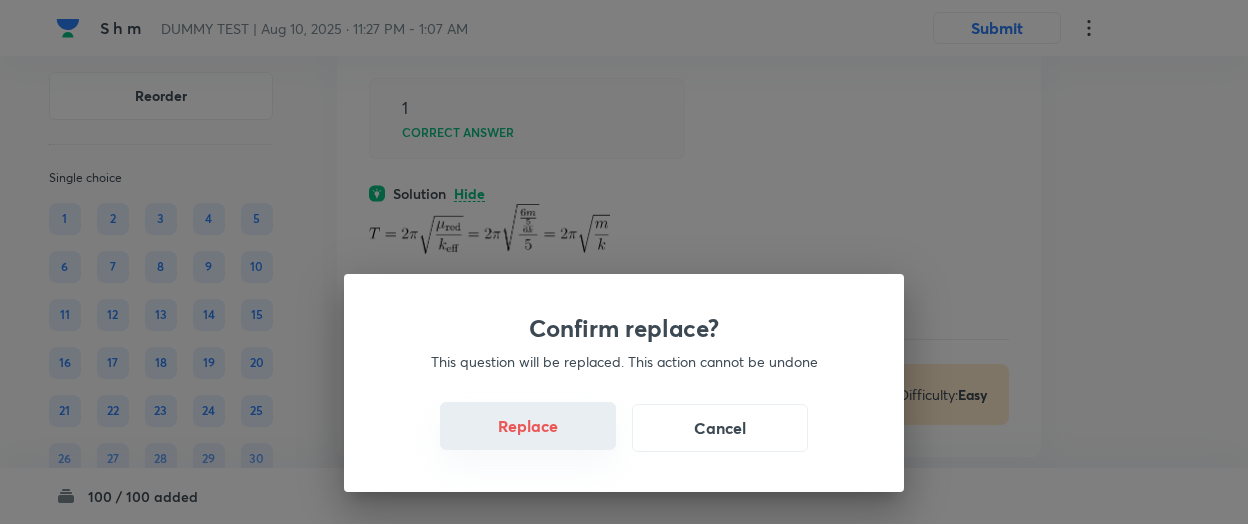 click on "Replace" at bounding box center [528, 426] 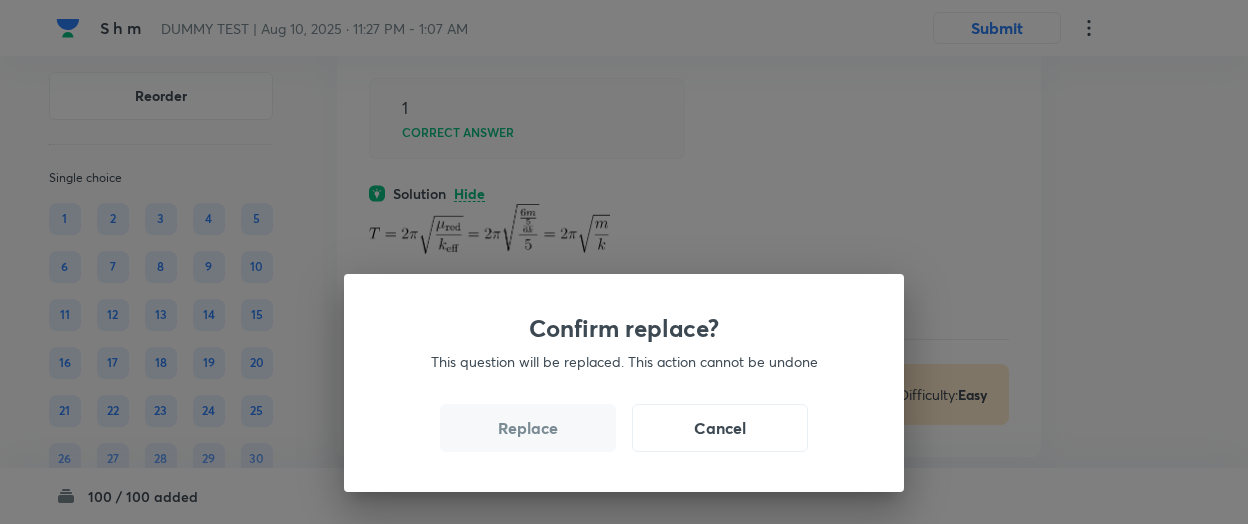 click on "Replace" at bounding box center (528, 428) 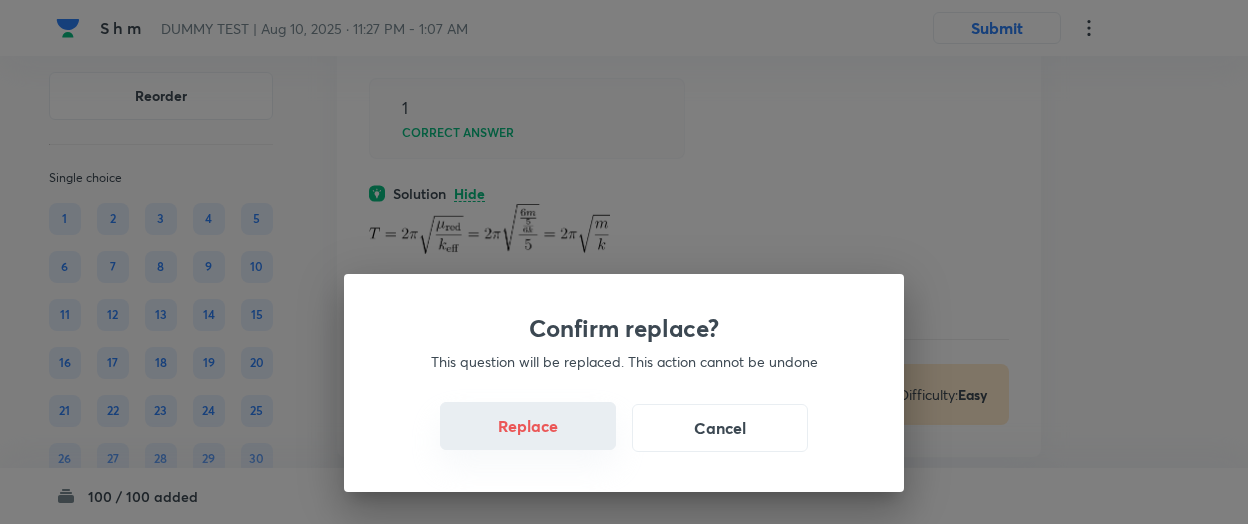 click on "Replace" at bounding box center (528, 426) 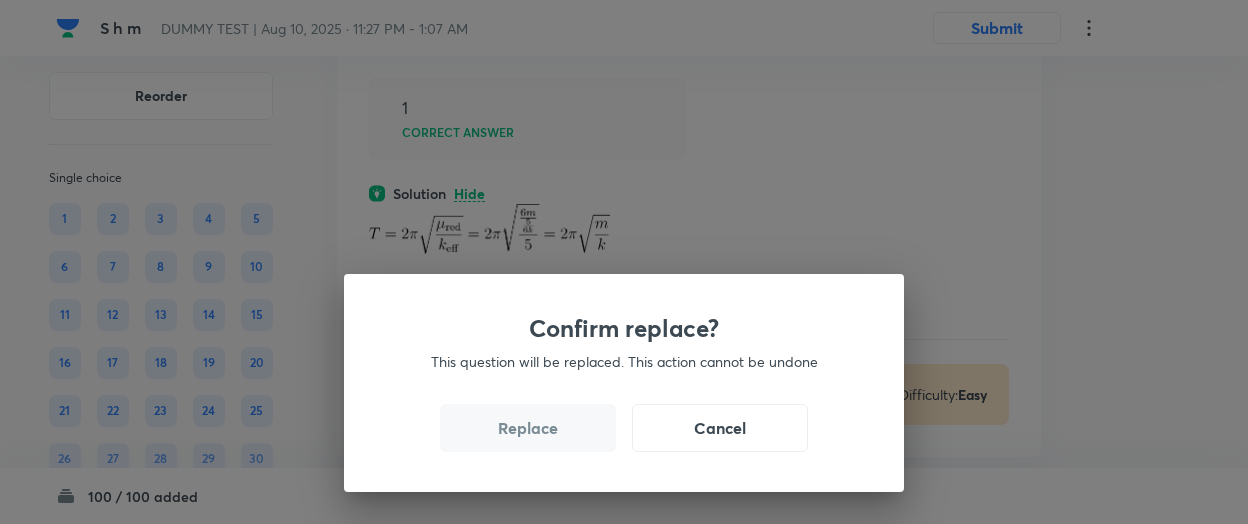 click on "Replace" at bounding box center [528, 428] 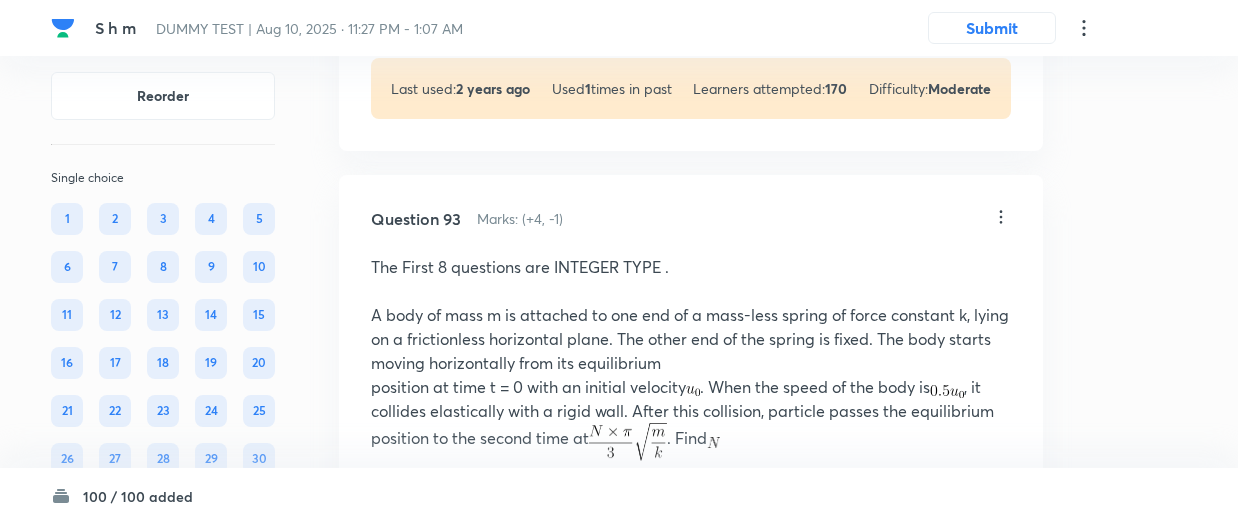 scroll, scrollTop: 59362, scrollLeft: 0, axis: vertical 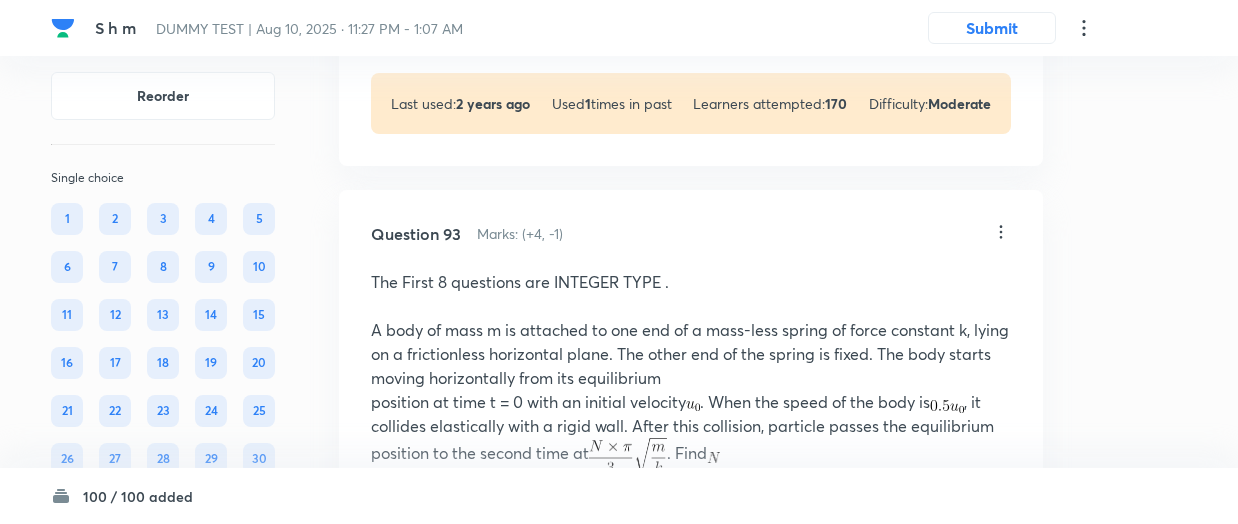 click on "View" at bounding box center (472, 14) 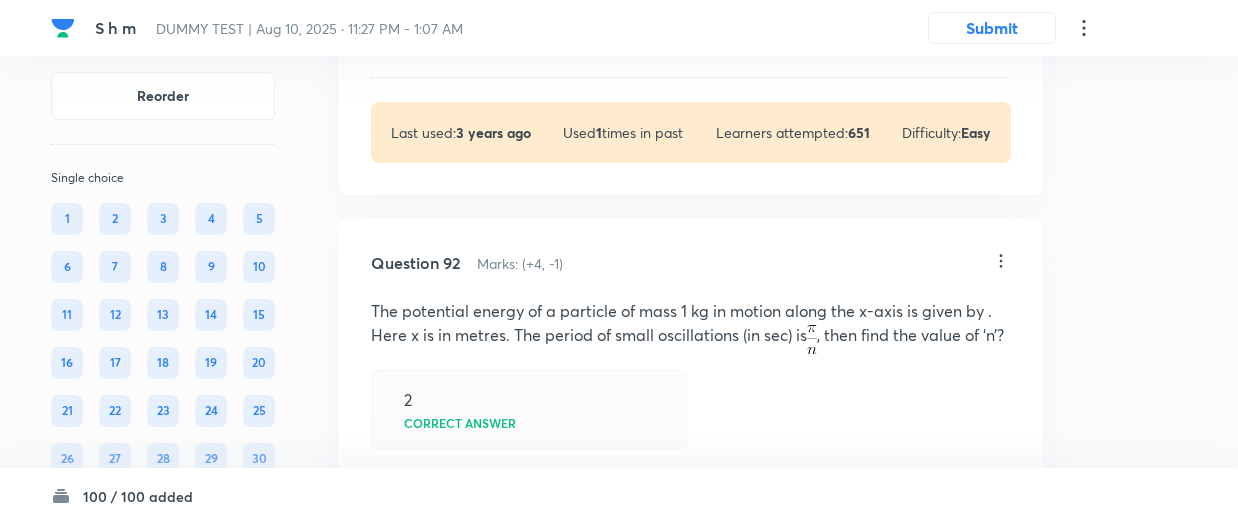 scroll, scrollTop: 58890, scrollLeft: 0, axis: vertical 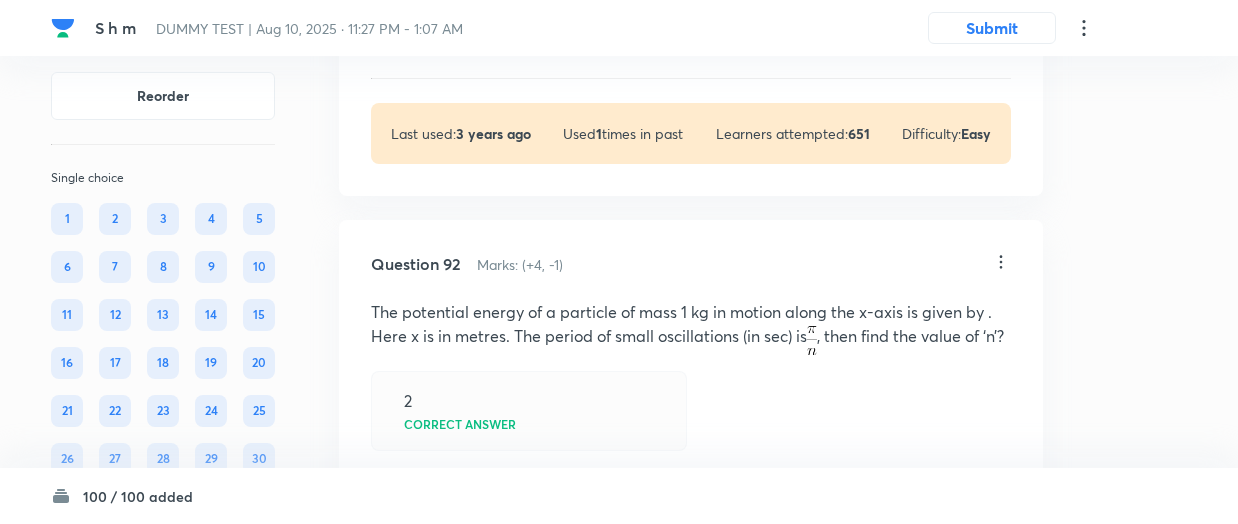 click on "View" at bounding box center (472, 44) 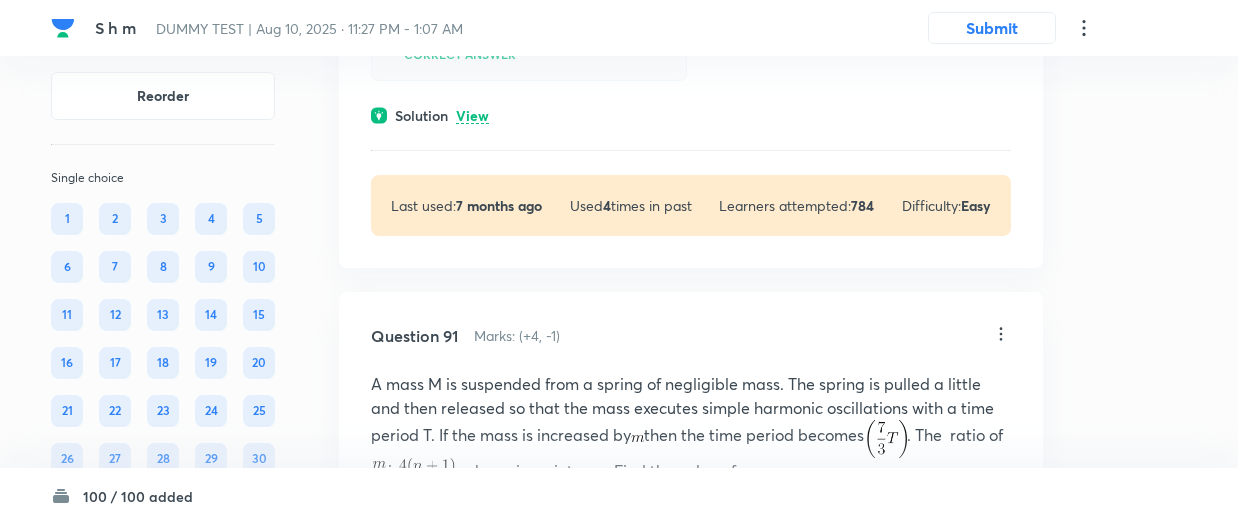 scroll, scrollTop: 58271, scrollLeft: 0, axis: vertical 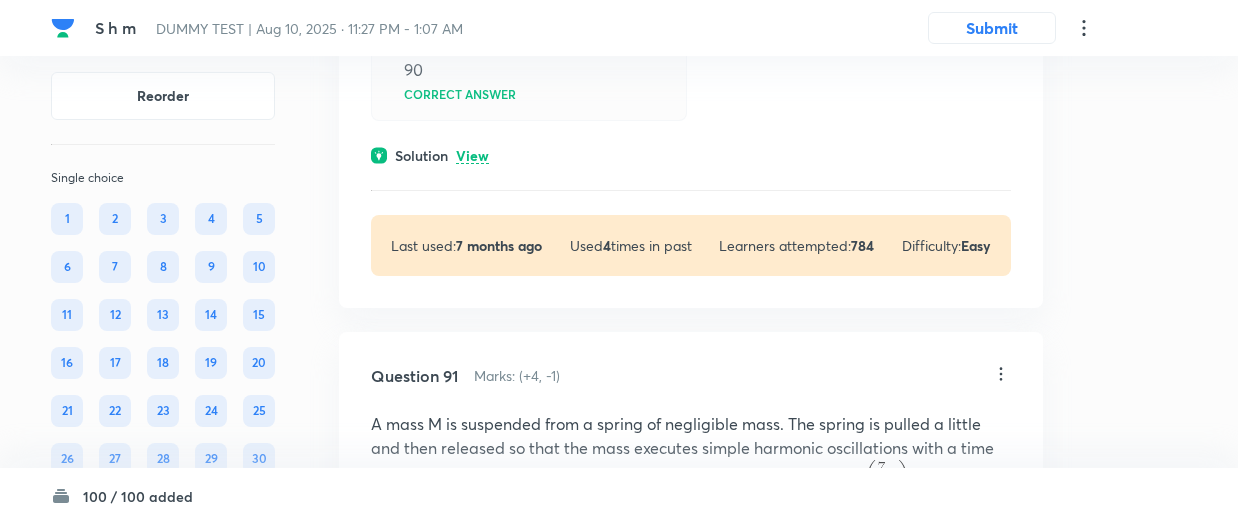 click on "View" at bounding box center (472, 156) 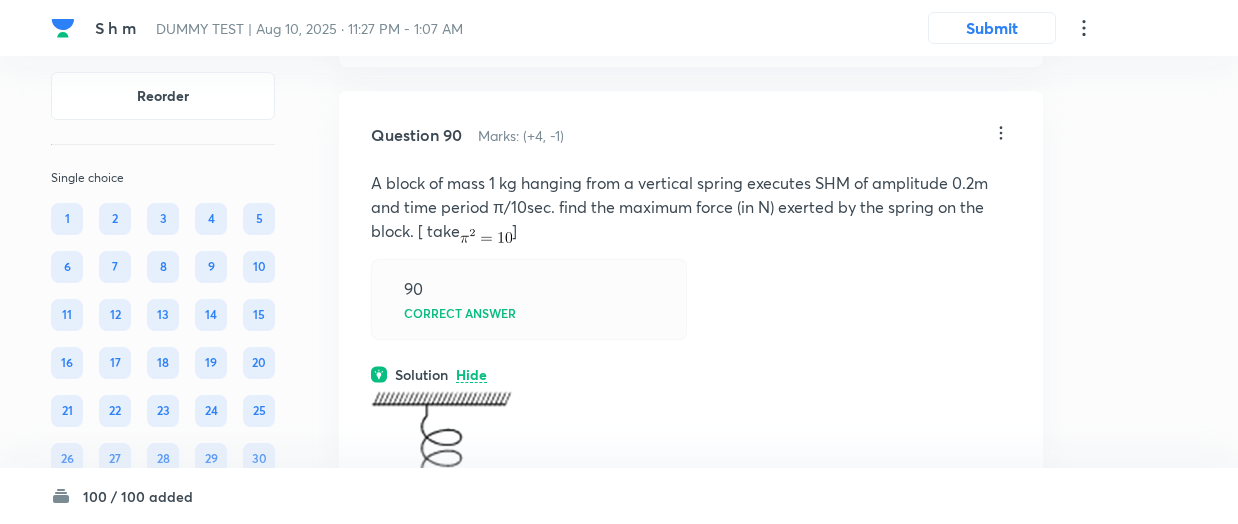 scroll, scrollTop: 58024, scrollLeft: 0, axis: vertical 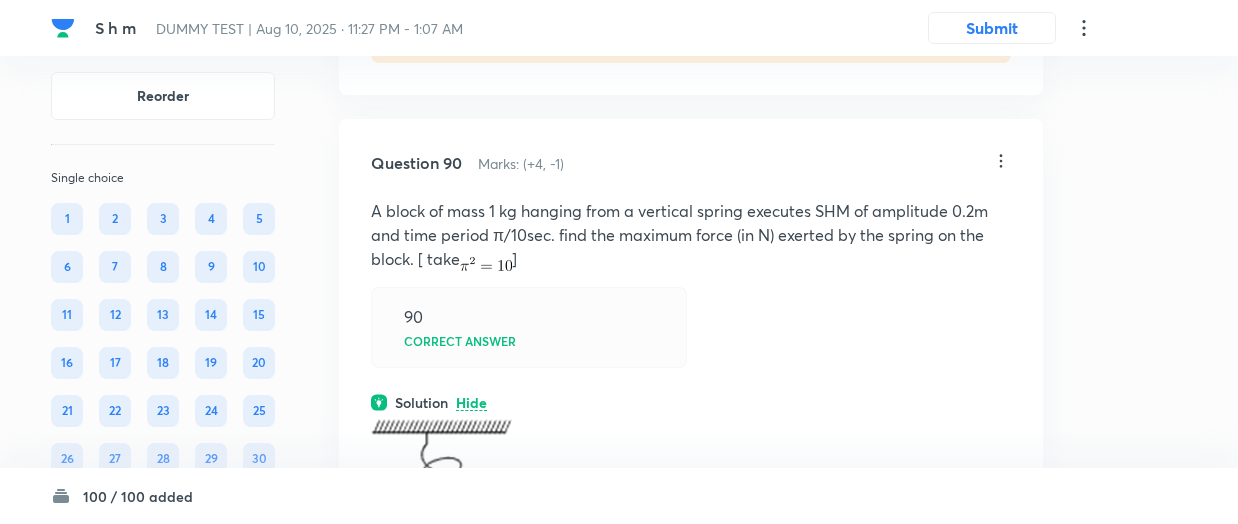 click on "View" at bounding box center (472, -57) 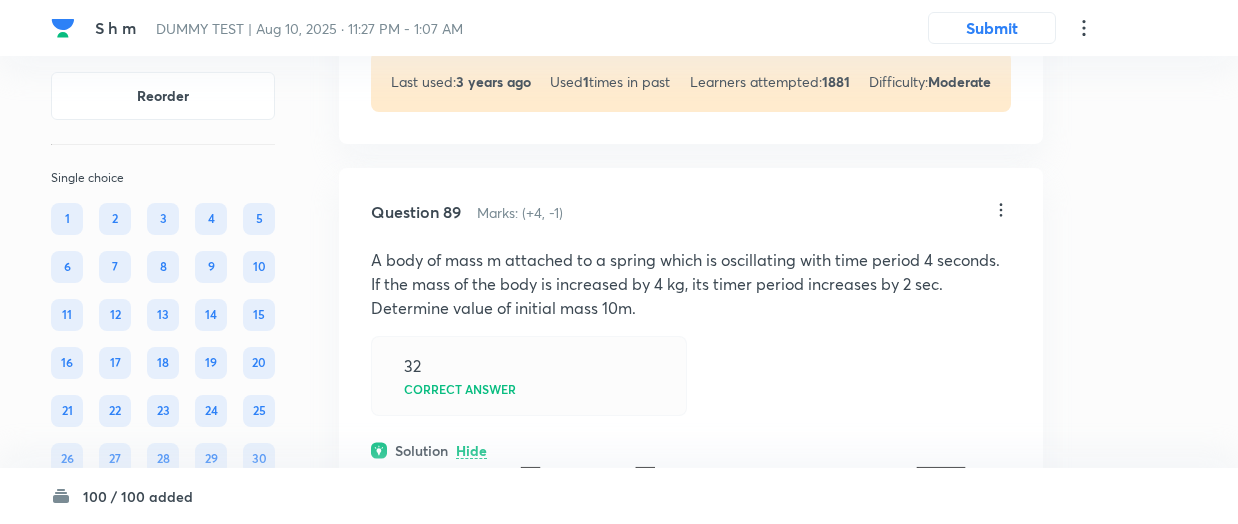 scroll, scrollTop: 57507, scrollLeft: 0, axis: vertical 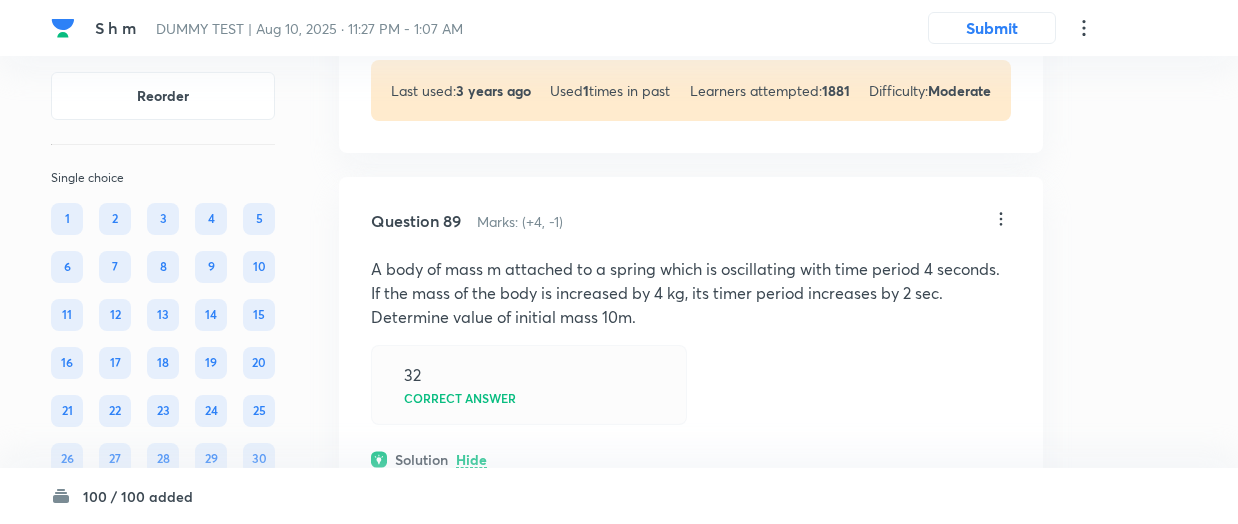 click on "View" at bounding box center (472, 1) 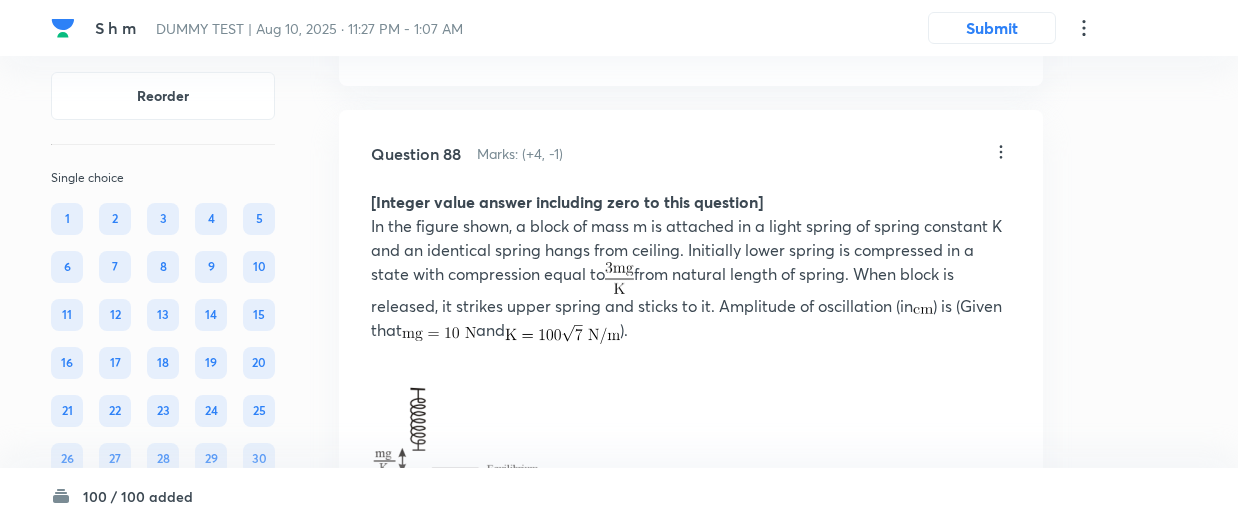 scroll, scrollTop: 56787, scrollLeft: 0, axis: vertical 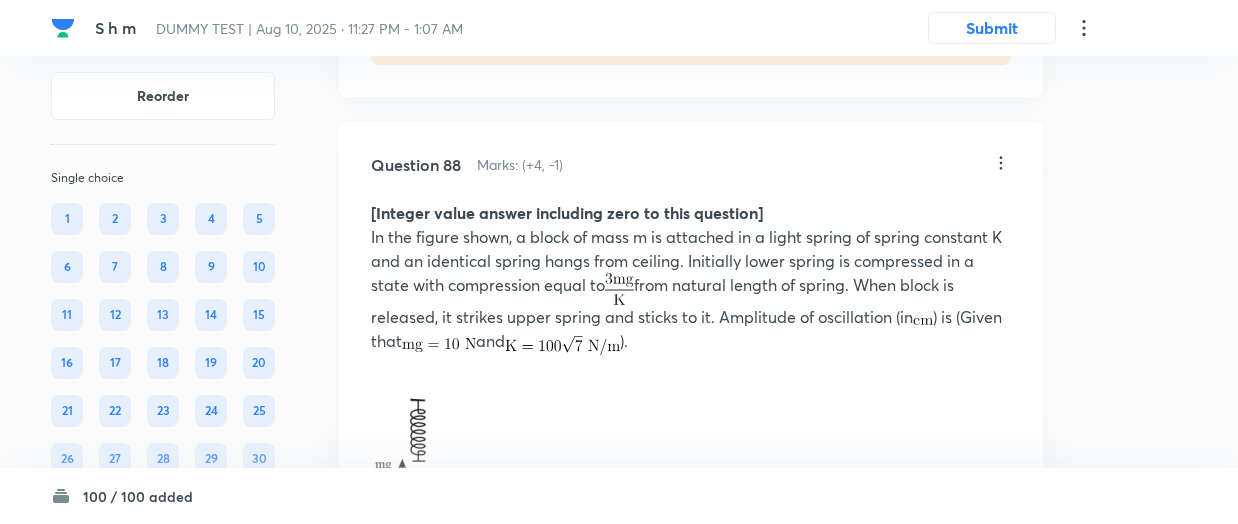 click on "View" at bounding box center (472, -55) 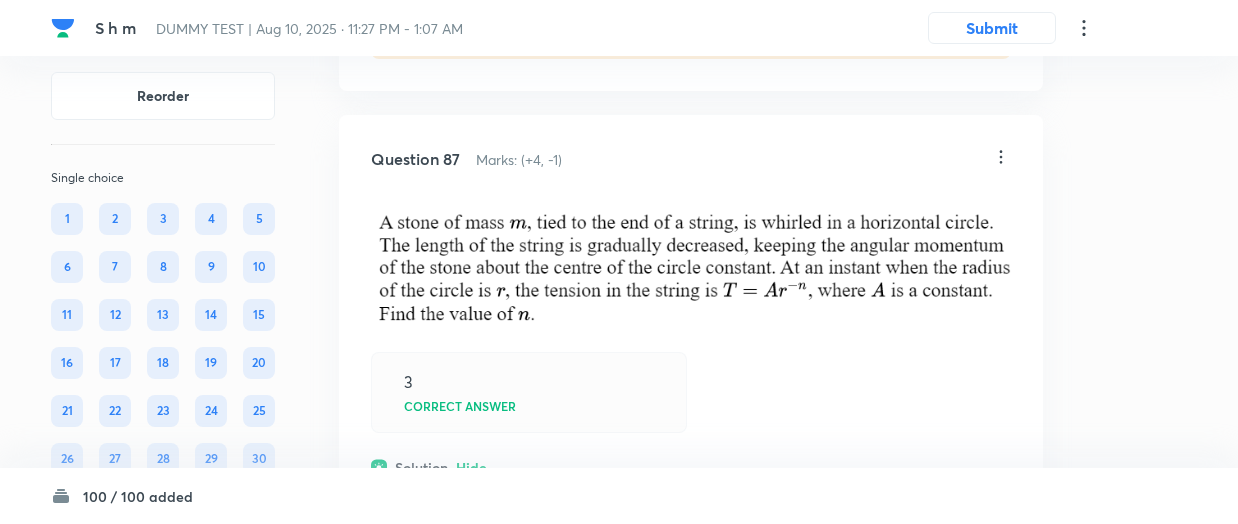 scroll, scrollTop: 56263, scrollLeft: 0, axis: vertical 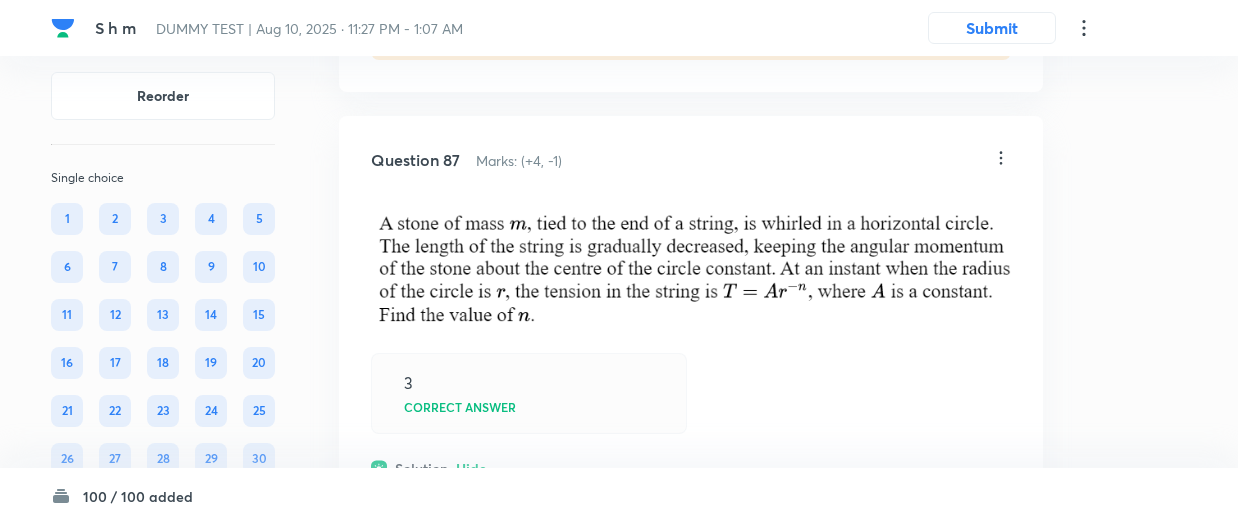 click on "View" at bounding box center (472, -60) 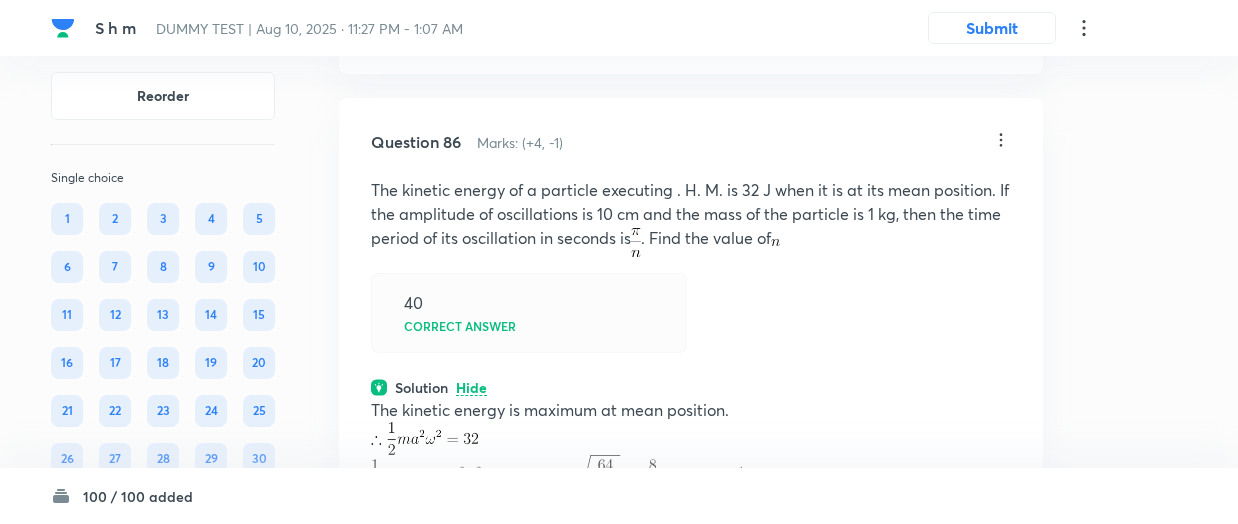scroll, scrollTop: 55812, scrollLeft: 0, axis: vertical 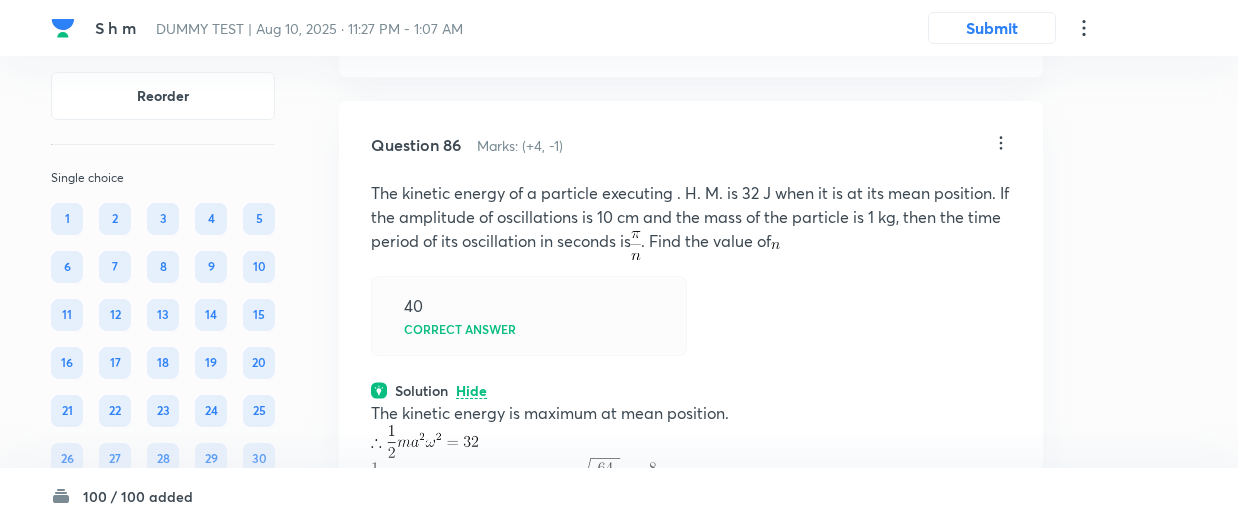 click on "View" at bounding box center [472, -75] 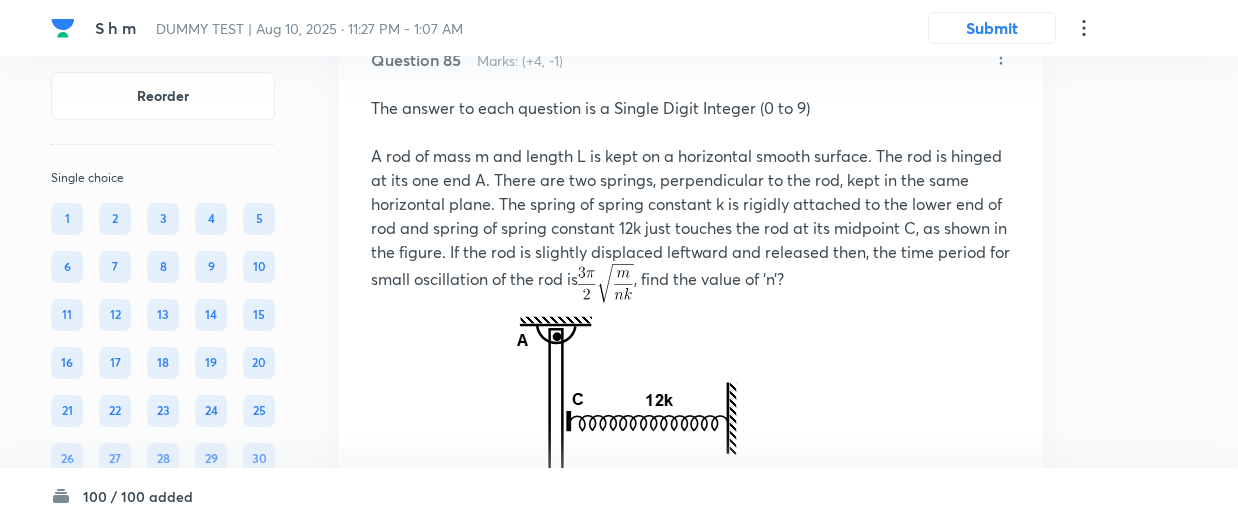 scroll, scrollTop: 54980, scrollLeft: 0, axis: vertical 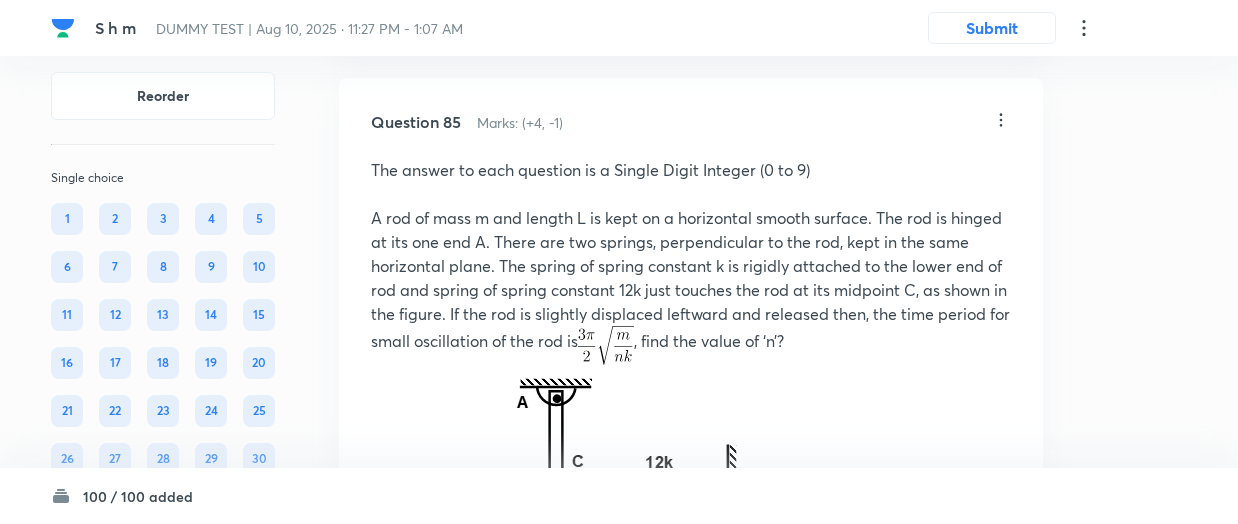 click on "Solution View" at bounding box center (691, -99) 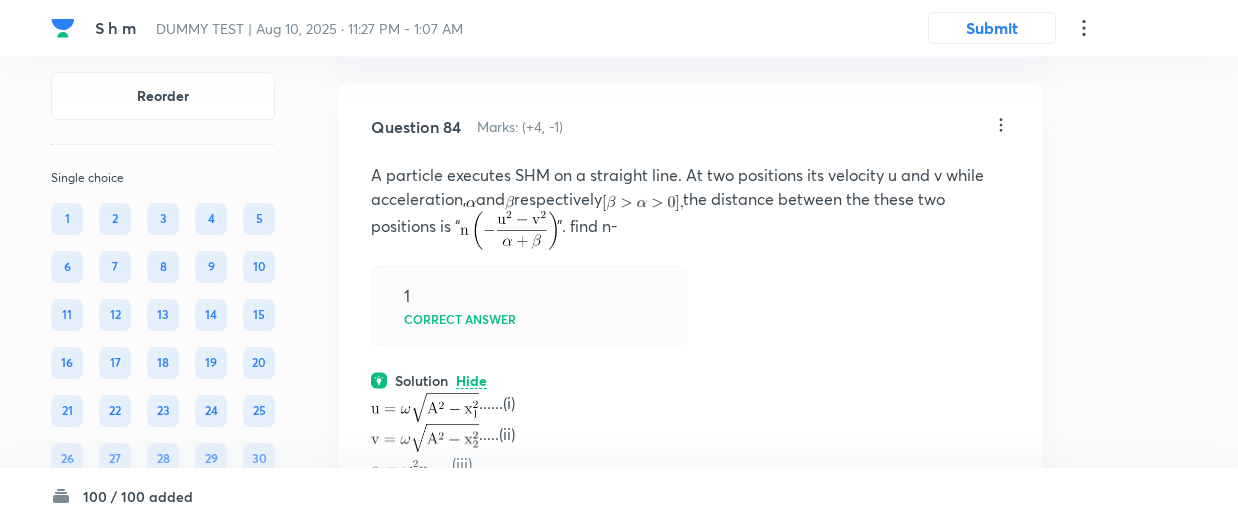 scroll, scrollTop: 54500, scrollLeft: 0, axis: vertical 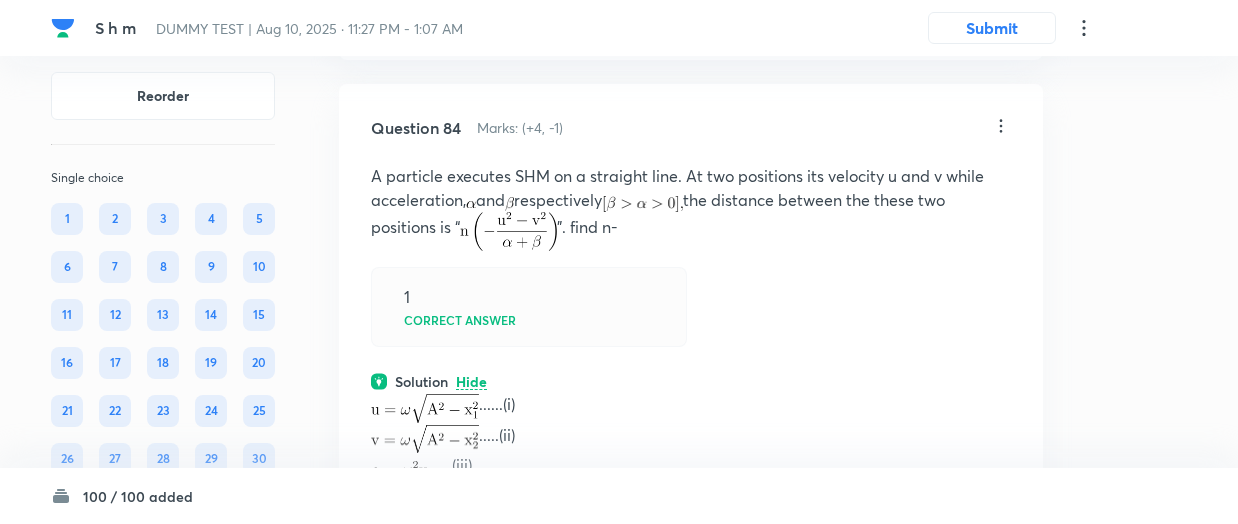 click on "Question 83 Marks: (+4, -1) A block   is attached to two unstretched springs   and   with spring constants   and  , respectively (see figure I). The other ends are attached to identical supports   and   not attached to the walls. The springs and supports have negligible mass. There is no friction anywhere. The block B is displaced towards wall 1 by a small distance x (figure II) and released. The block returns and moves a maximum distance y towards wall 2. Displacements x and y are measured with respect to the equilibrium position of the block B. The ratio x/y is n : 1. Find ‘n’. 2 Correct answer Solution View Last used:  3 years ago Used  1  times in past Learners attempted:  40 Difficulty: Moderate" at bounding box center (691, -318) 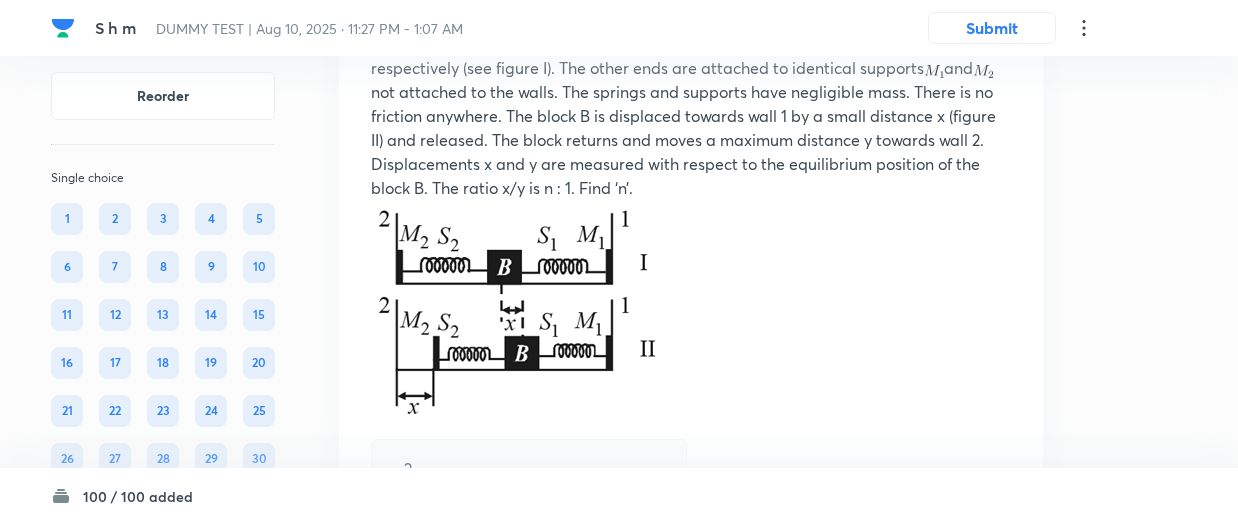 scroll, scrollTop: 53850, scrollLeft: 0, axis: vertical 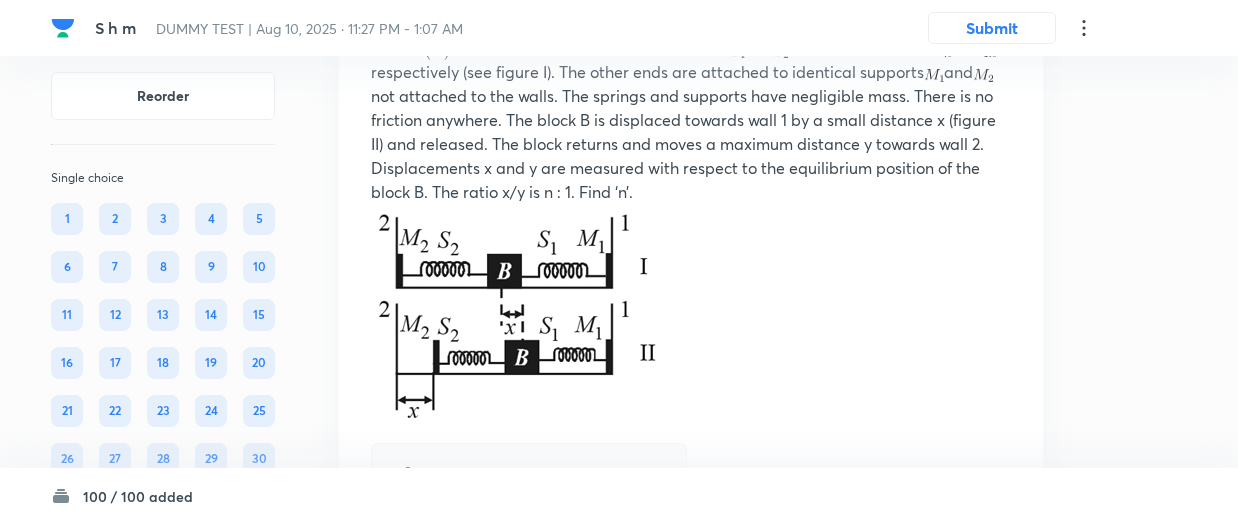 click on "View" at bounding box center (472, -221) 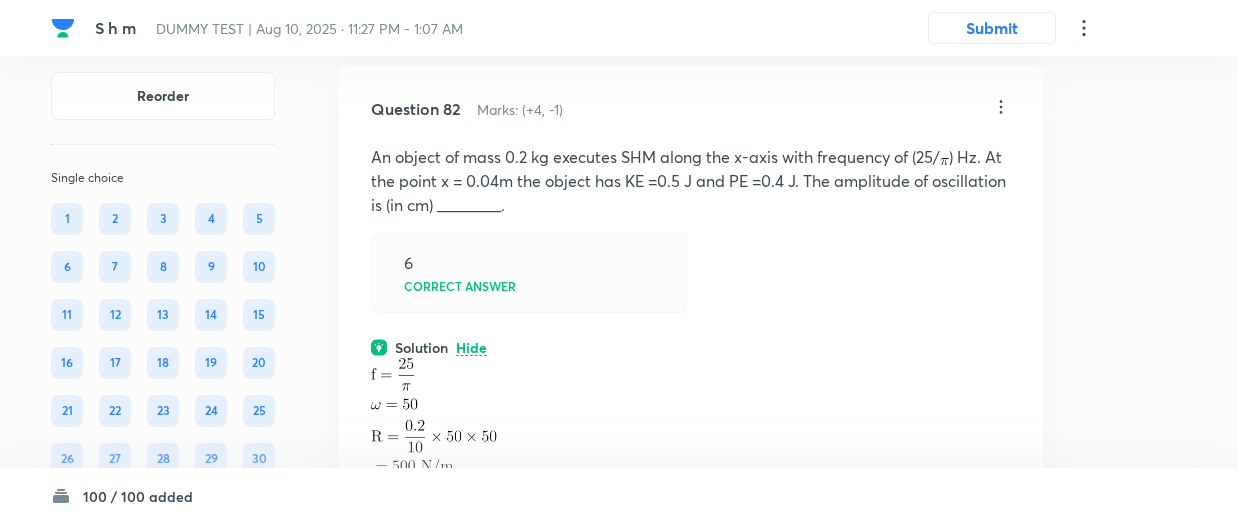 scroll, scrollTop: 53280, scrollLeft: 0, axis: vertical 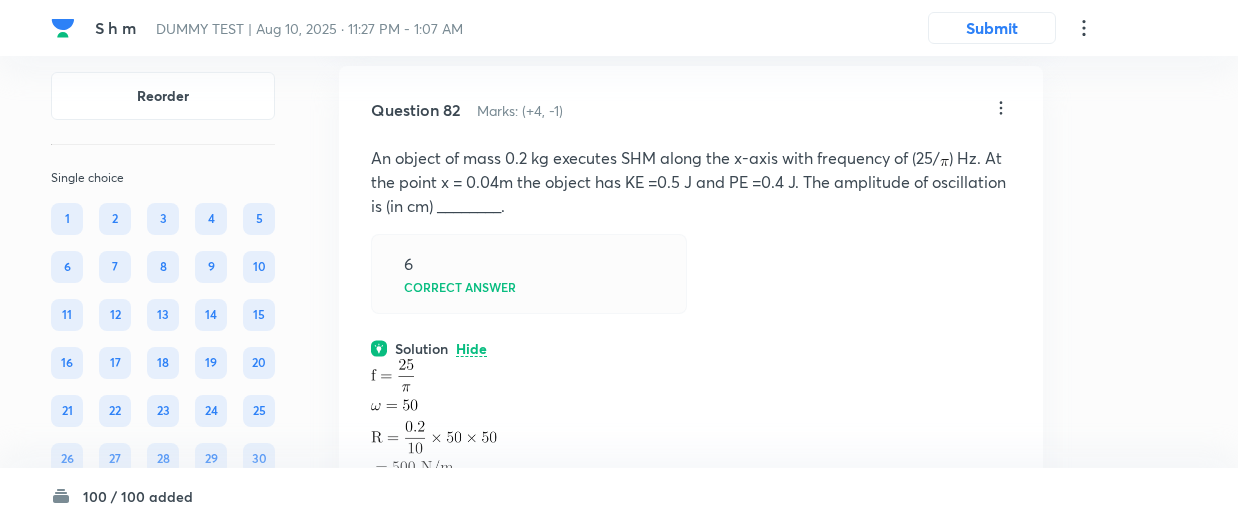 click on "View" at bounding box center (472, -110) 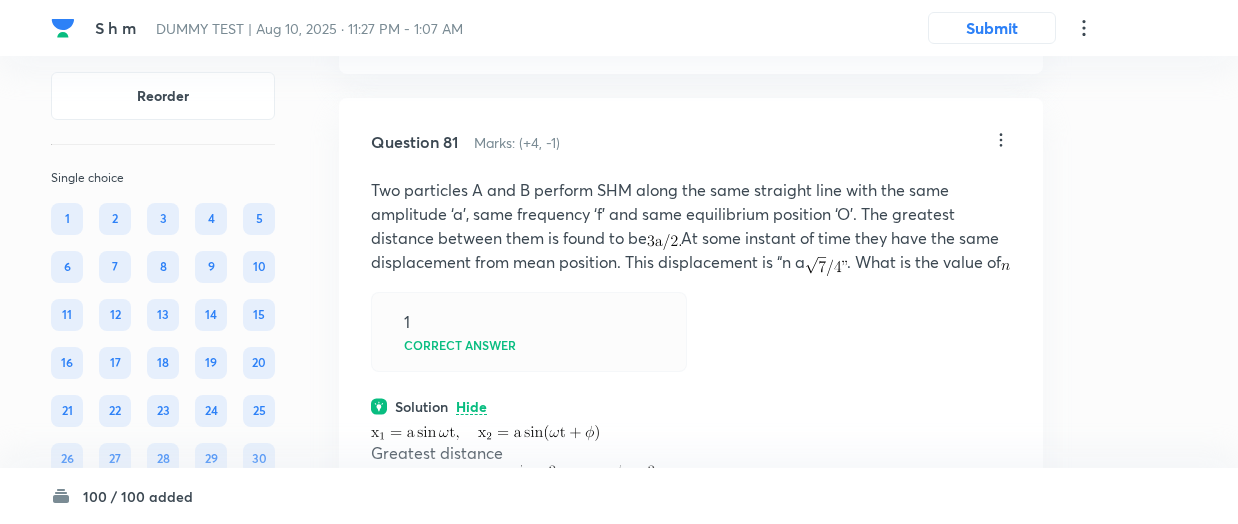 scroll, scrollTop: 52762, scrollLeft: 0, axis: vertical 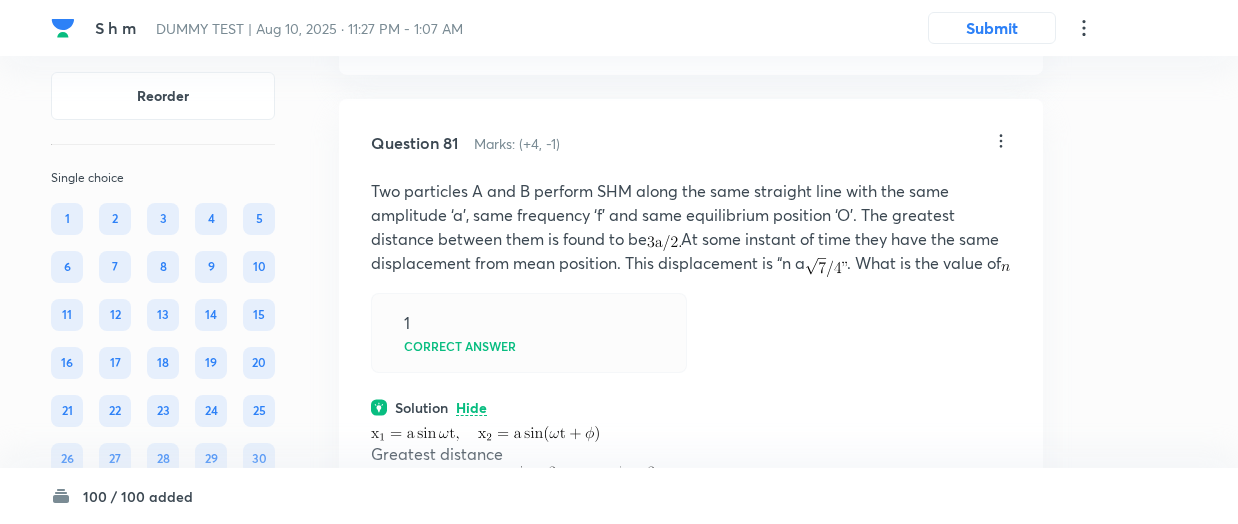 click on "View" at bounding box center (472, -77) 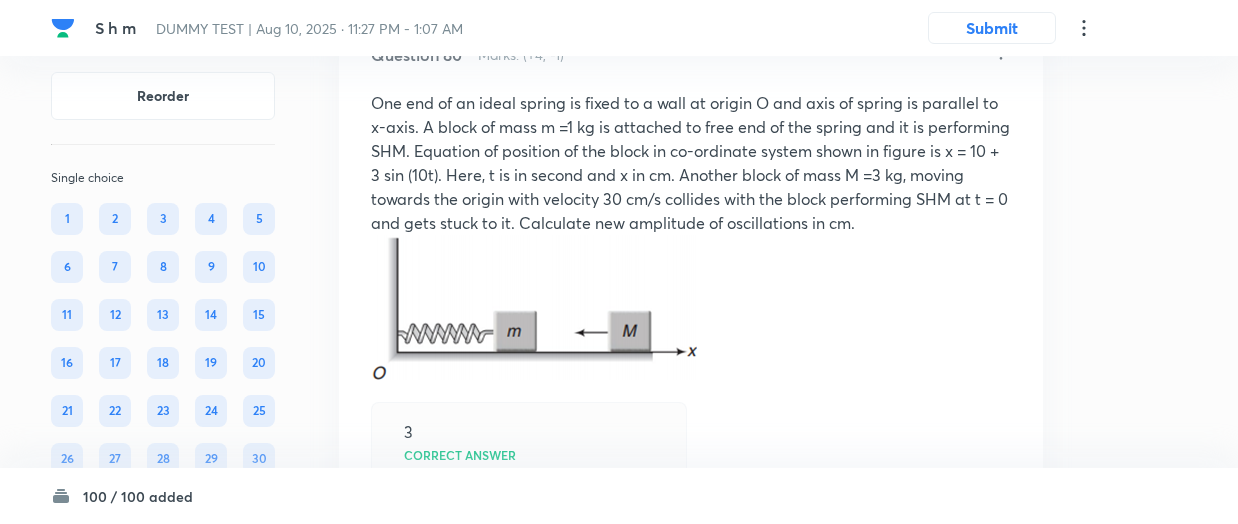 scroll, scrollTop: 52167, scrollLeft: 0, axis: vertical 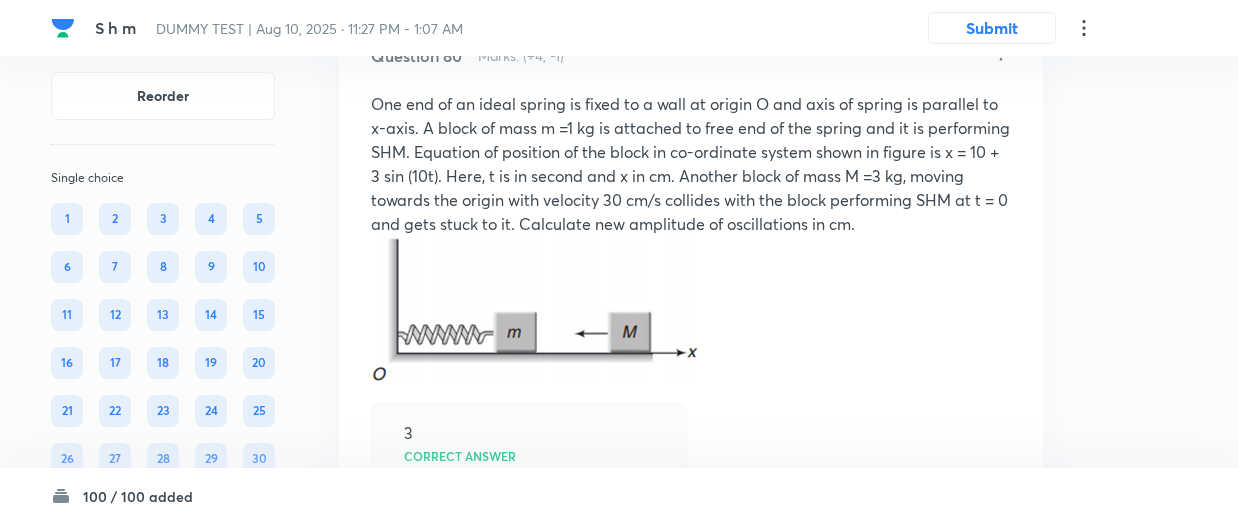 click on "View" at bounding box center (472, -164) 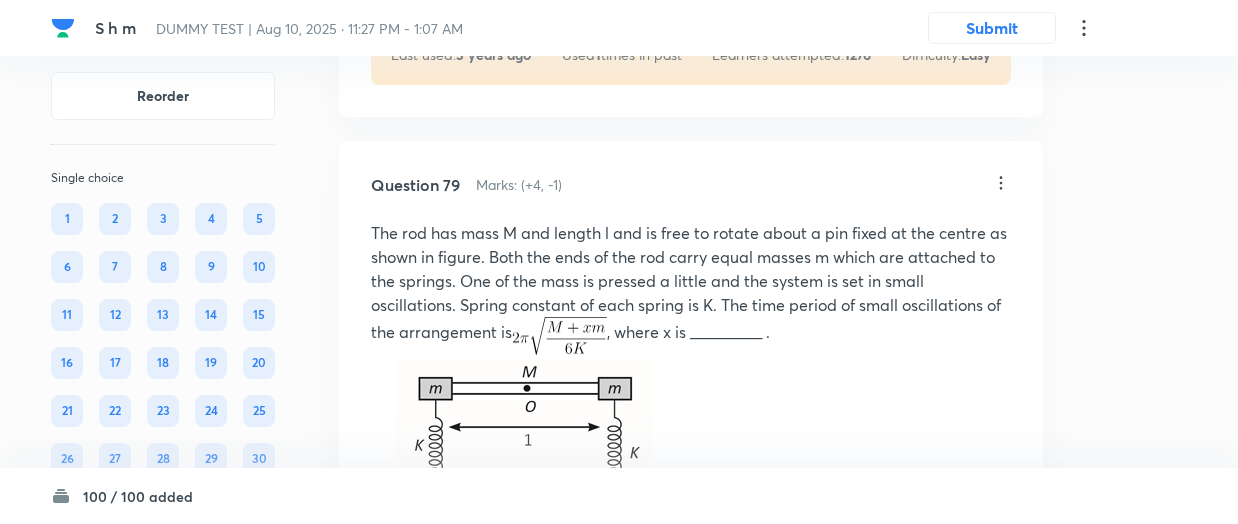 scroll, scrollTop: 51333, scrollLeft: 0, axis: vertical 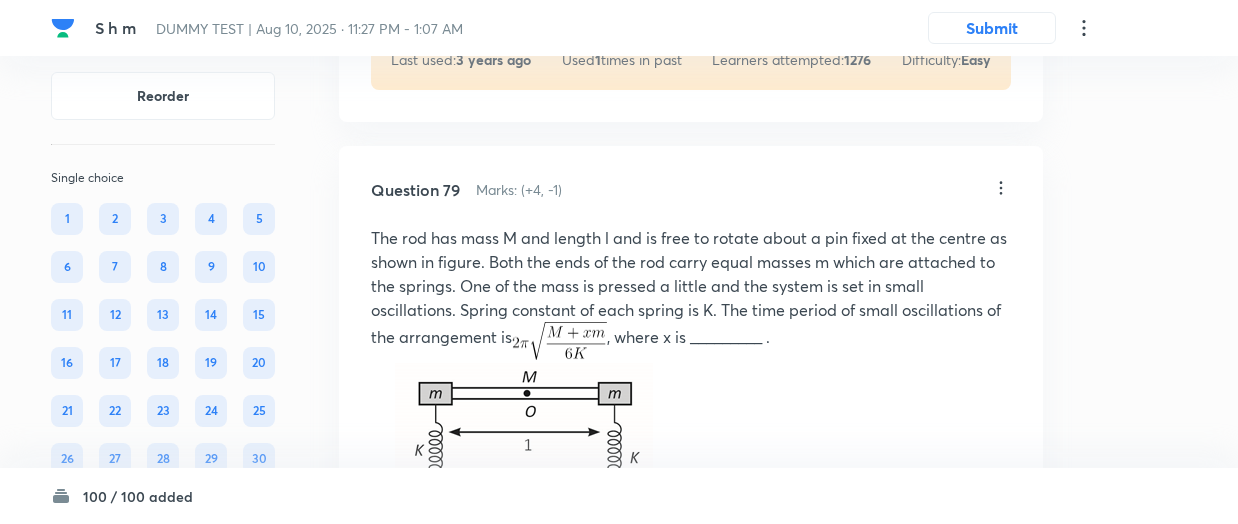 click on "View" at bounding box center [472, -30] 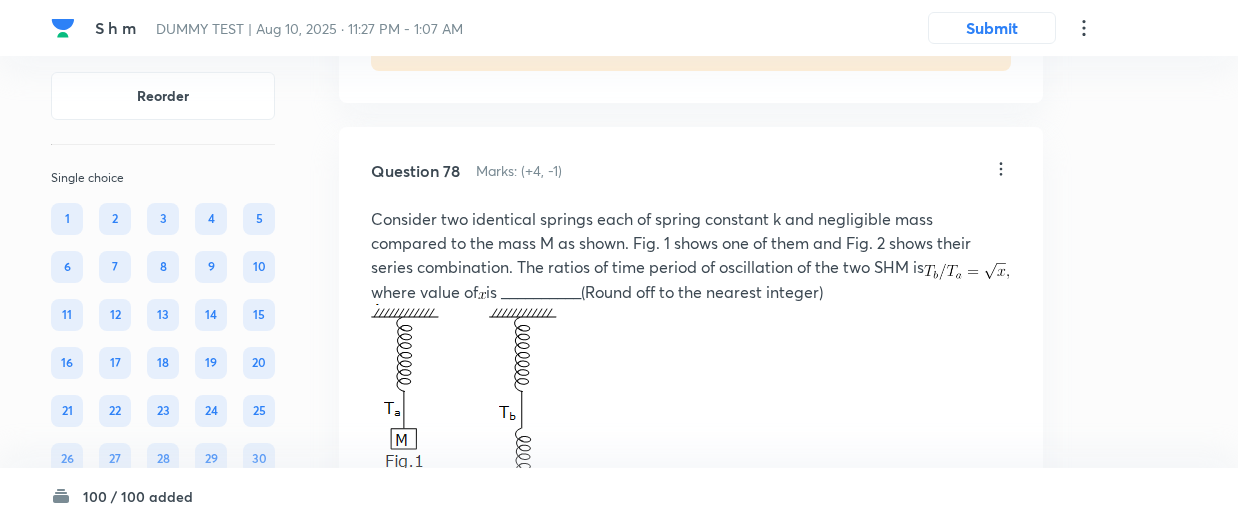 scroll, scrollTop: 50582, scrollLeft: 0, axis: vertical 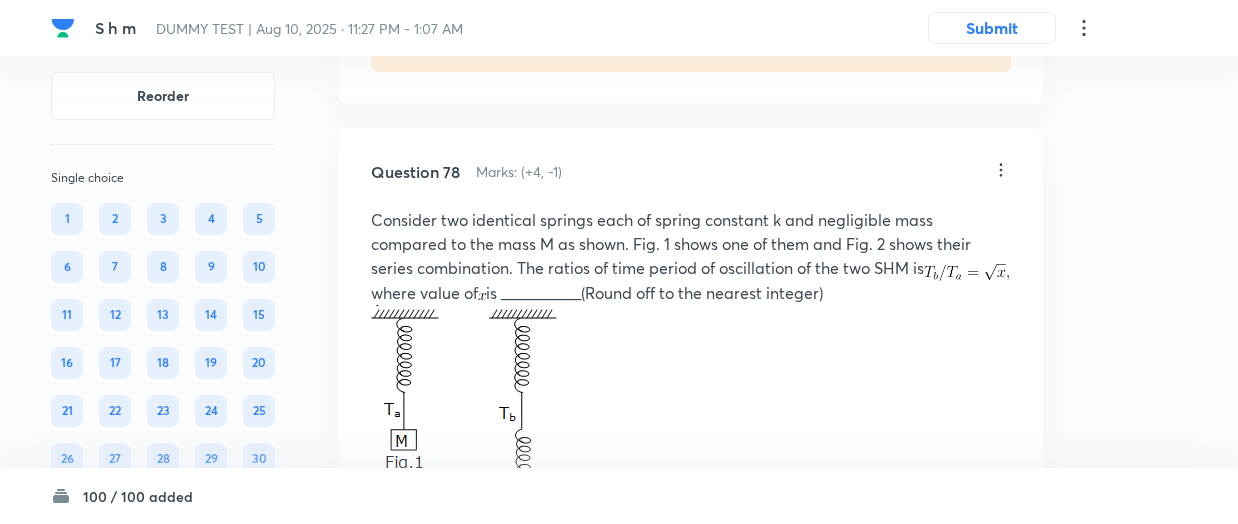 click on "View" at bounding box center [472, -48] 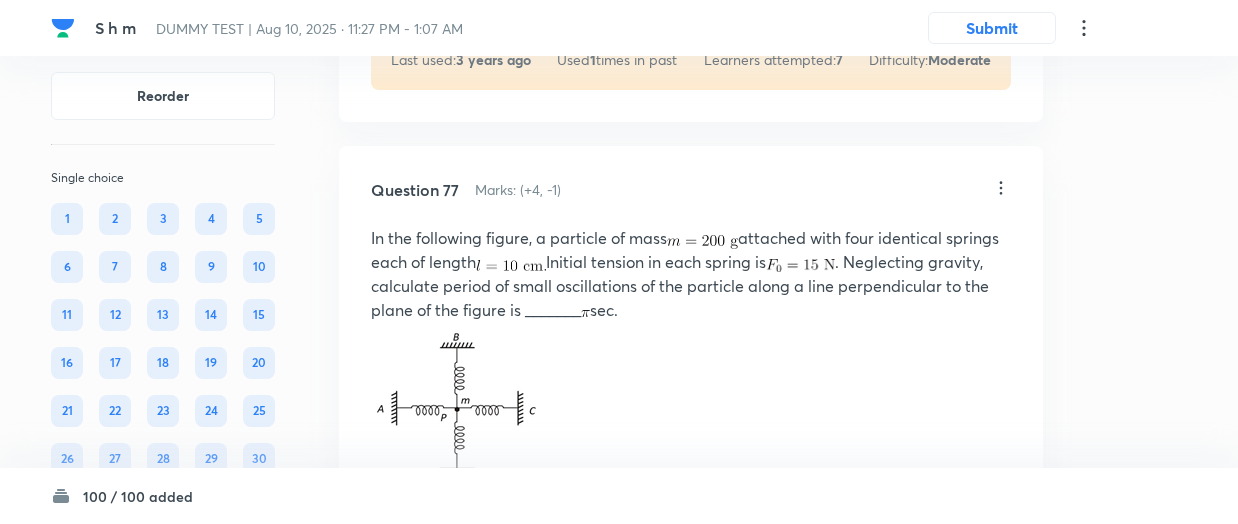 scroll, scrollTop: 49900, scrollLeft: 0, axis: vertical 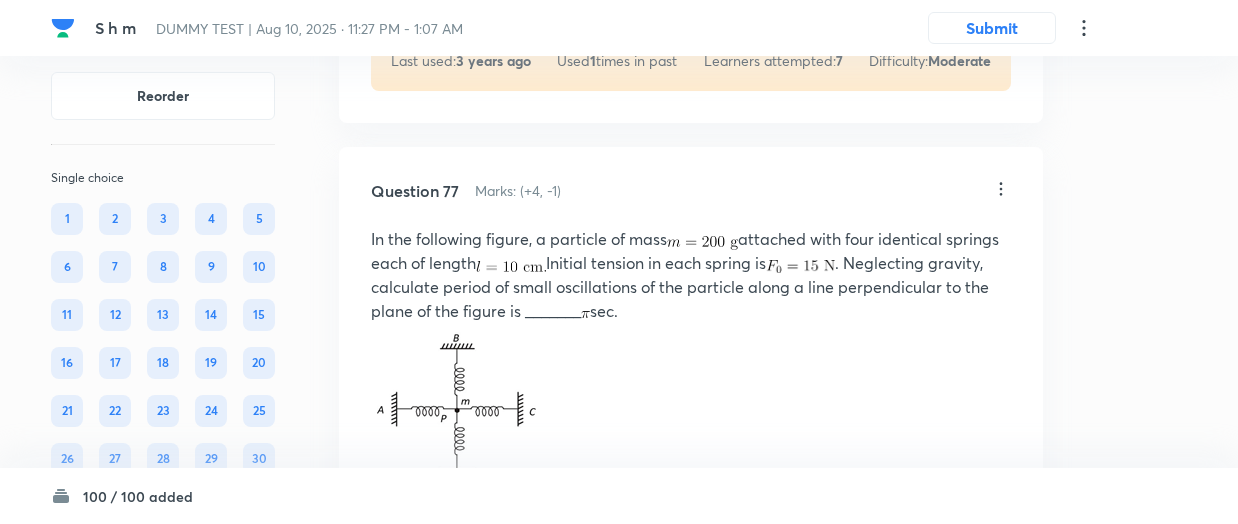 click on "View" at bounding box center (472, -29) 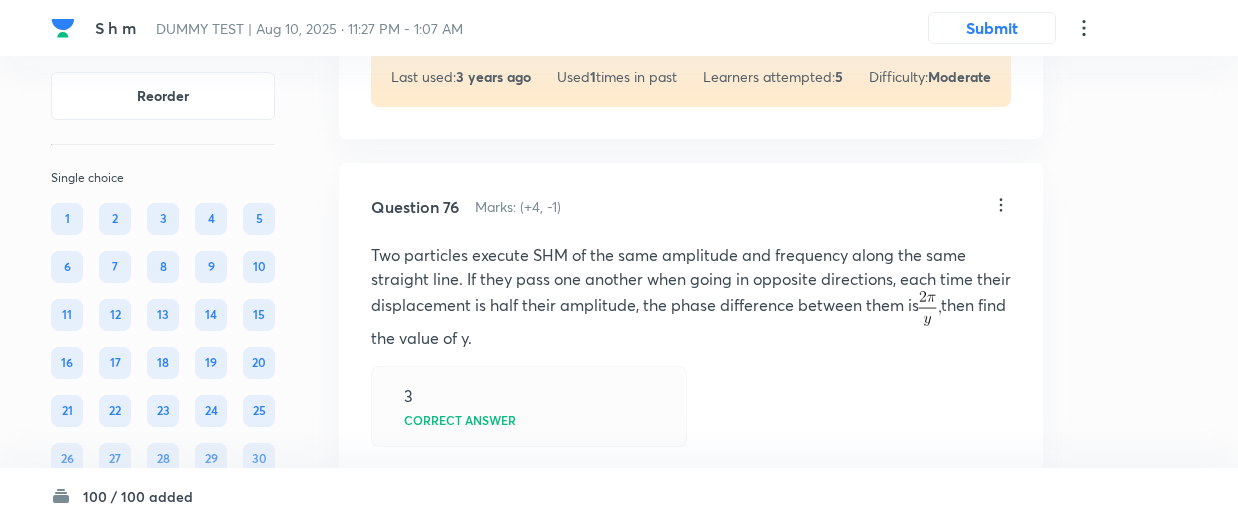 scroll, scrollTop: 49388, scrollLeft: 0, axis: vertical 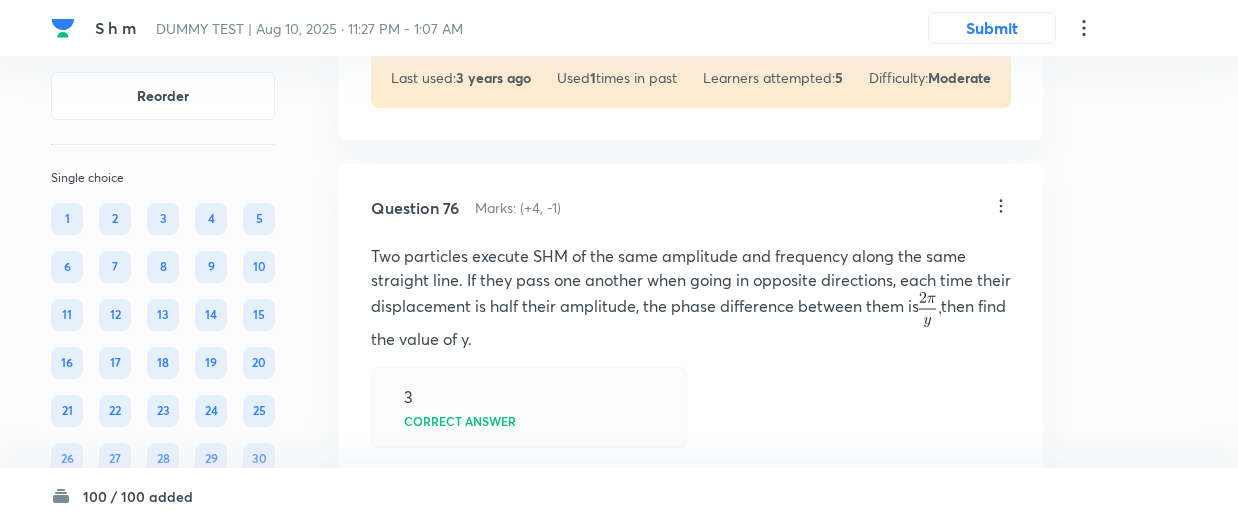 click on "View" at bounding box center (472, -12) 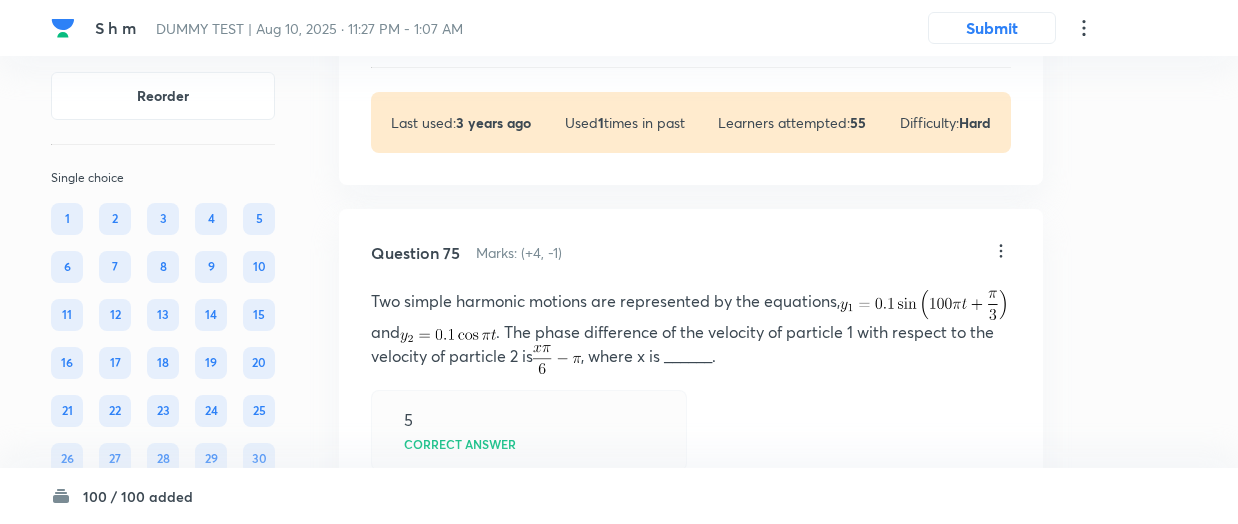 scroll, scrollTop: 48866, scrollLeft: 0, axis: vertical 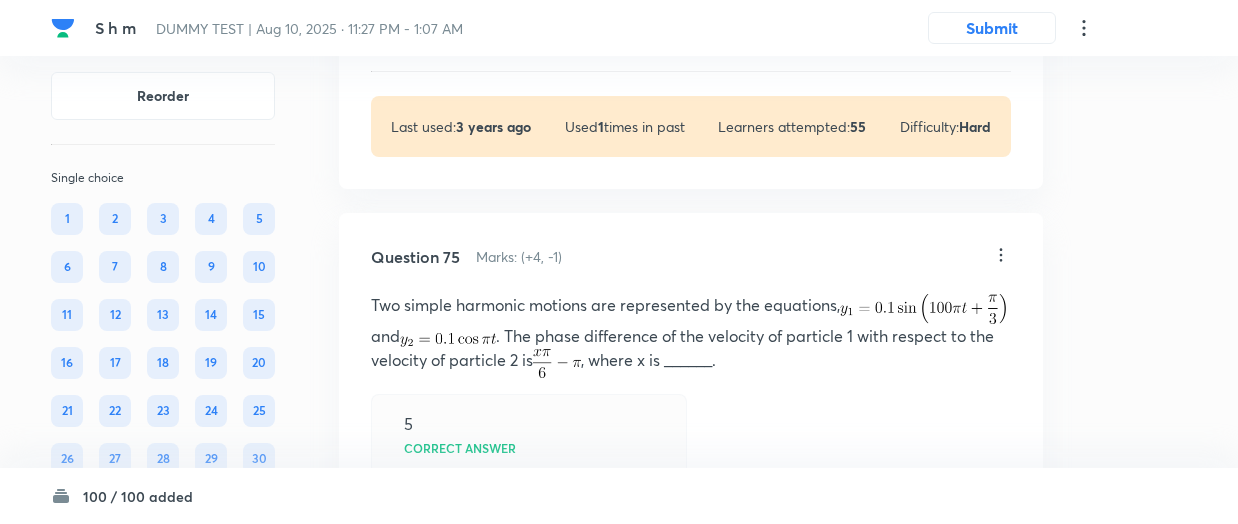 click on "View" at bounding box center [472, 37] 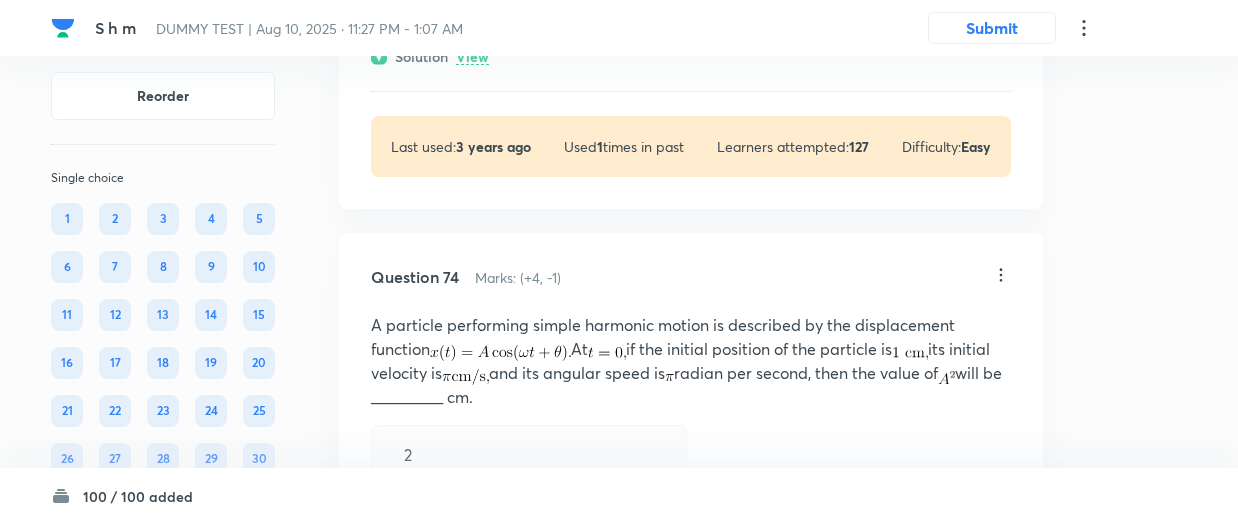 scroll, scrollTop: 48361, scrollLeft: 0, axis: vertical 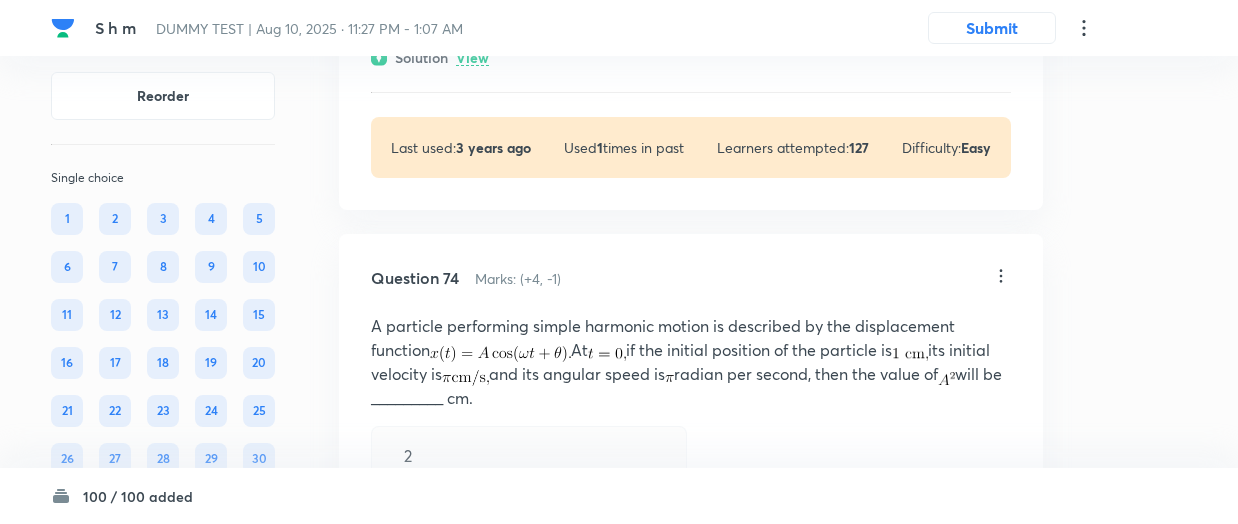 click on "Solution View" at bounding box center [691, 57] 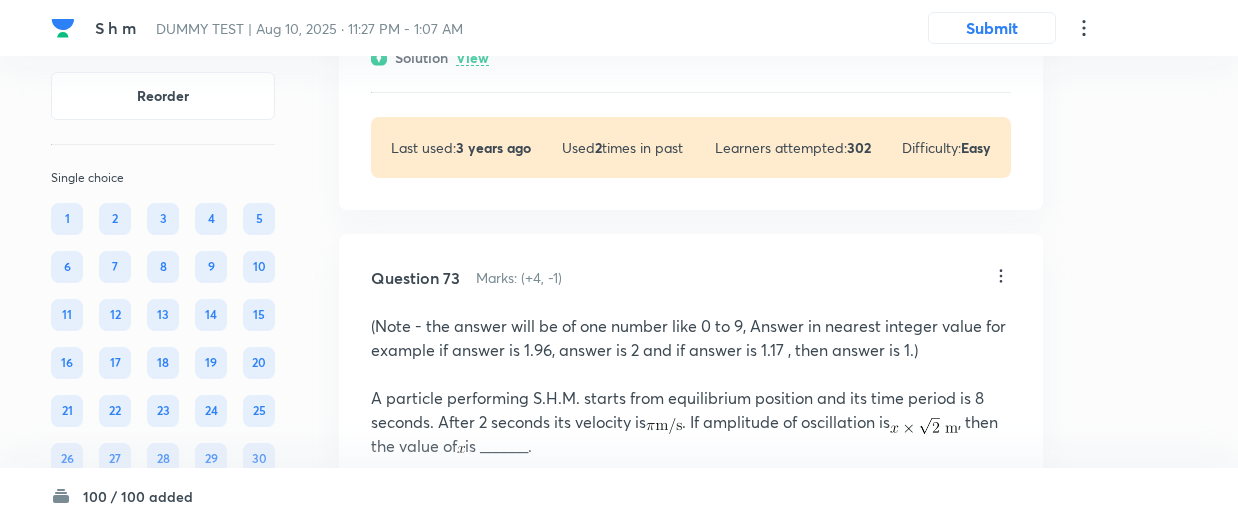 scroll, scrollTop: 47819, scrollLeft: 0, axis: vertical 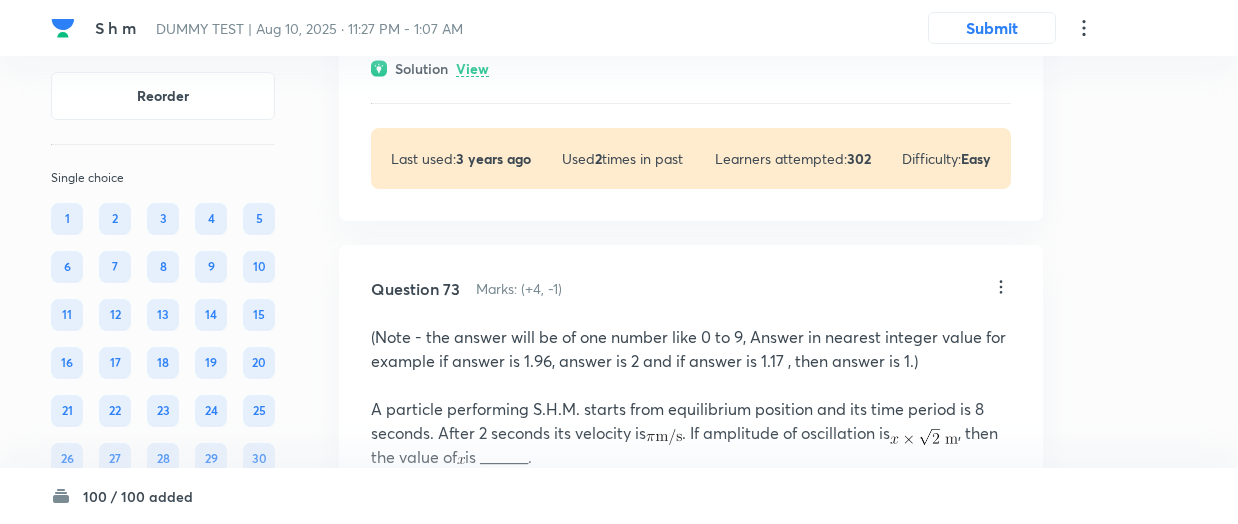 click on "View" at bounding box center (472, 69) 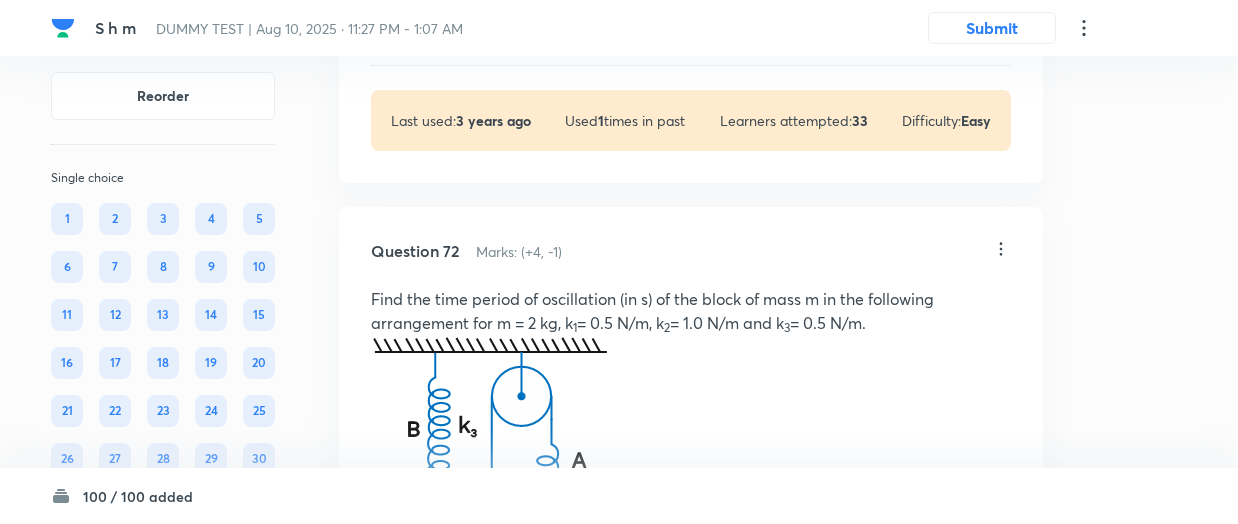 scroll, scrollTop: 47016, scrollLeft: 0, axis: vertical 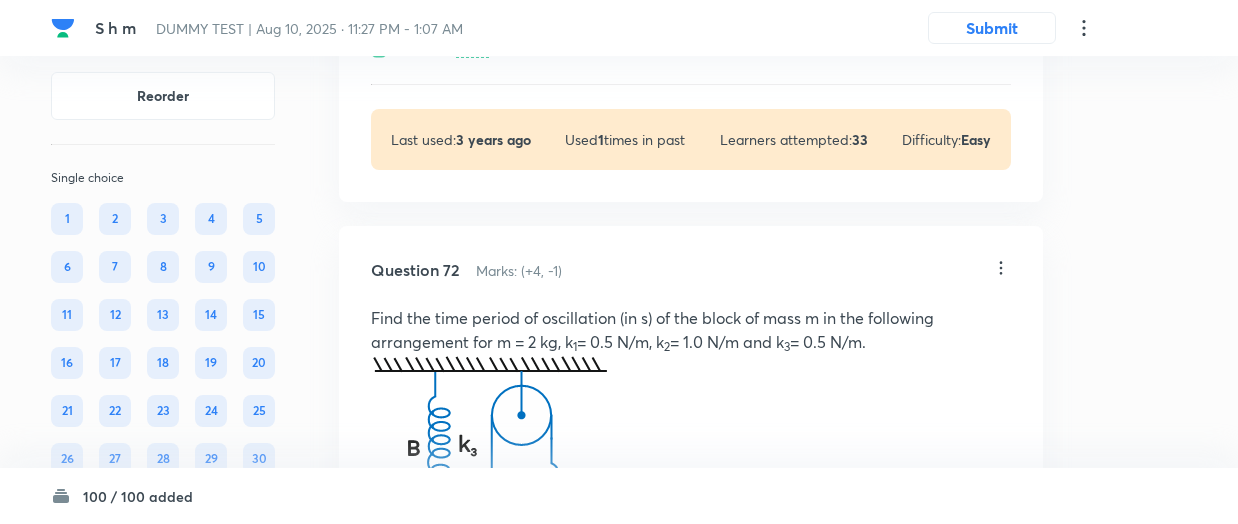 click on "View" at bounding box center [472, 50] 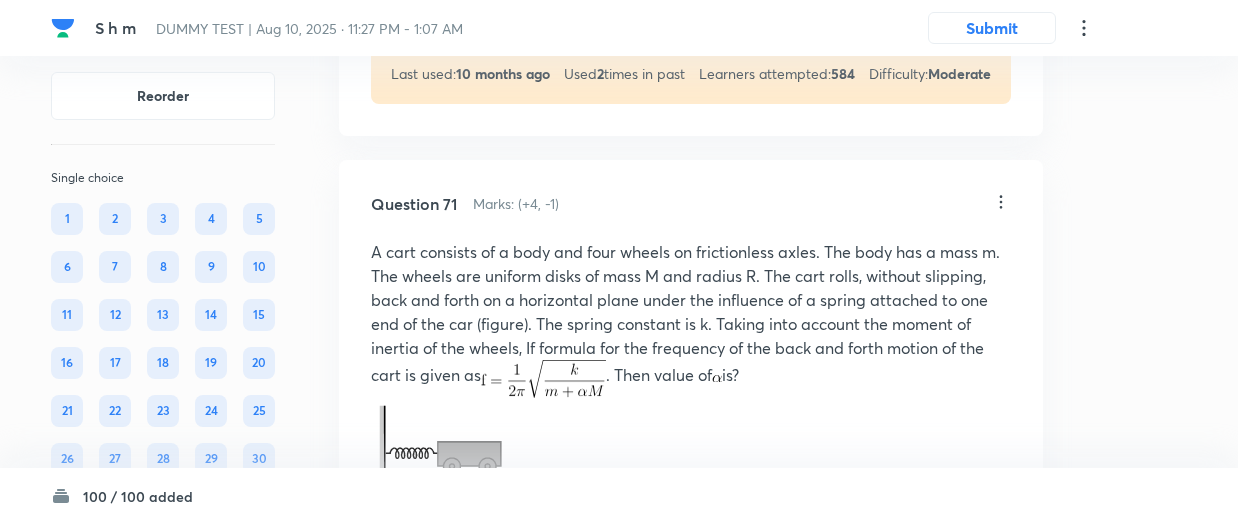 scroll, scrollTop: 46406, scrollLeft: 0, axis: vertical 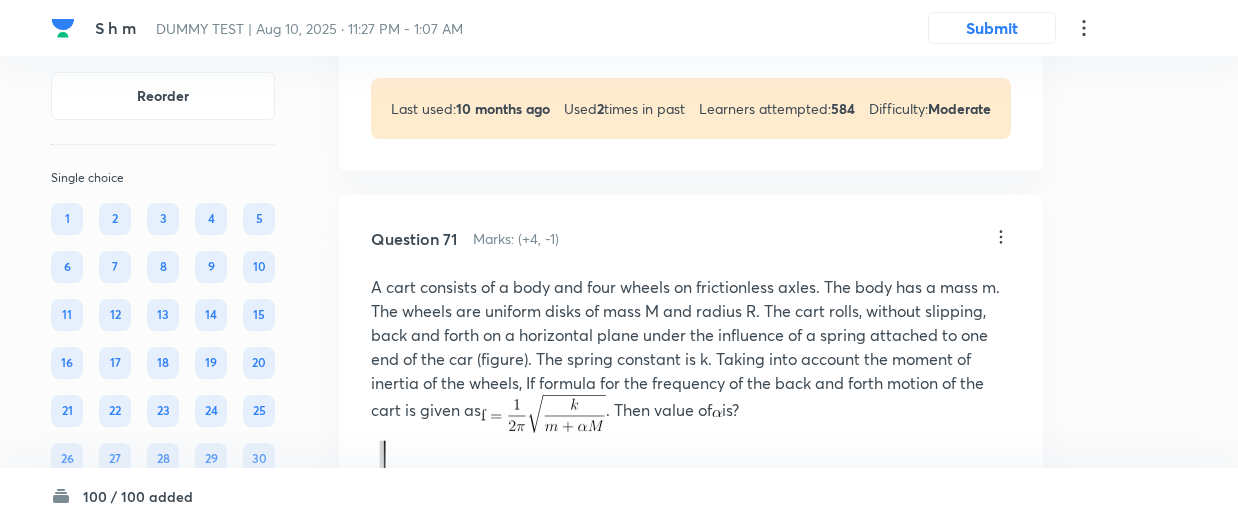 click on "View" at bounding box center [472, 19] 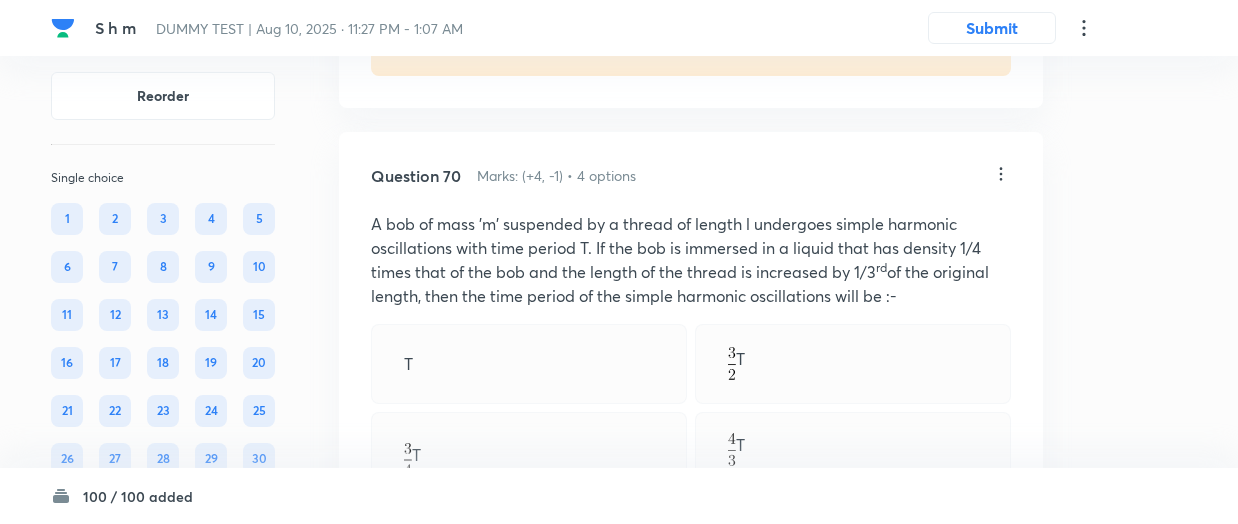 scroll, scrollTop: 45876, scrollLeft: 0, axis: vertical 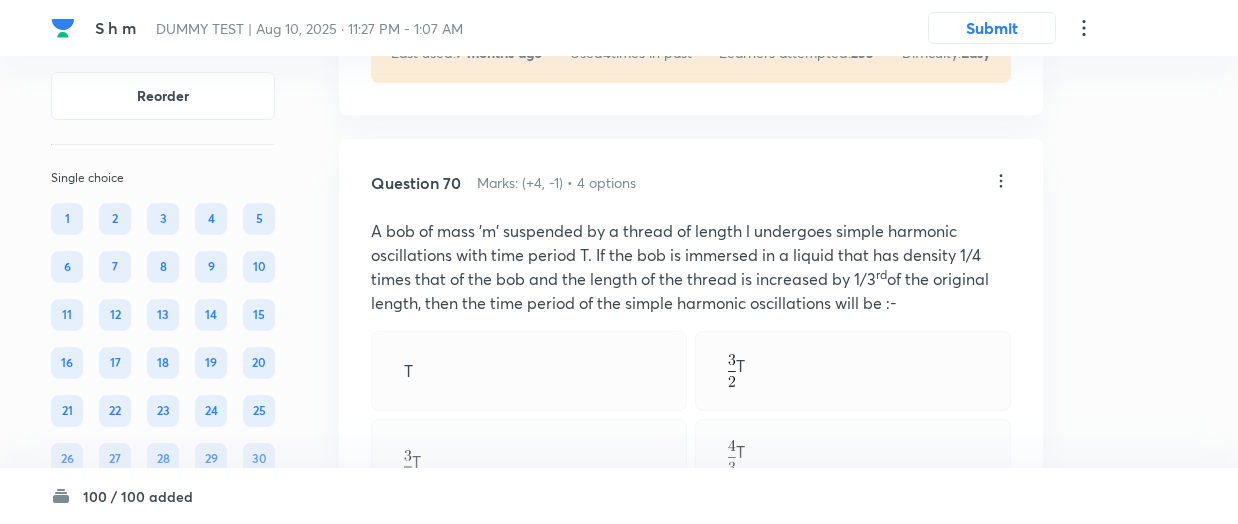 click on "View" at bounding box center (472, -37) 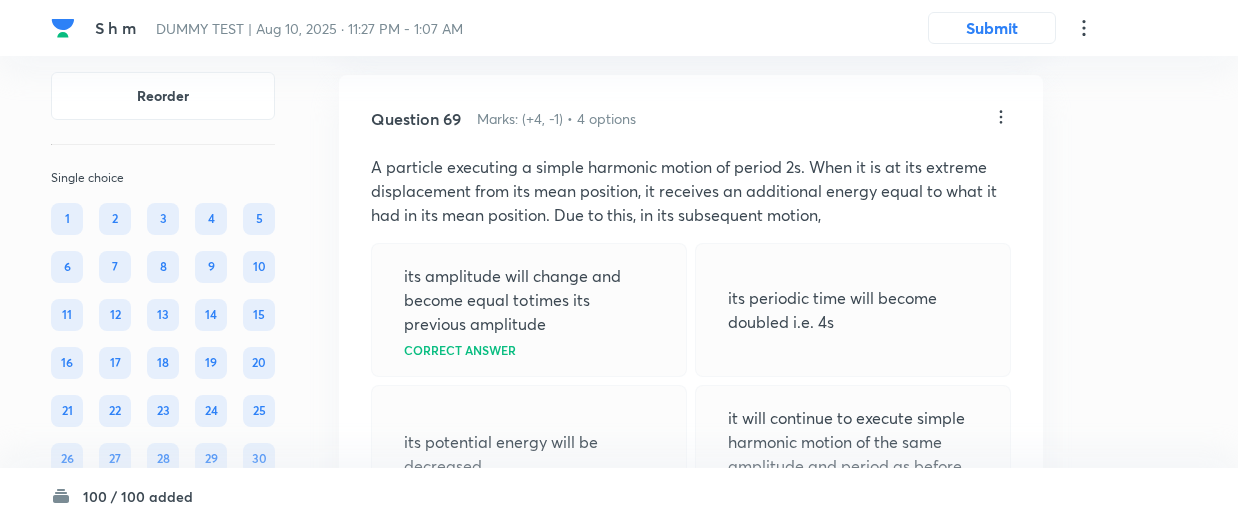 scroll, scrollTop: 45278, scrollLeft: 0, axis: vertical 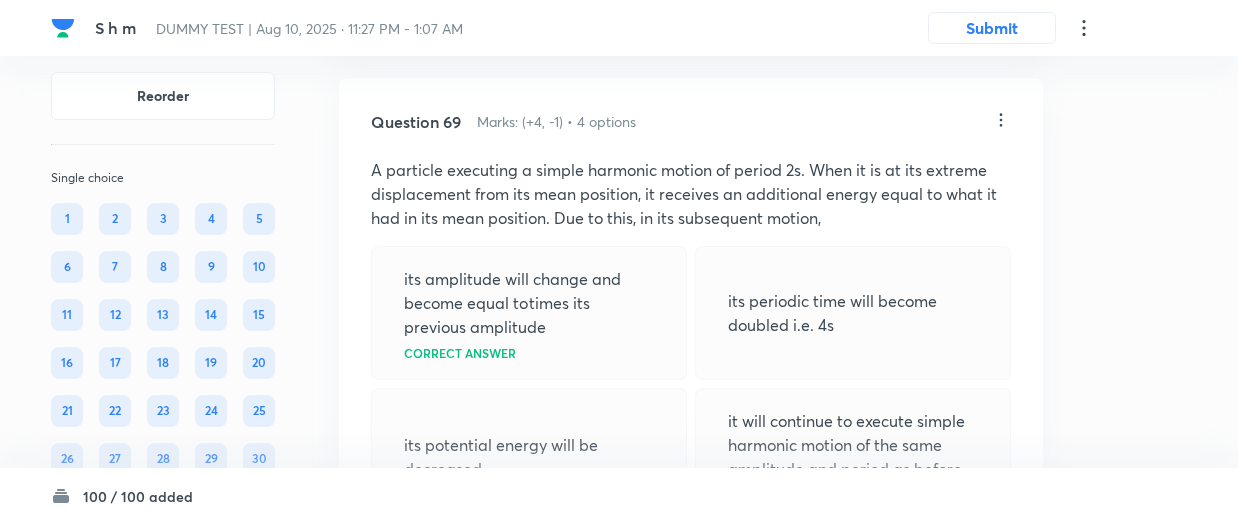 click on "View" at bounding box center (472, -98) 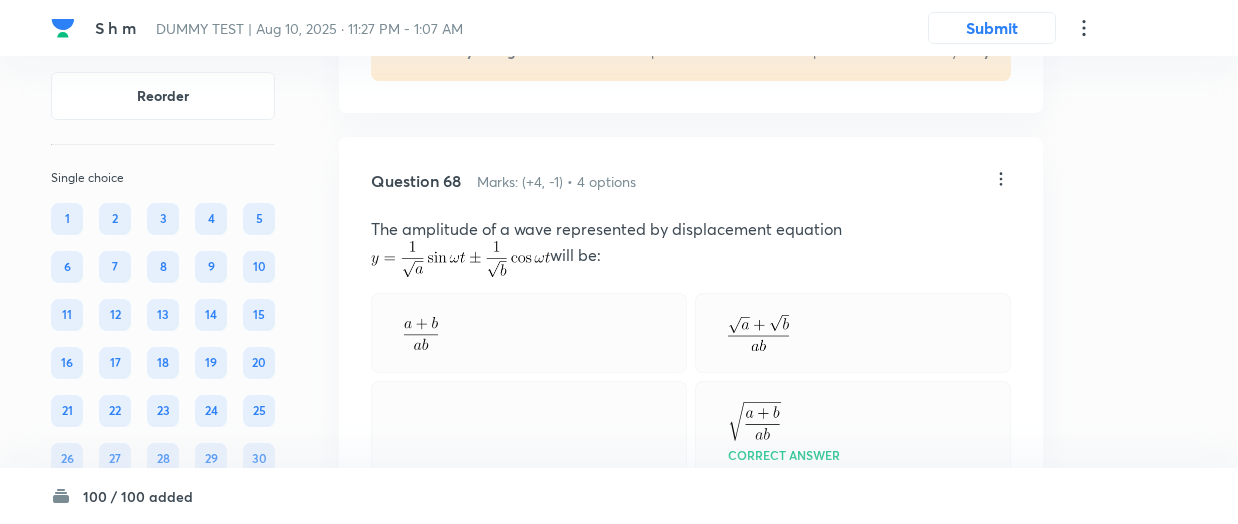 scroll, scrollTop: 44662, scrollLeft: 0, axis: vertical 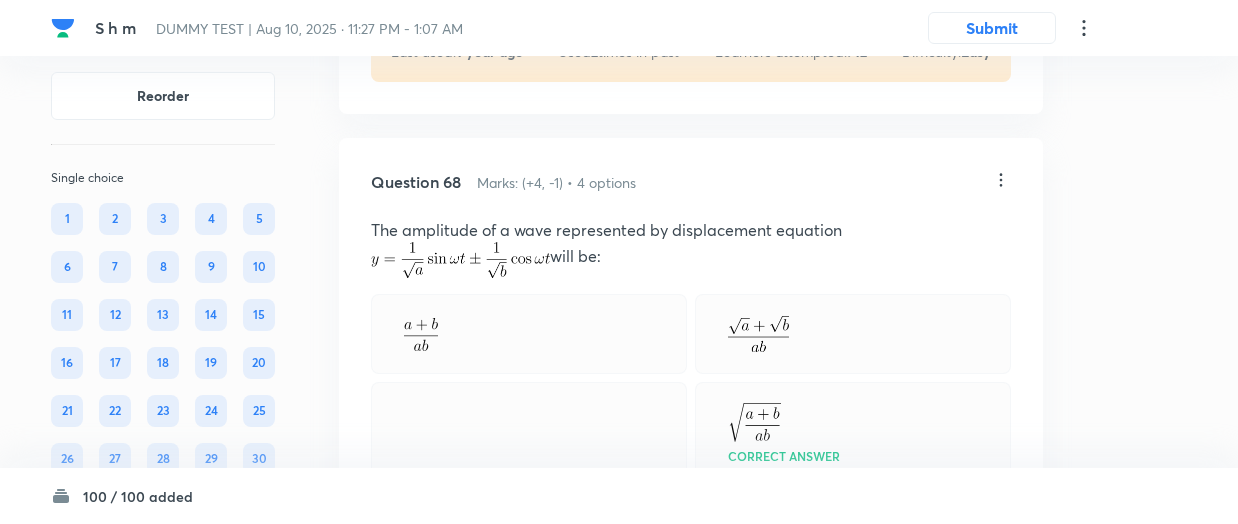click on "View" at bounding box center [472, -38] 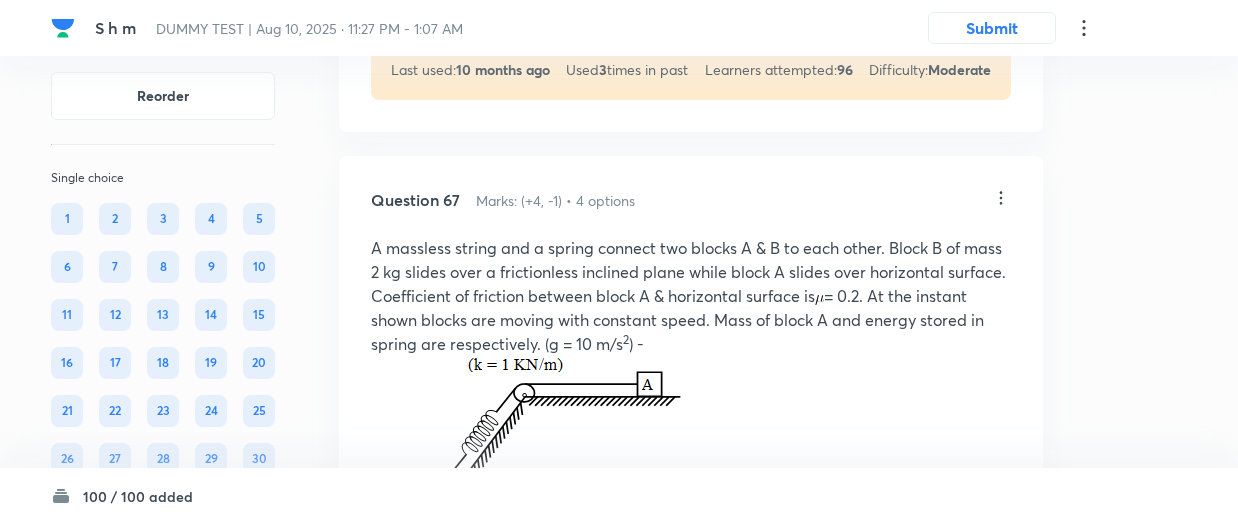 scroll, scrollTop: 43840, scrollLeft: 0, axis: vertical 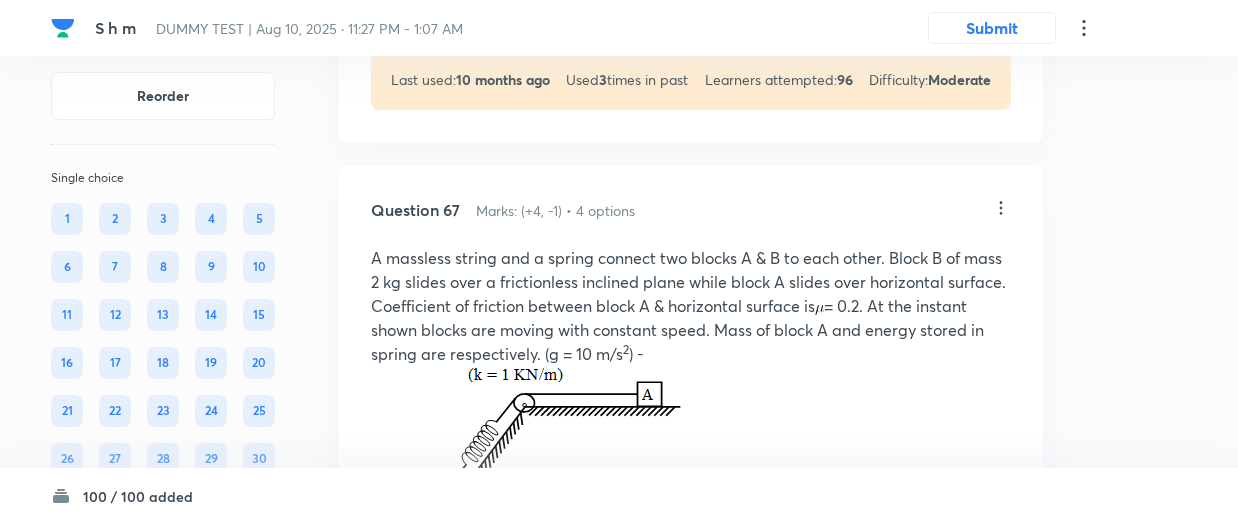click on "View" at bounding box center (472, -10) 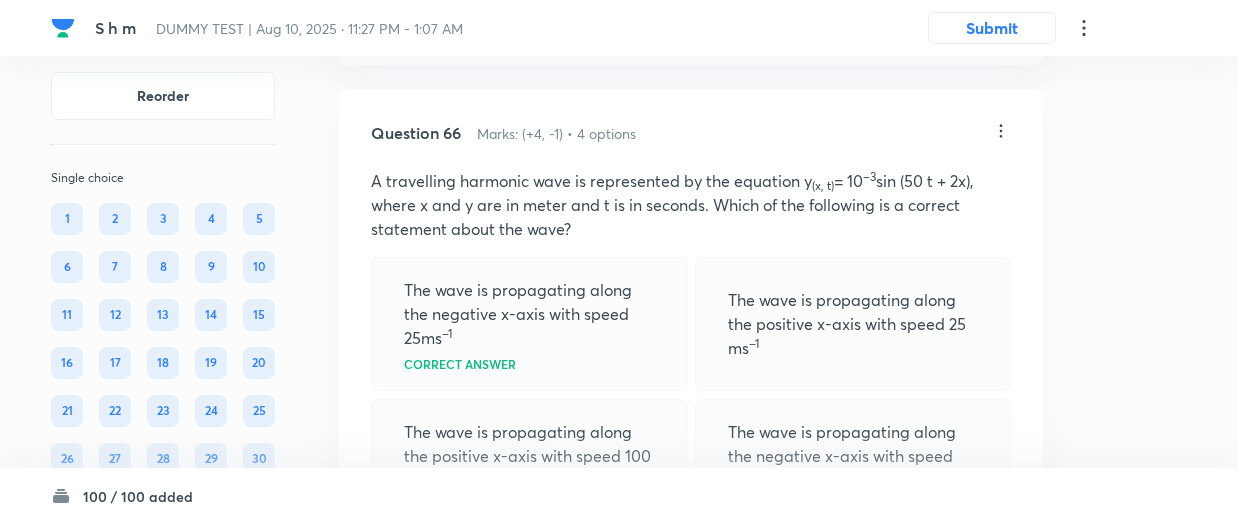 scroll, scrollTop: 43280, scrollLeft: 0, axis: vertical 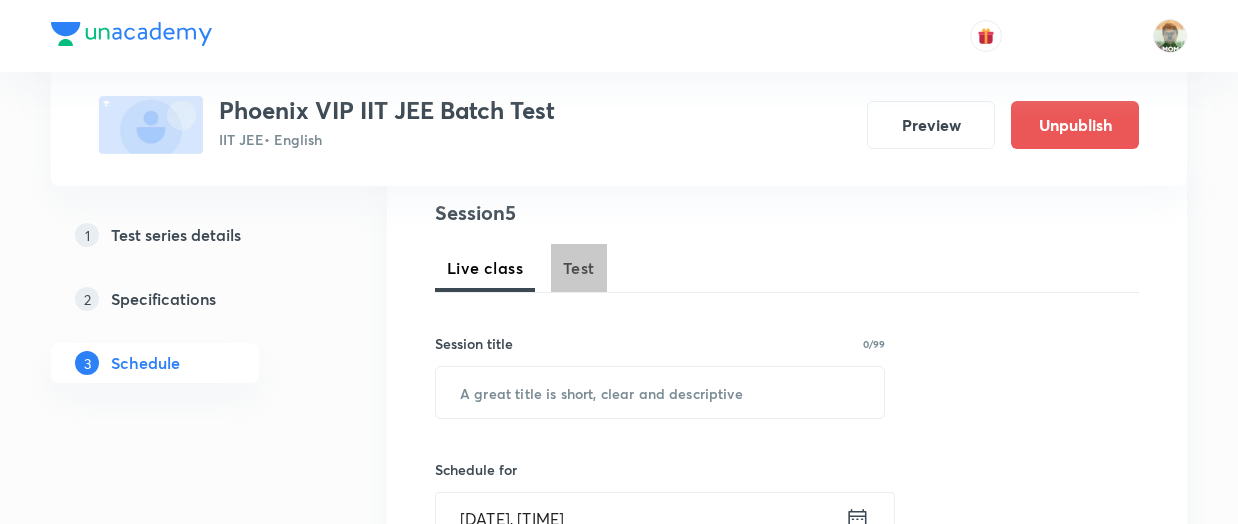 click on "Test" at bounding box center (579, 268) 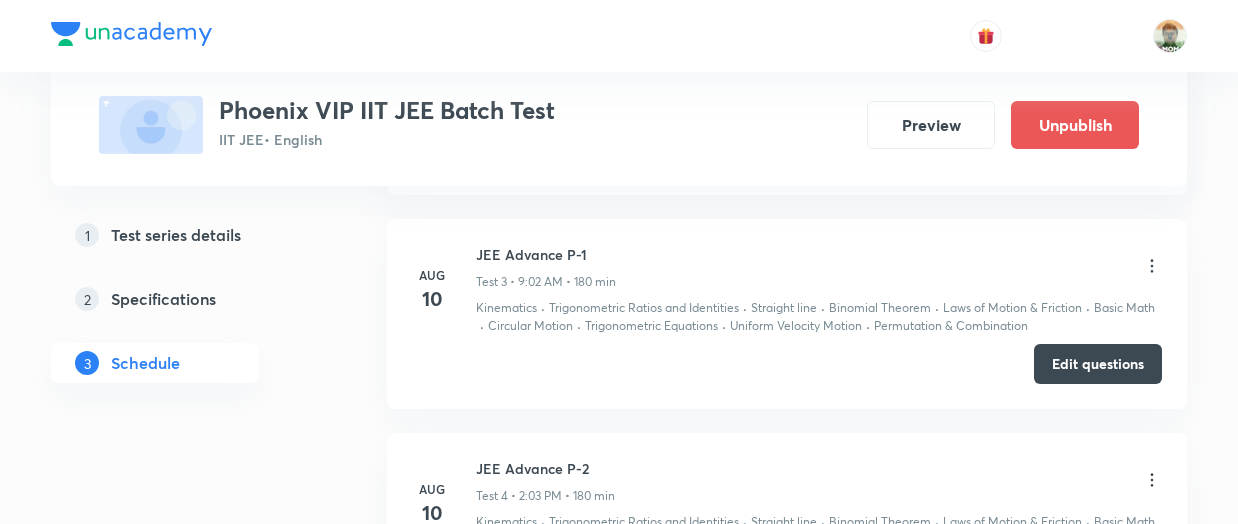 scroll, scrollTop: 1528, scrollLeft: 0, axis: vertical 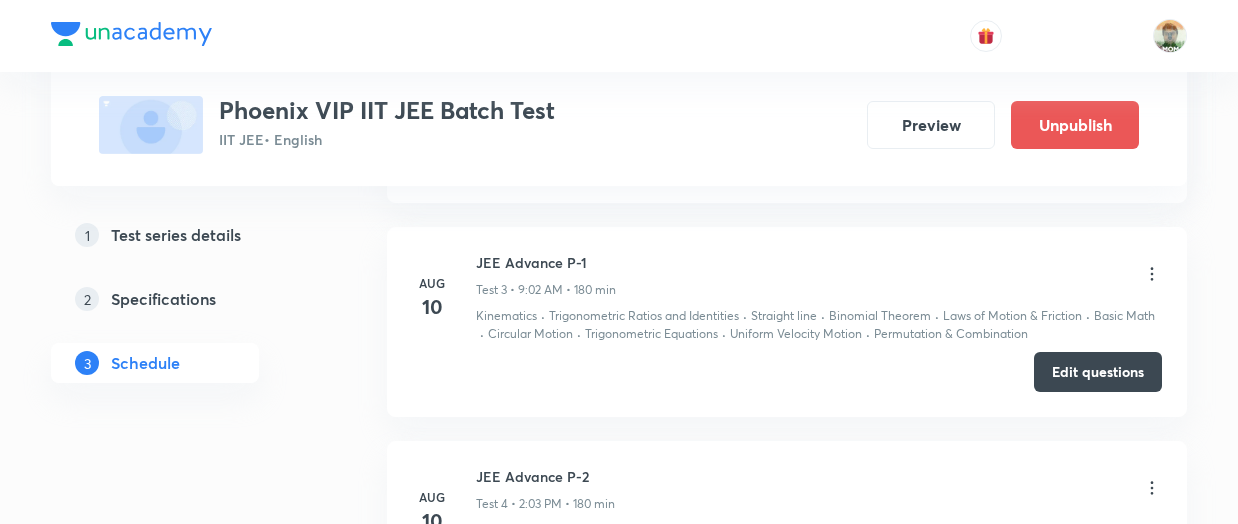 click 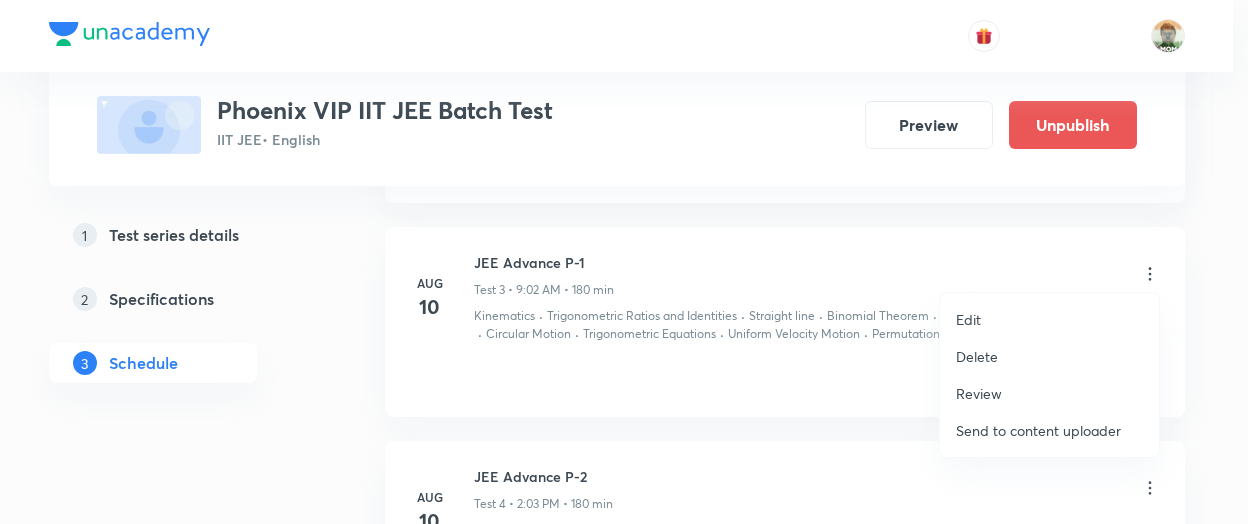 click at bounding box center (624, 262) 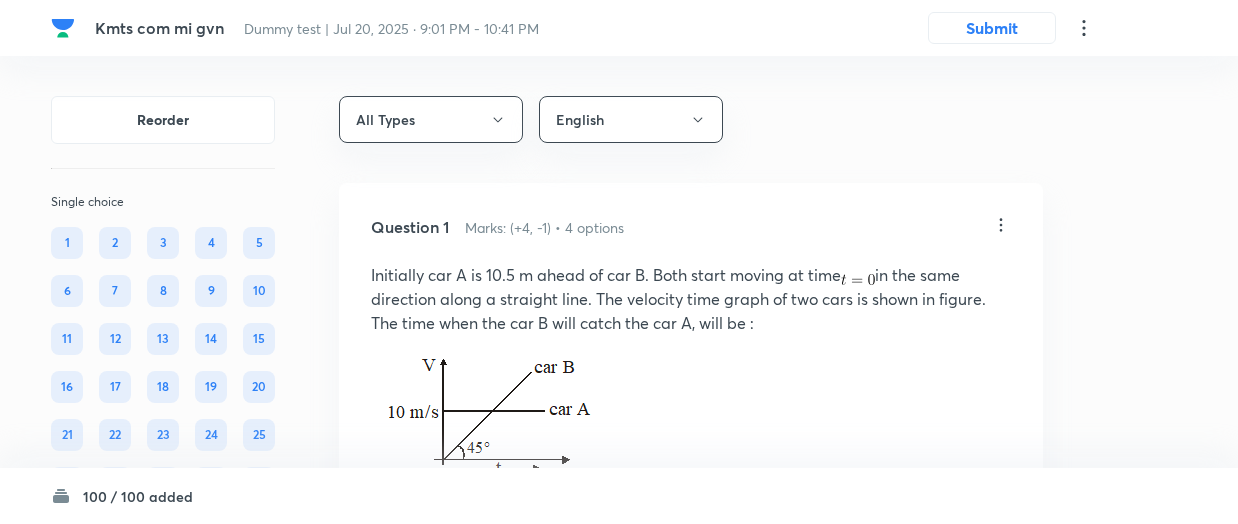 scroll, scrollTop: 0, scrollLeft: 0, axis: both 